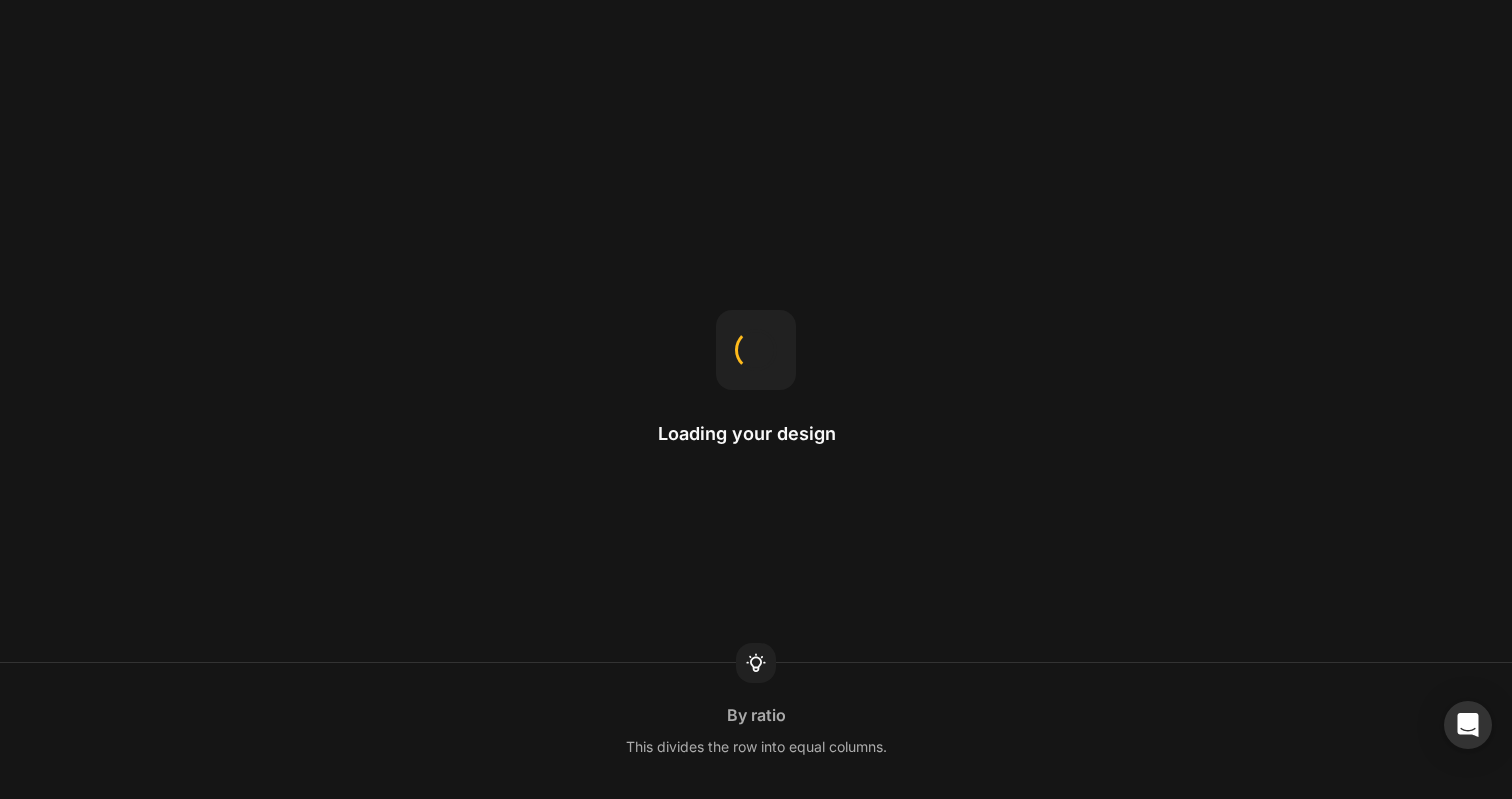 scroll, scrollTop: 0, scrollLeft: 0, axis: both 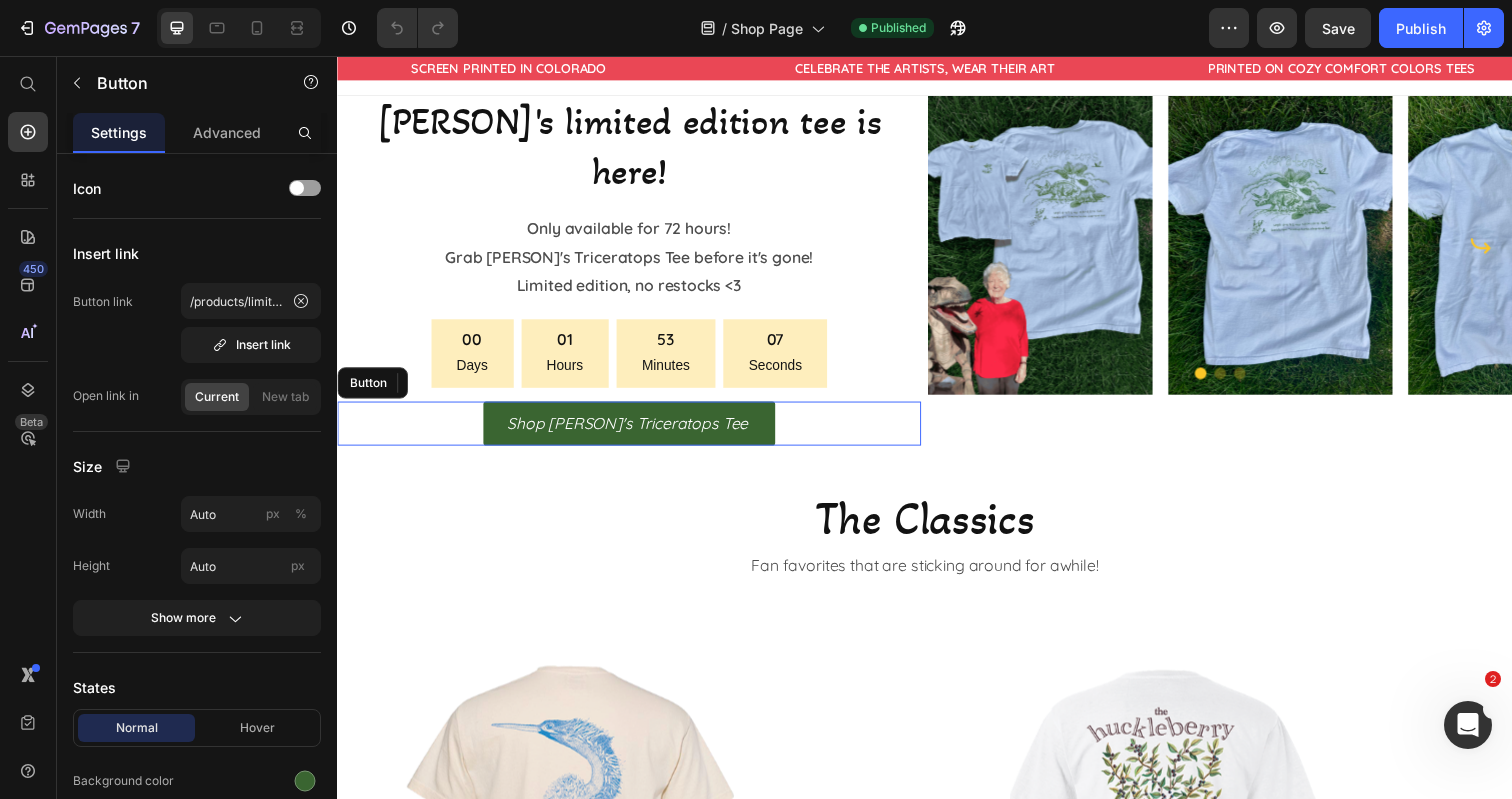 click on "Shop [NAME]'s Triceratops Tee Button" at bounding box center [635, 431] 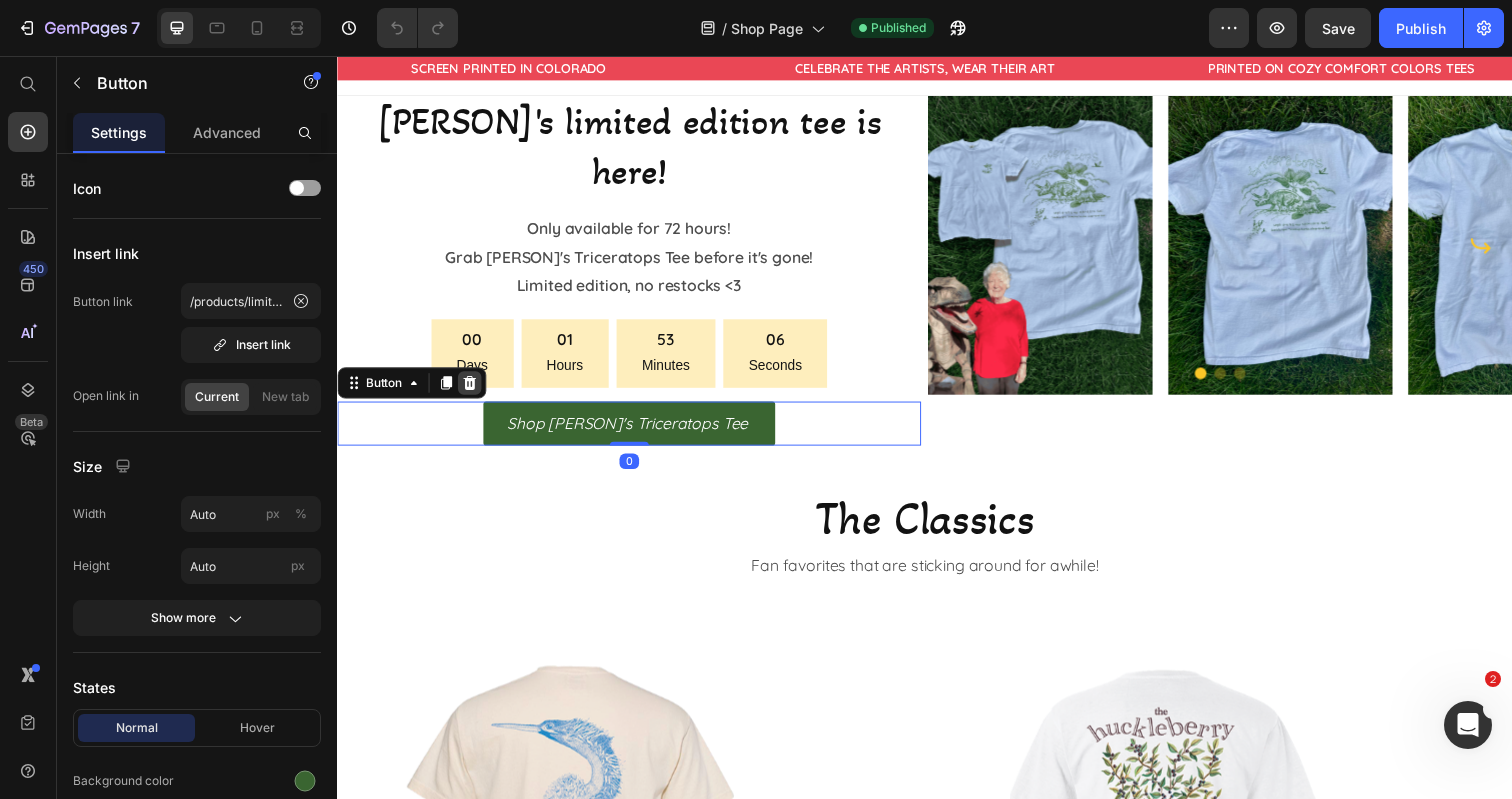 click 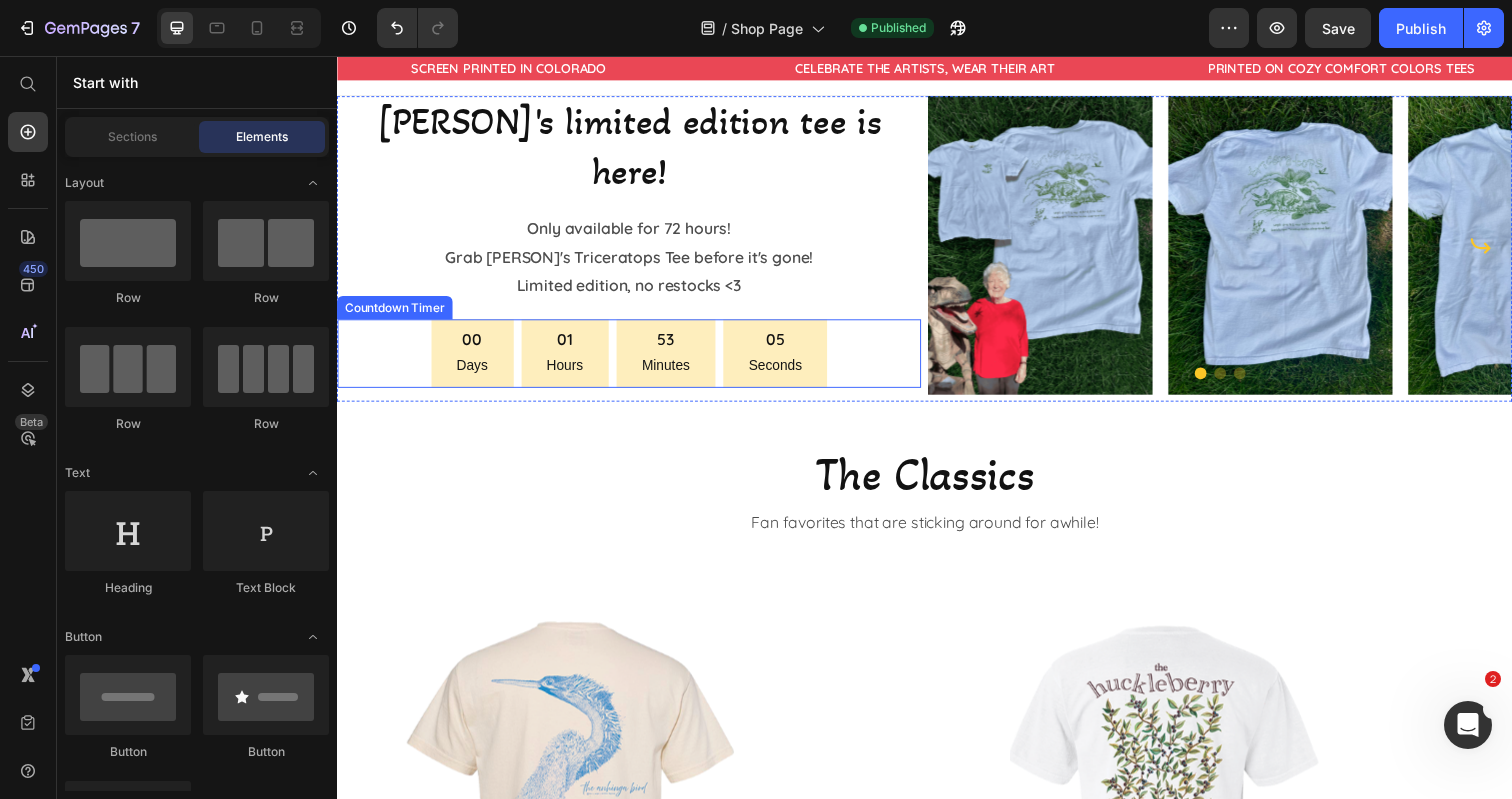 click on "00 Days 01 Hours 53 Minutes 05 Seconds" at bounding box center (635, 360) 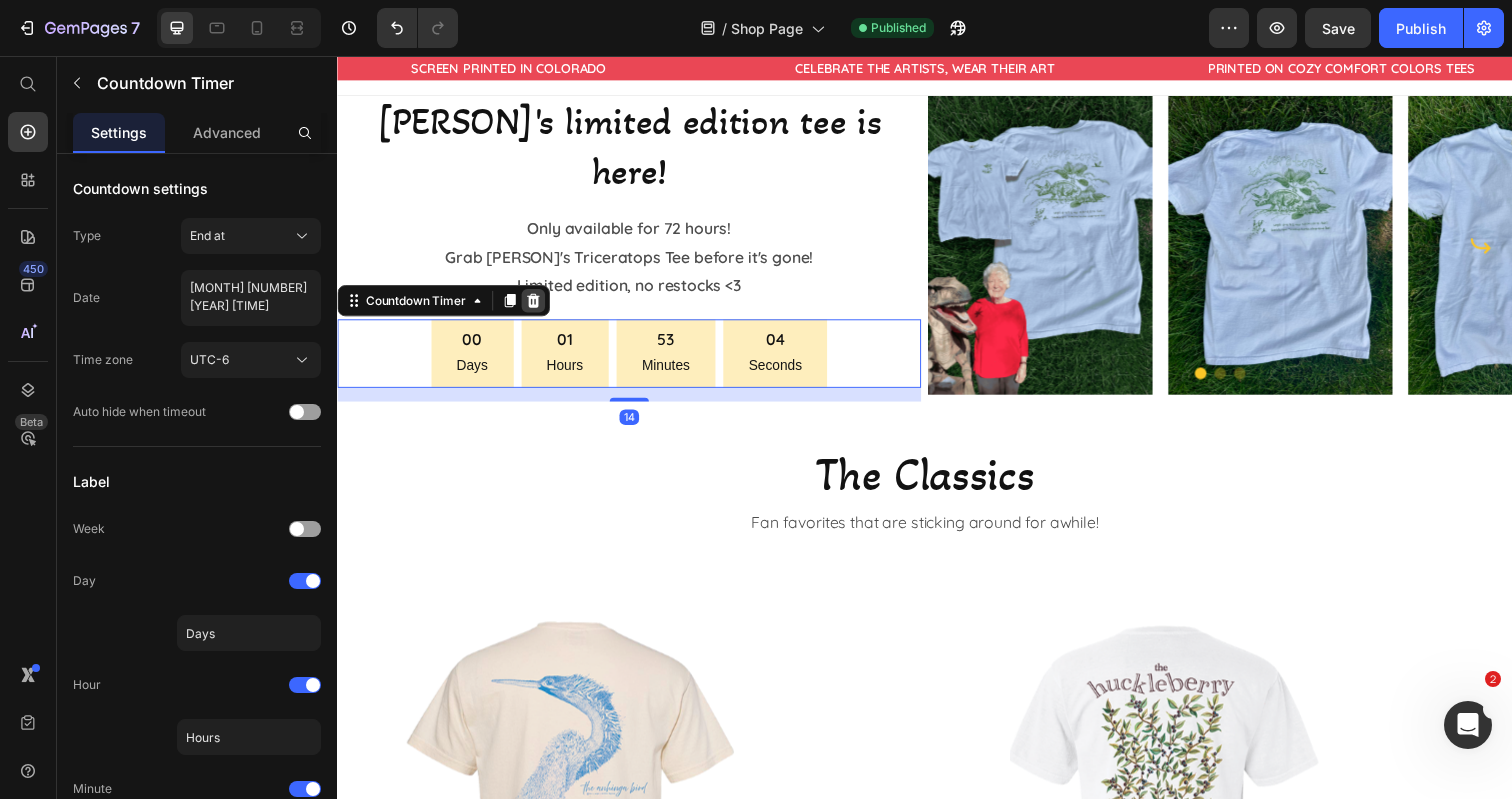 click 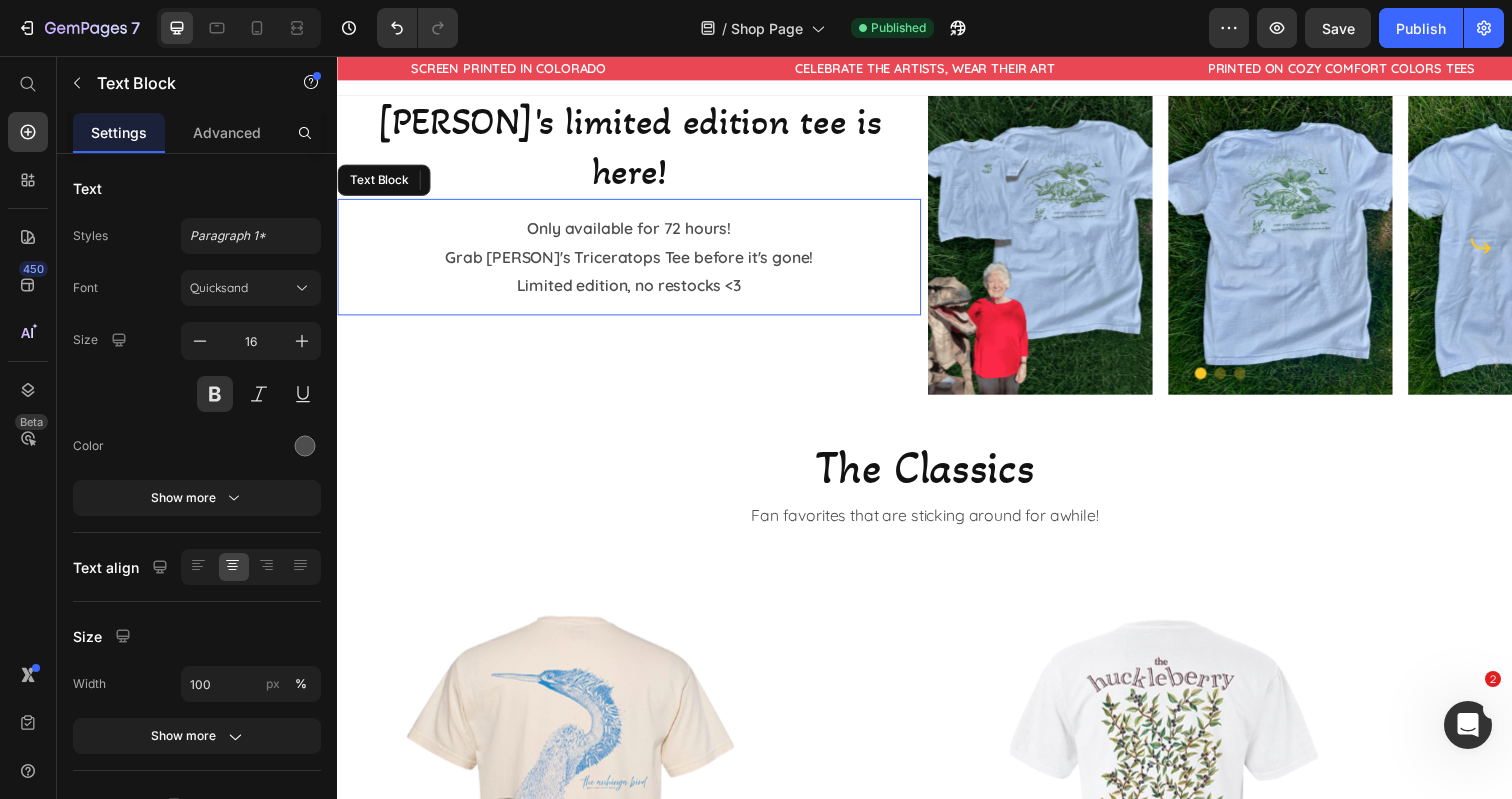 click on "Grab Judy's Triceratops Tee before it's gone!" at bounding box center (635, 261) 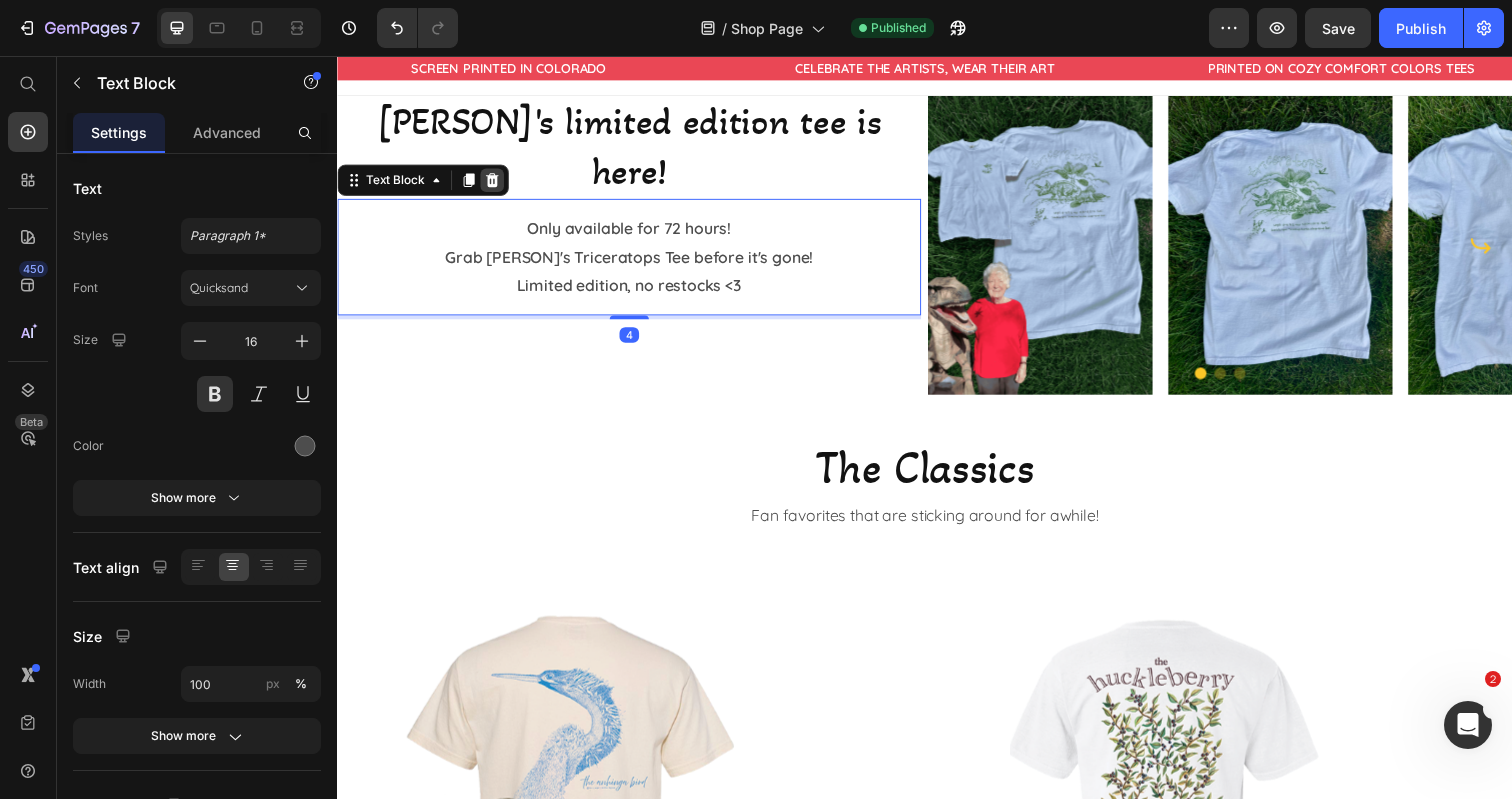 click 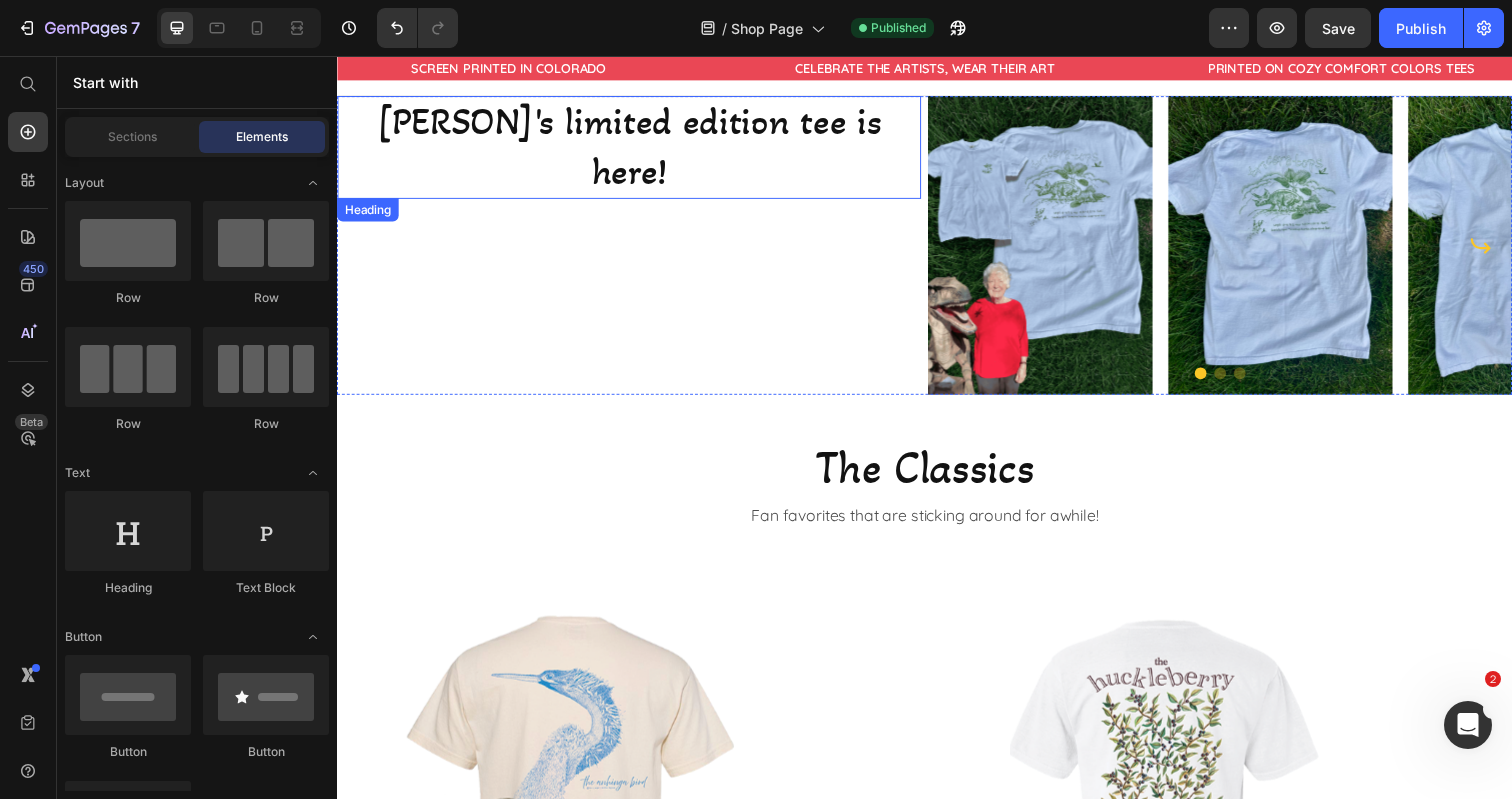 click on "Judy's limited edition tee is here!" at bounding box center [635, 149] 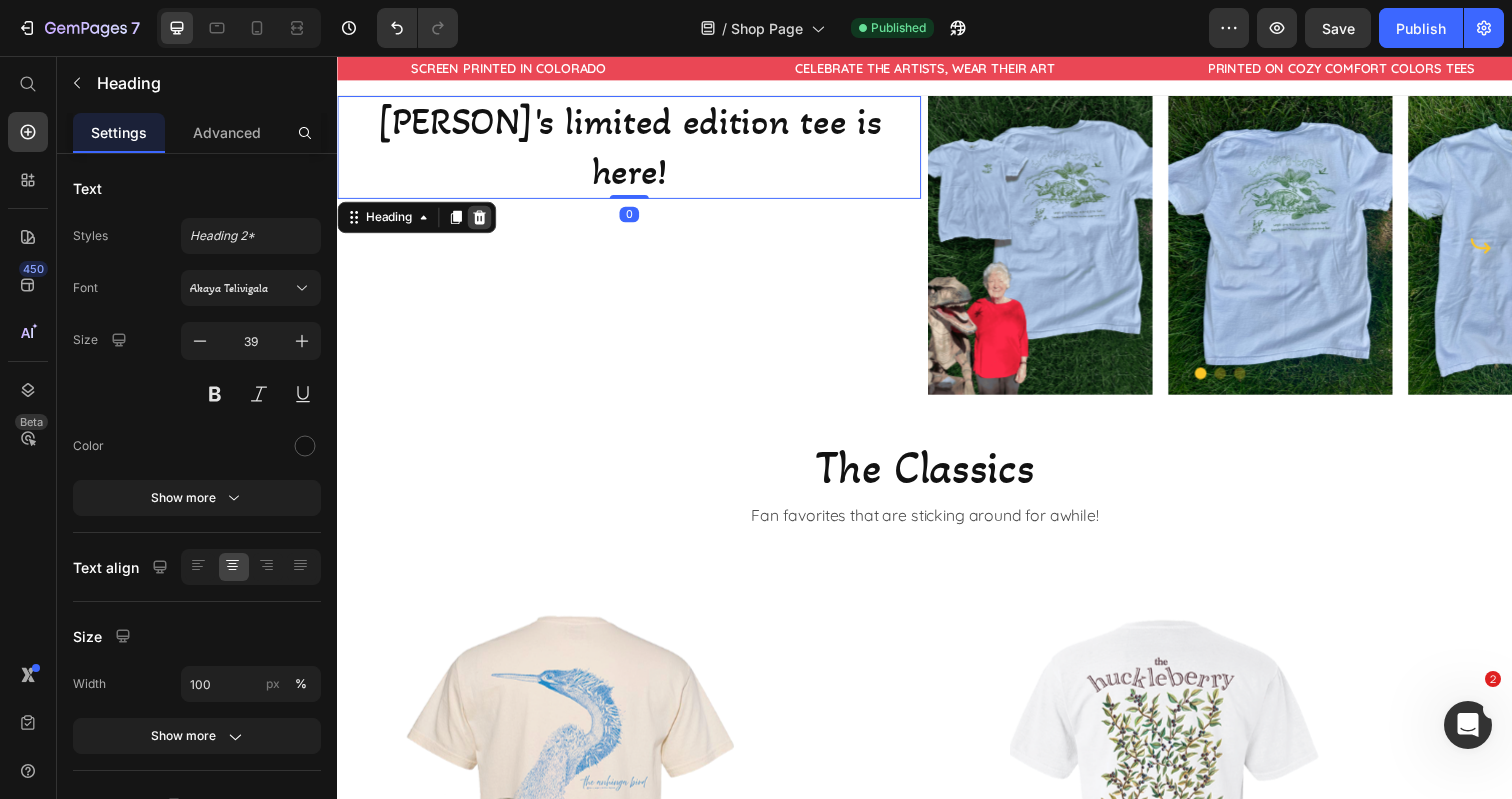 click 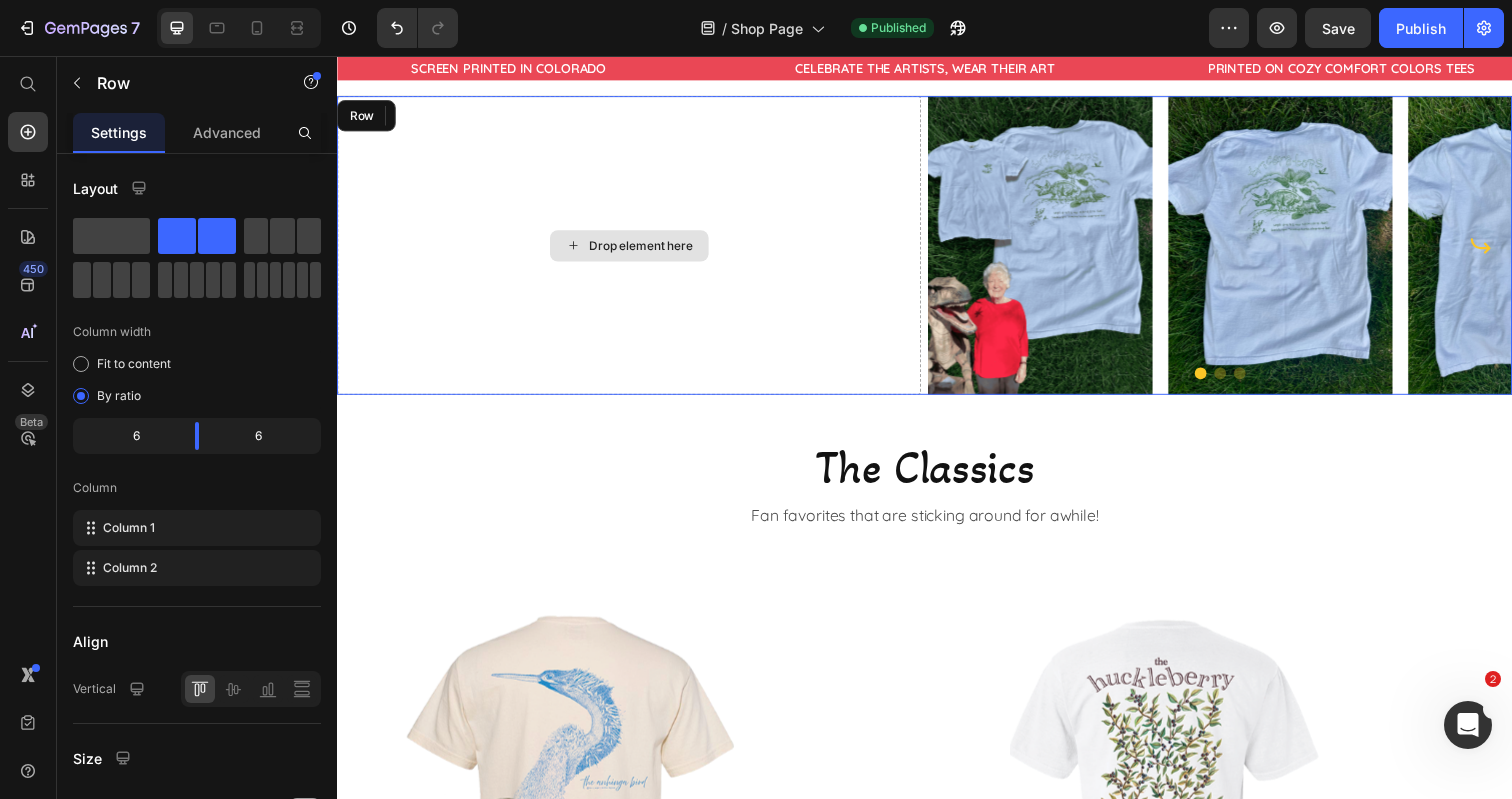 click on "Drop element here" at bounding box center [635, 249] 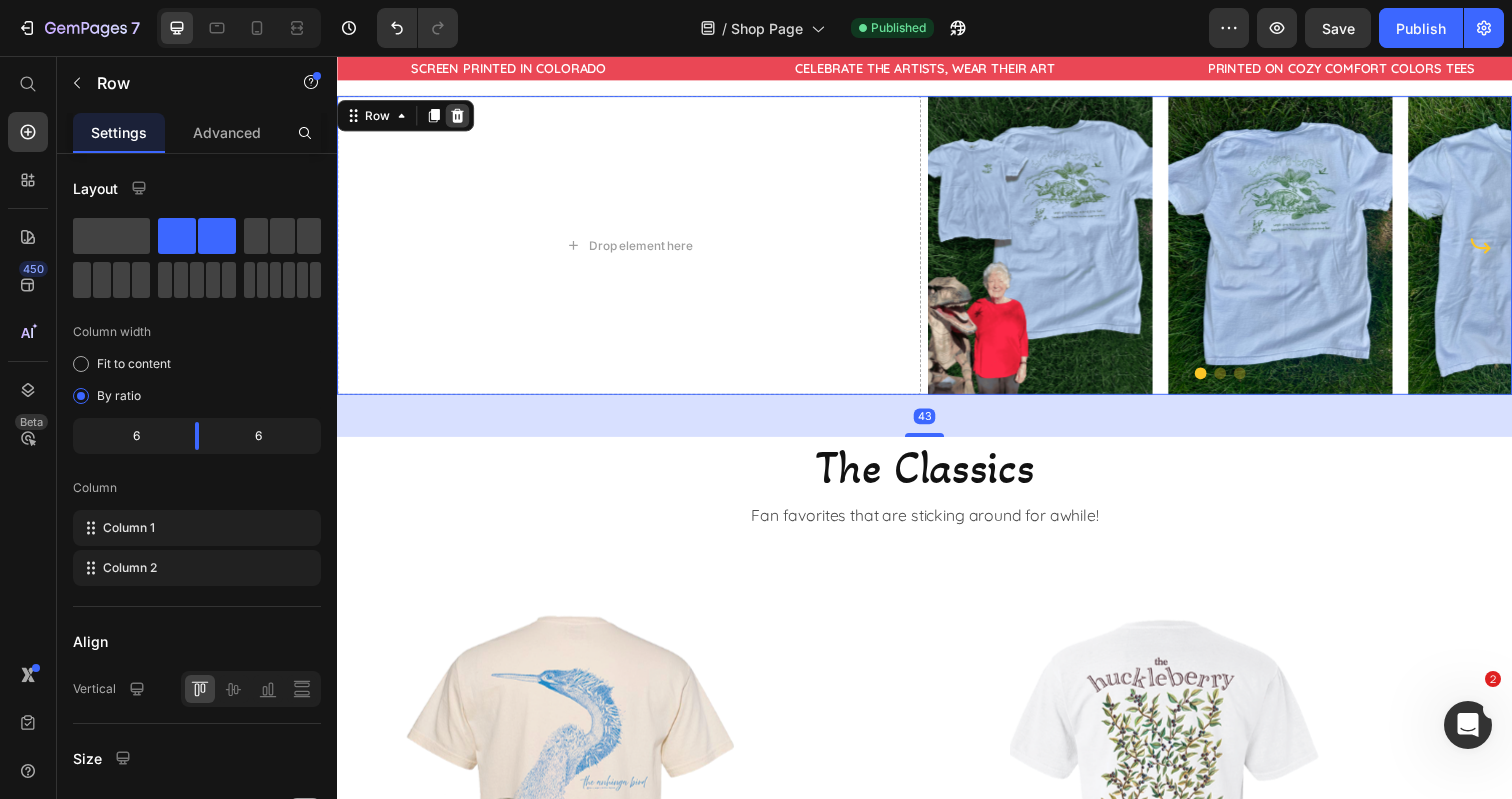 click 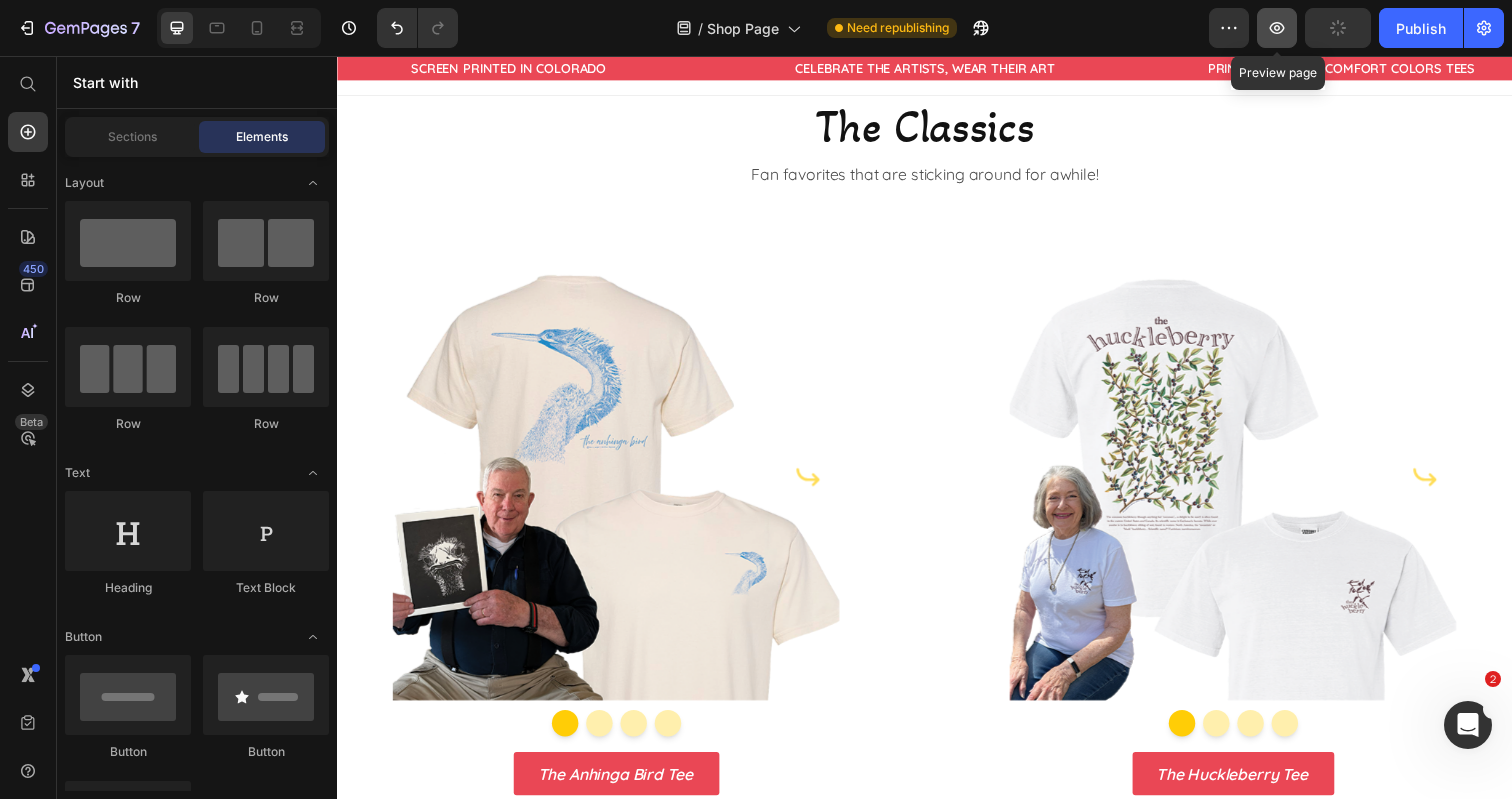 click 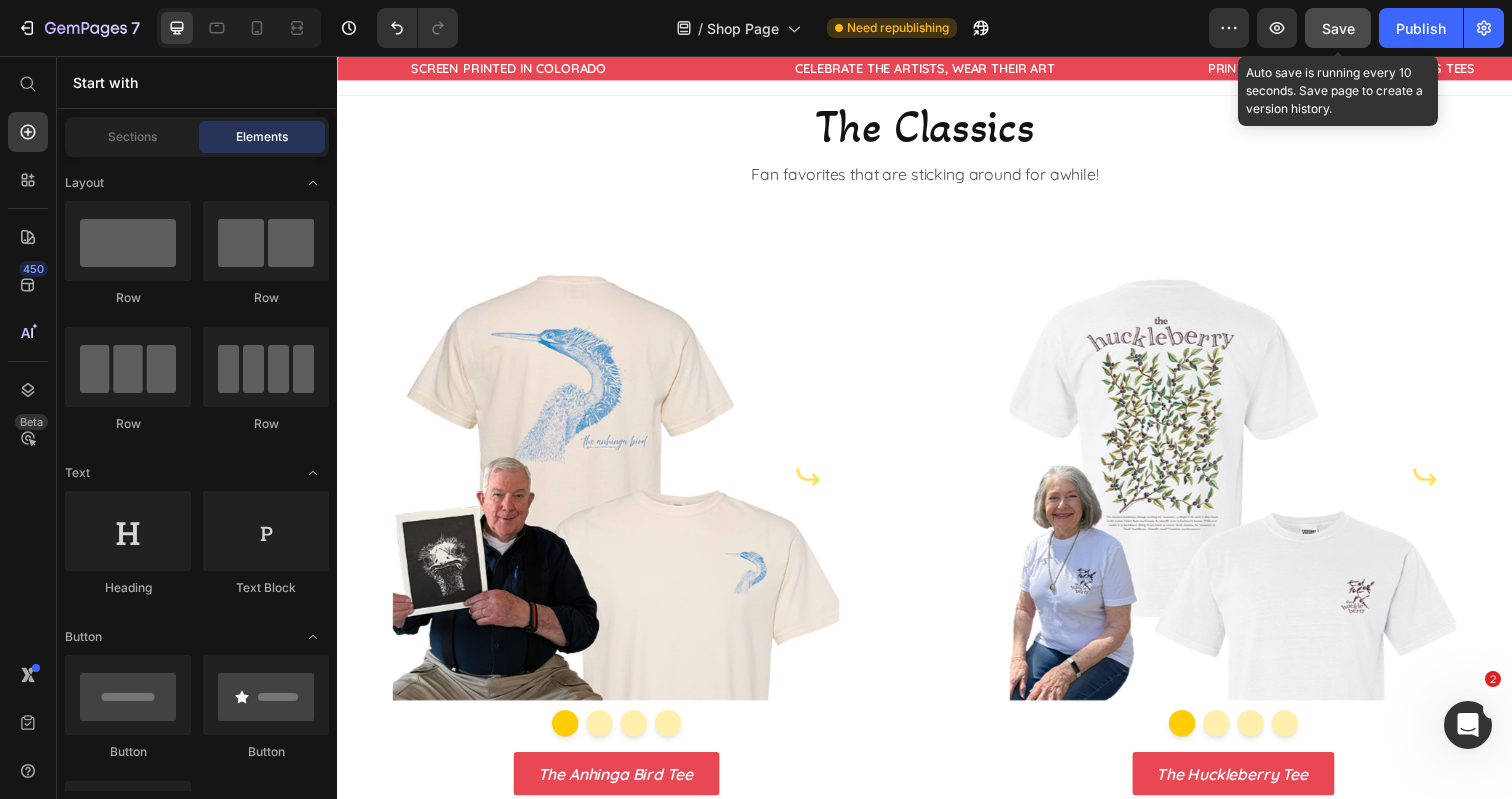 click on "Save" at bounding box center (1338, 28) 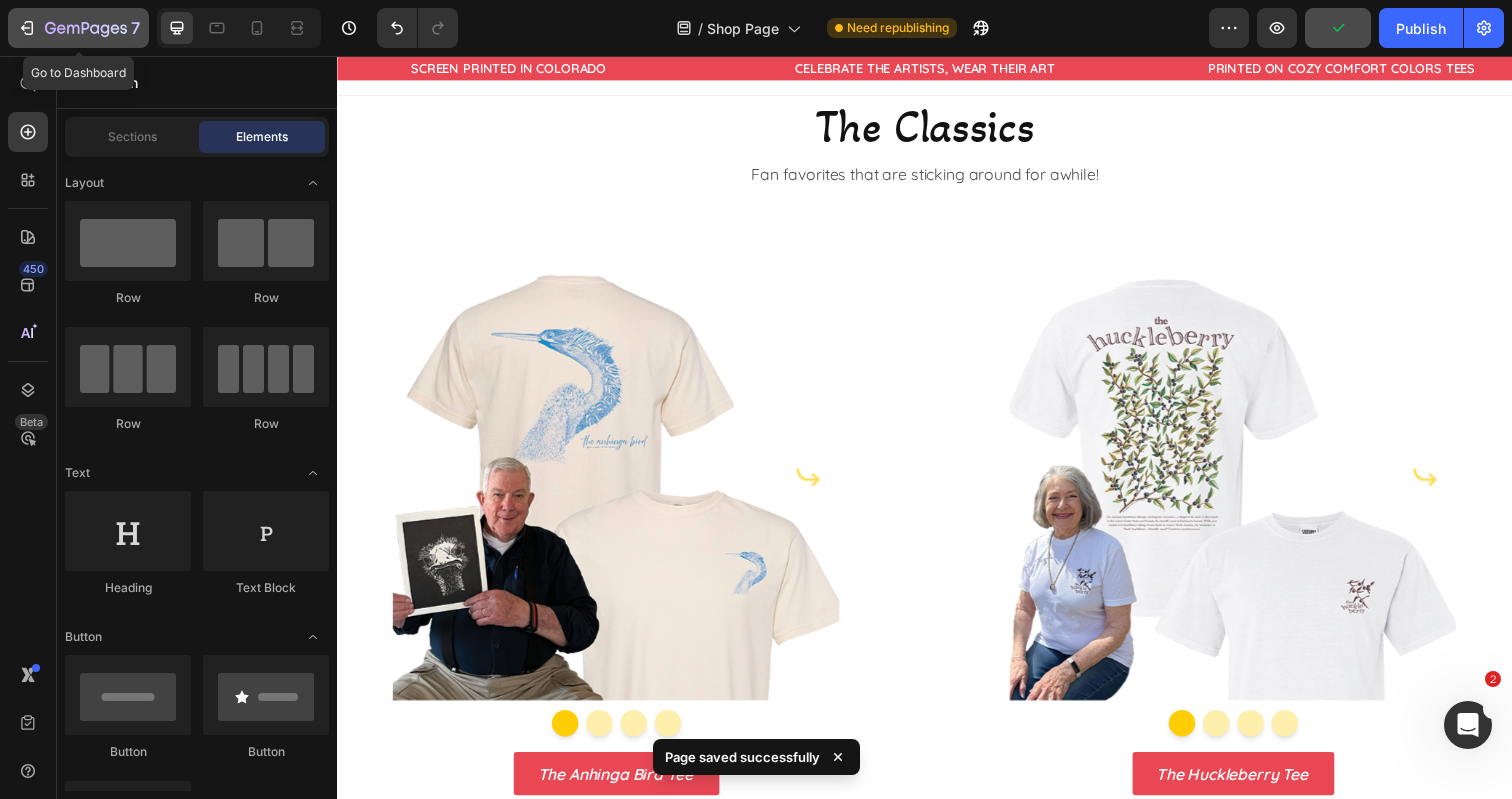 click on "7" 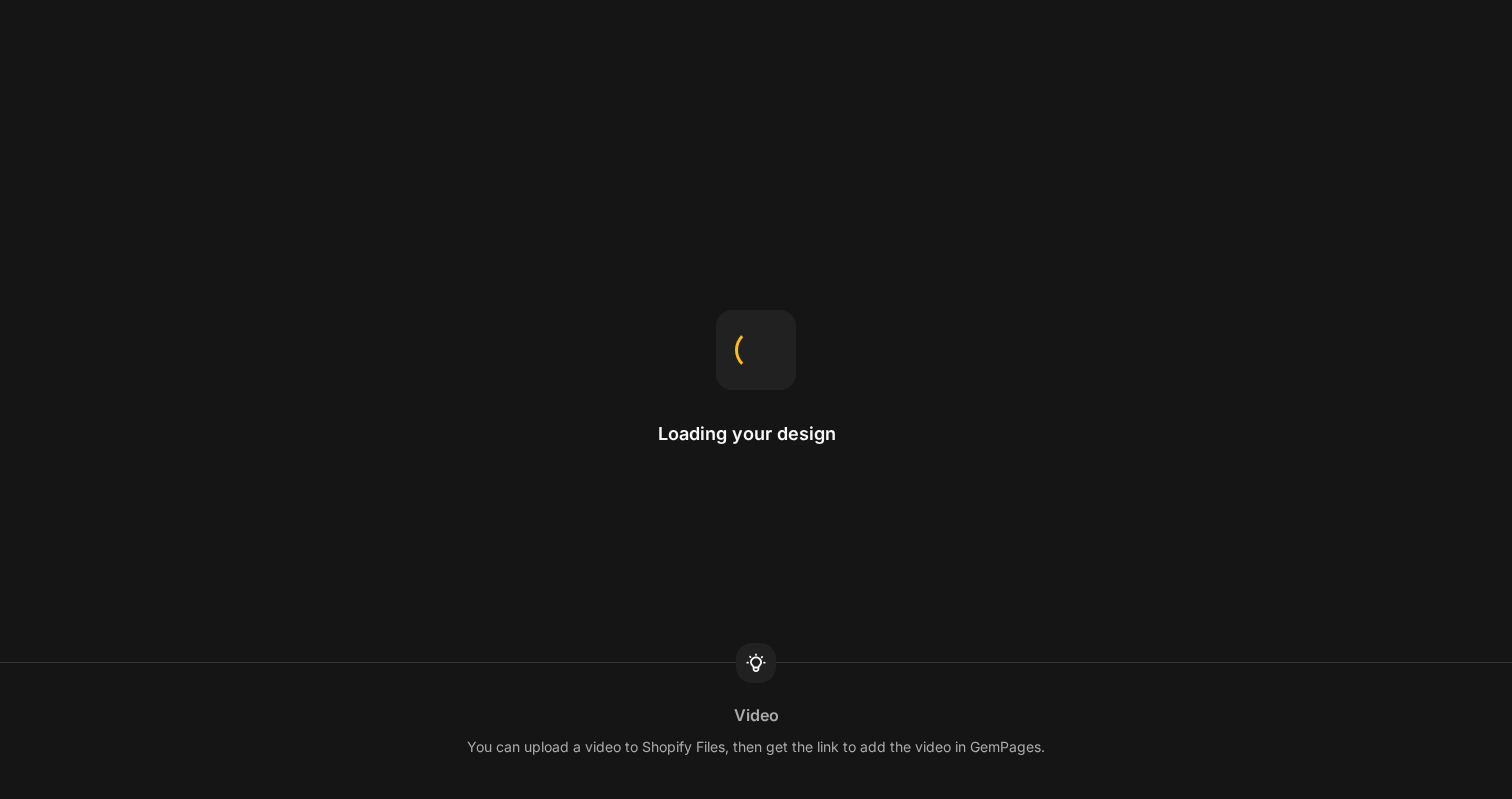 scroll, scrollTop: 0, scrollLeft: 0, axis: both 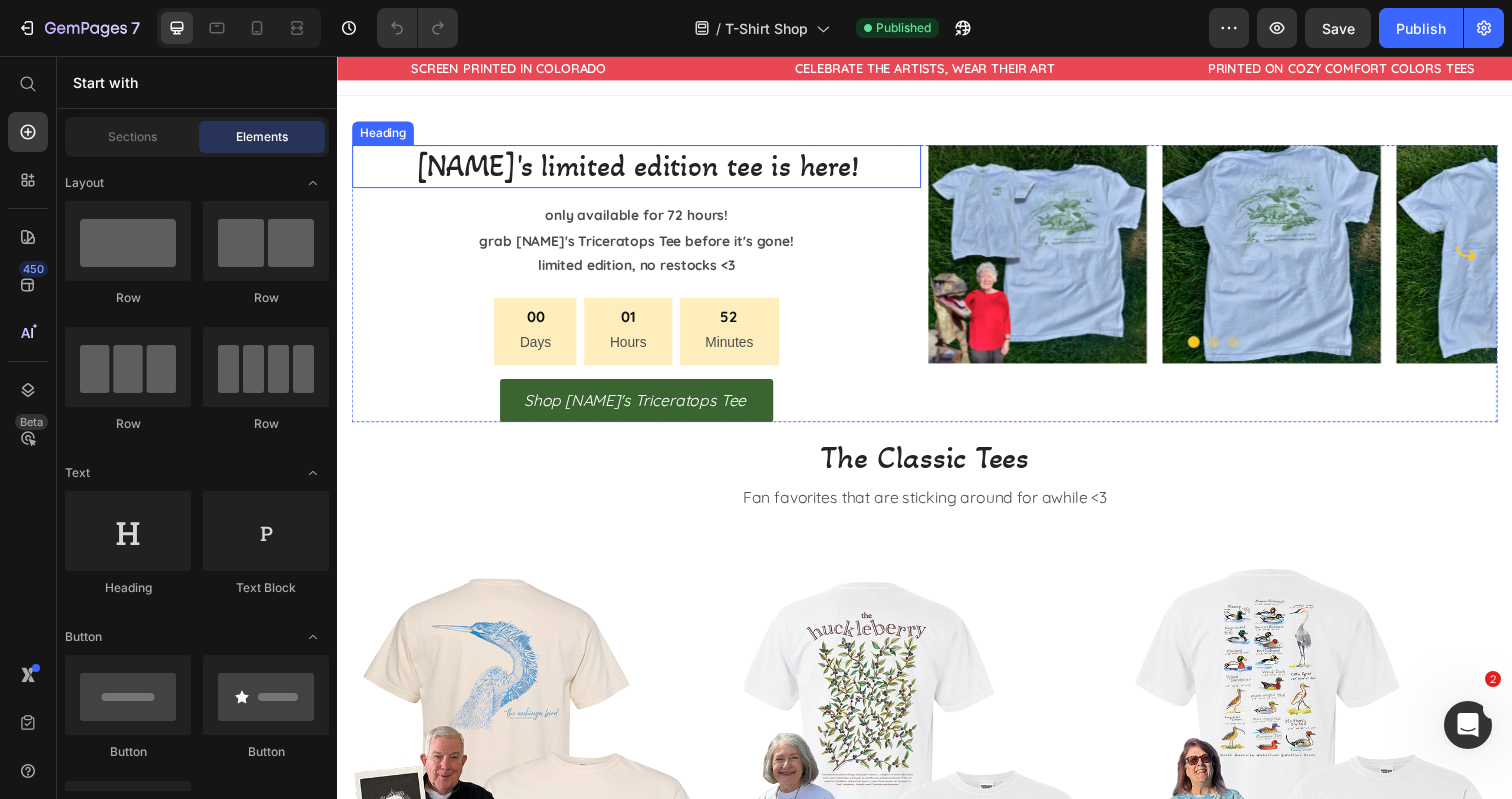 click on "[NAME]'s limited edition tee is here!" at bounding box center (642, 169) 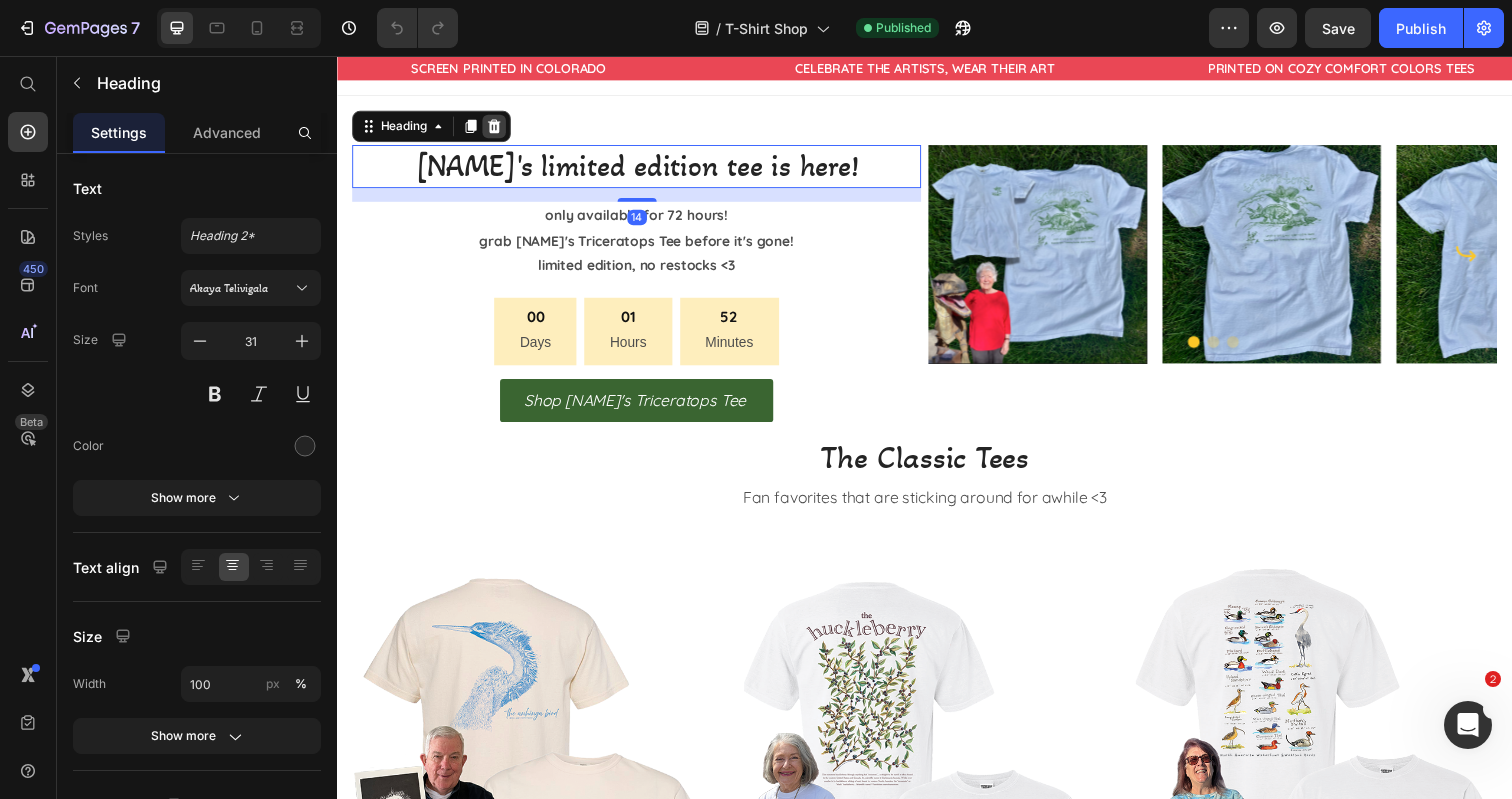 click 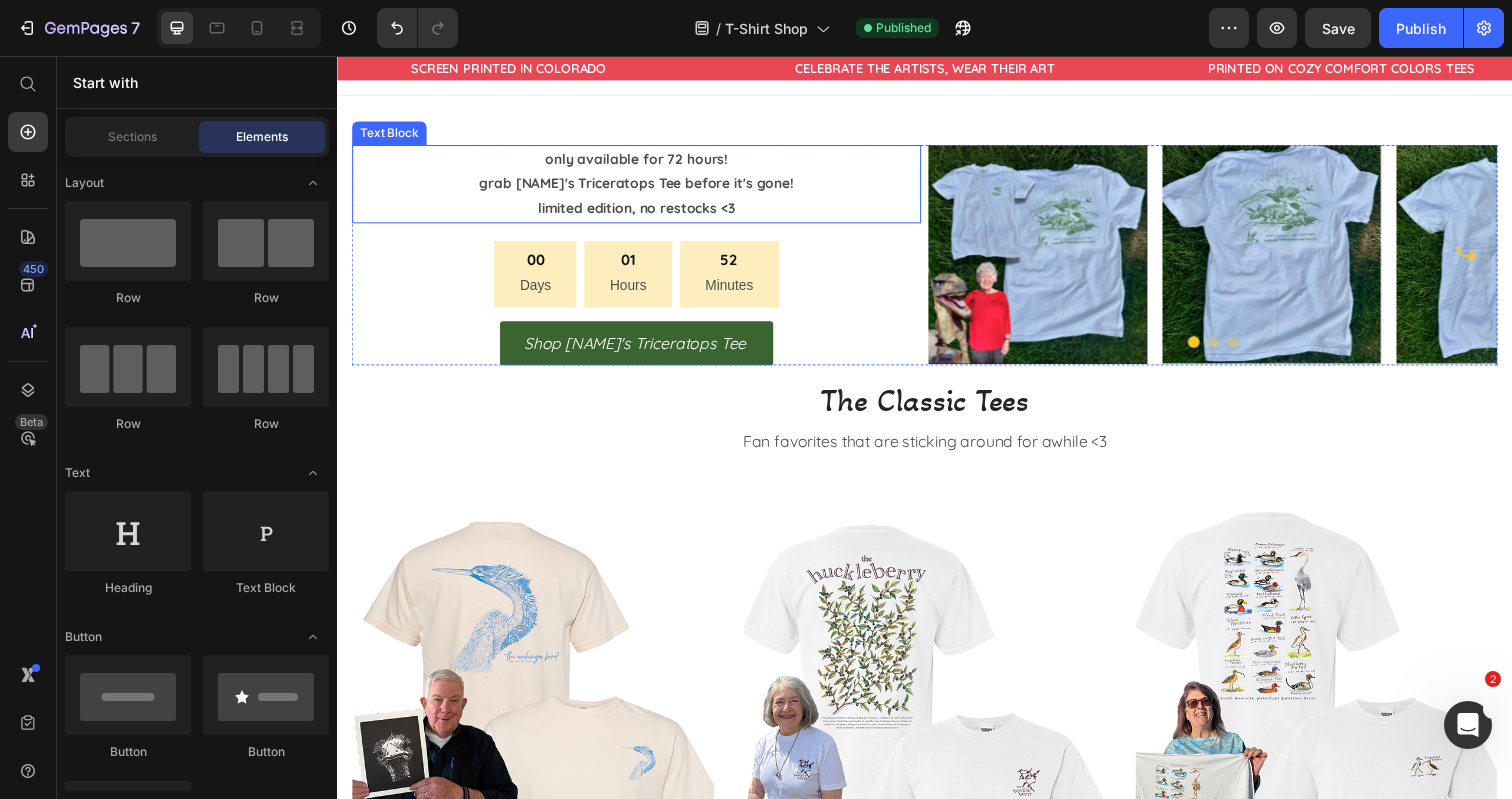 click on "grab Judy's Triceratops Tee before it's gone!" at bounding box center (642, 186) 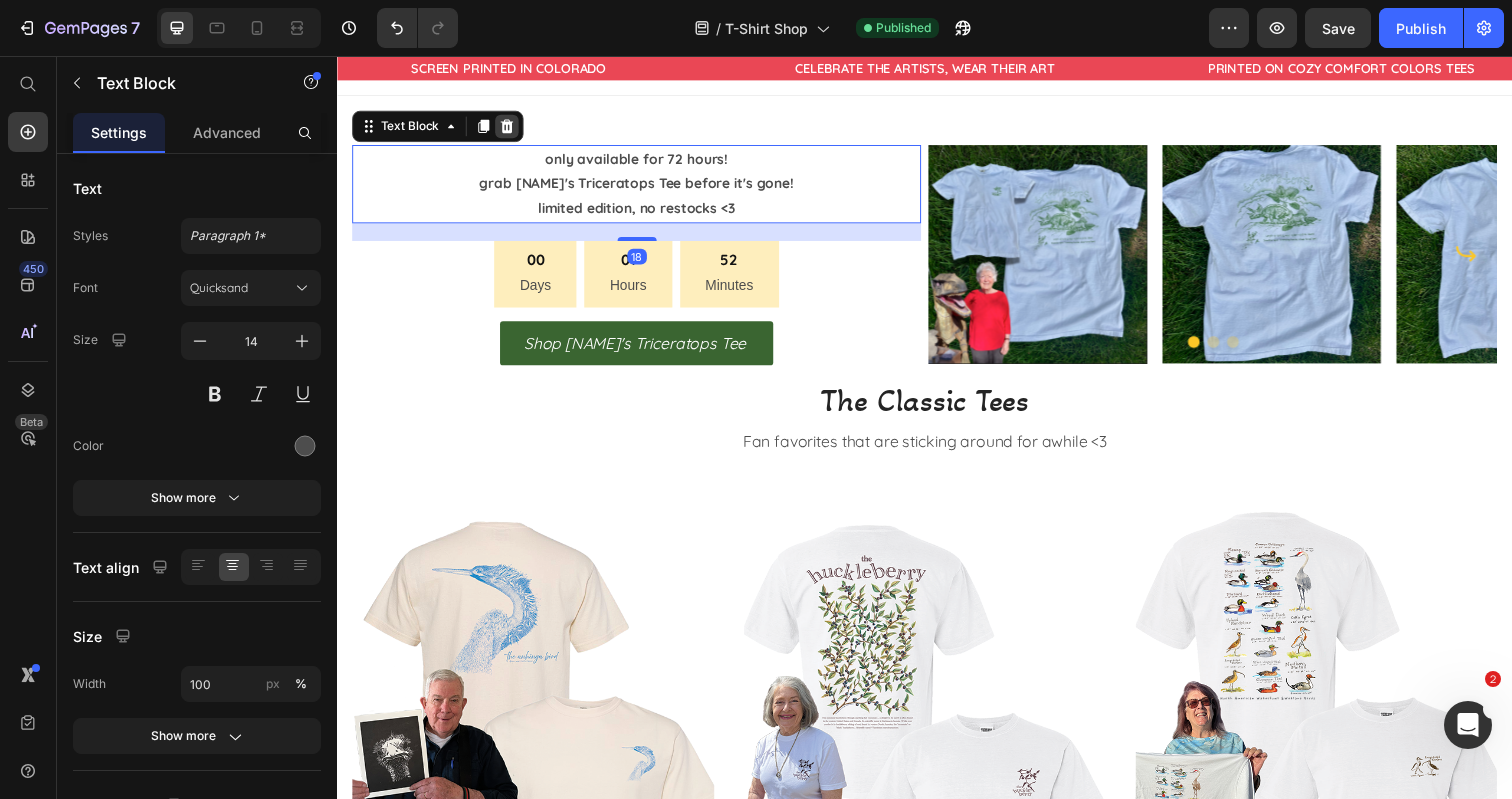 click at bounding box center (510, 128) 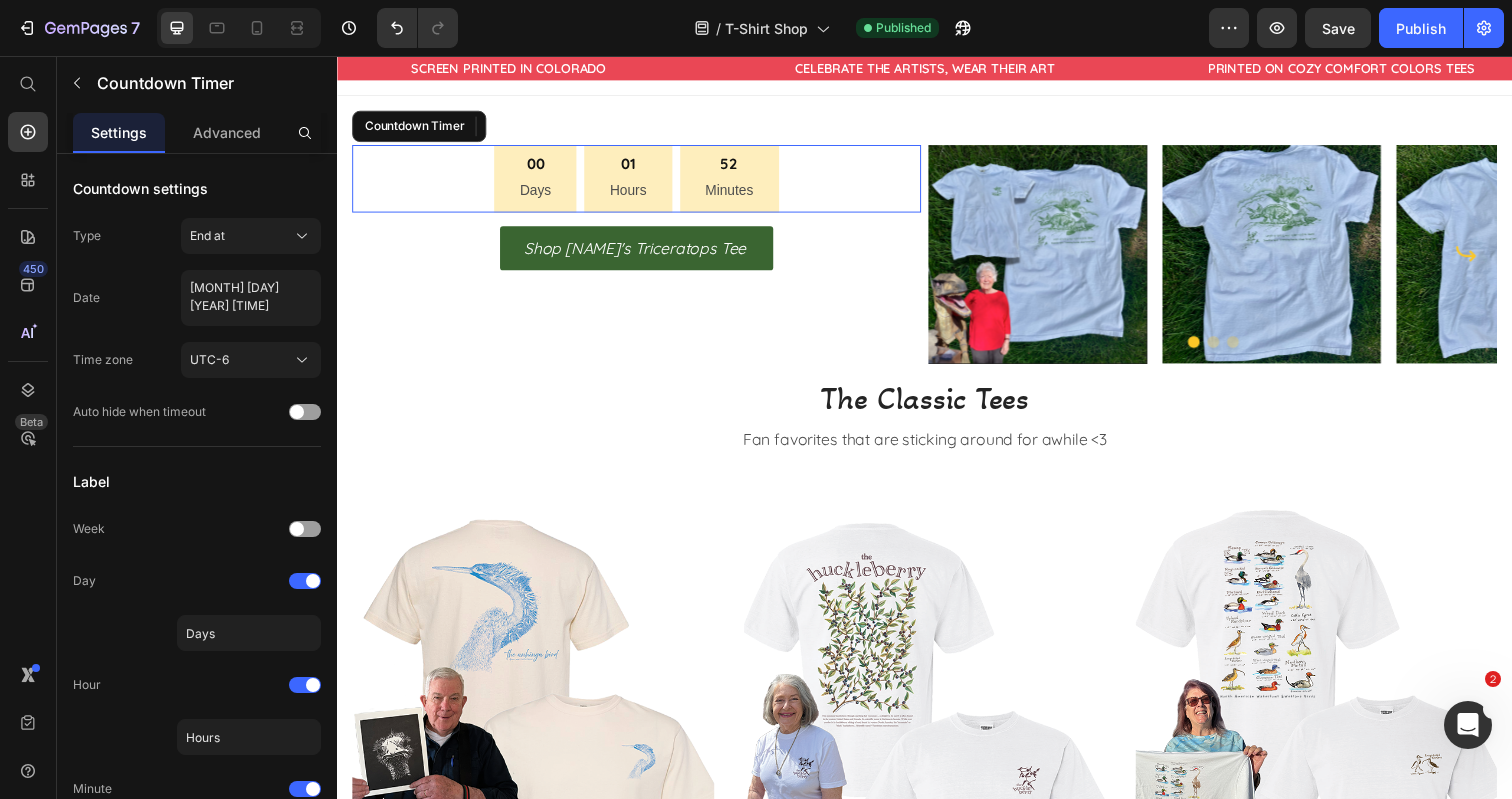 click on "00 Days 01 Hours 52 Minutes" at bounding box center (642, 181) 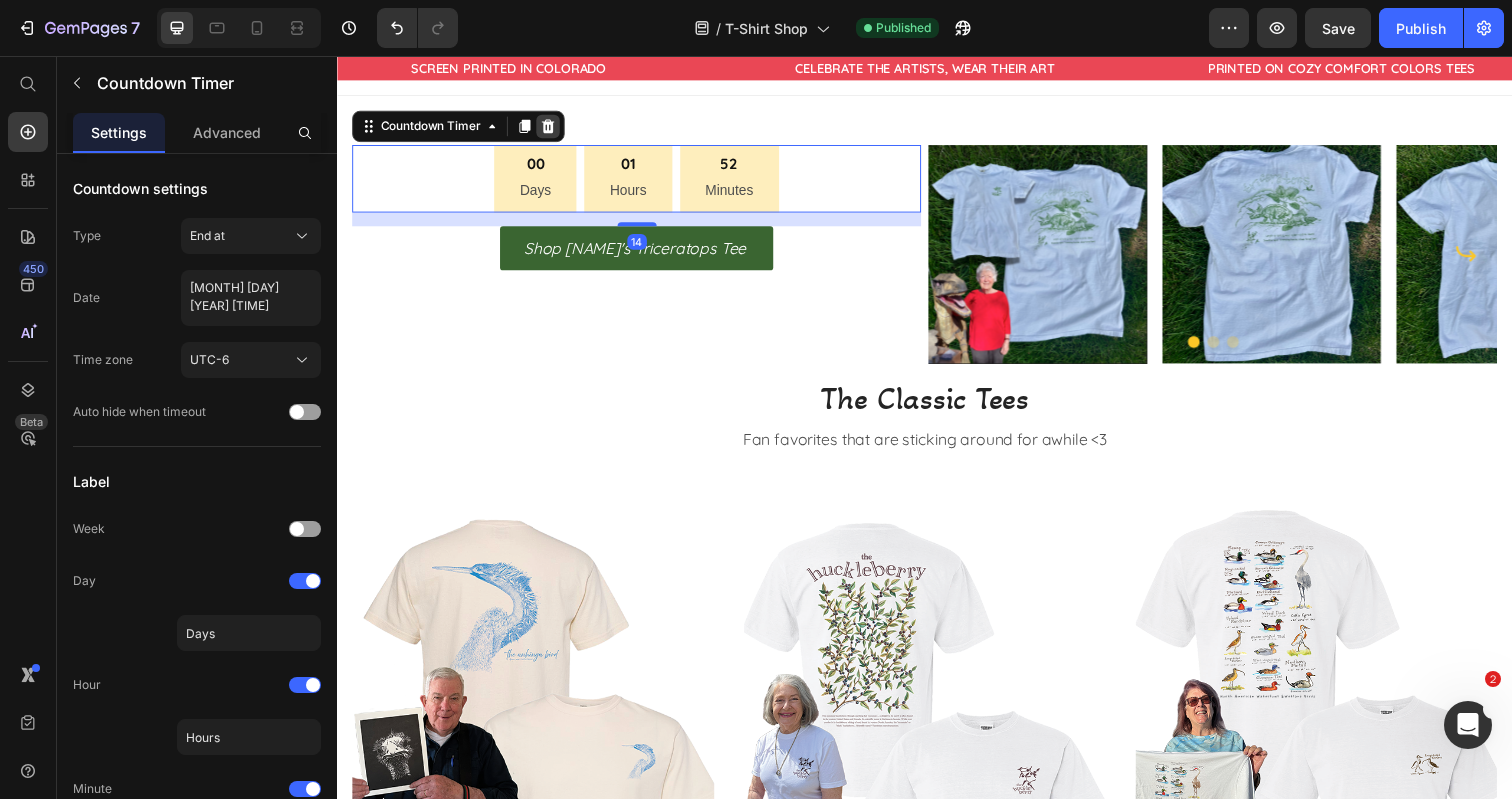 click 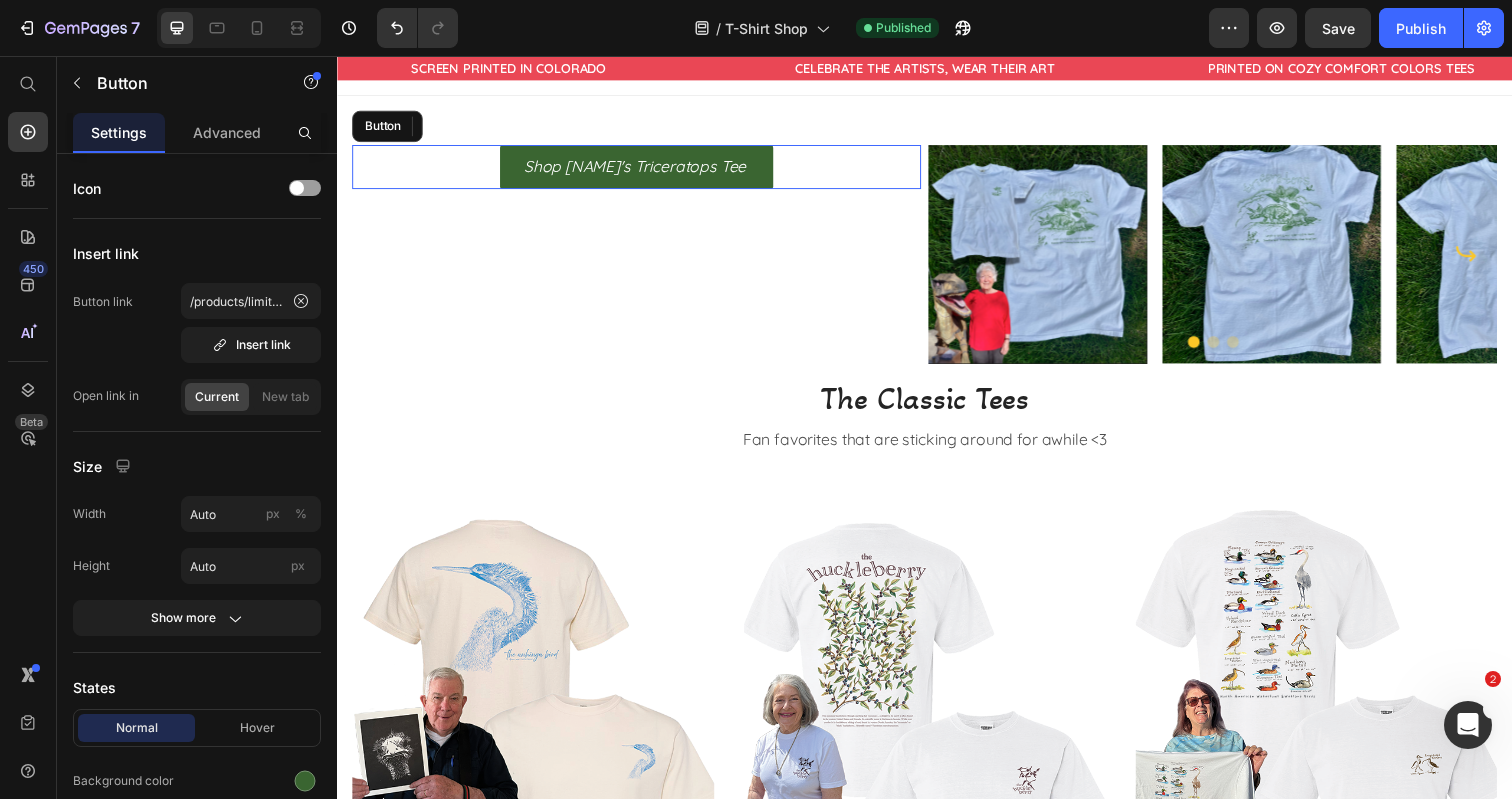 drag, startPoint x: 802, startPoint y: 179, endPoint x: 786, endPoint y: 179, distance: 16 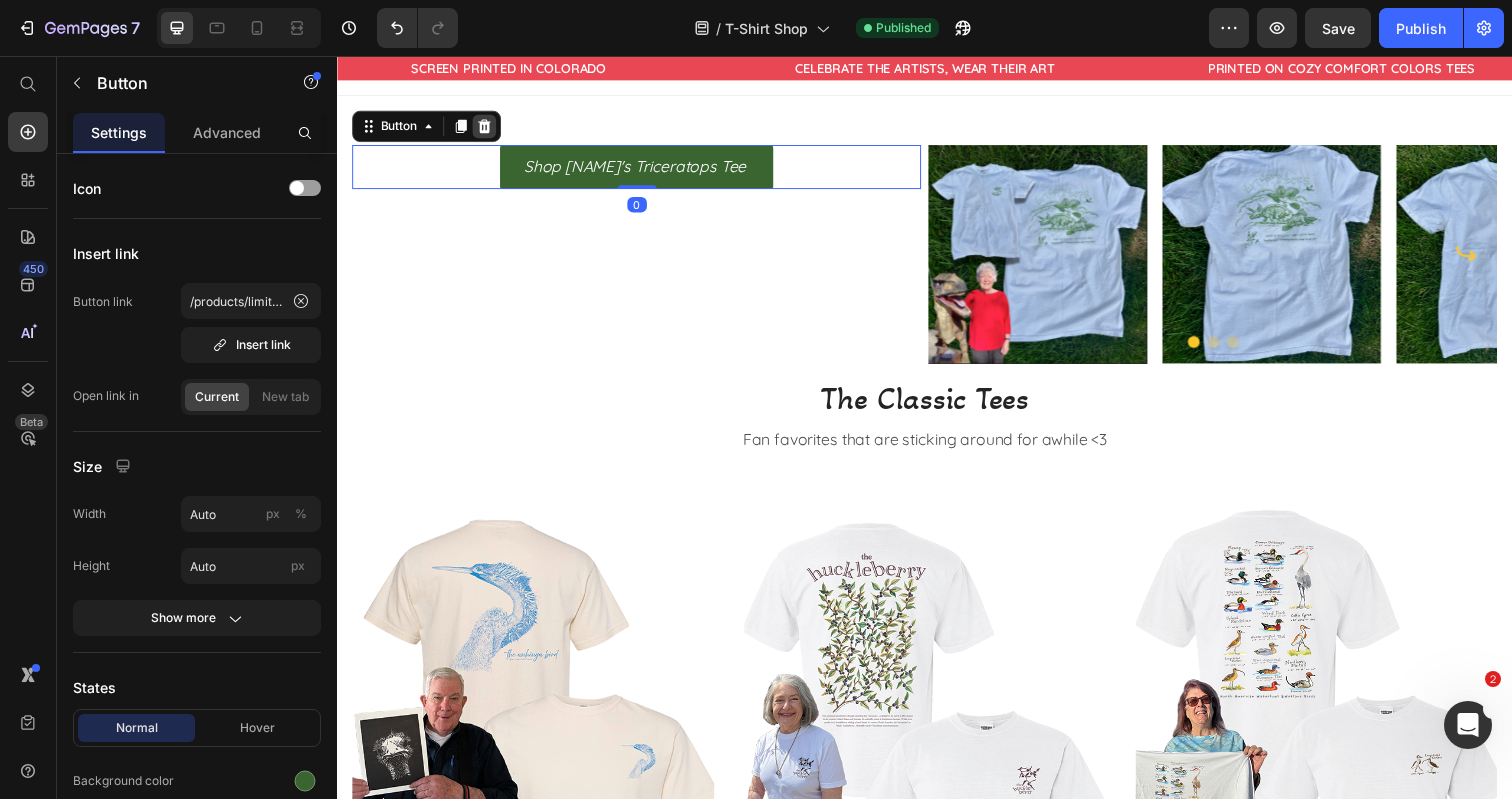 click 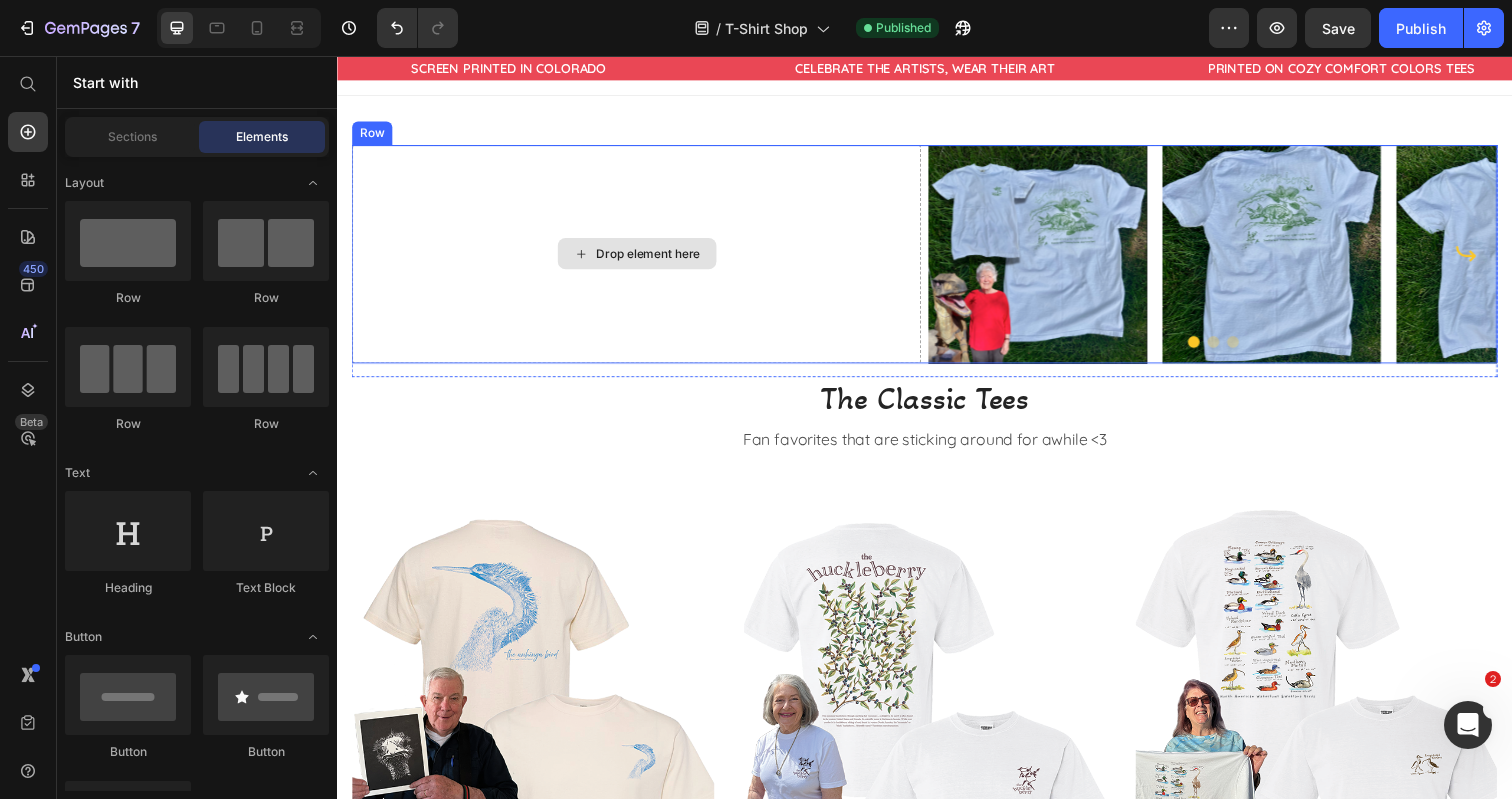 click on "Drop element here" at bounding box center [642, 258] 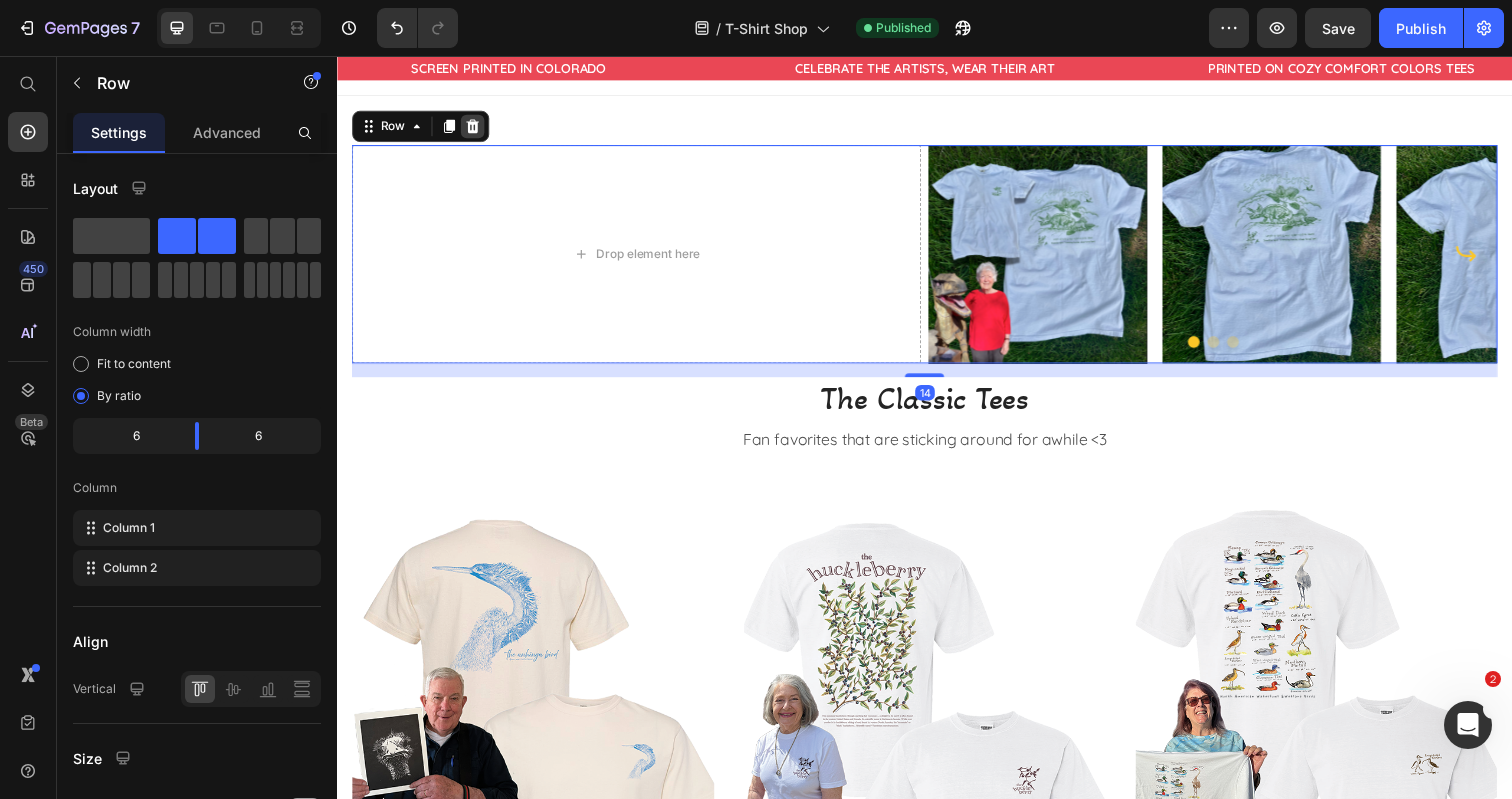 click 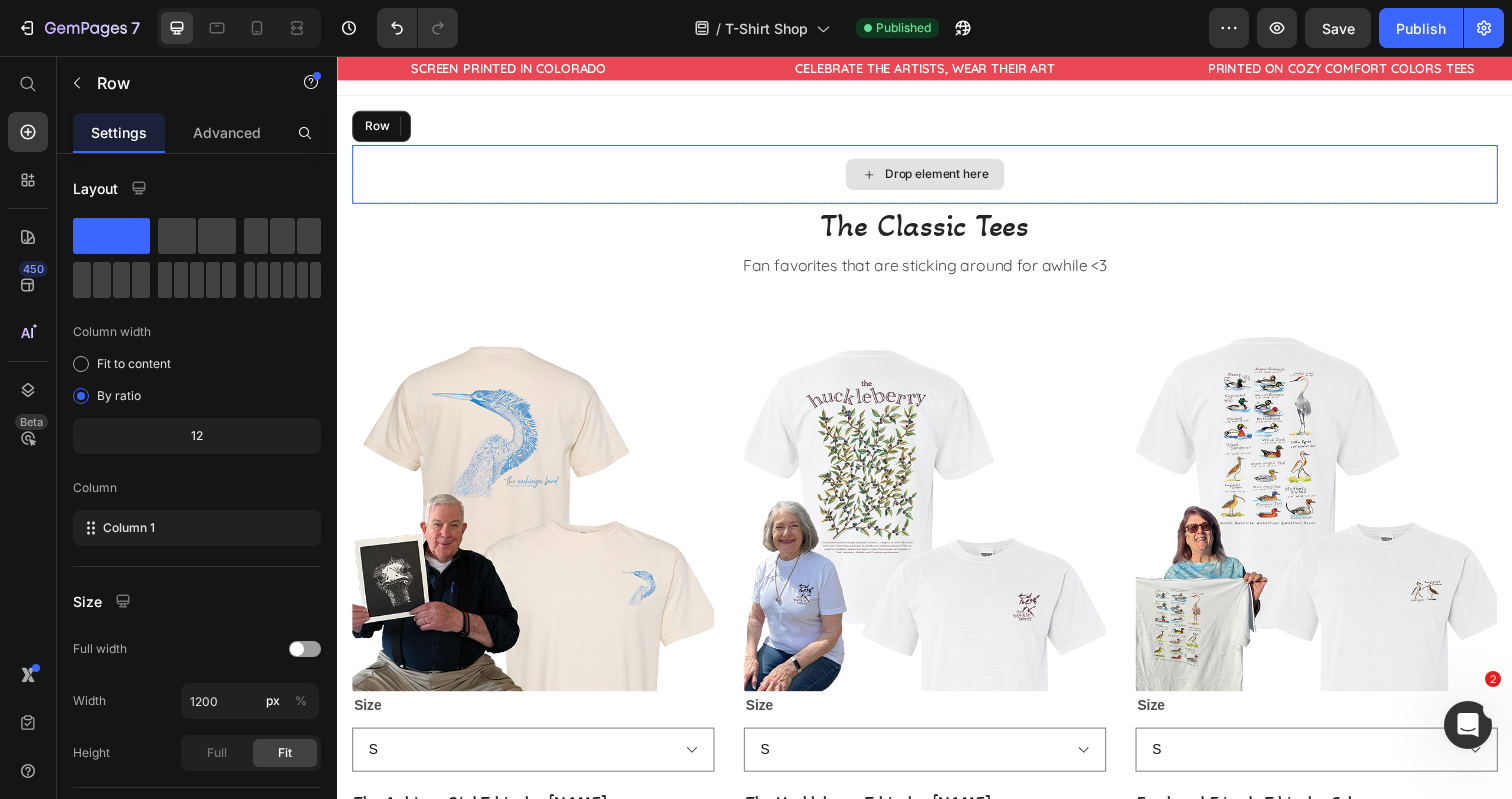click on "Drop element here" at bounding box center (937, 177) 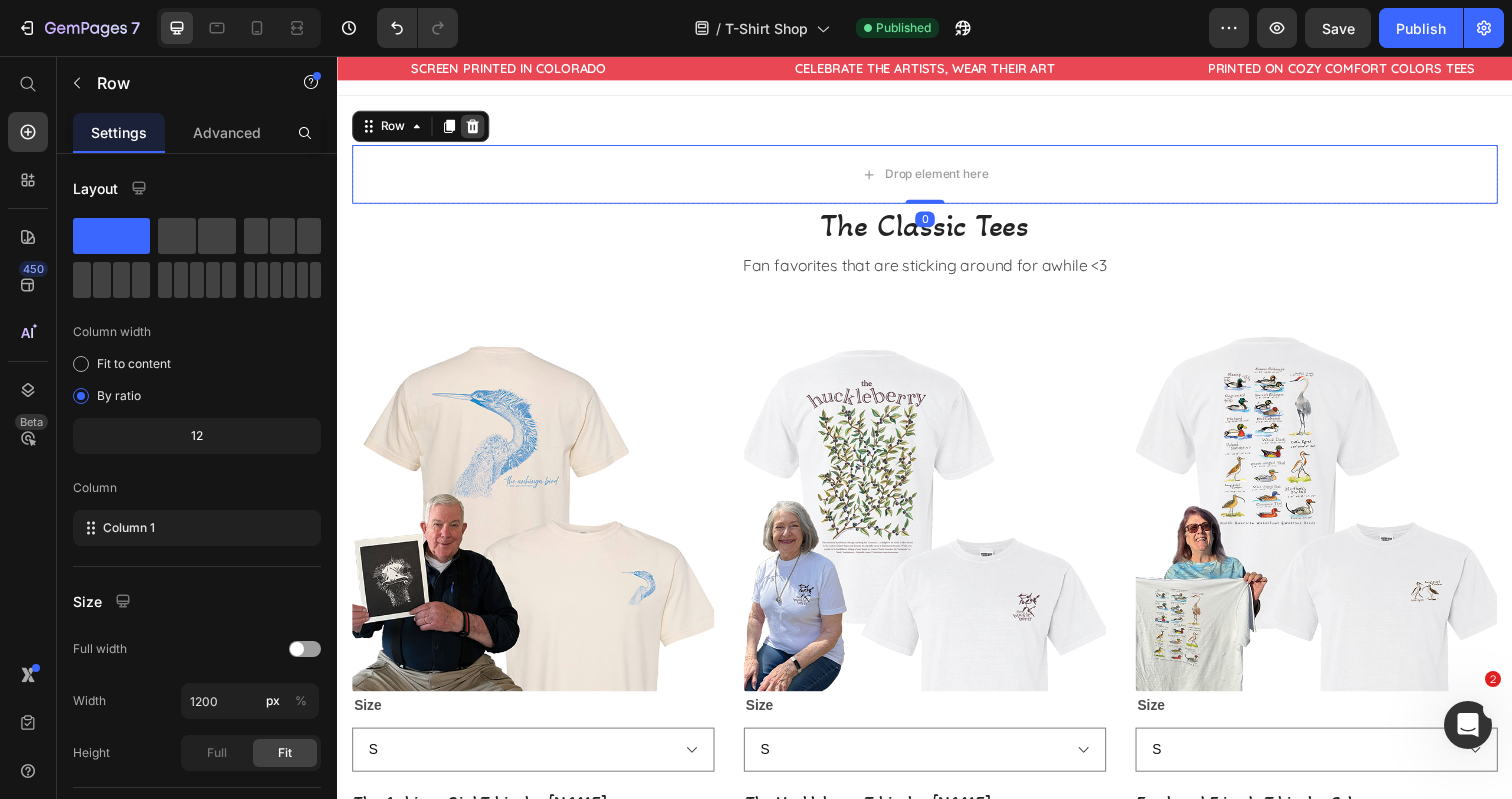 click 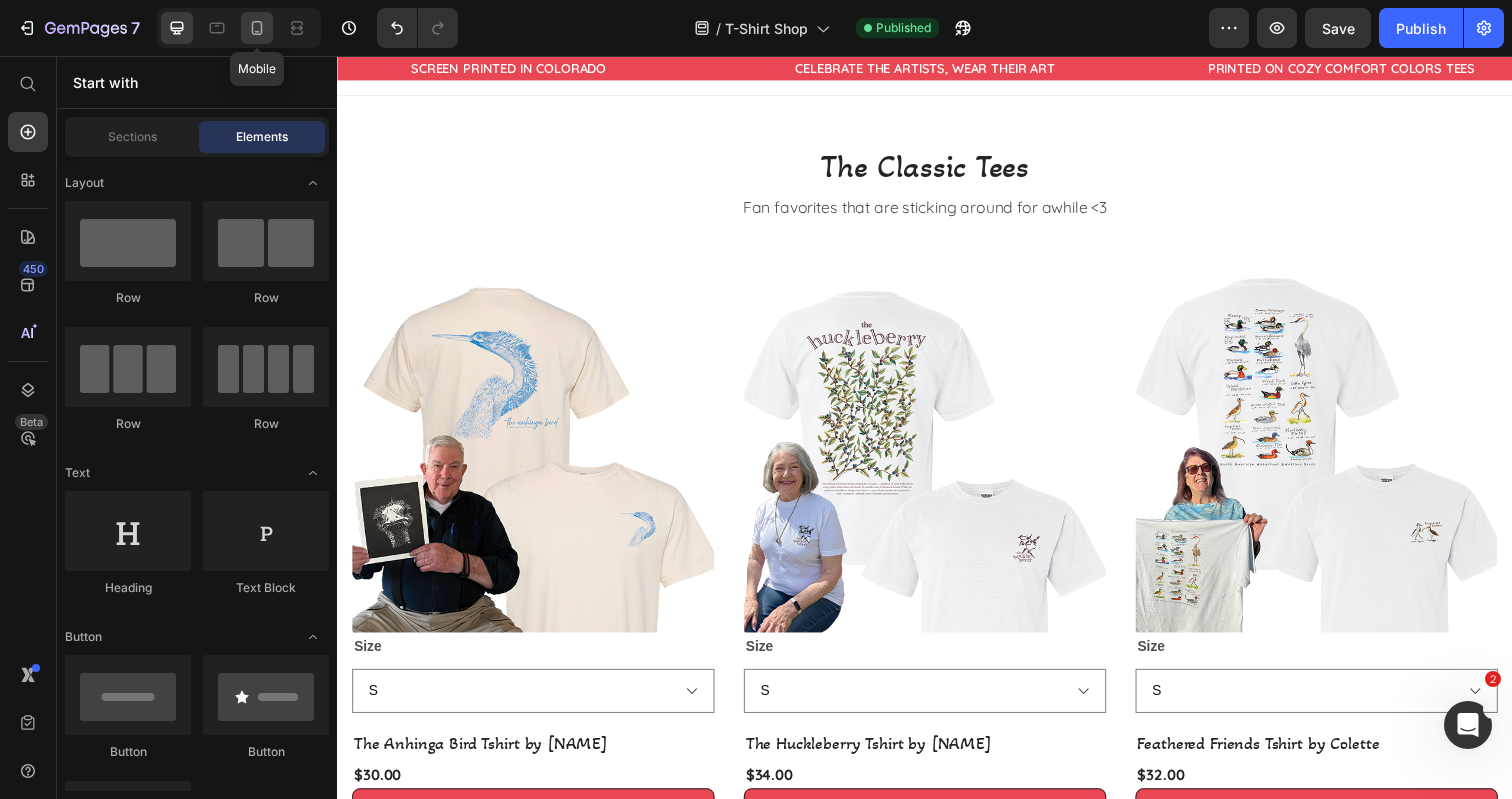 click 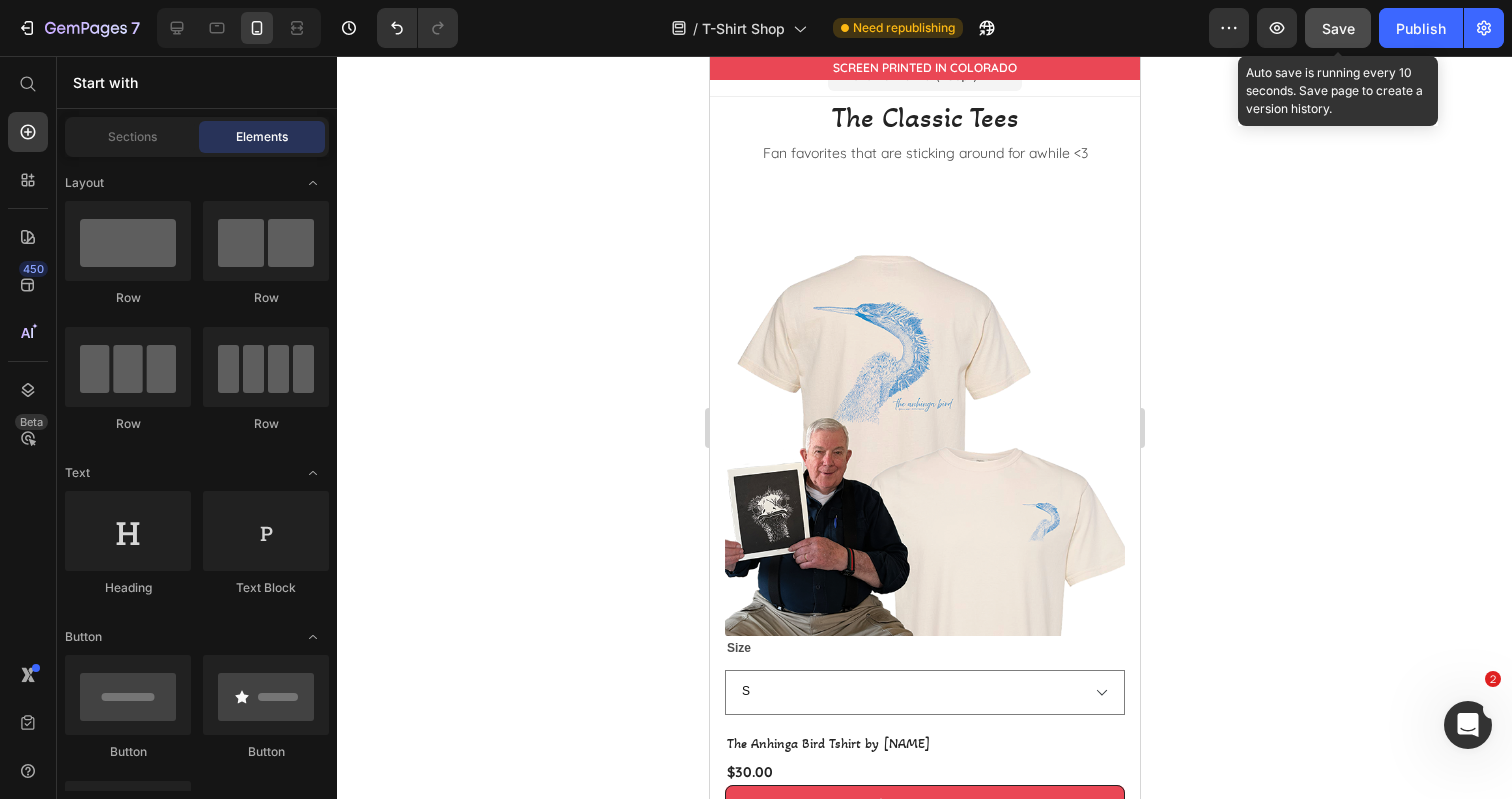 click on "Save" at bounding box center [1338, 28] 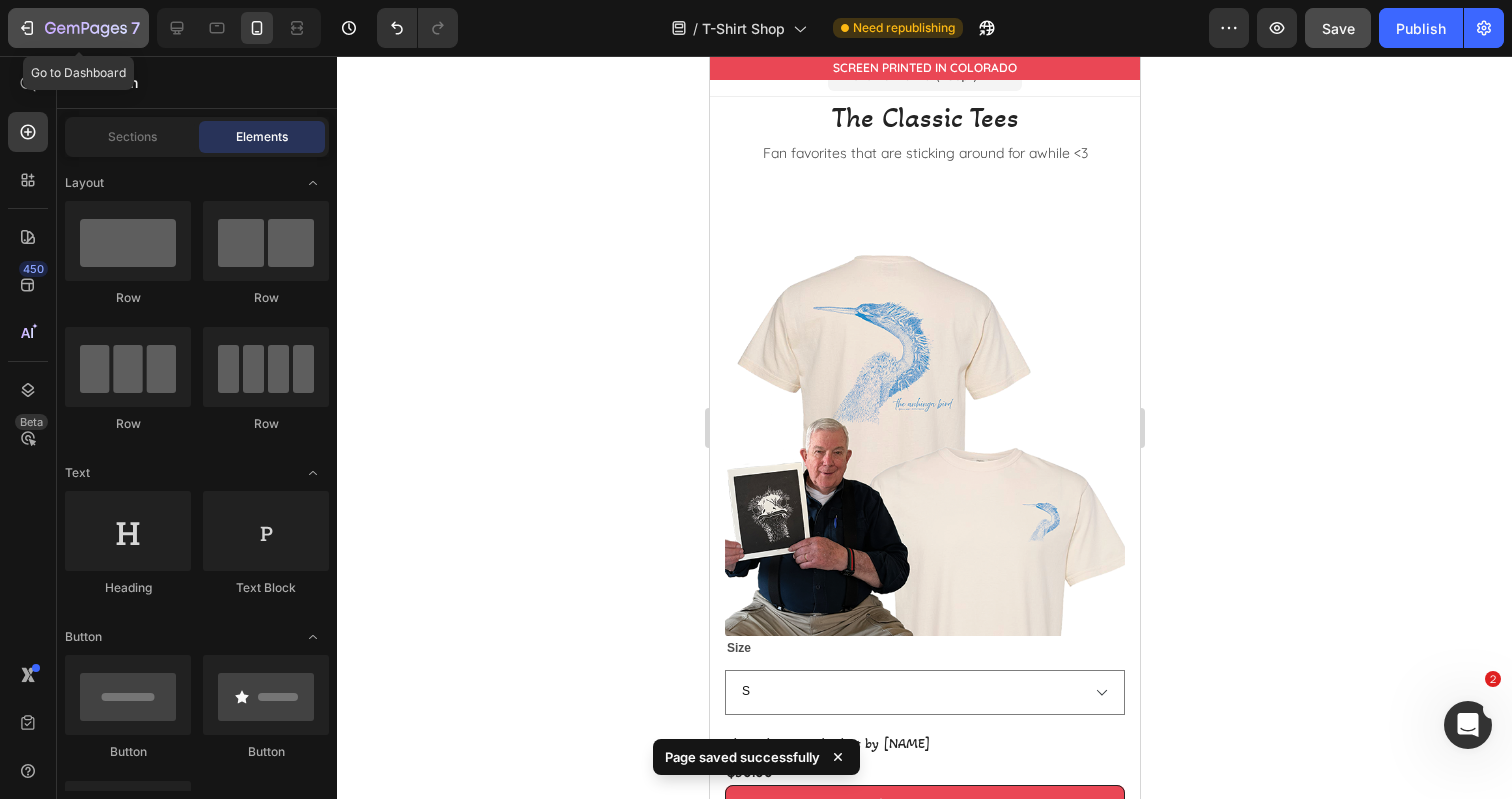 click on "7" at bounding box center [78, 28] 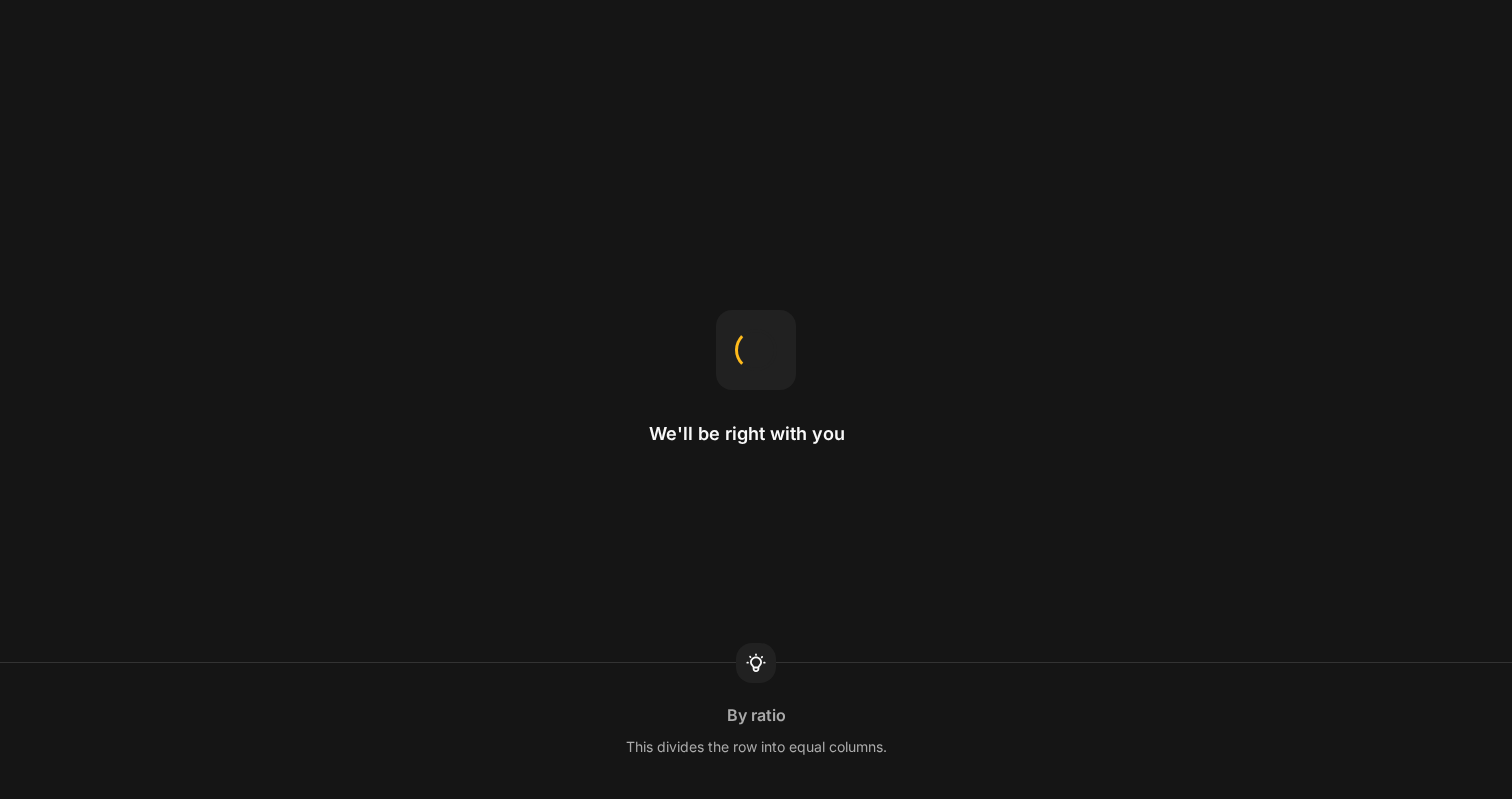 scroll, scrollTop: 0, scrollLeft: 0, axis: both 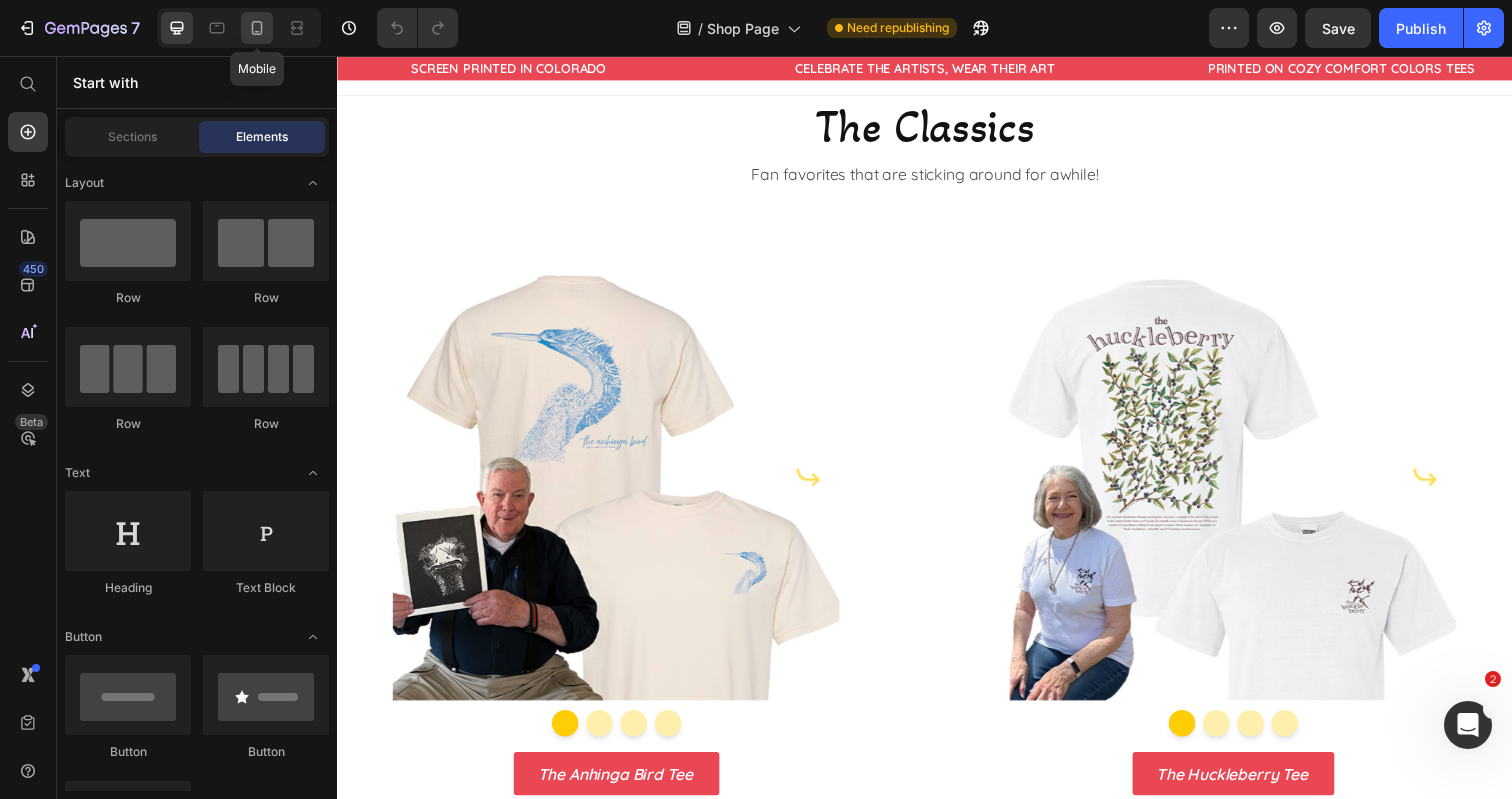 click 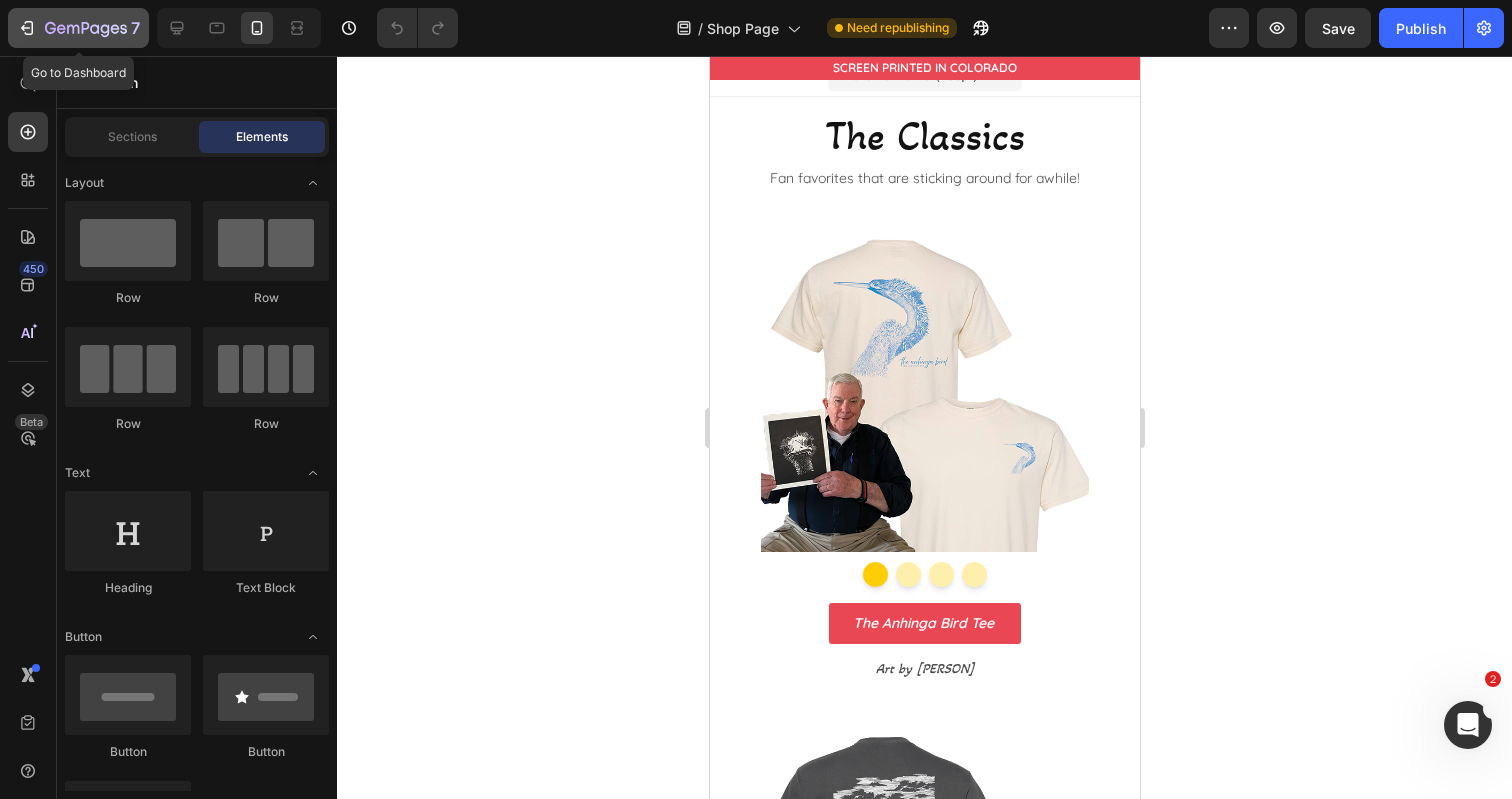 click on "7" 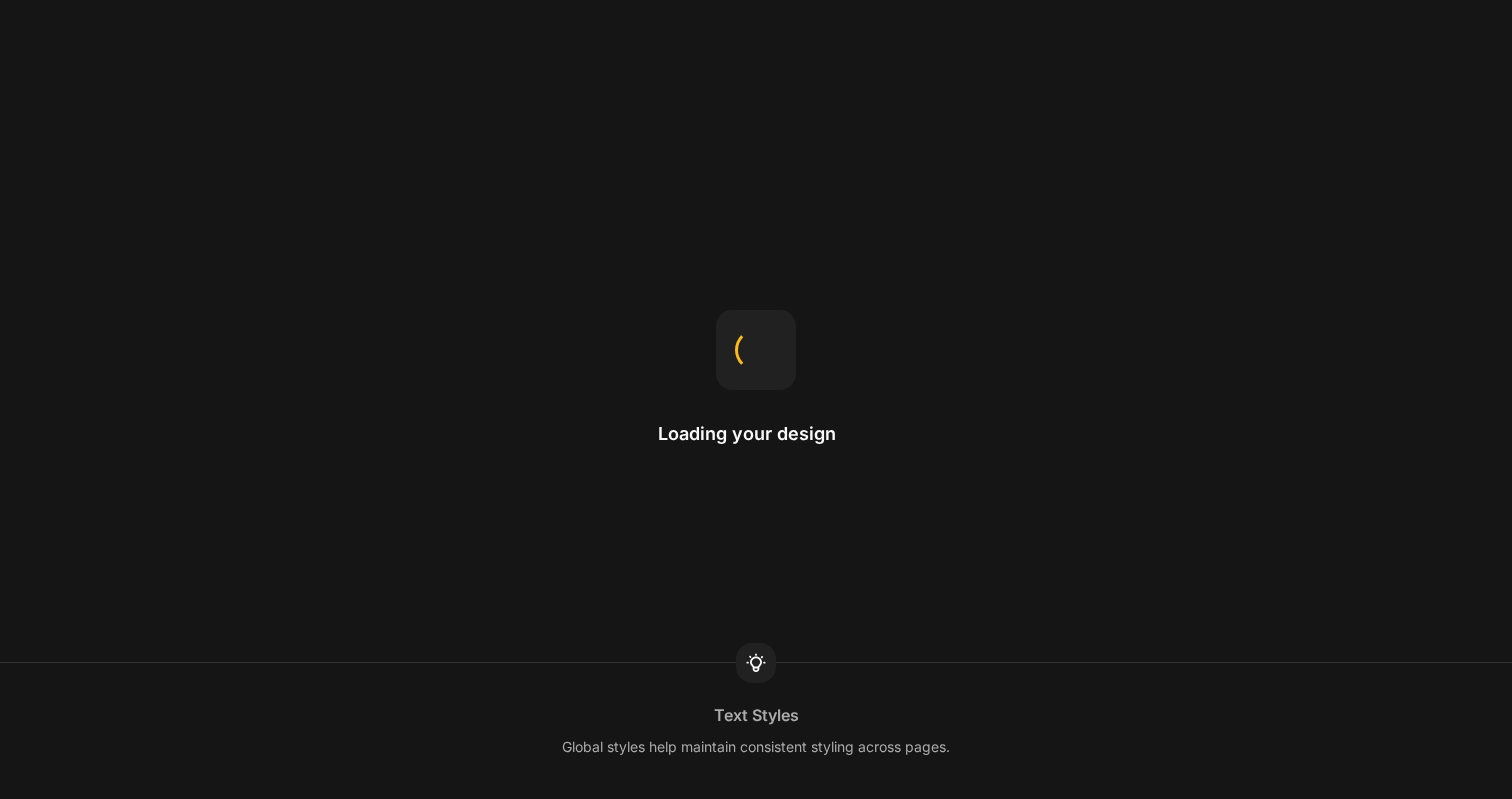 scroll, scrollTop: 0, scrollLeft: 0, axis: both 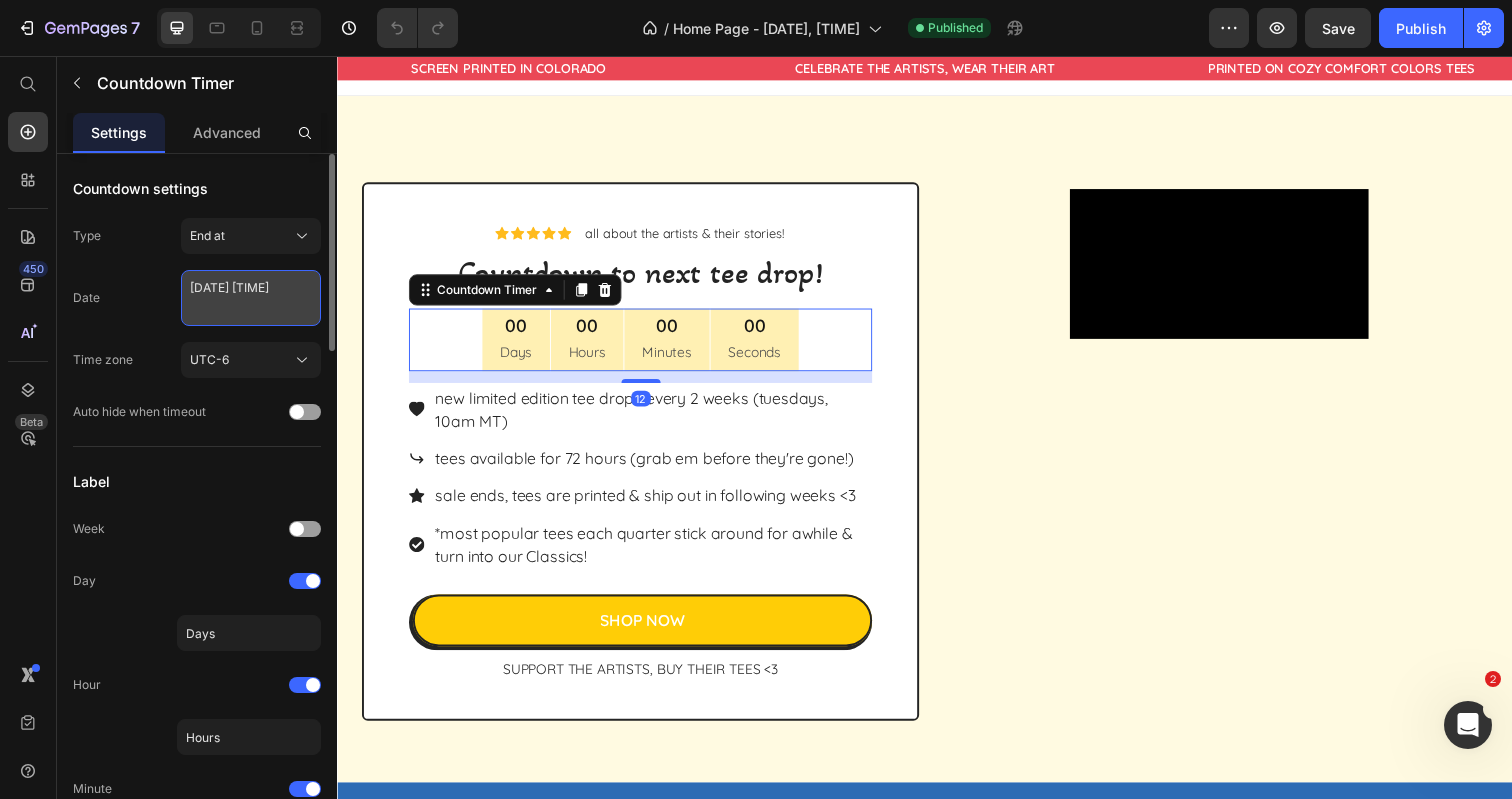 click on "July 08 2025 10:00 AM" at bounding box center [251, 298] 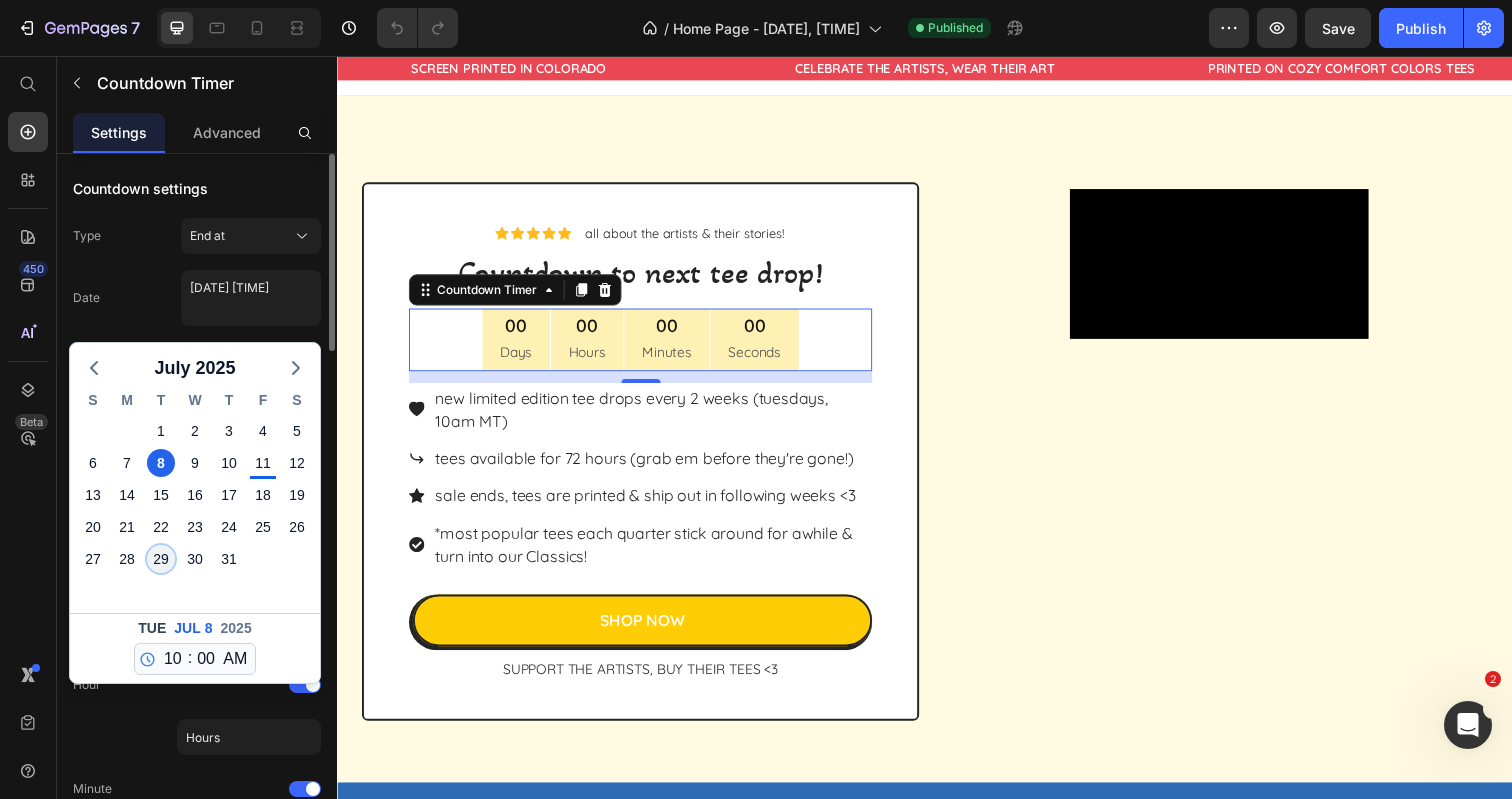 click on "29" 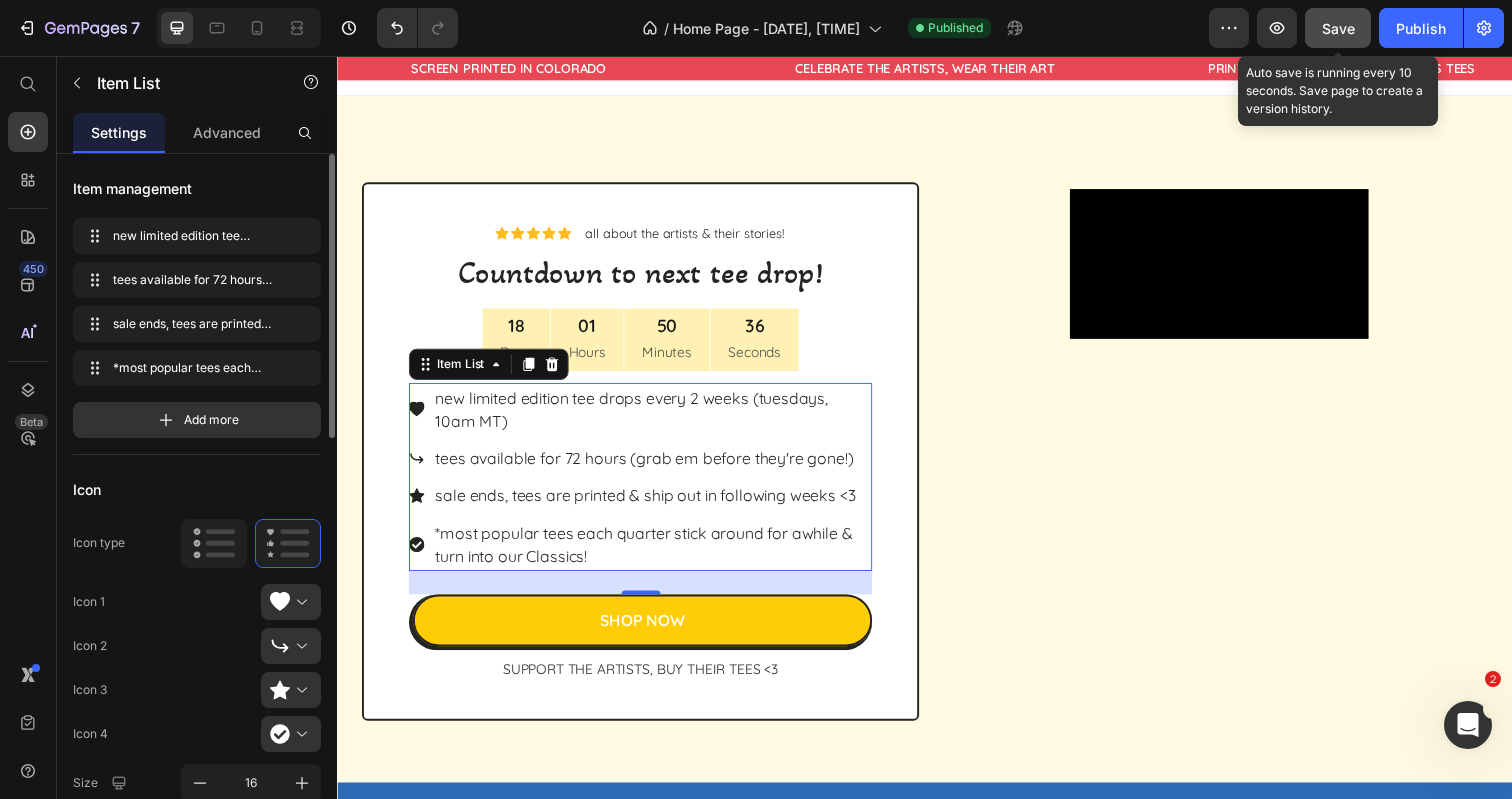 scroll, scrollTop: 0, scrollLeft: 0, axis: both 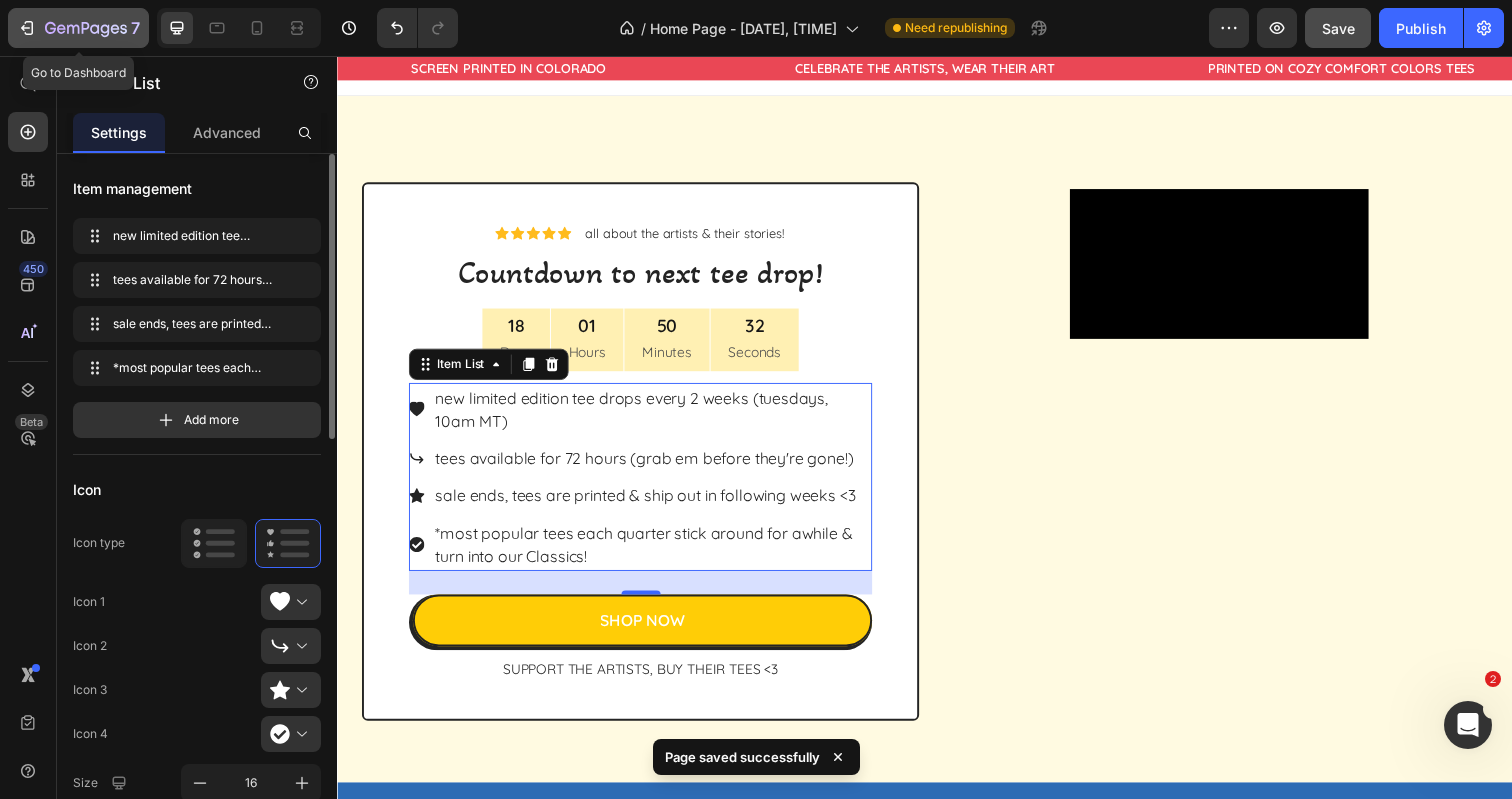 click 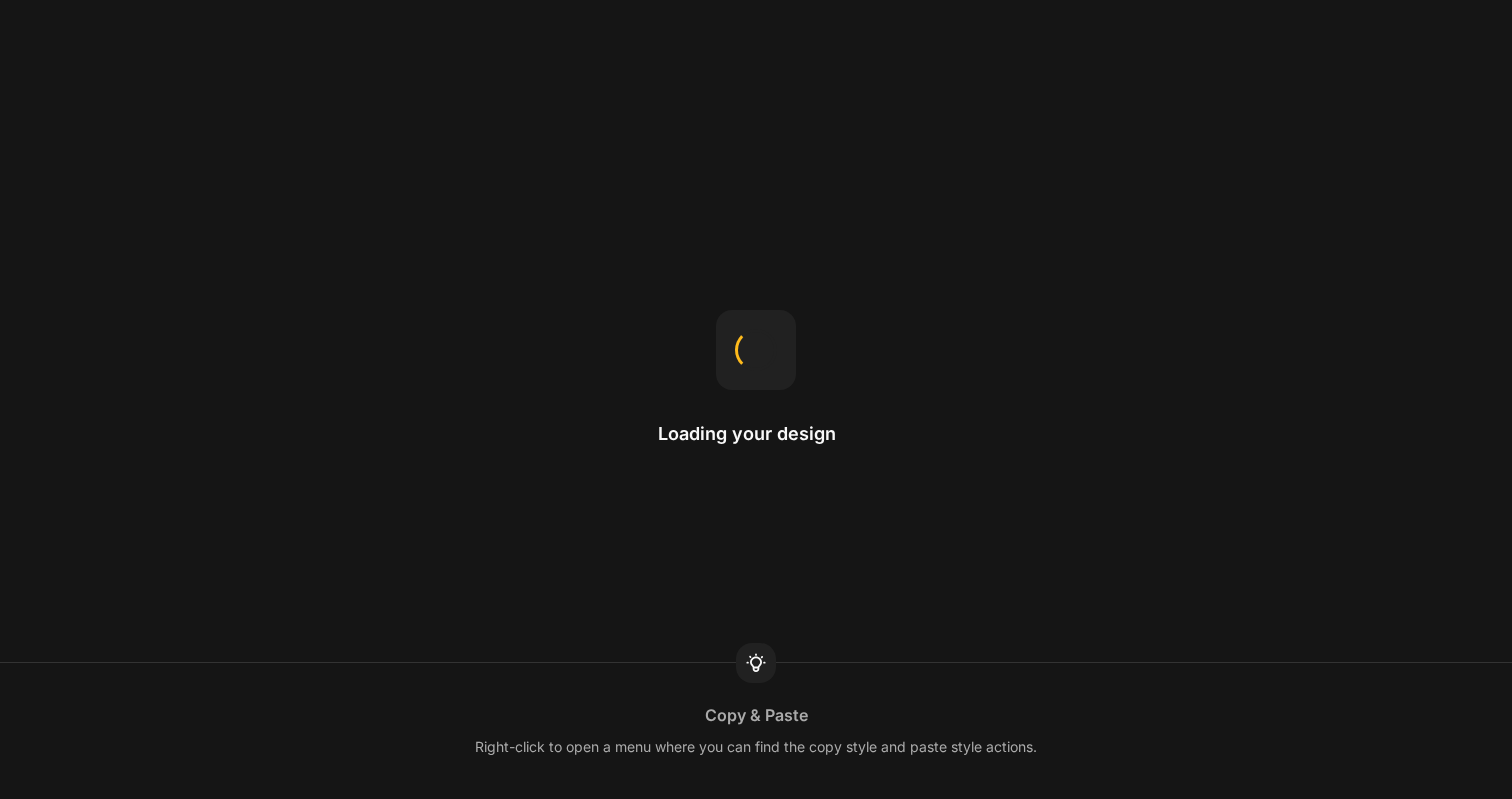scroll, scrollTop: 0, scrollLeft: 0, axis: both 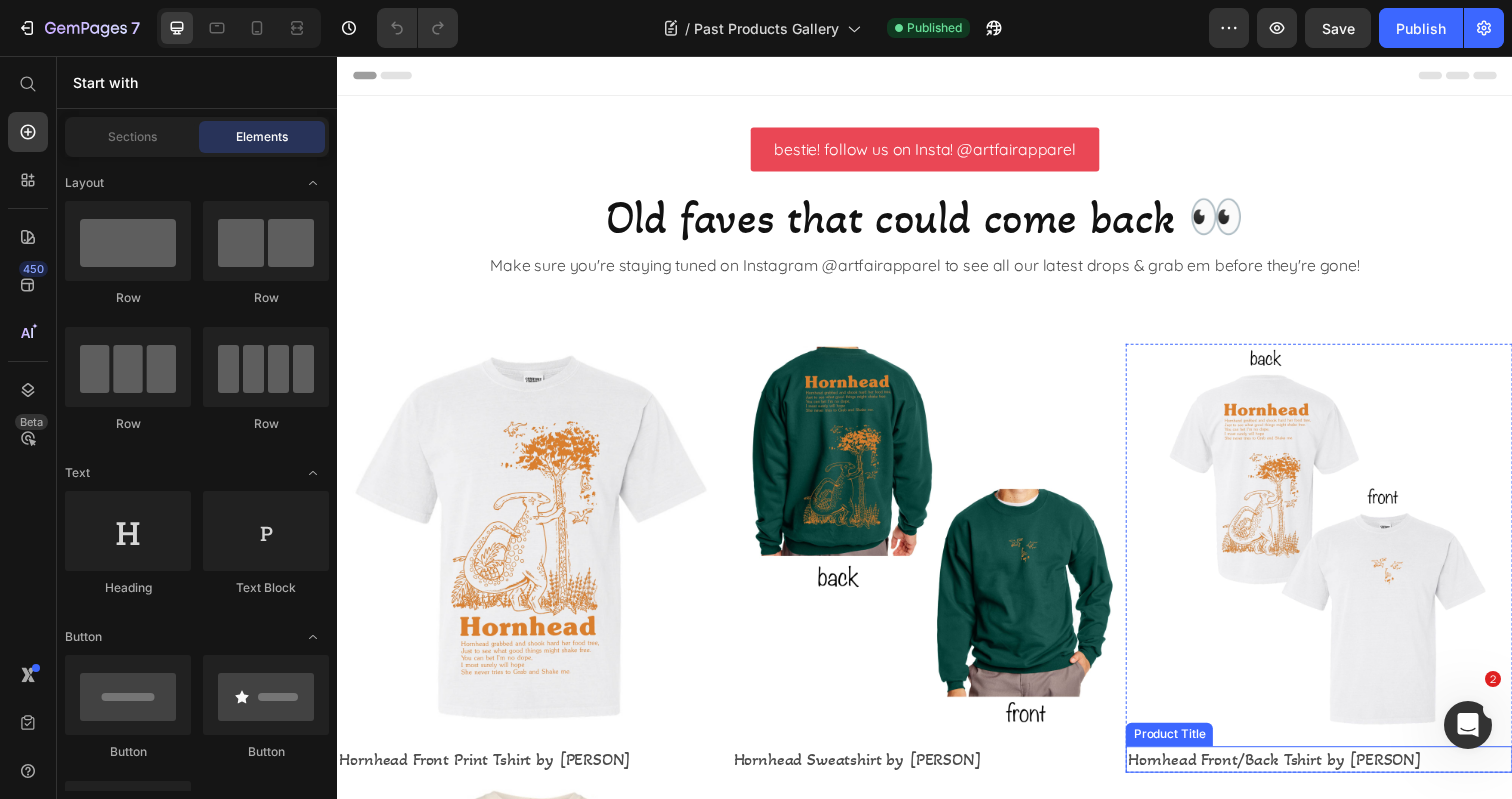click on "Hornhead Front/Back Tshirt by Gary" at bounding box center (534, 774) 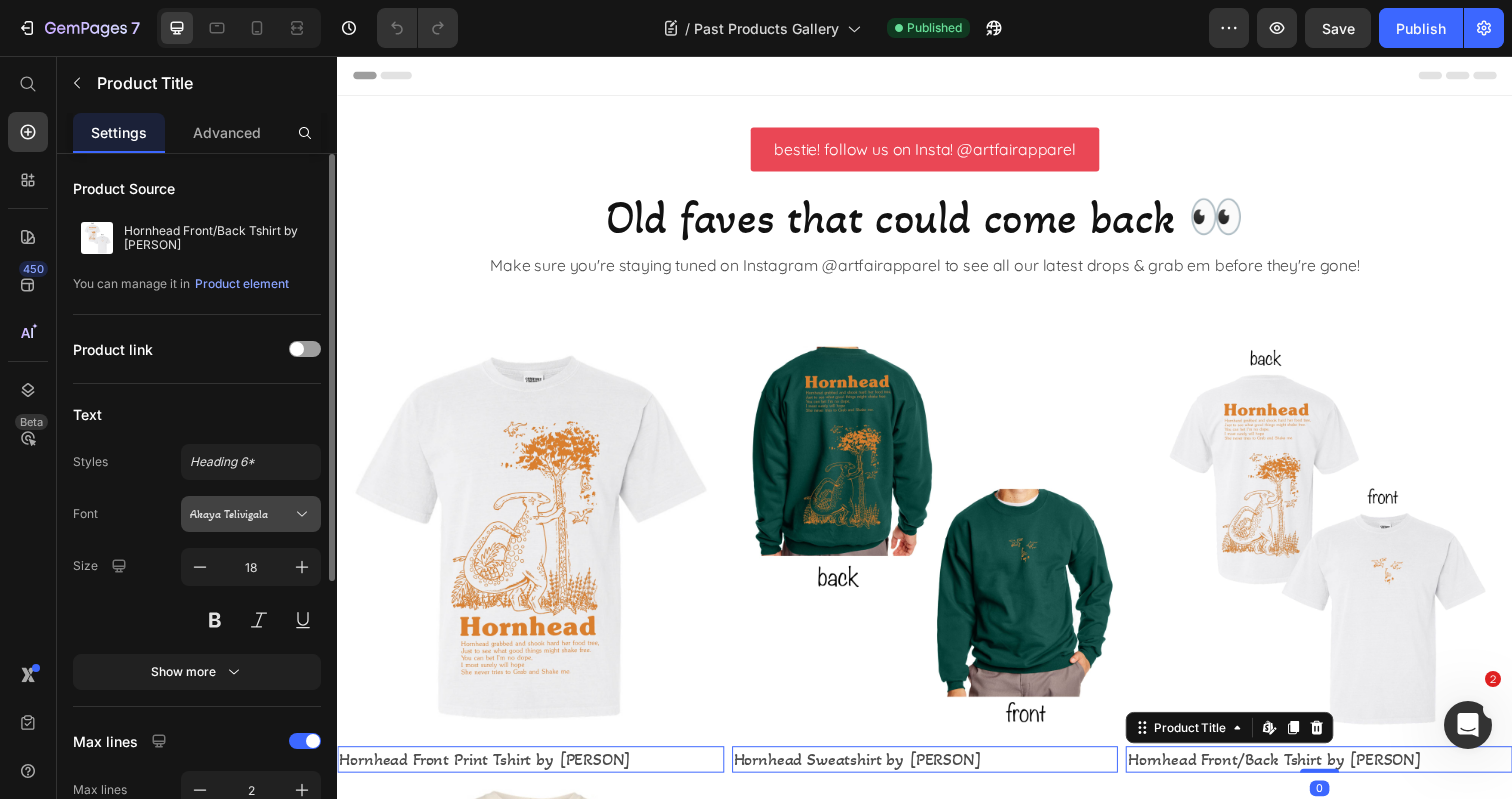 click on "Akaya Telivigala" at bounding box center (251, 514) 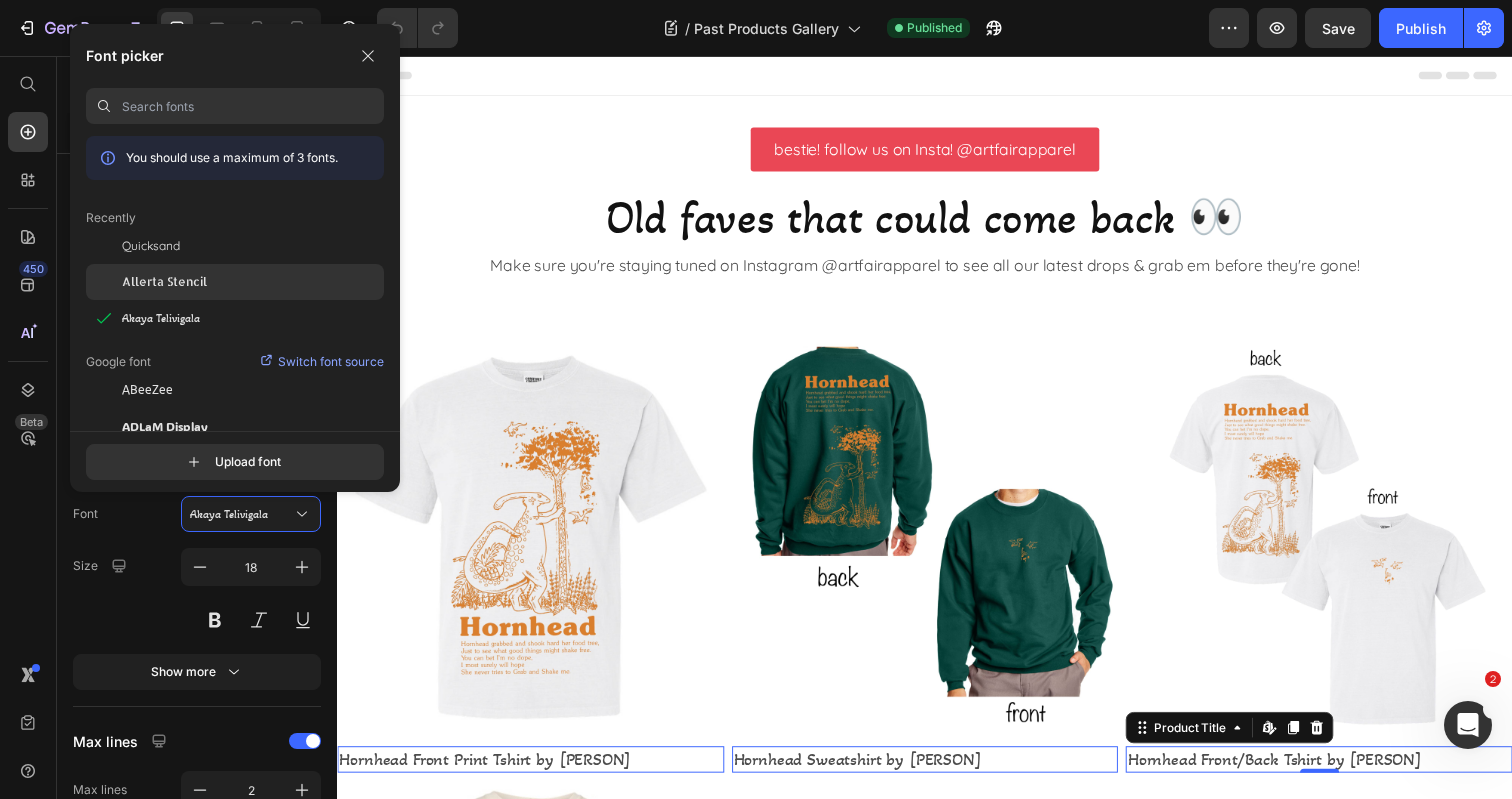 click on "Allerta Stencil" at bounding box center [164, 282] 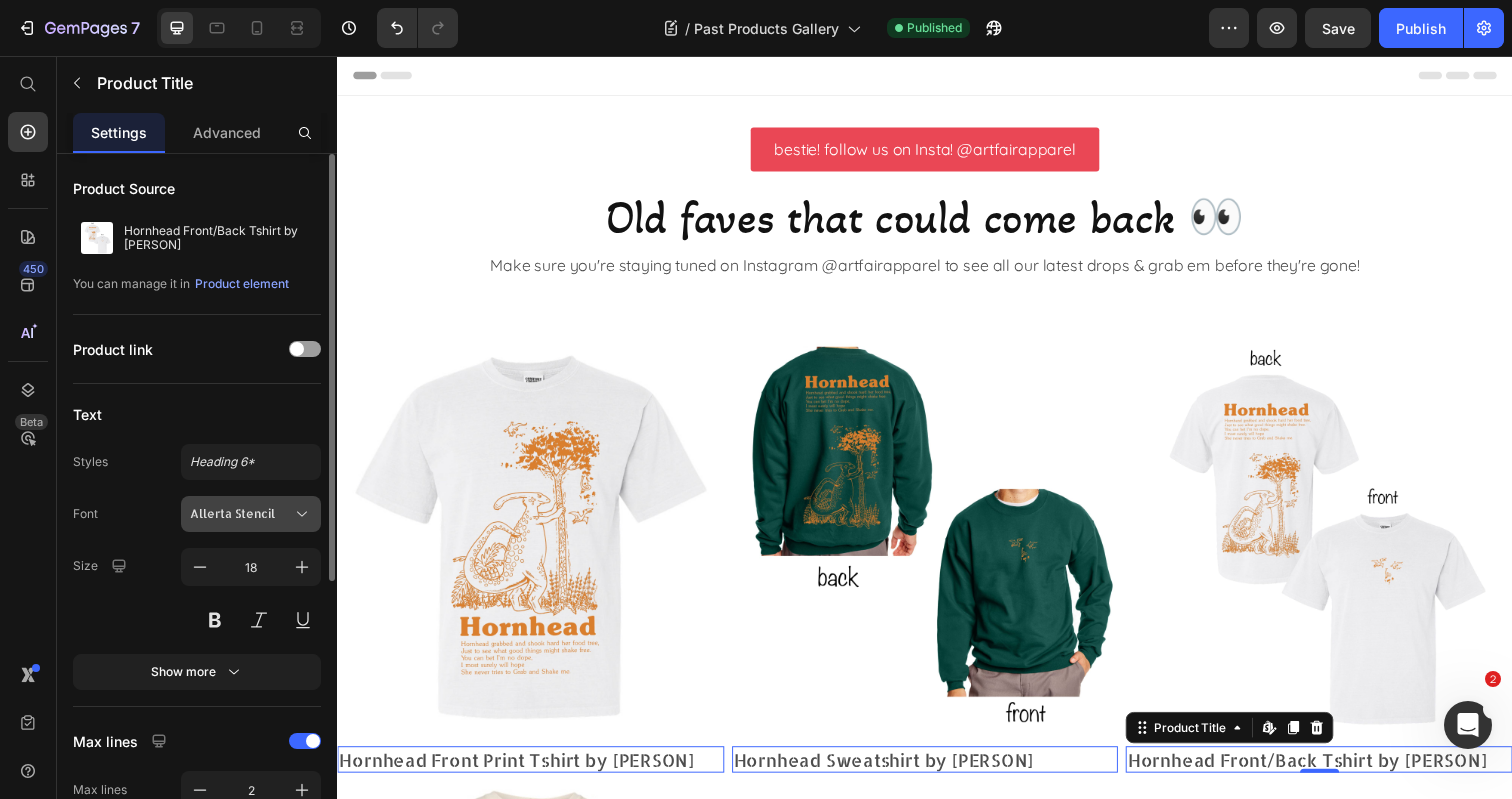 click on "Allerta Stencil" at bounding box center (241, 514) 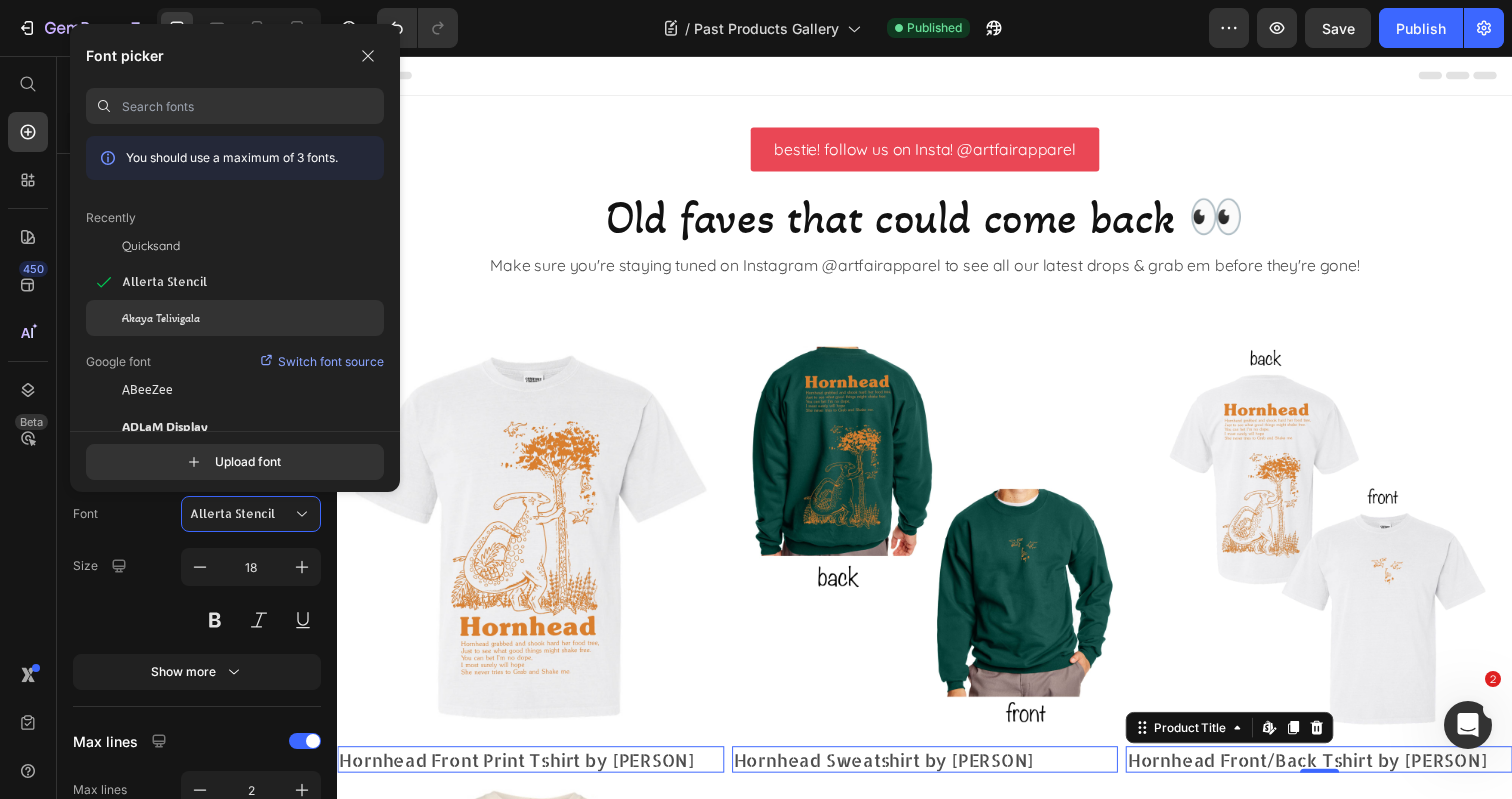 click on "Akaya Telivigala" 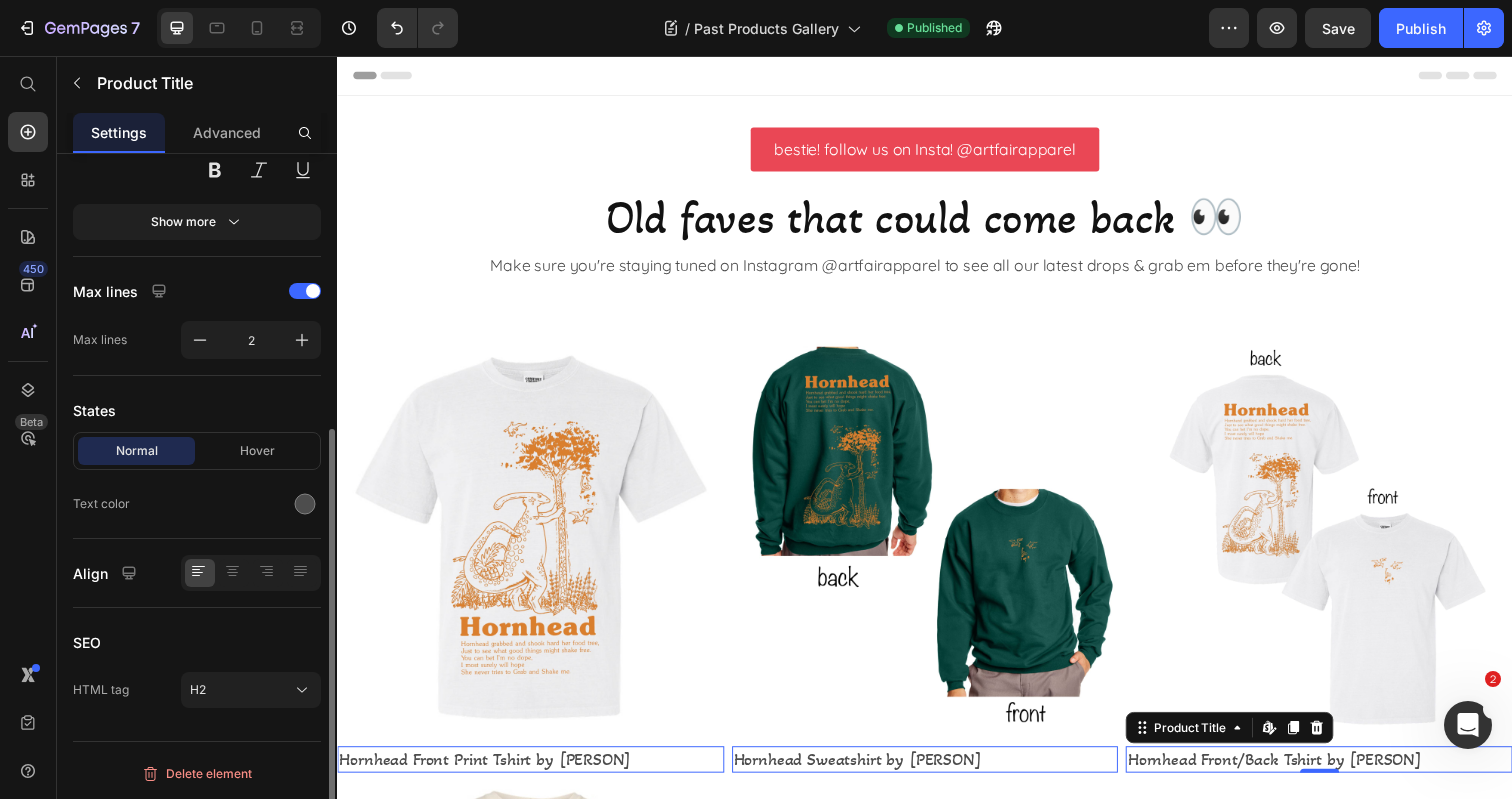 scroll, scrollTop: 450, scrollLeft: 0, axis: vertical 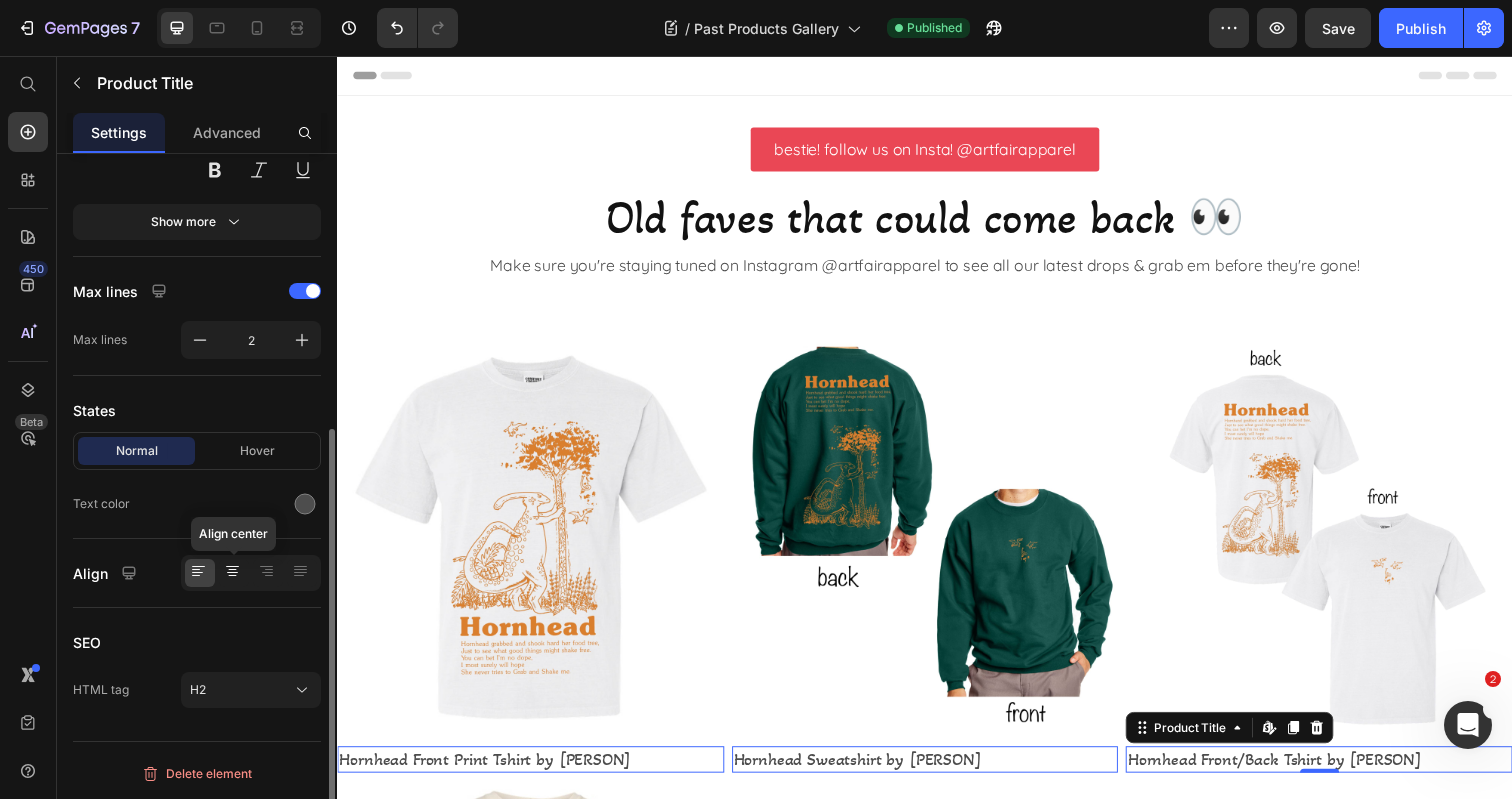 click 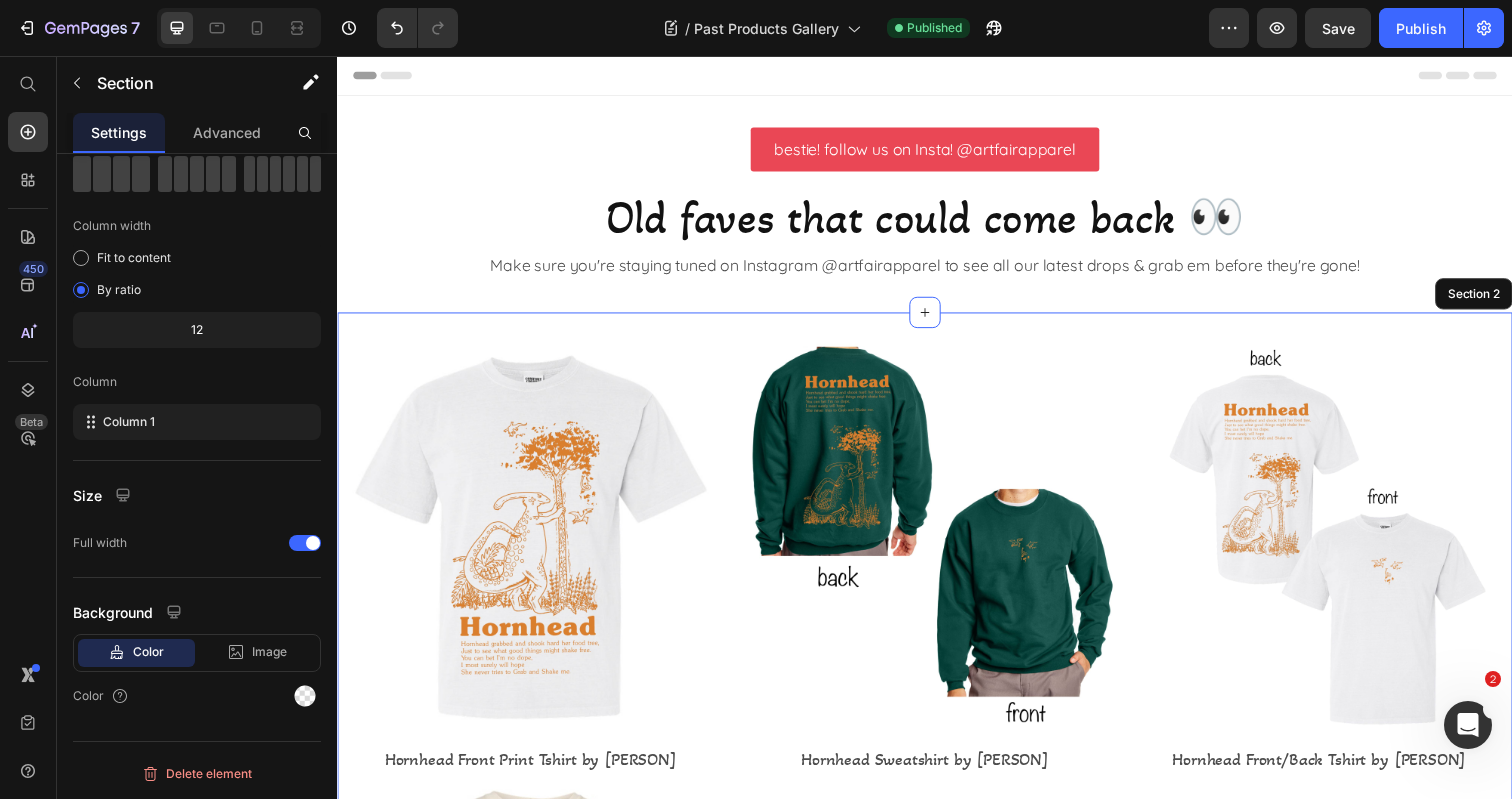 click on "Product Images Hornhead Front Print Tshirt by Gary Product Title   Edit content in Shopify 0 Row Product Images Hornhead Sweatshirt by Gary Product Title   Edit content in Shopify 0 Row Product Images Hornhead Front/Back Tshirt by Gary Product Title   Edit content in Shopify 0 Row Product Images Amanita Mushroom Tshirt by Gary Product Title   Edit content in Shopify 0 Row Product List Row Section 2" at bounding box center (937, 804) 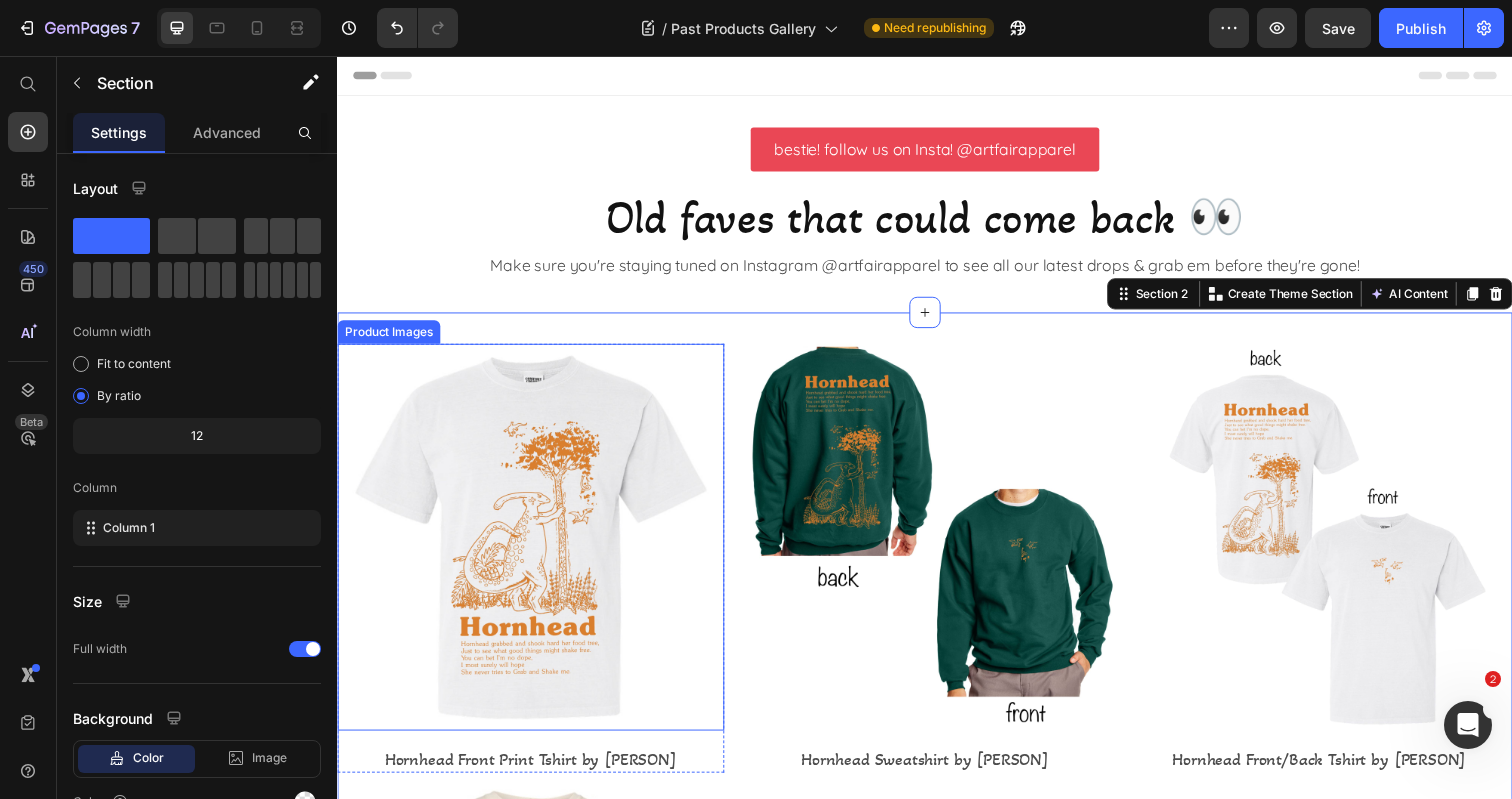 click at bounding box center (534, 547) 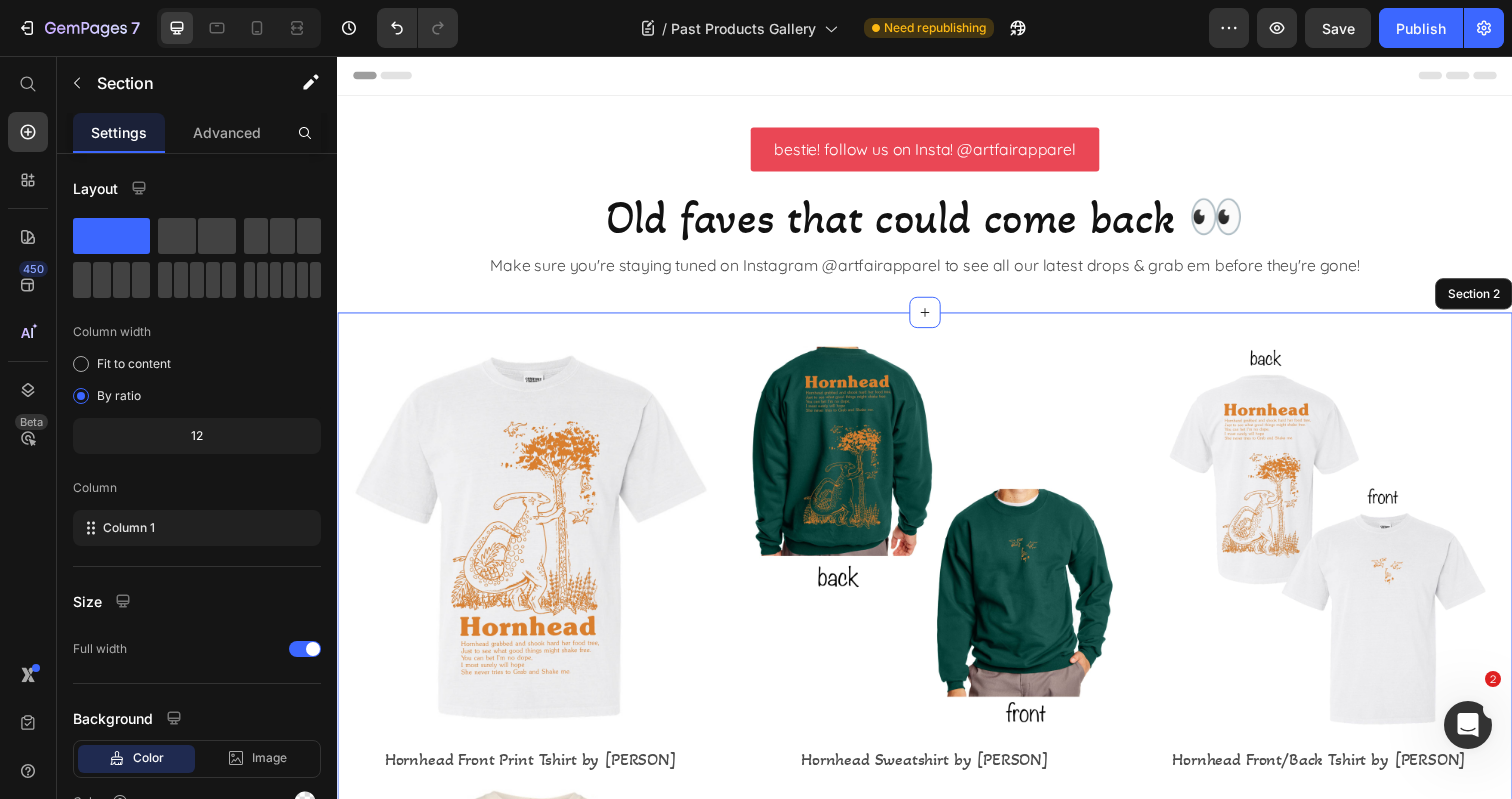 click on "Product Images   16 Hornhead Front Print Tshirt by Gary Product Title Row Product Images   0 Hornhead Sweatshirt by Gary Product Title Row Product Images   0 Hornhead Front/Back Tshirt by Gary Product Title Row Product Images   0 Amanita Mushroom Tshirt by Gary Product Title Row Product List Row Section 2" at bounding box center (937, 804) 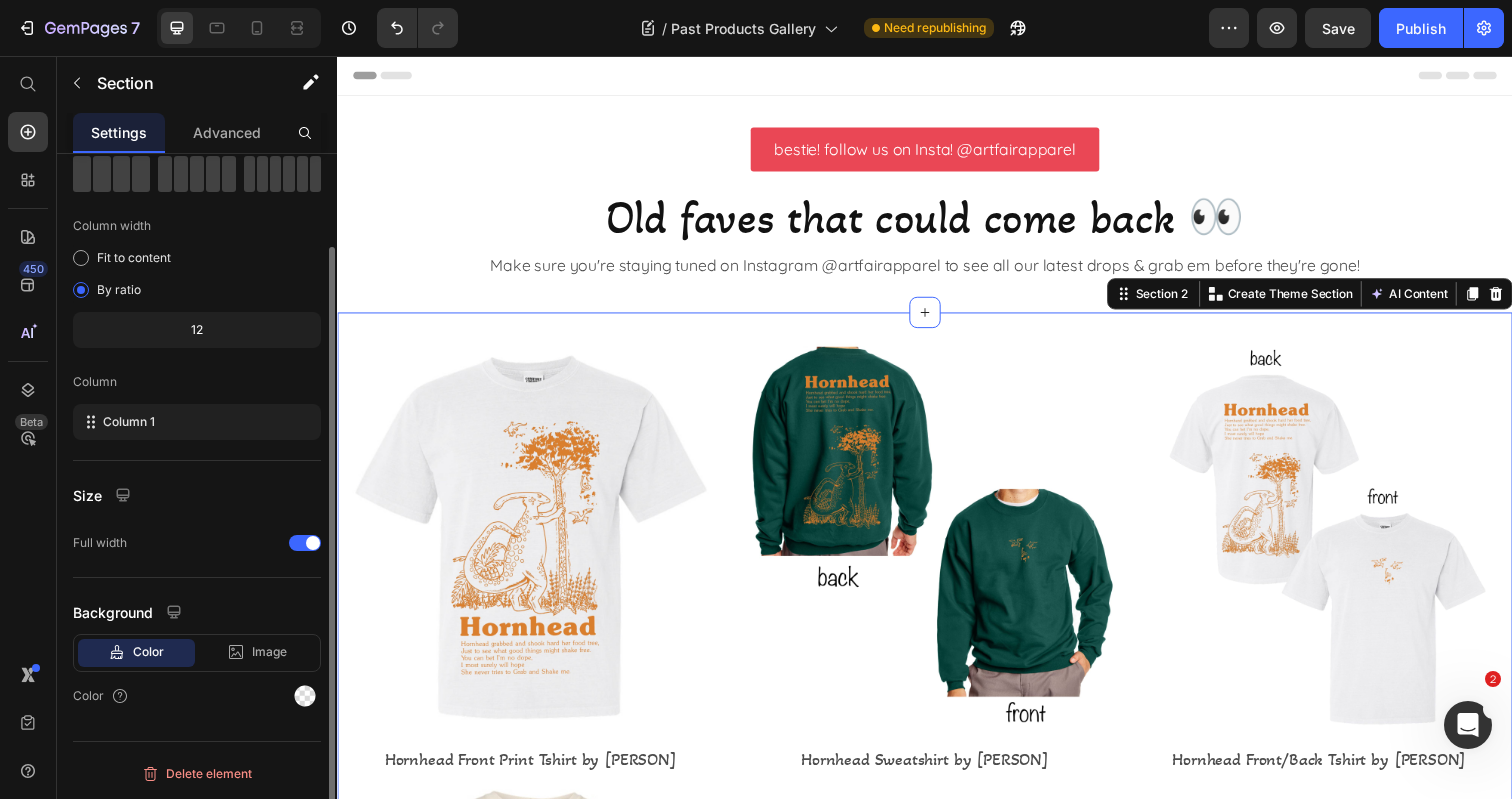 scroll, scrollTop: 0, scrollLeft: 0, axis: both 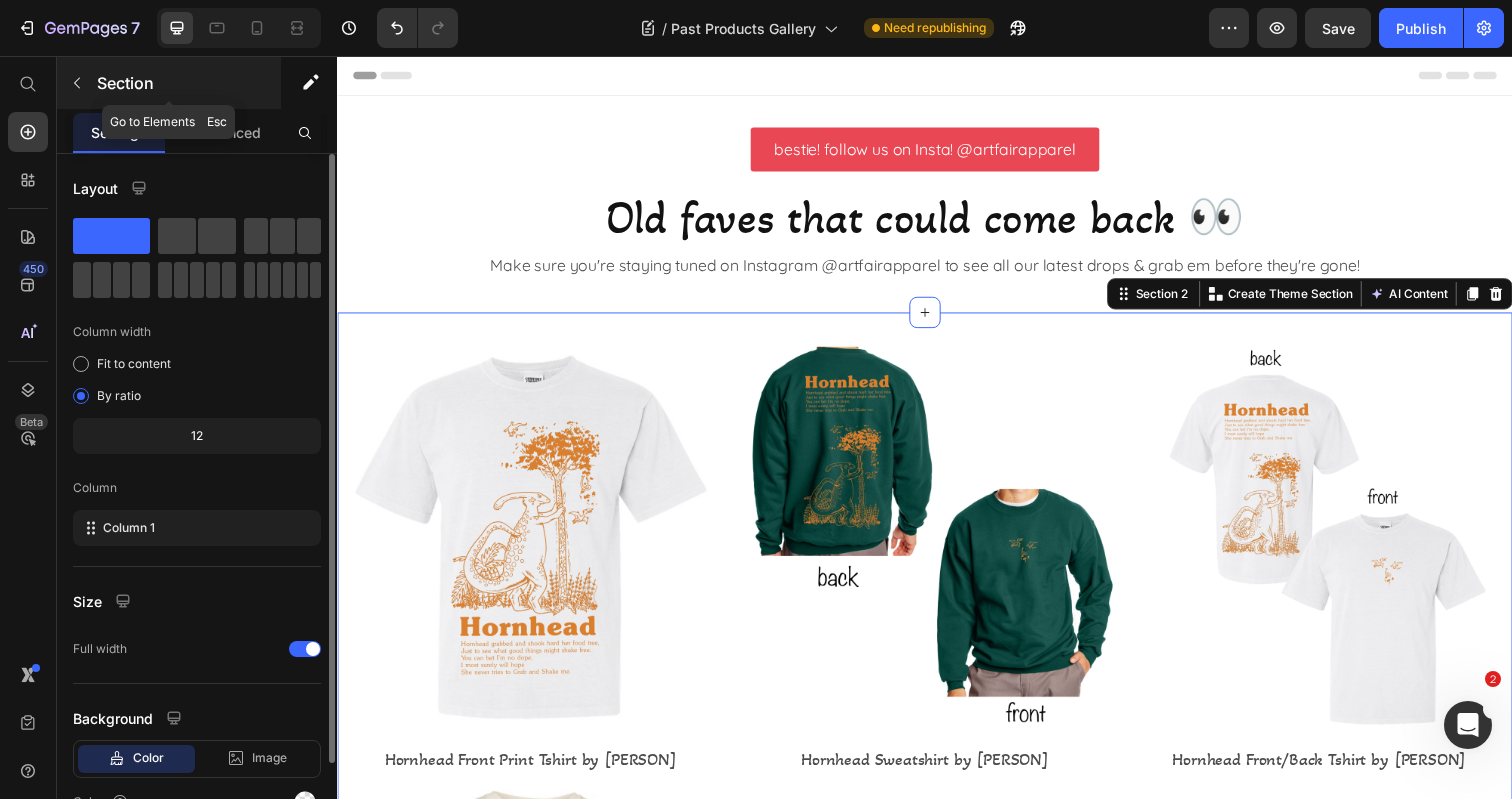 click 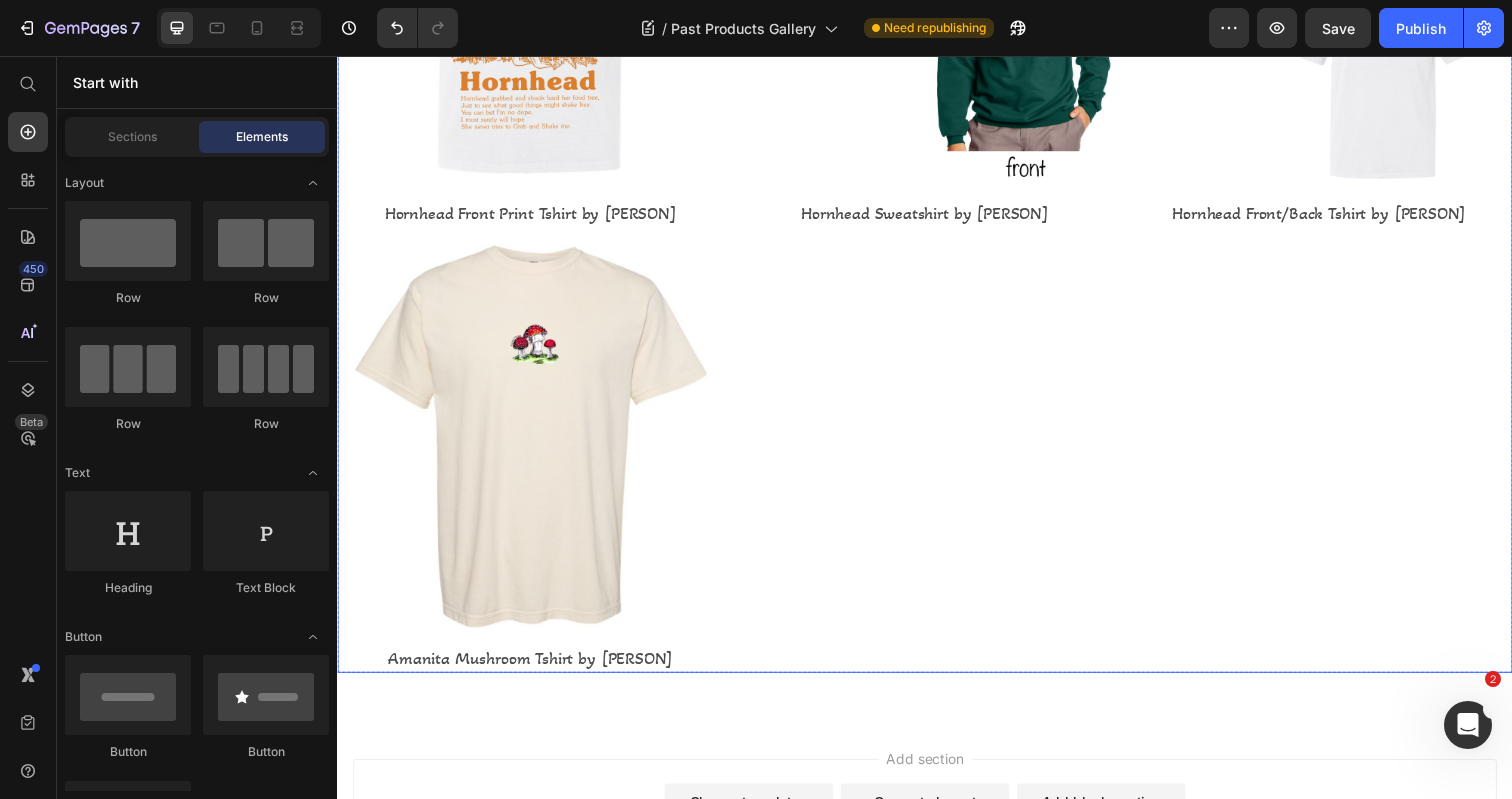scroll, scrollTop: 556, scrollLeft: 0, axis: vertical 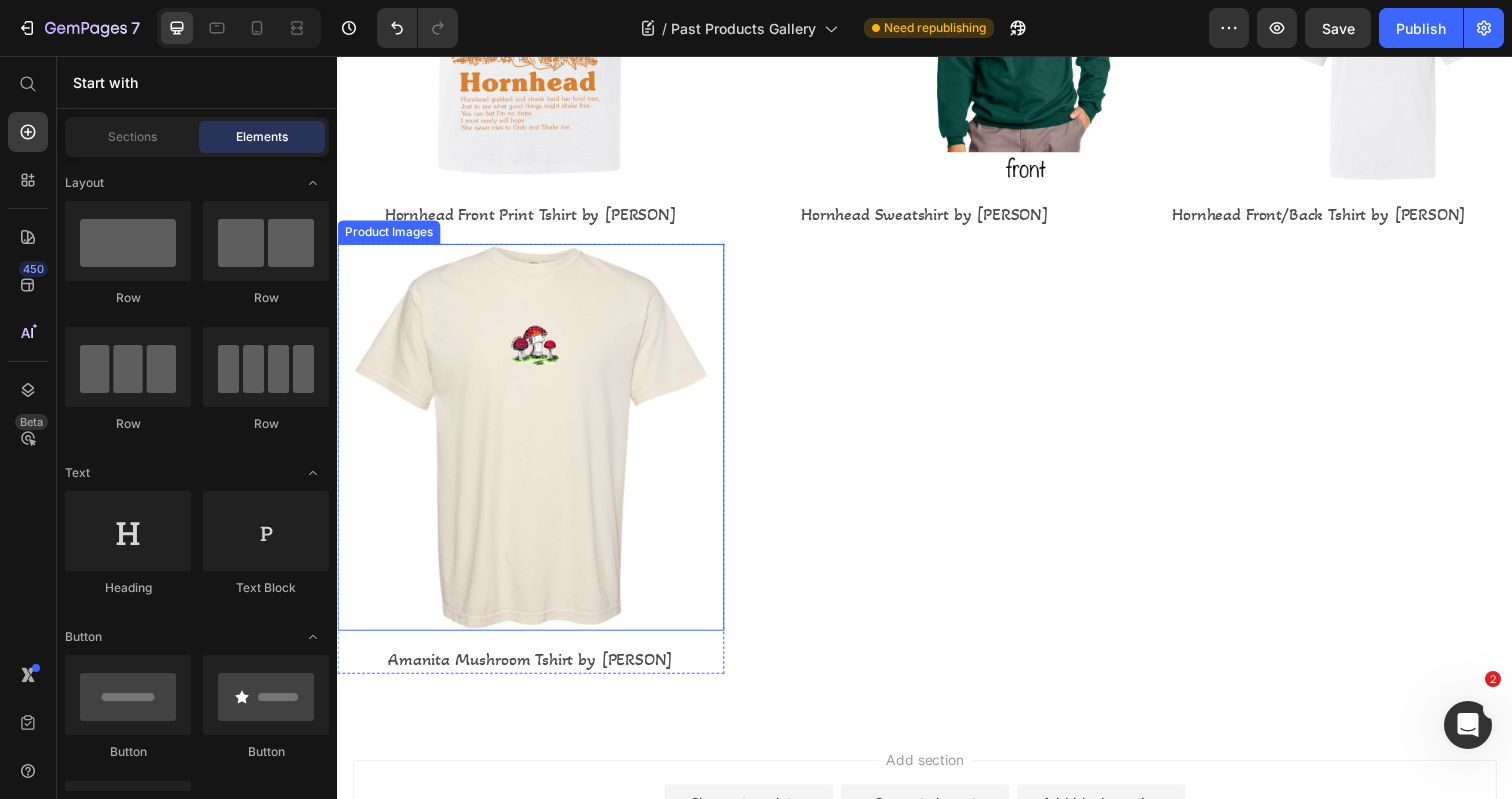 click at bounding box center (534, 445) 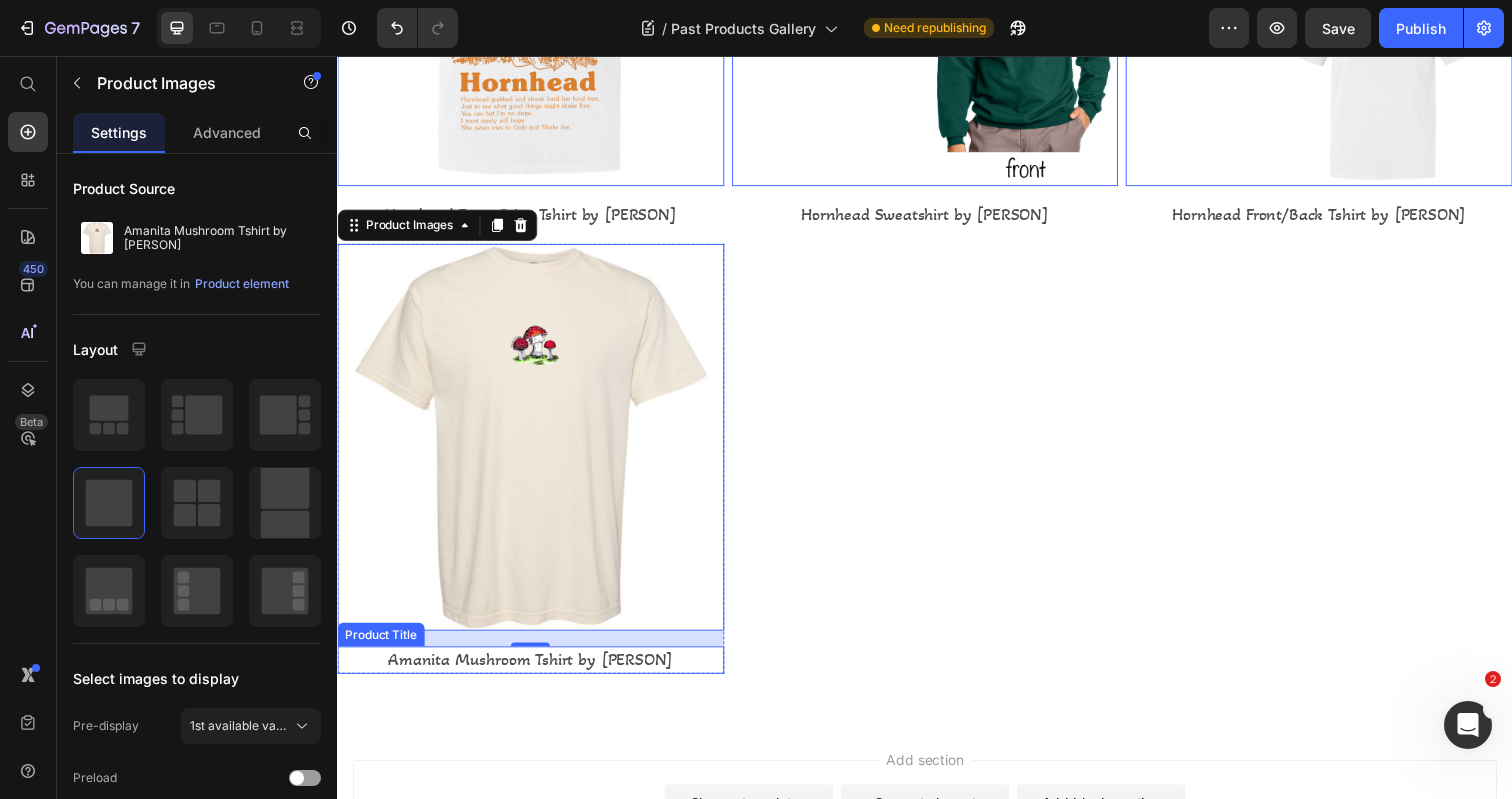 click on "Amanita Mushroom Tshirt by Gary" at bounding box center [534, 218] 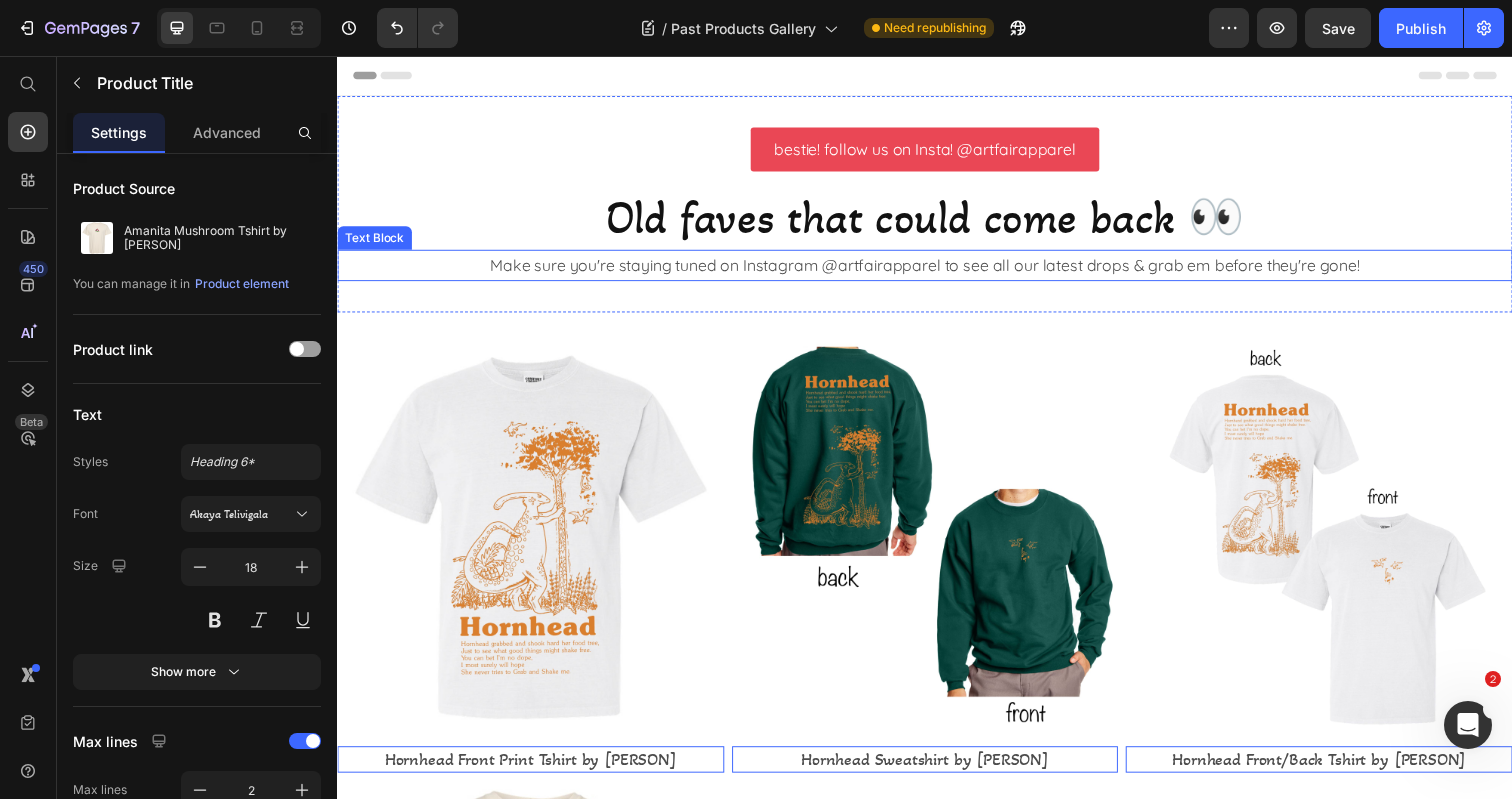 scroll, scrollTop: 0, scrollLeft: 0, axis: both 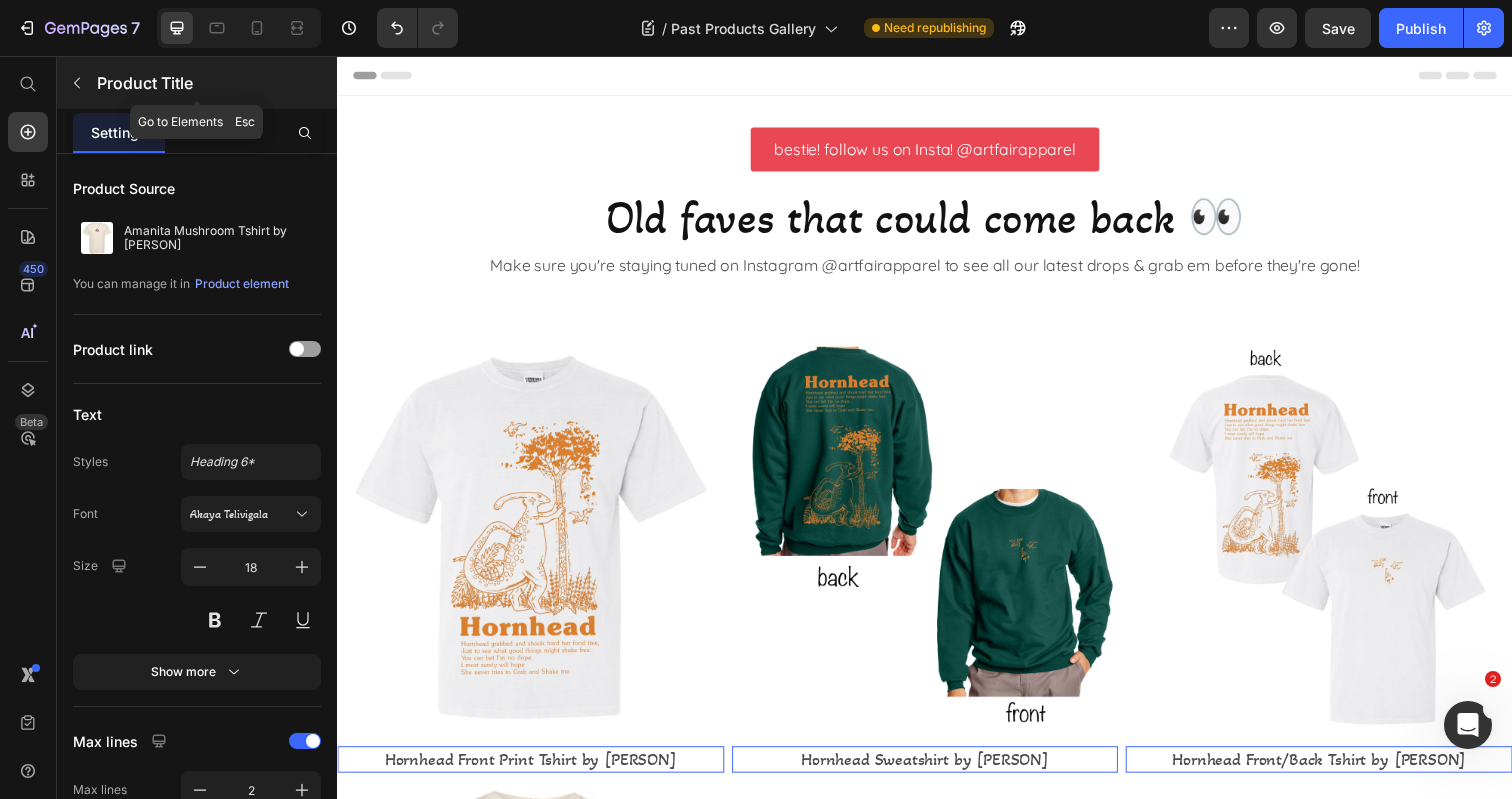 click 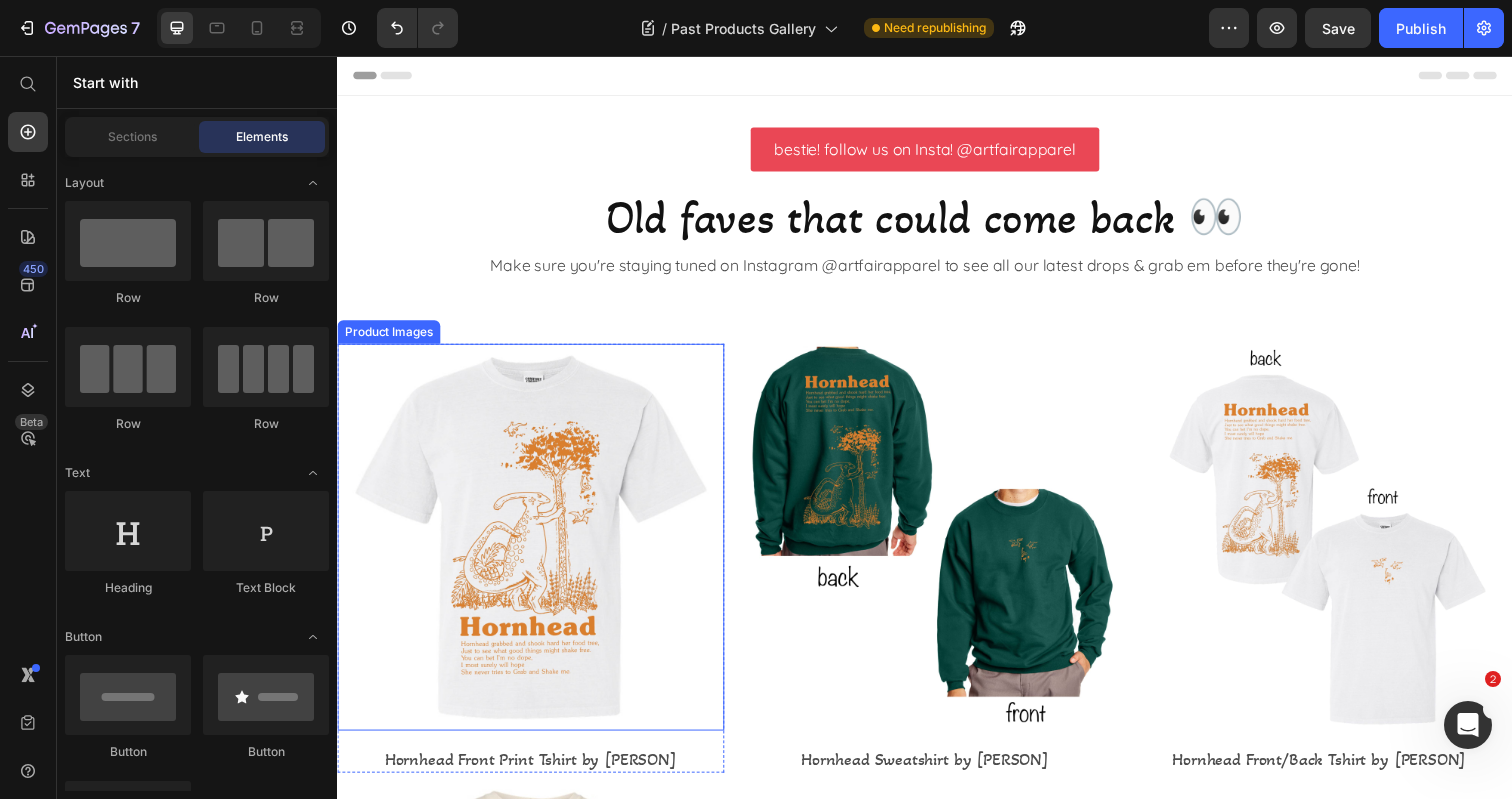 click at bounding box center [534, 547] 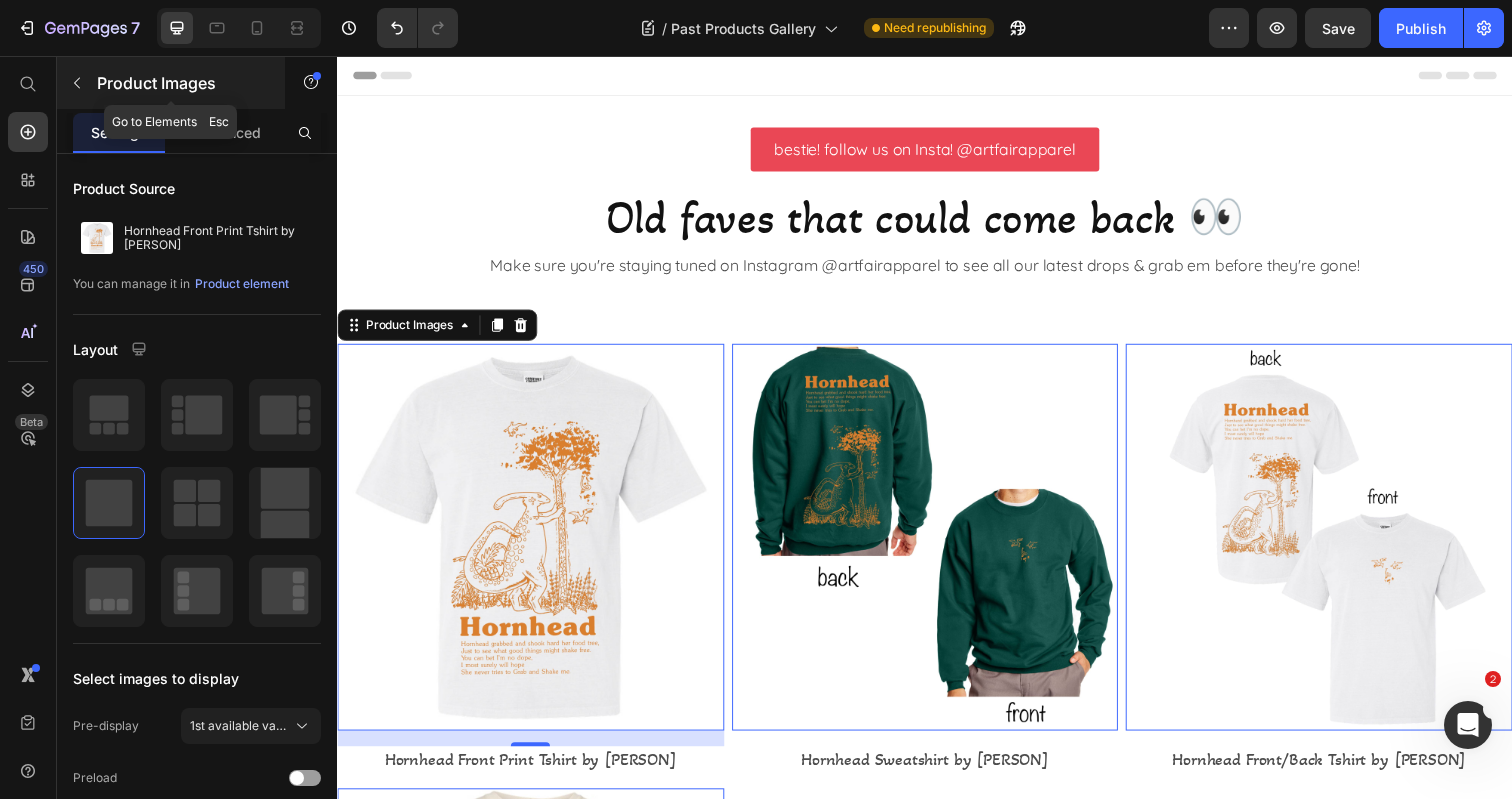 click 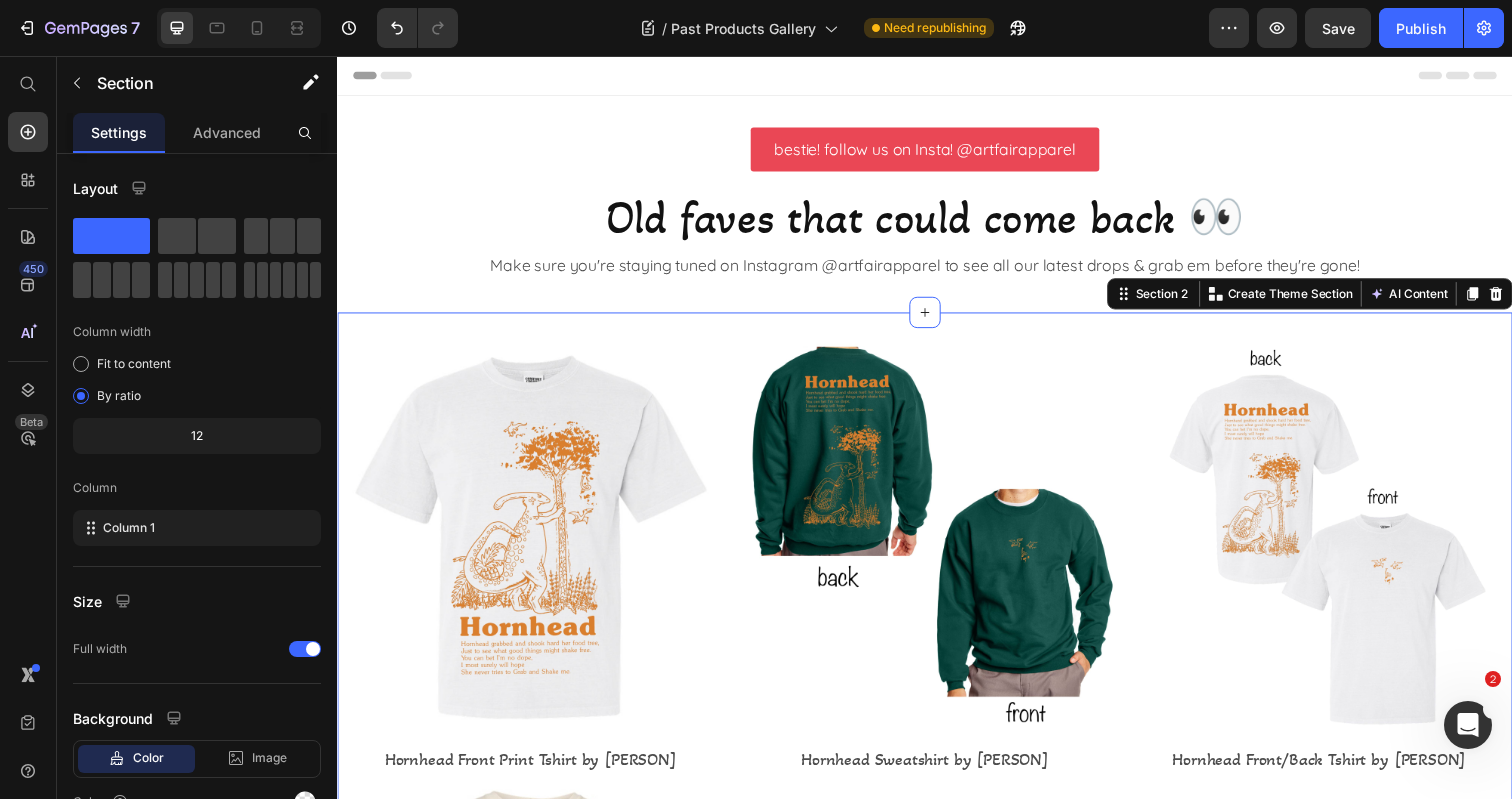 click on "Product Images Hornhead Front Print Tshirt by Gary Product Title Row Product Images Hornhead Sweatshirt by Gary Product Title Row Product Images Hornhead Front/Back Tshirt by Gary Product Title Row Product Images Amanita Mushroom Tshirt by Gary Product Title Row Product List Row Section 2   You can create reusable sections Create Theme Section AI Content Write with GemAI What would you like to describe here? Tone and Voice Persuasive Product *LIMITED EDITION* Triceratops Tee by Judy Peterson Show more Generate" at bounding box center [937, 804] 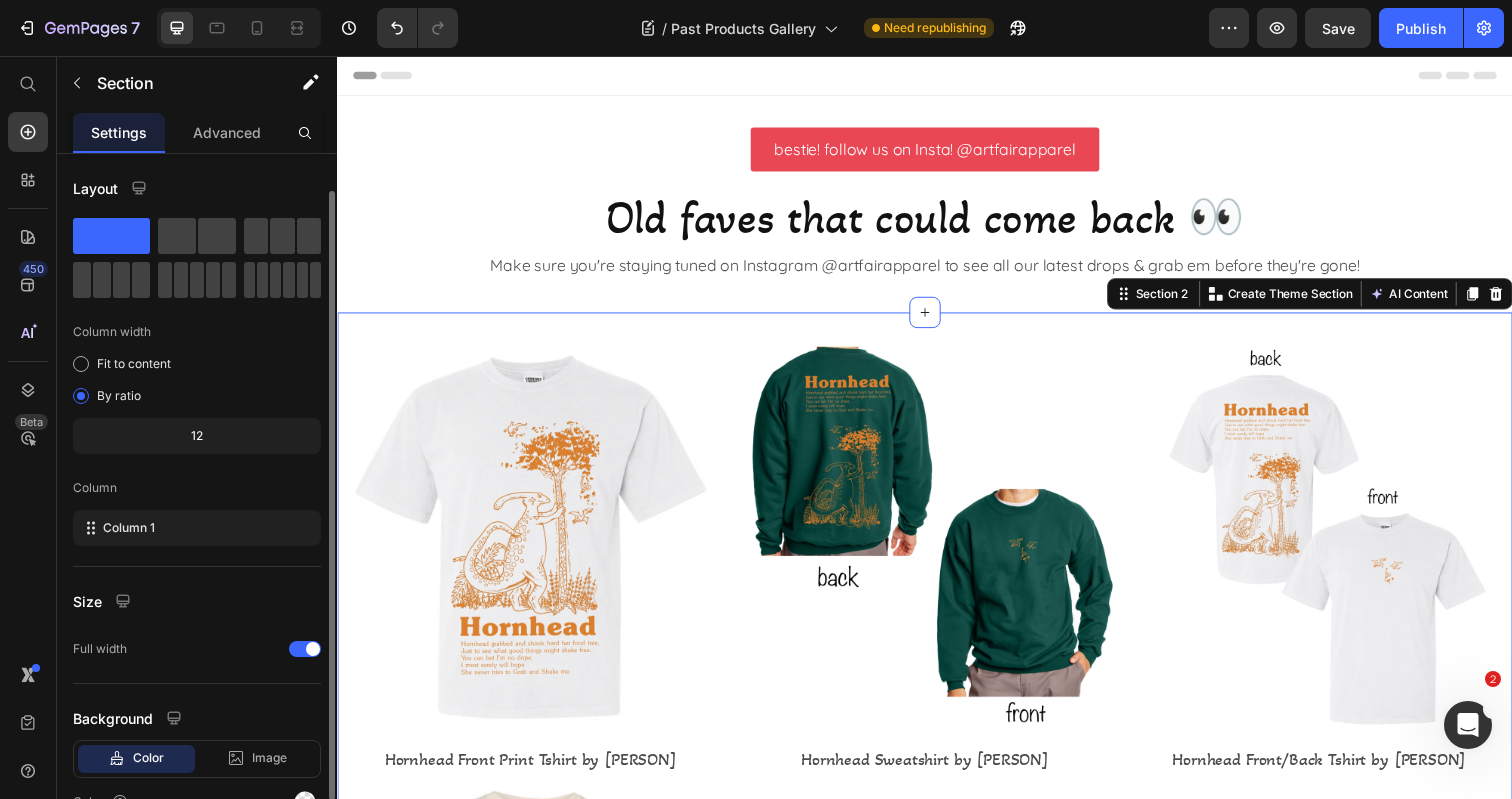 scroll, scrollTop: 106, scrollLeft: 0, axis: vertical 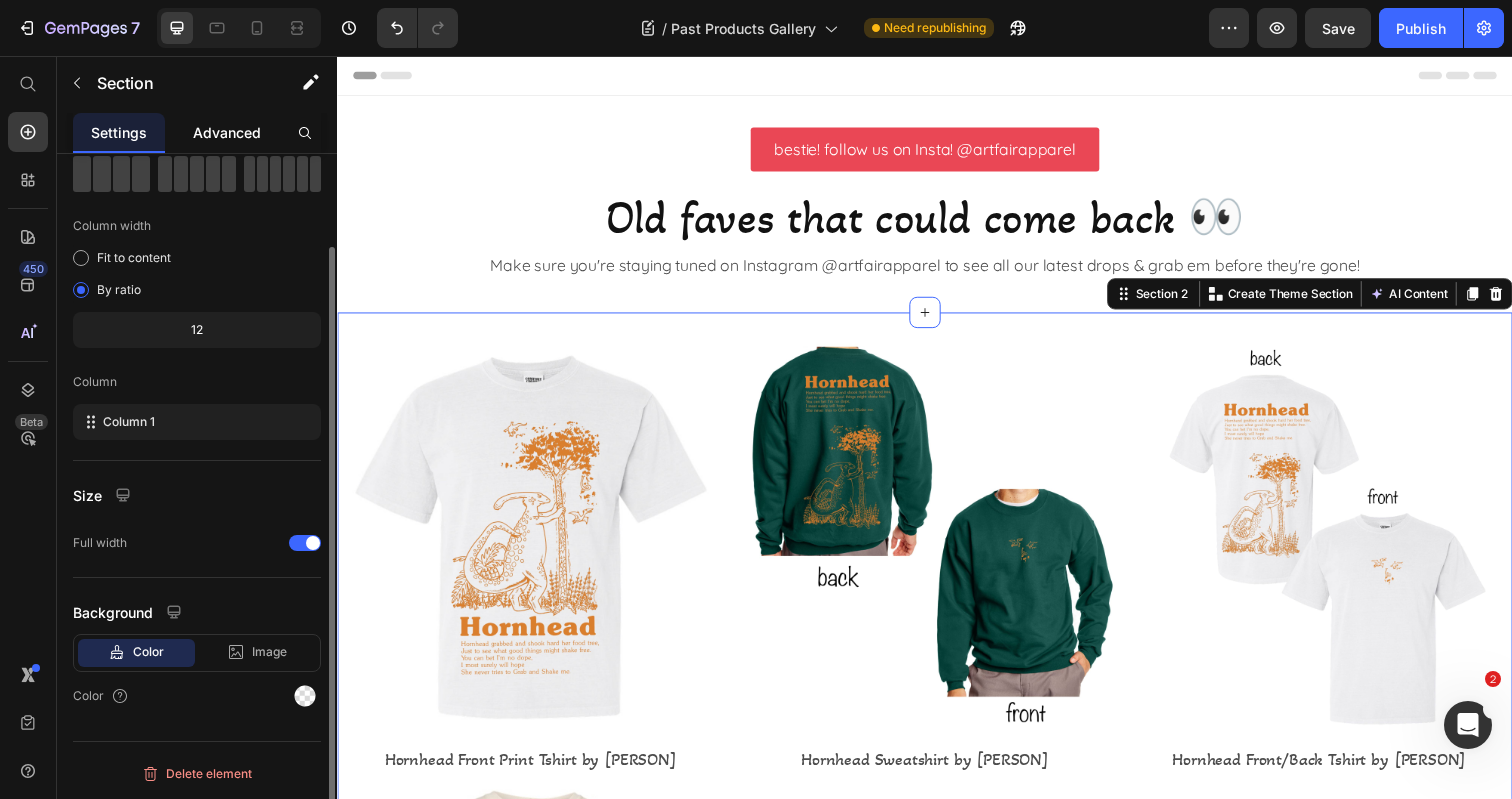 click on "Advanced" 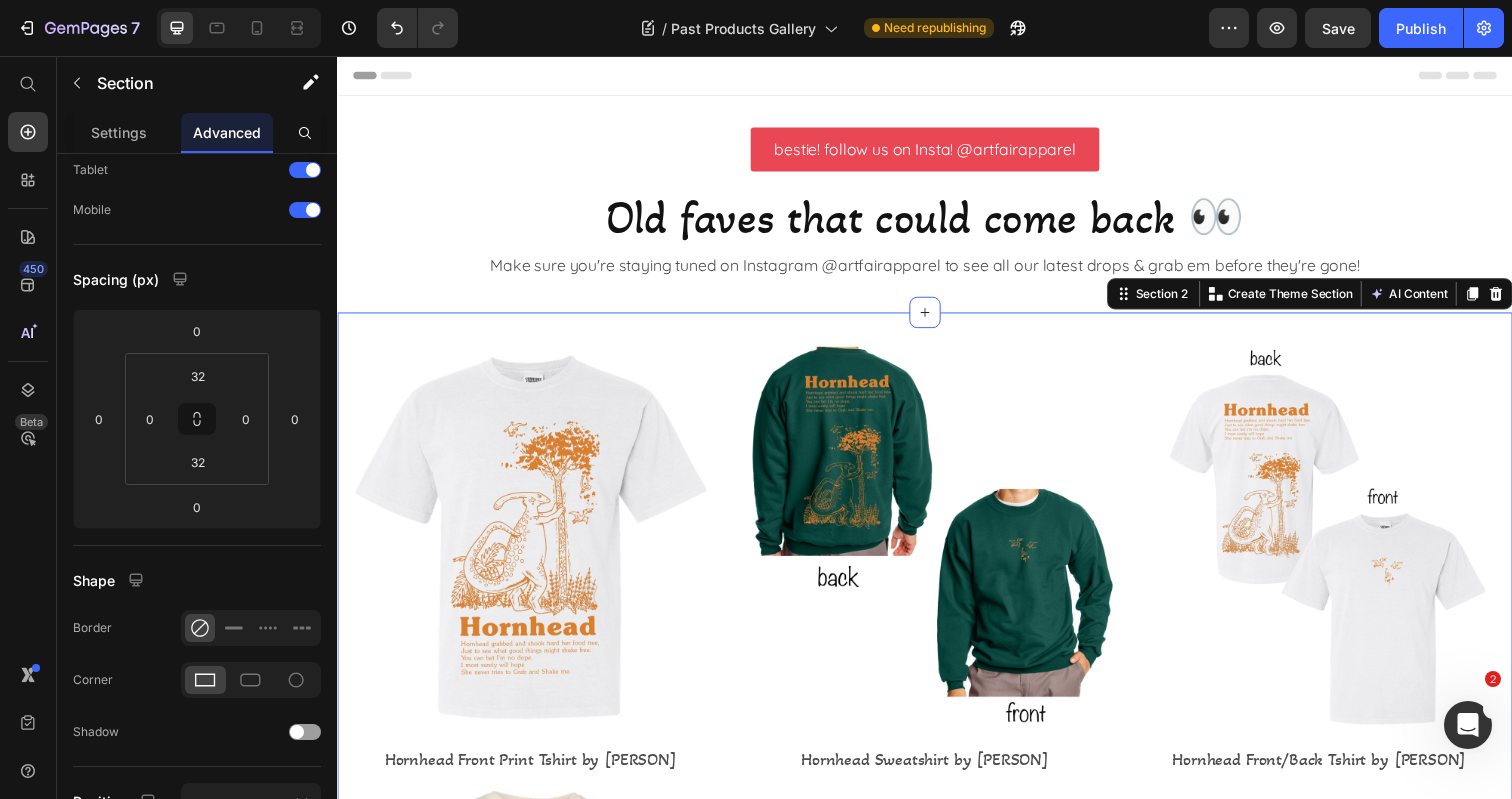 scroll, scrollTop: 0, scrollLeft: 0, axis: both 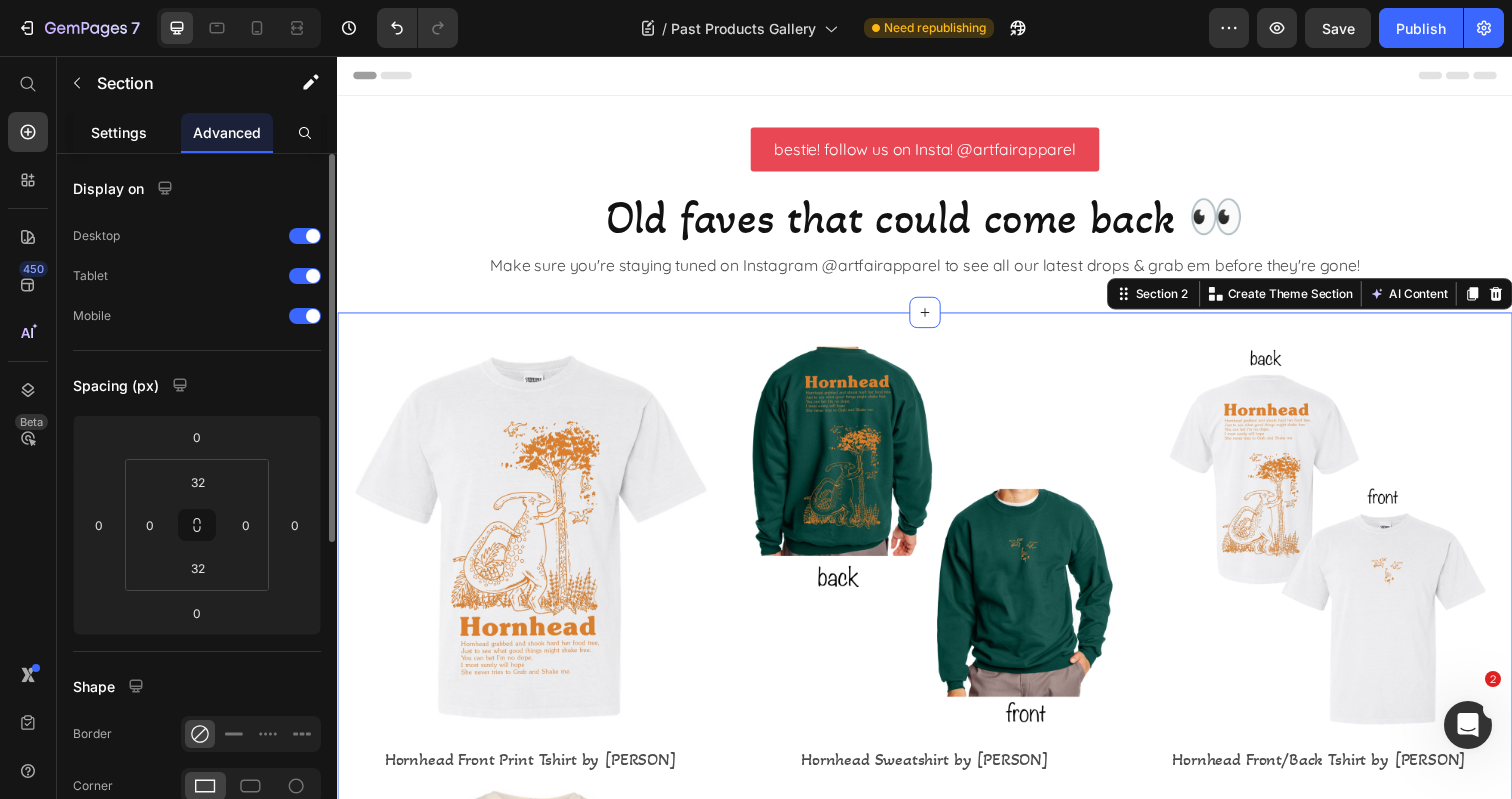 click on "Settings" at bounding box center (119, 132) 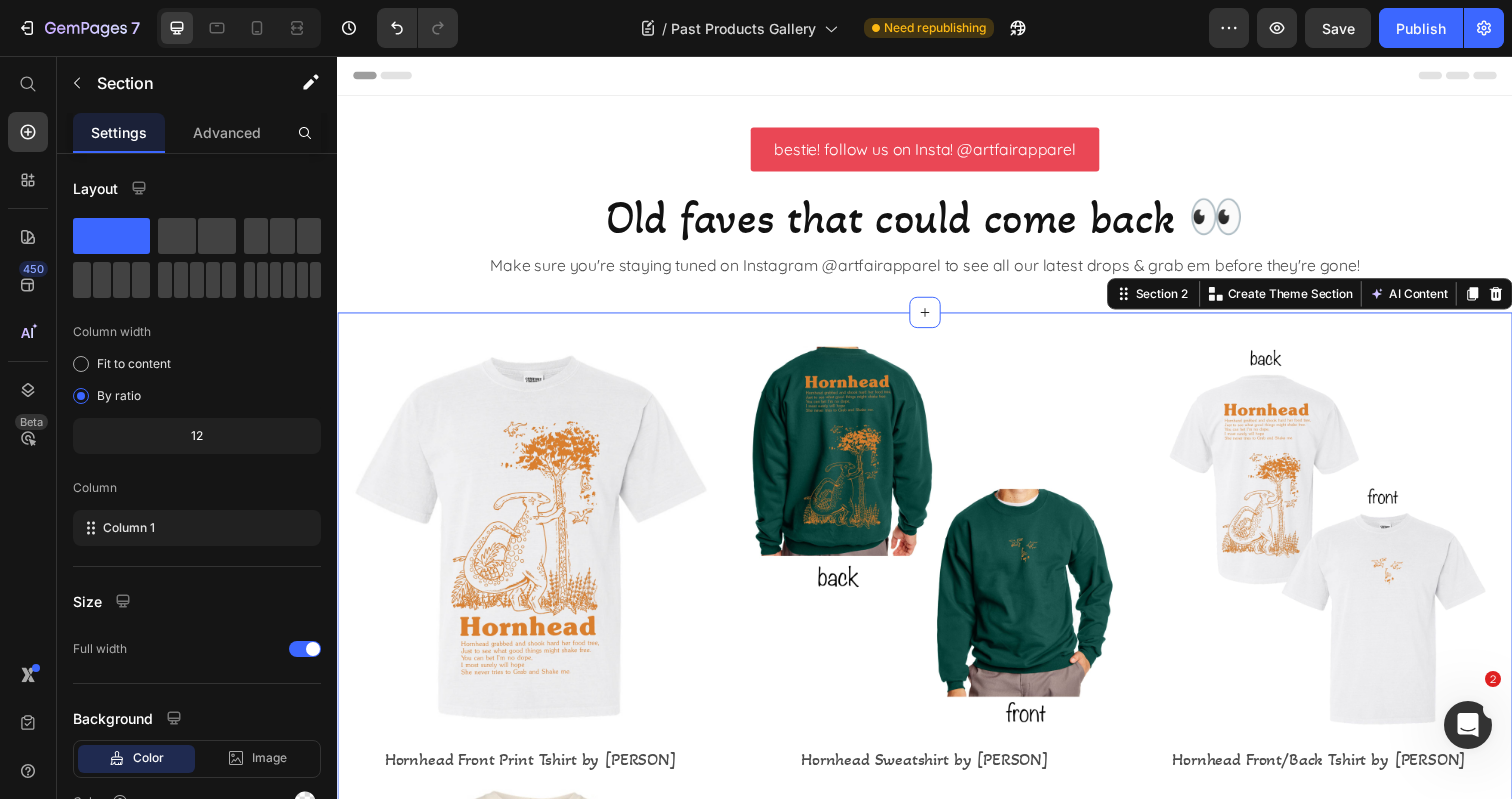 click on "Product Images Hornhead Front Print Tshirt by Gary Product Title Row Product Images Hornhead Sweatshirt by Gary Product Title Row Product Images Hornhead Front/Back Tshirt by Gary Product Title Row Product Images Amanita Mushroom Tshirt by Gary Product Title Row Product List Row Section 2   You can create reusable sections Create Theme Section AI Content Write with GemAI What would you like to describe here? Tone and Voice Persuasive Product *LIMITED EDITION* Triceratops Tee by Judy Peterson Show more Generate" at bounding box center (937, 804) 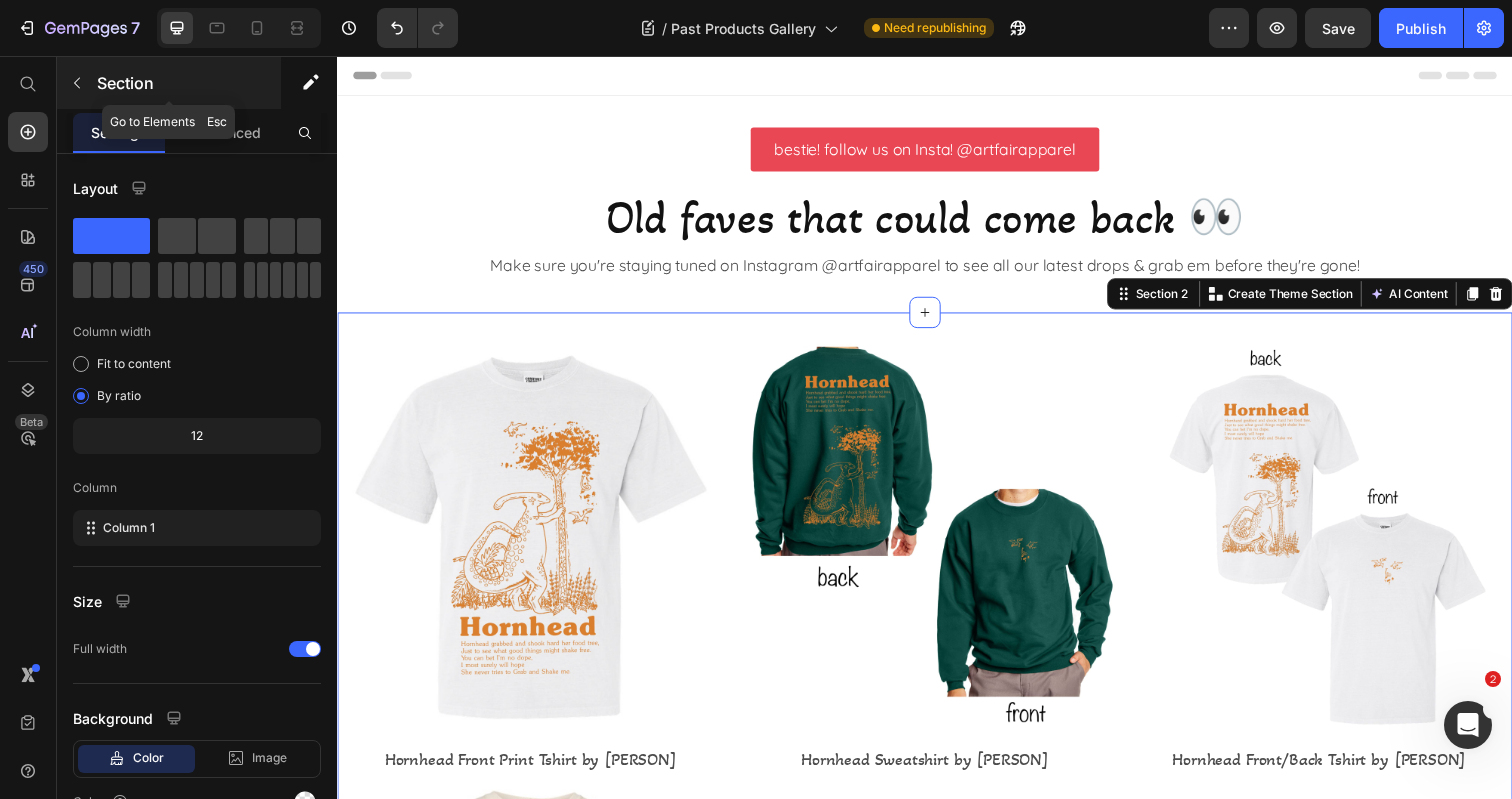 click 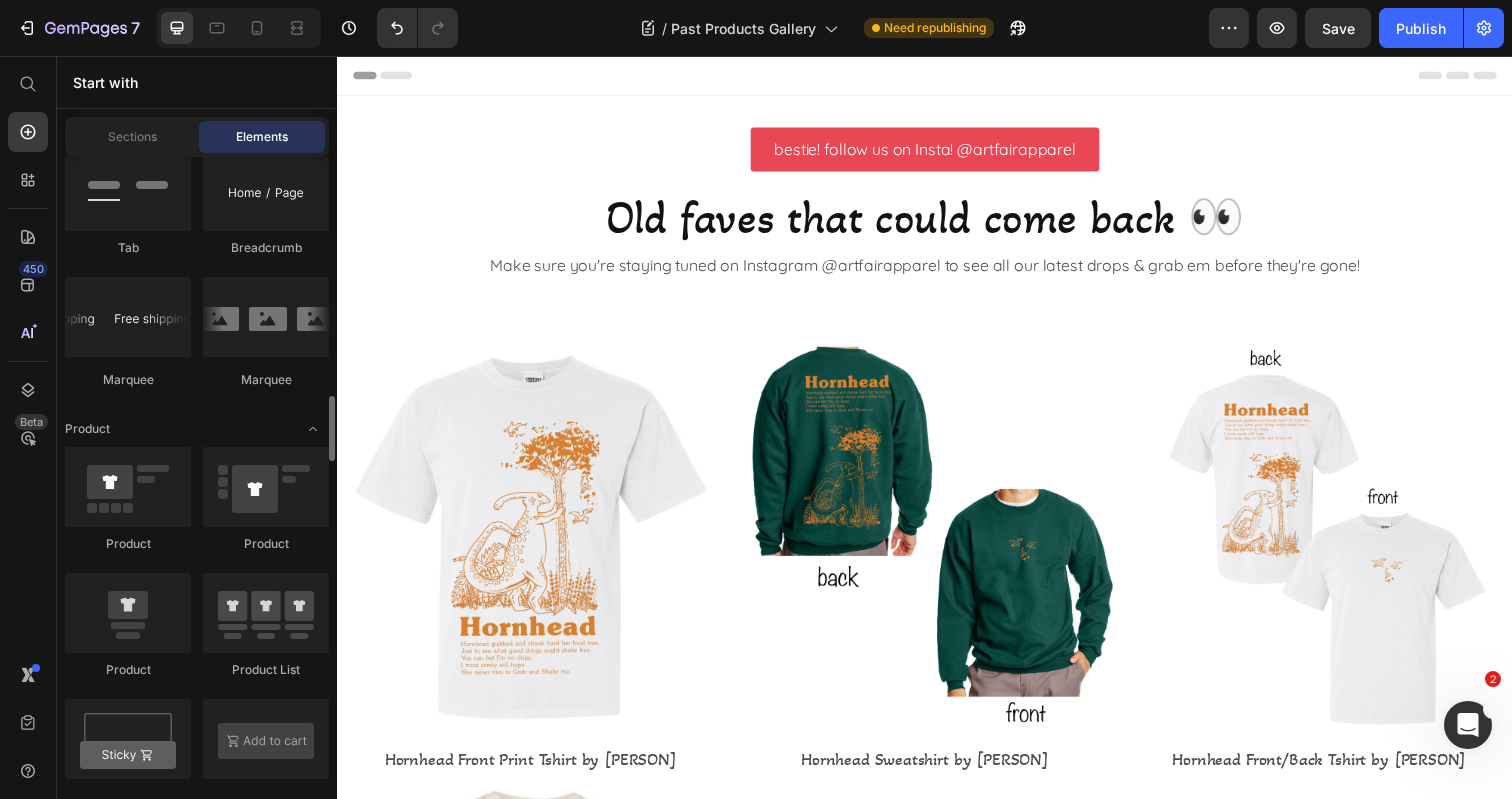scroll, scrollTop: 2450, scrollLeft: 0, axis: vertical 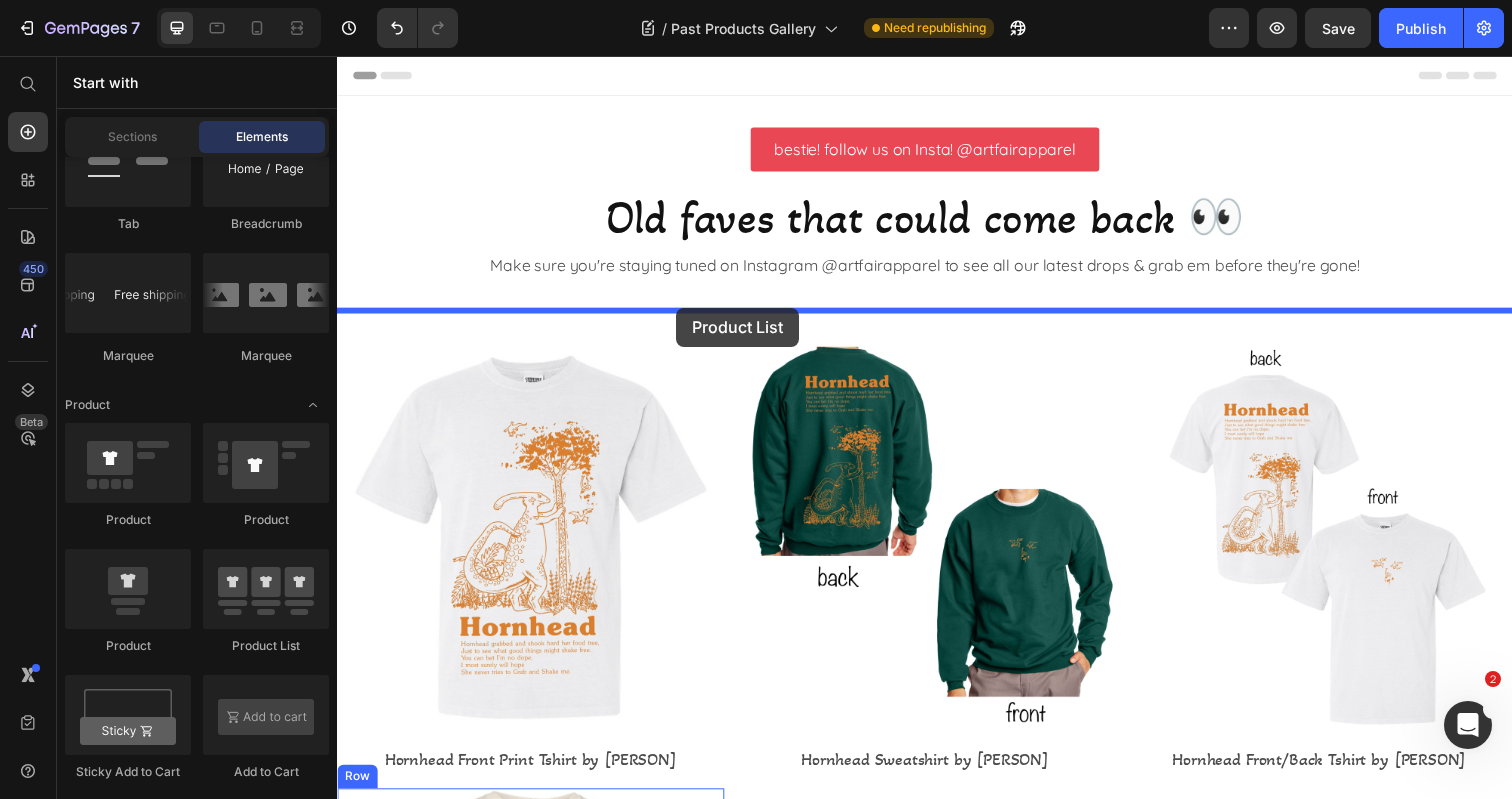 drag, startPoint x: 581, startPoint y: 638, endPoint x: 683, endPoint y: 313, distance: 340.6303 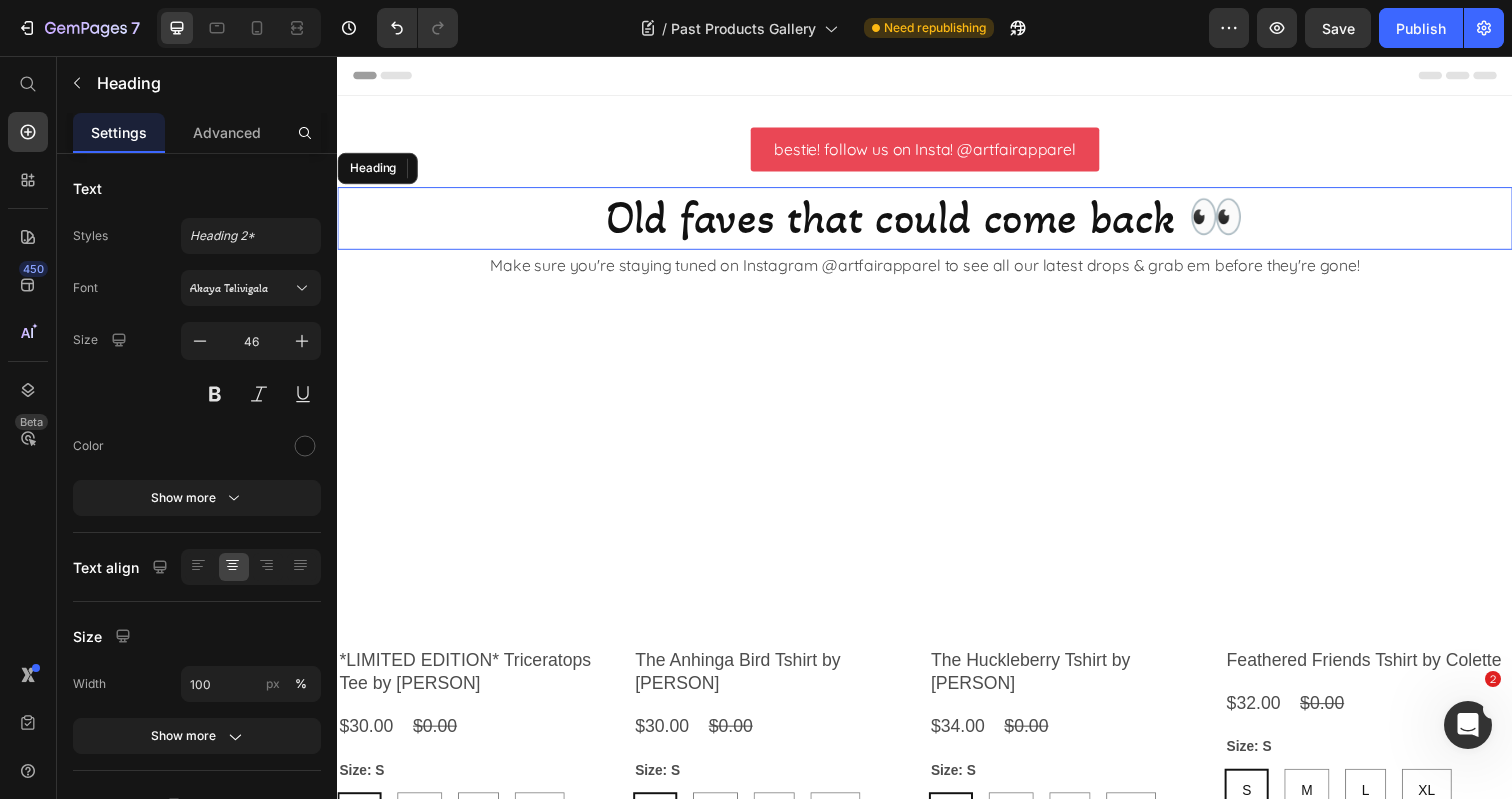 click on "Old faves that could come back 👀" at bounding box center (937, 222) 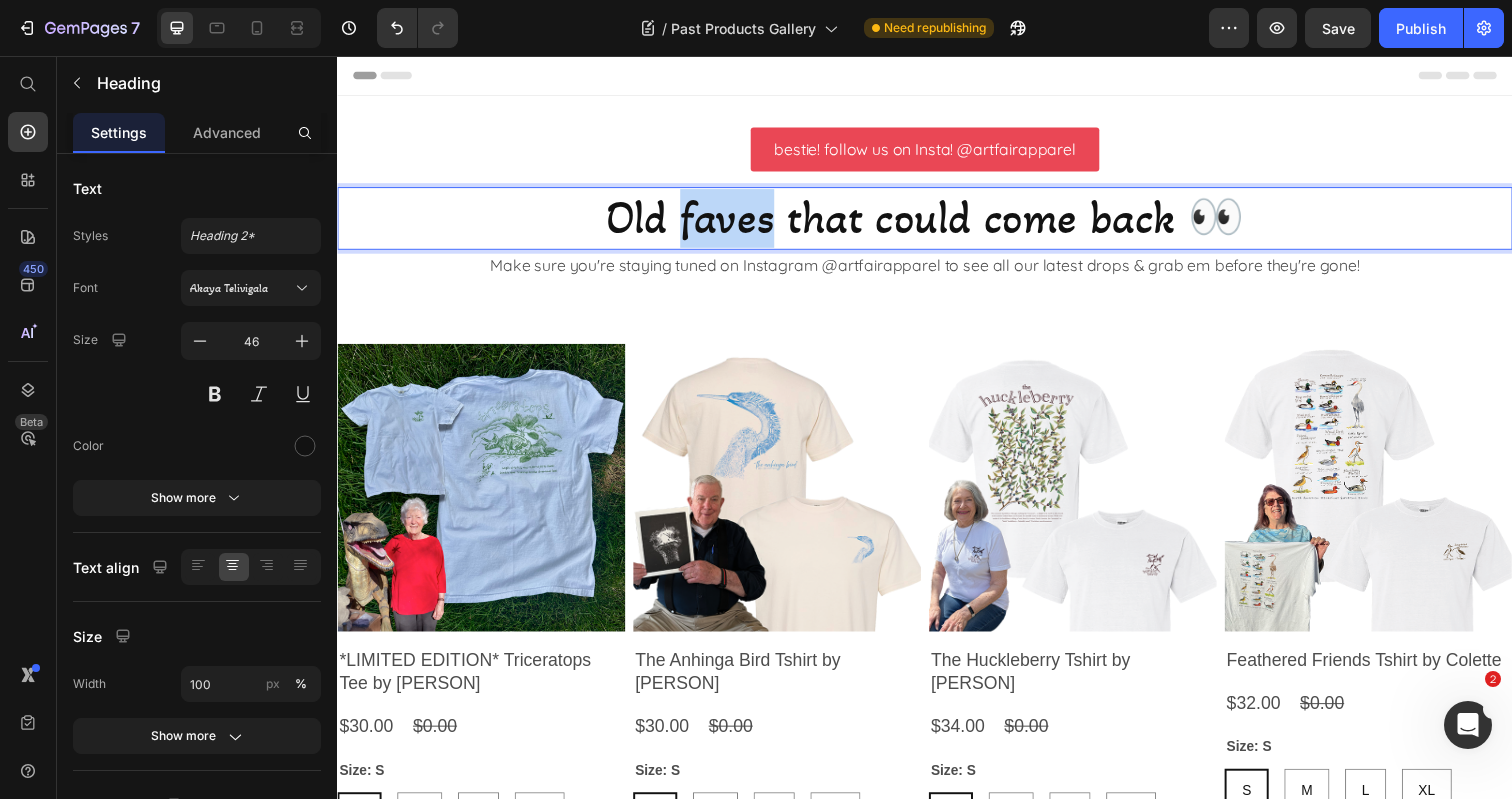 click on "Old faves that could come back 👀" at bounding box center (937, 222) 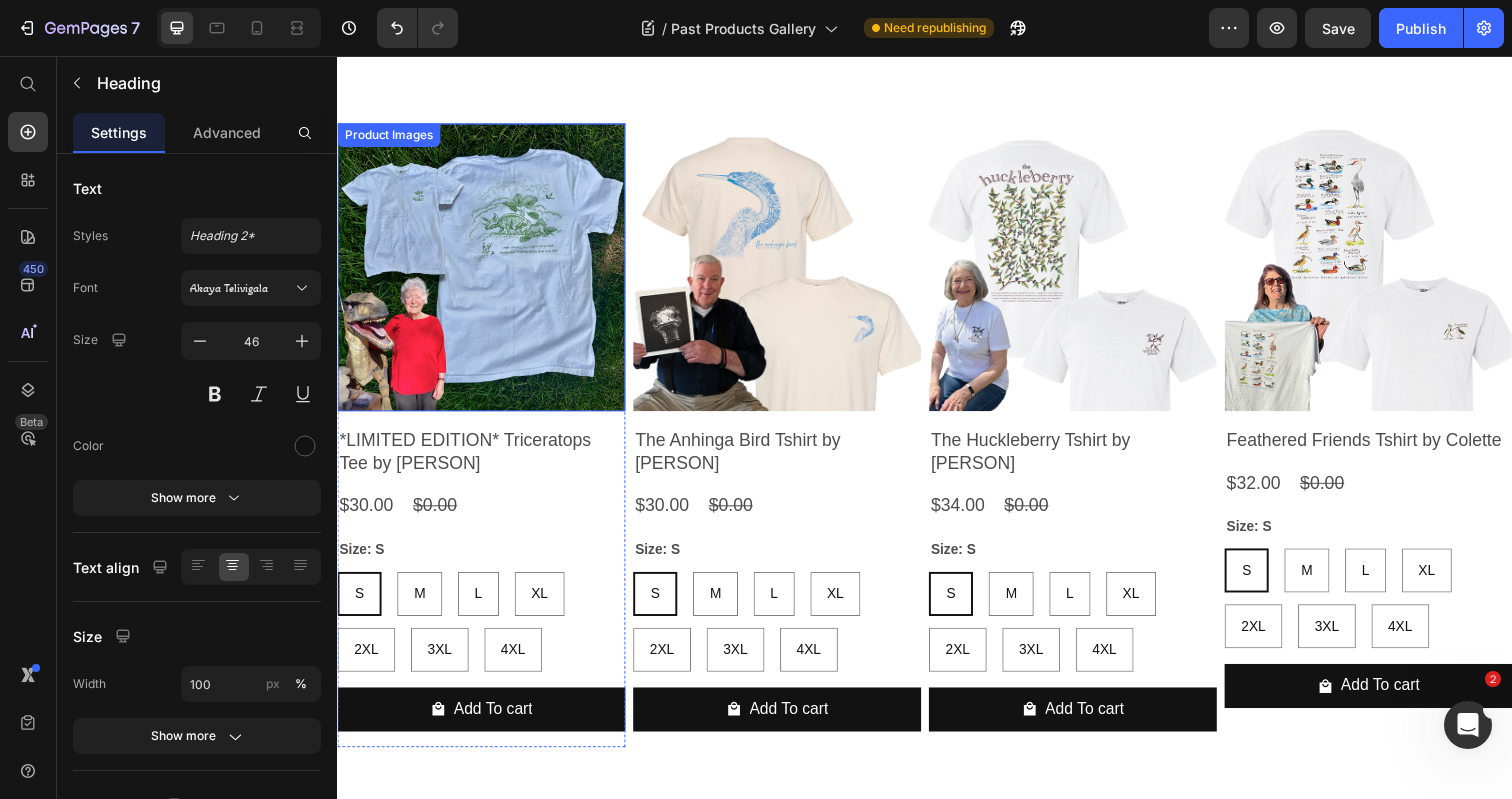 scroll, scrollTop: 201, scrollLeft: 0, axis: vertical 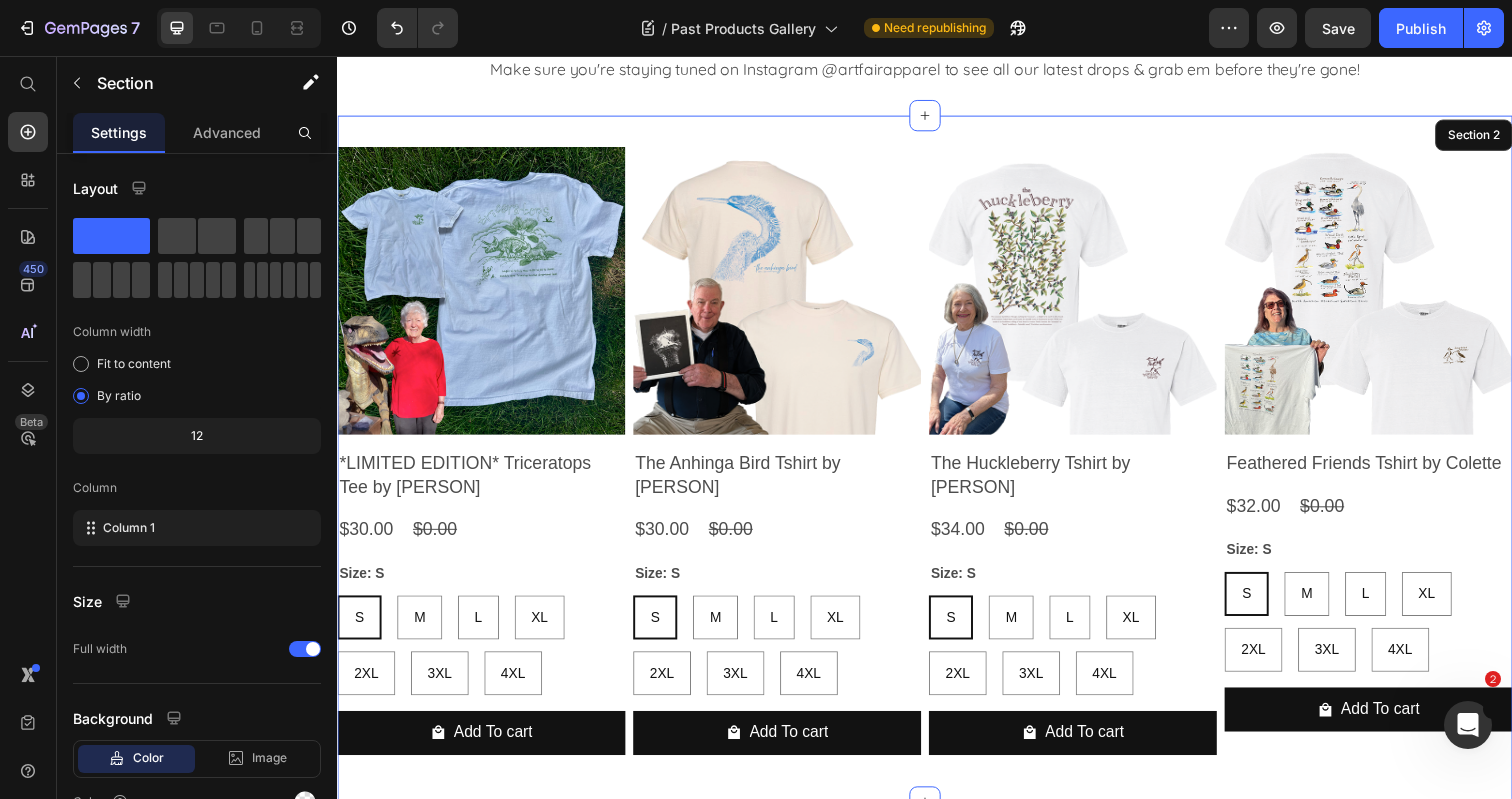 click on "Product Images *LIMITED EDITION* Triceratops Tee by Judy Peterson Product Title $30.00 Product Price $0.00 Product Price Row Size: S S S S M M M L L L XL XL XL 2XL 2XL 2XL 3XL 3XL 3XL 4XL 4XL 4XL Product Variants & Swatches Add To cart Product Cart Button Row Product Images The Anhinga Bird Tshirt by Reno Product Title $30.00 Product Price $0.00 Product Price Row Size: S S S S M M M L L L XL XL XL 2XL 2XL 2XL 3XL 3XL 3XL 4XL 4XL 4XL Product Variants & Swatches Add To cart Product Cart Button Row Product Images The Huckleberry Tshirt by Marita Product Title $34.00 Product Price $0.00 Product Price Row Size: S S S S M M M L L L XL XL XL 2XL 2XL 2XL 3XL 3XL 3XL 4XL 4XL 4XL Product Variants & Swatches Add To cart Product Cart Button Row Product Images Feathered Friends Tshirt by Colette Product Title $32.00 Product Price $0.00 Product Price Row Size: S S S S M M M L L L XL XL XL 2XL 2XL 2XL 3XL 3XL 3XL 4XL 4XL 4XL Product Variants & Swatches Add To cart Product Cart Button Row Product List Section 2" at bounding box center [937, 467] 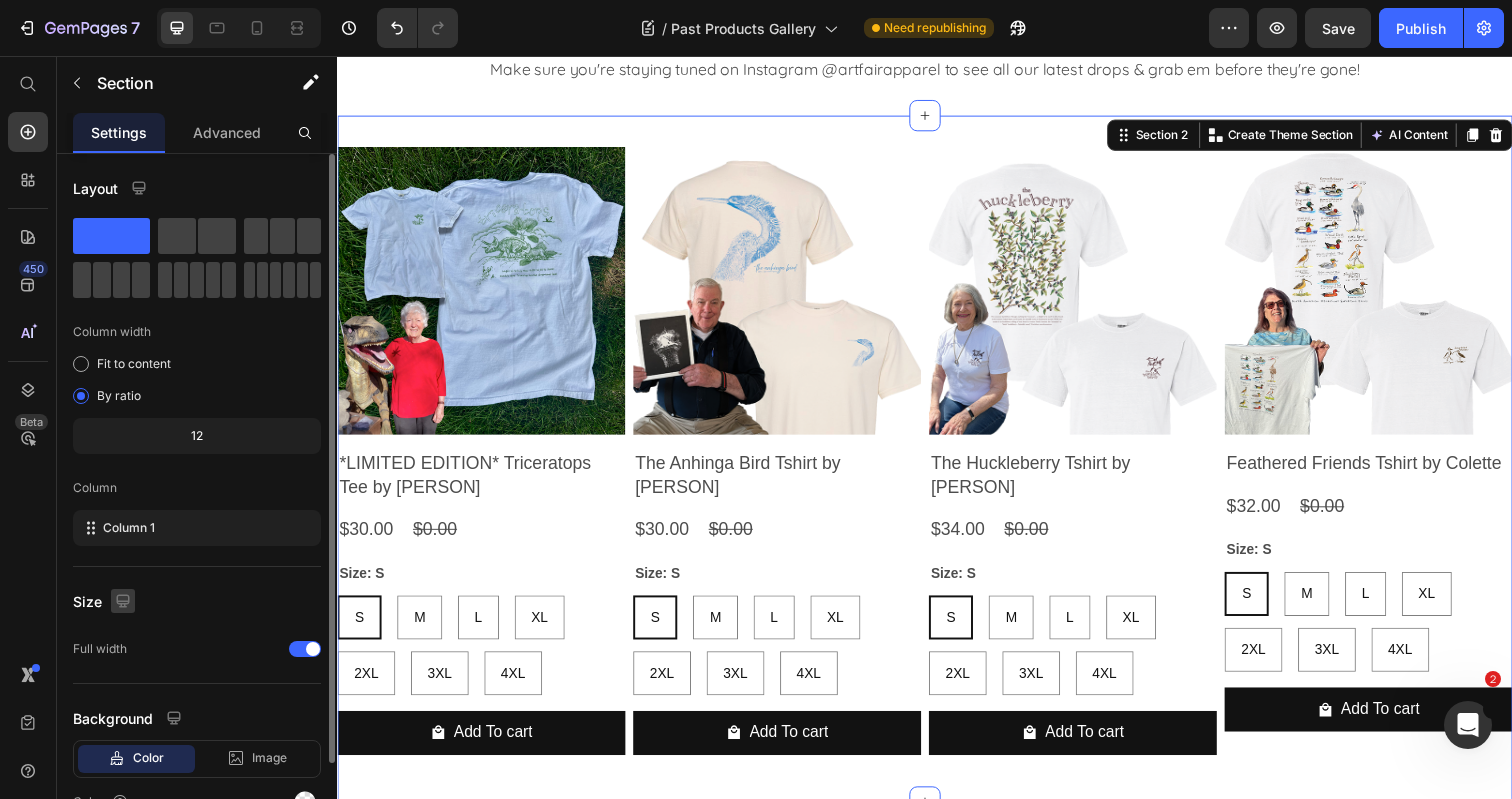 scroll, scrollTop: 106, scrollLeft: 0, axis: vertical 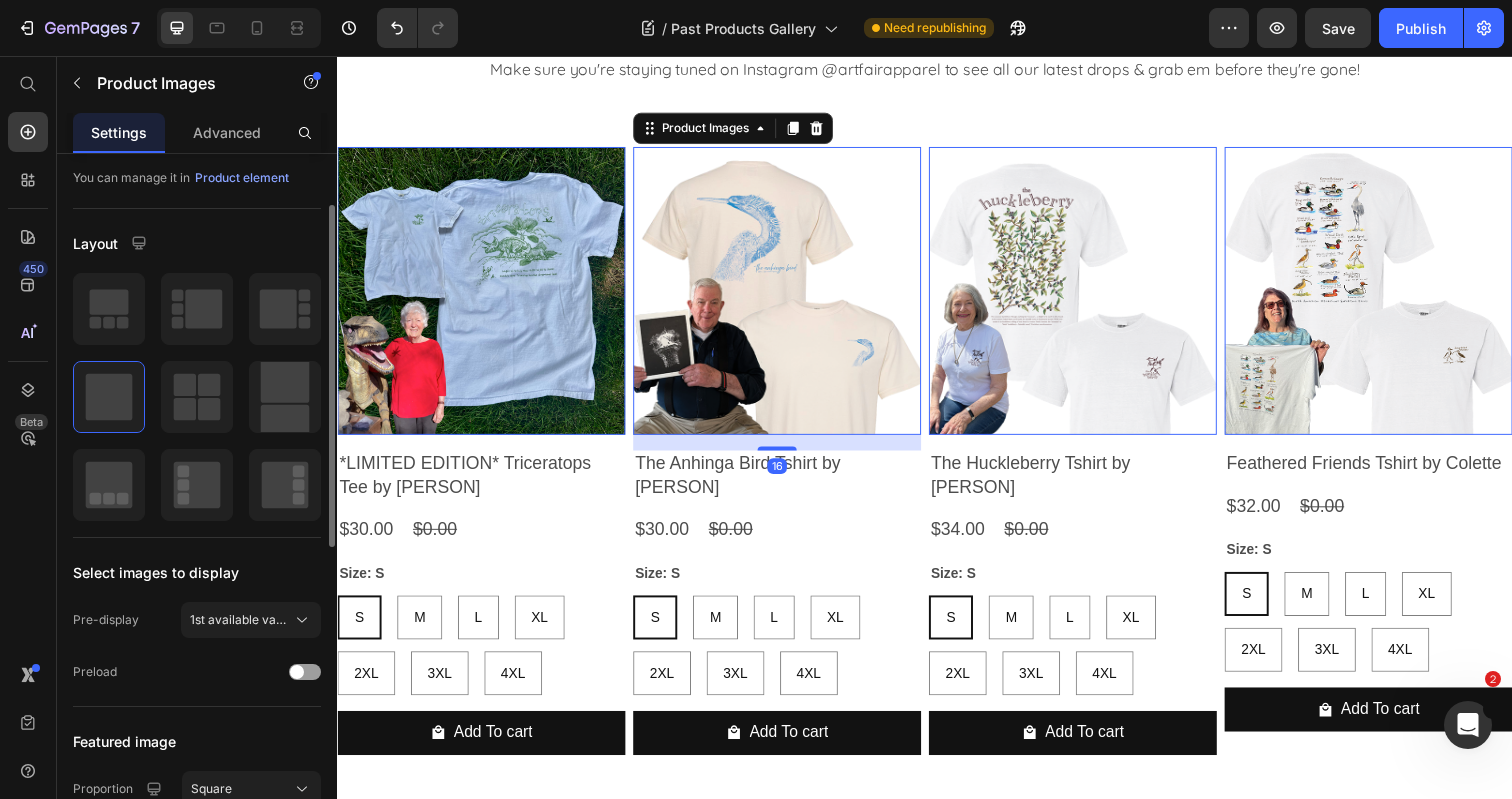 click at bounding box center (786, 296) 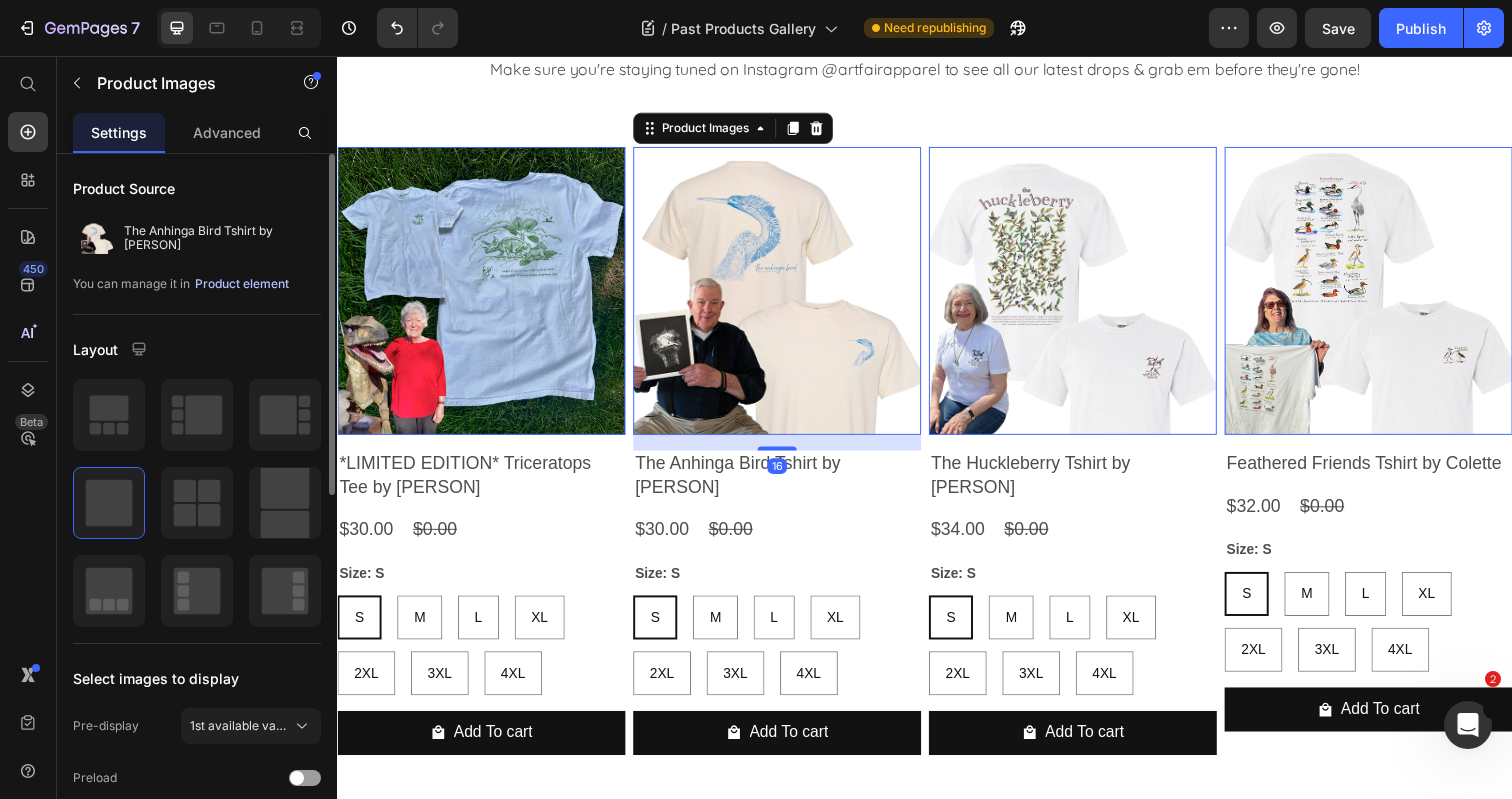 click on "Product element" at bounding box center (242, 284) 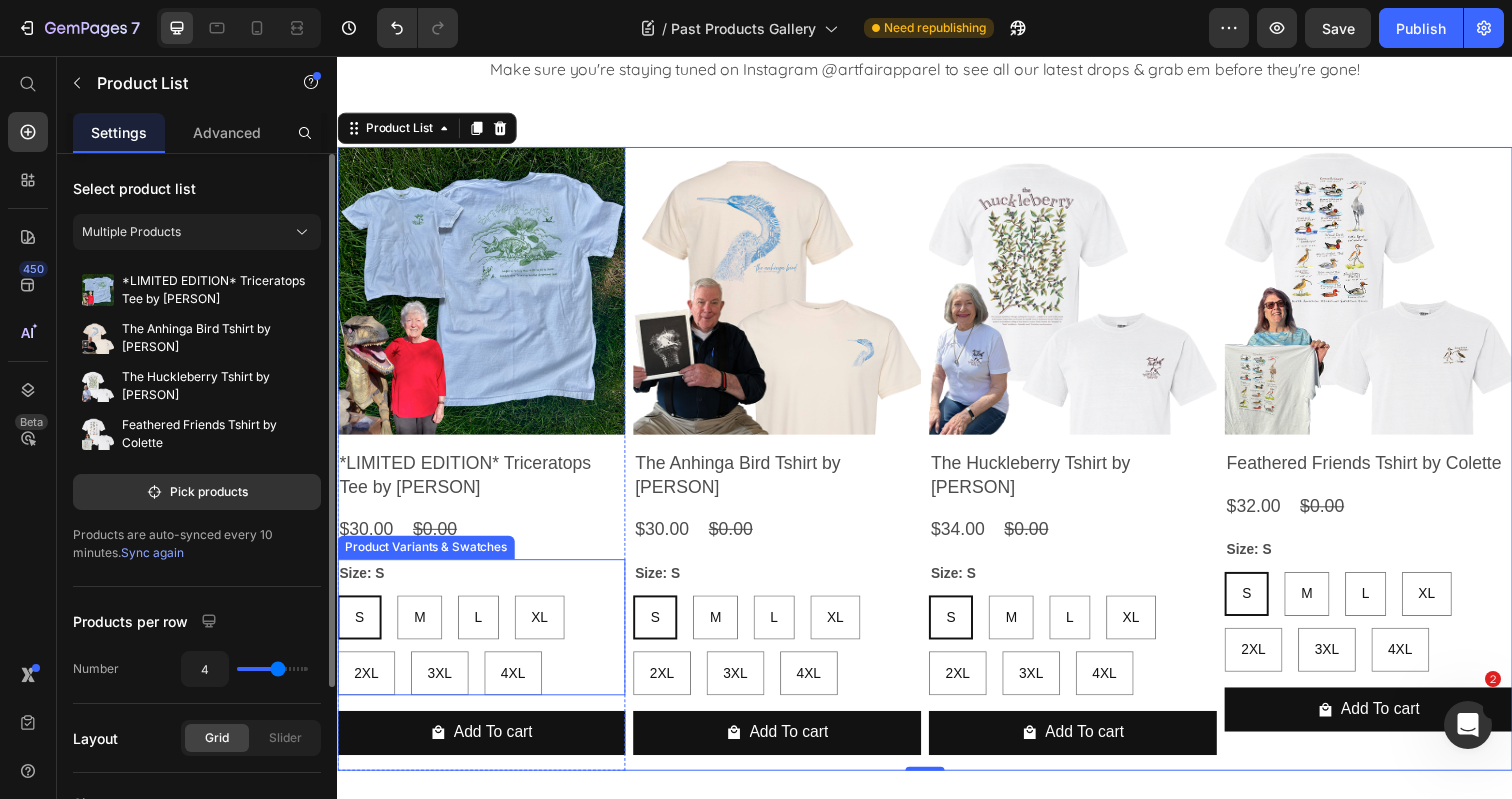 click on "Size: S S S S M M M L L L XL XL XL 2XL 2XL 2XL 3XL 3XL 3XL 4XL 4XL 4XL" at bounding box center [484, 639] 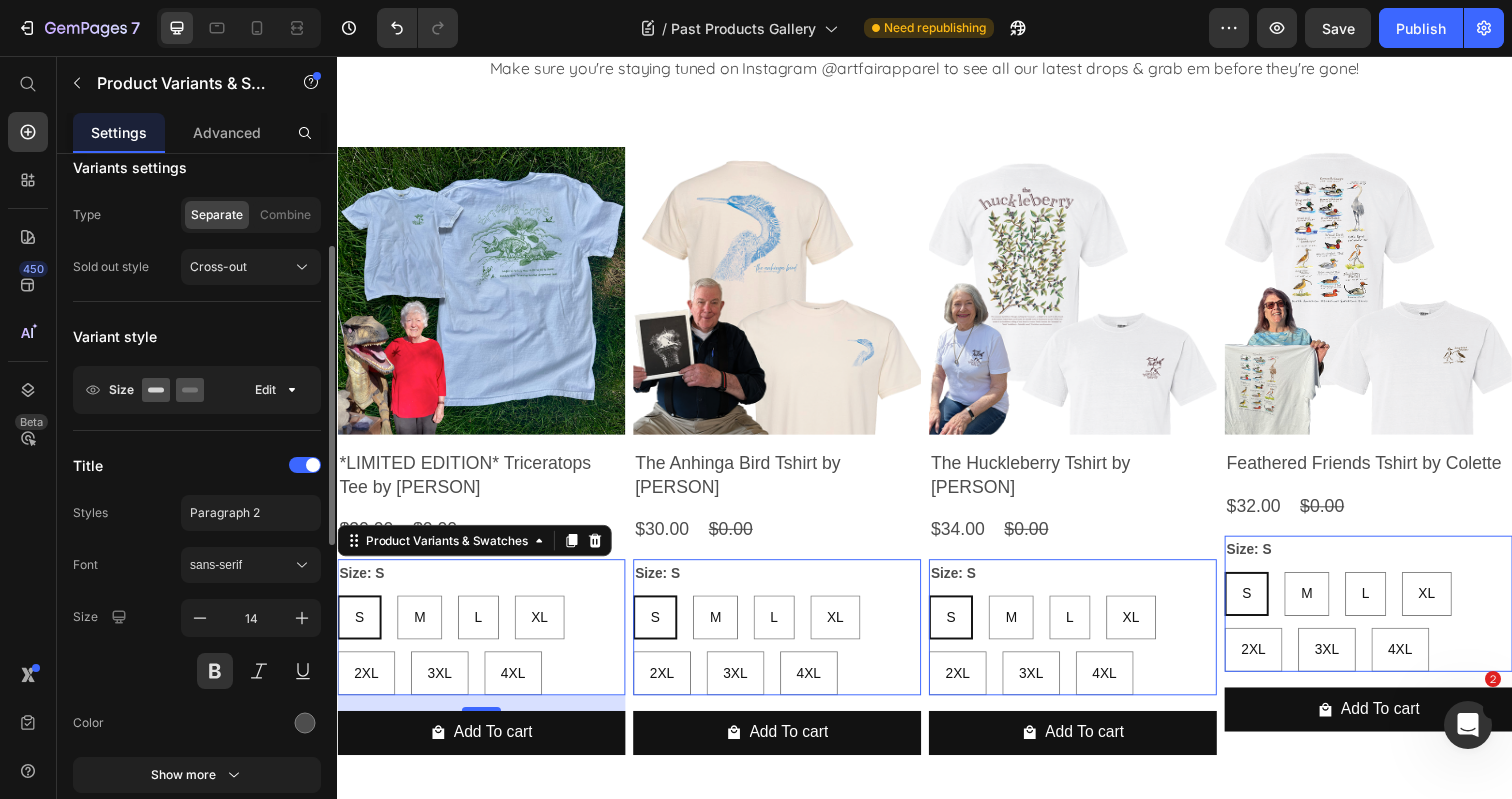 scroll, scrollTop: 192, scrollLeft: 0, axis: vertical 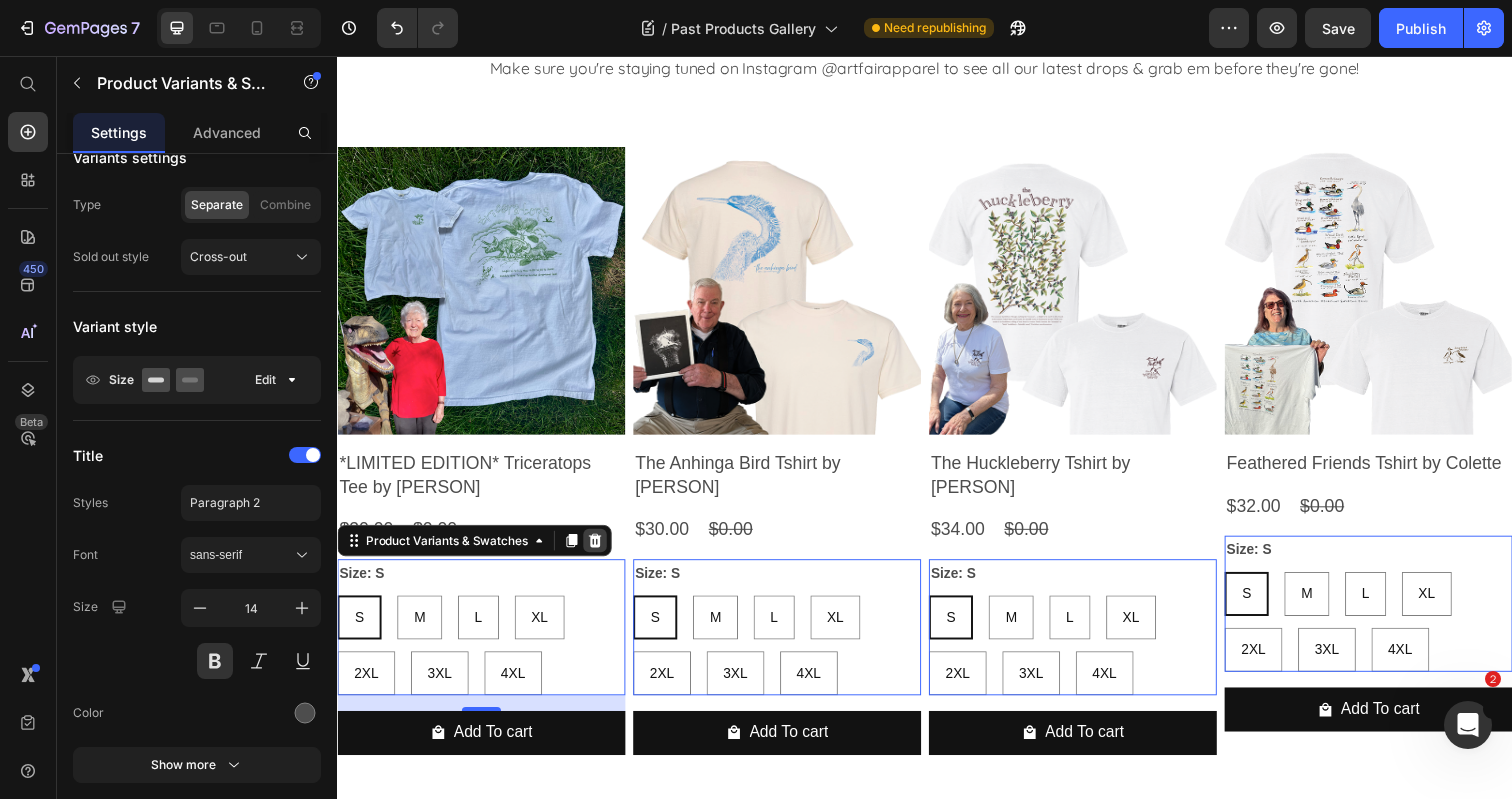 click 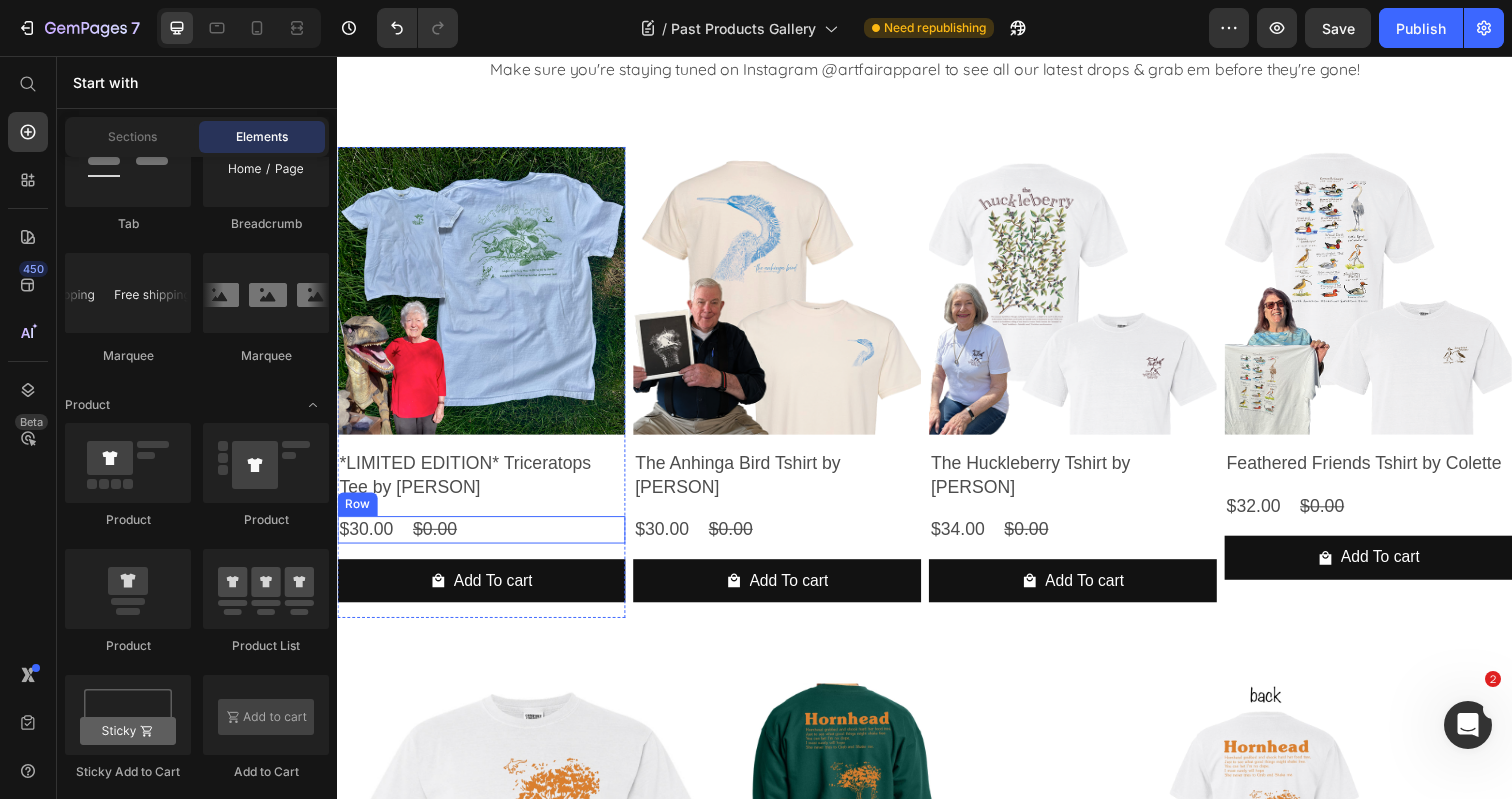 click on "$30.00 Product Price $0.00 Product Price Row" at bounding box center [484, 539] 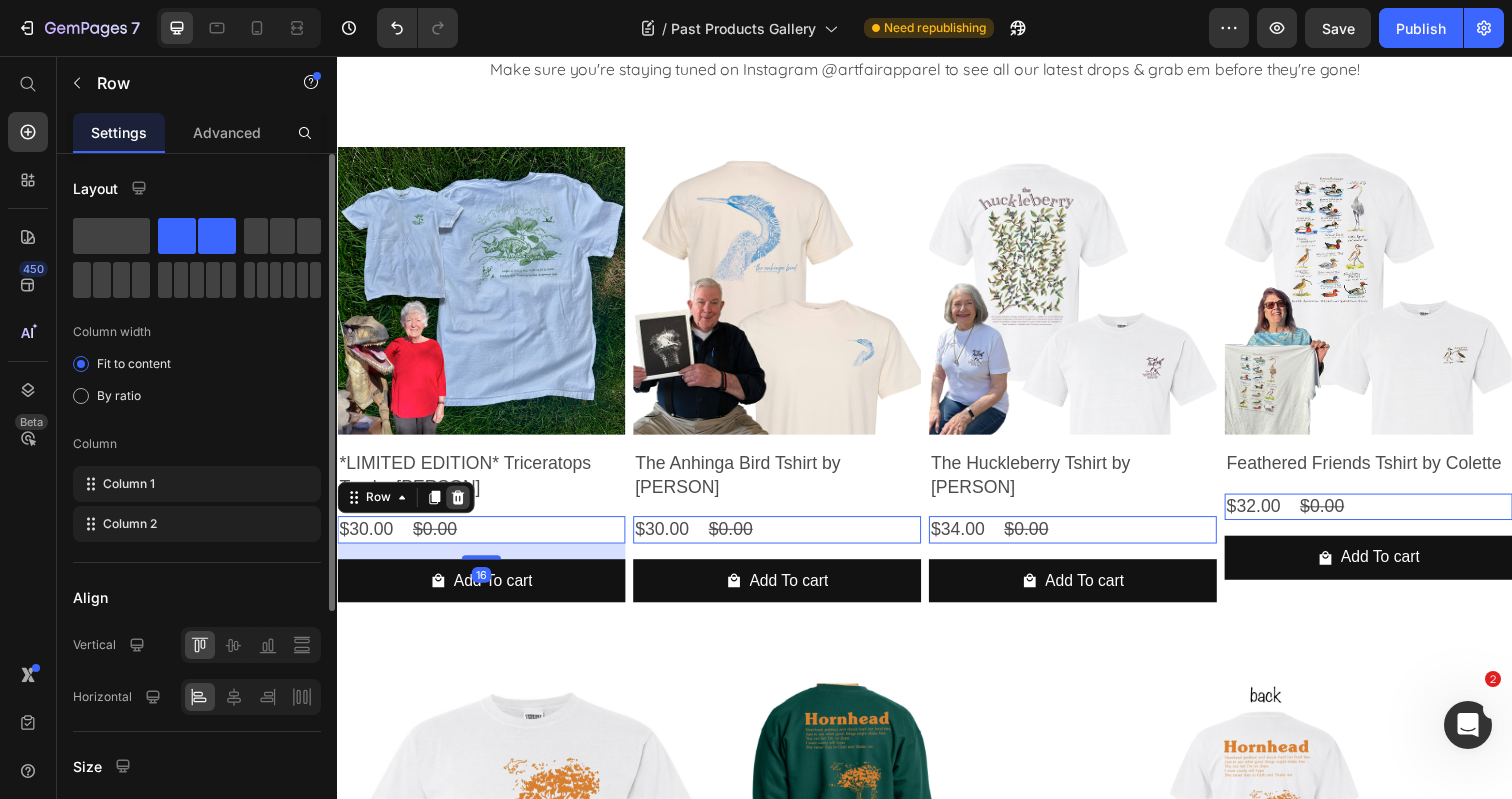 click 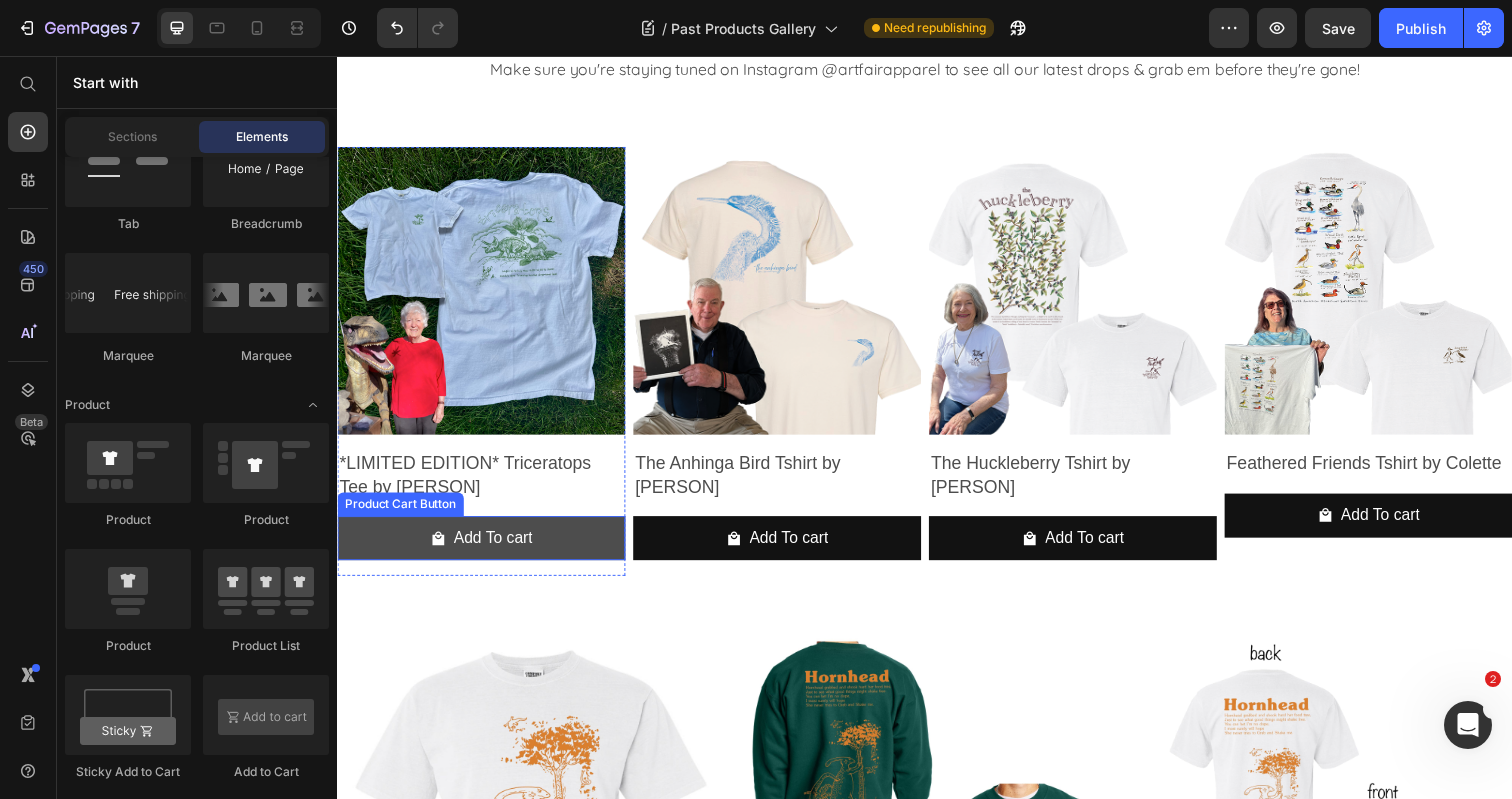click on "Add To cart" at bounding box center (484, 548) 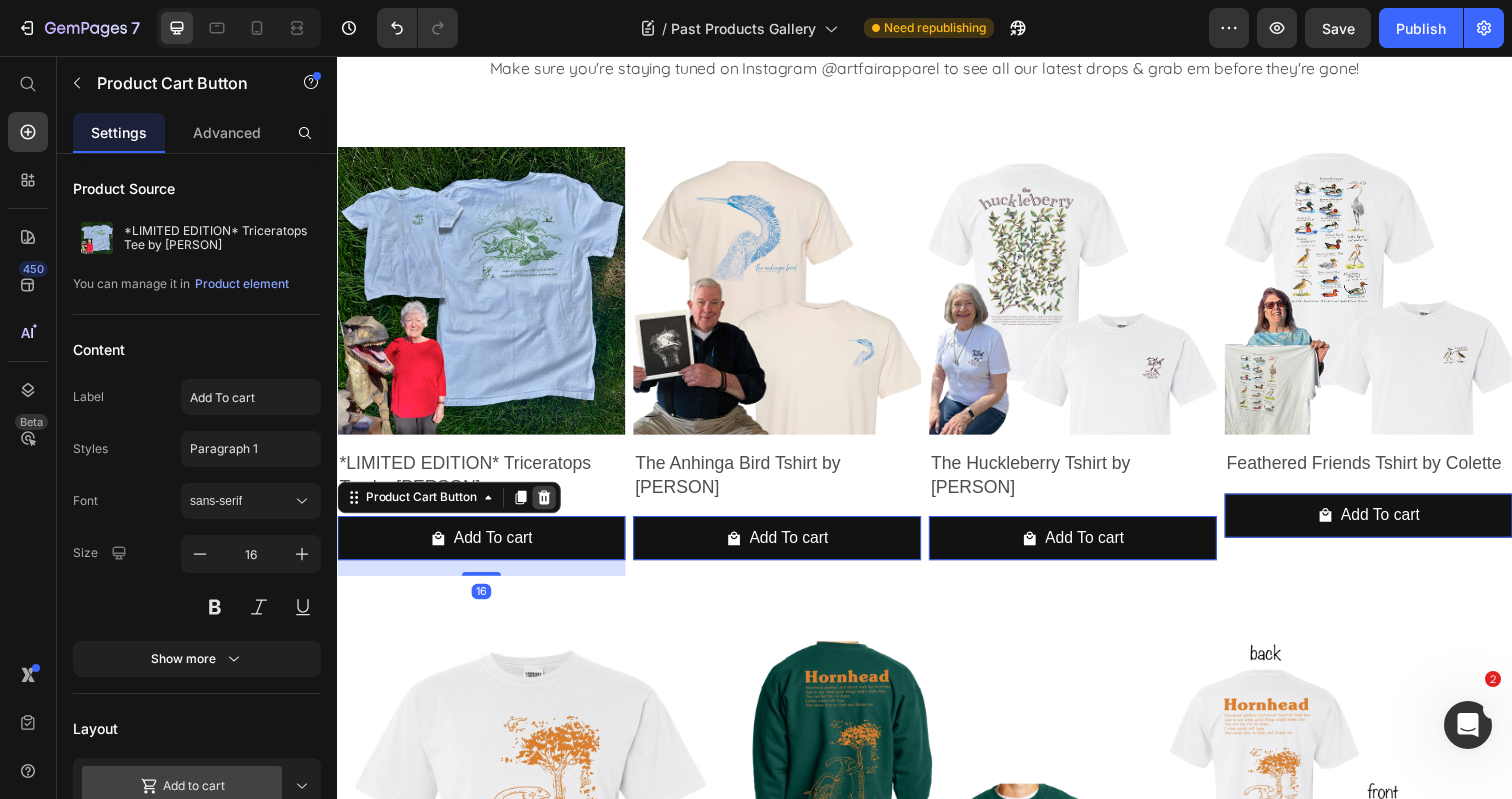 click 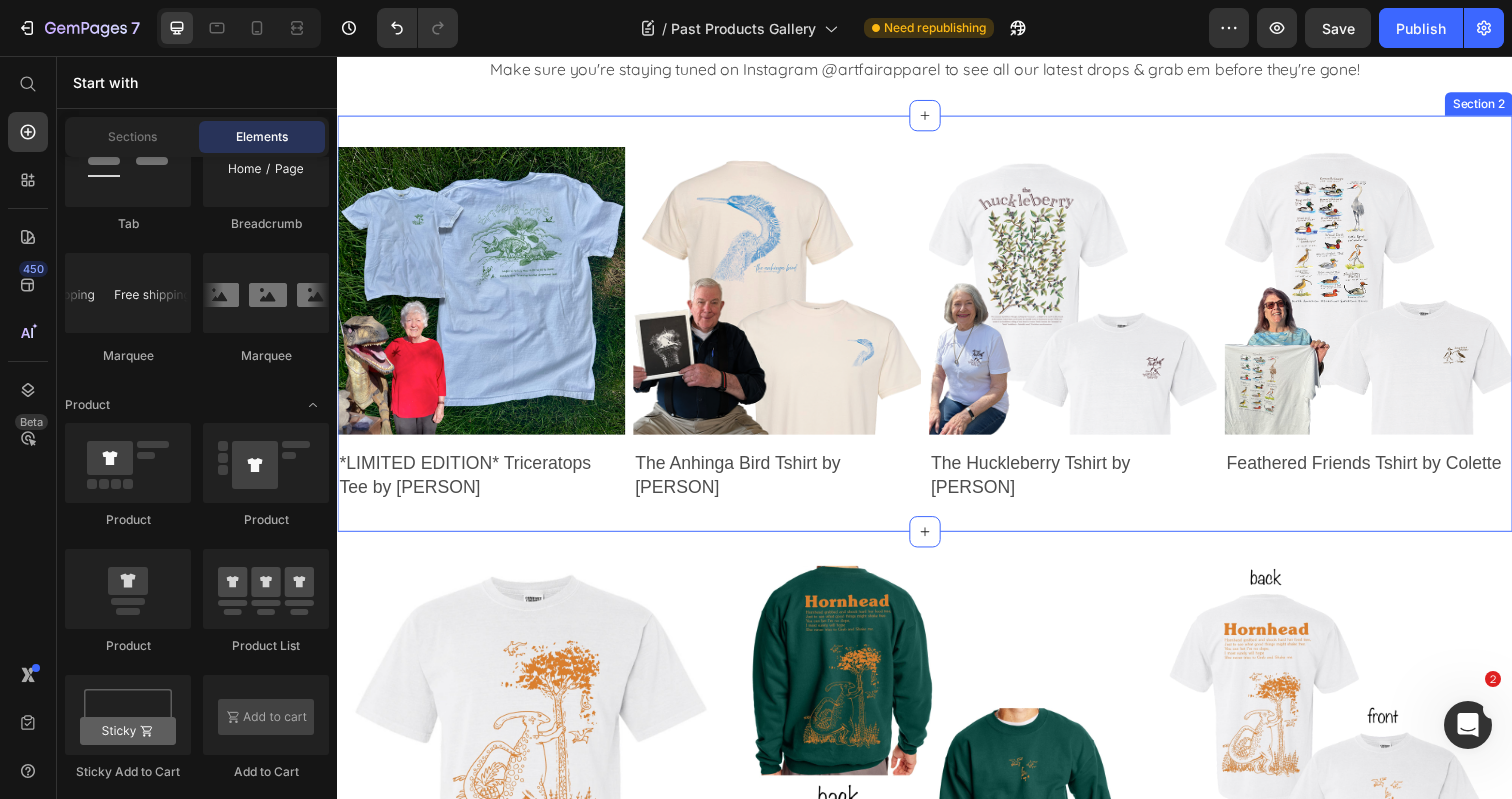 click on "Product Images *LIMITED EDITION* Triceratops Tee by Judy Peterson Product Title Row Product Images The Anhinga Bird Tshirt by Reno Product Title Row Product Images The Huckleberry Tshirt by Marita Product Title Row Product Images Feathered Friends Tshirt by Colette Product Title Row Product List Section 2" at bounding box center (937, 329) 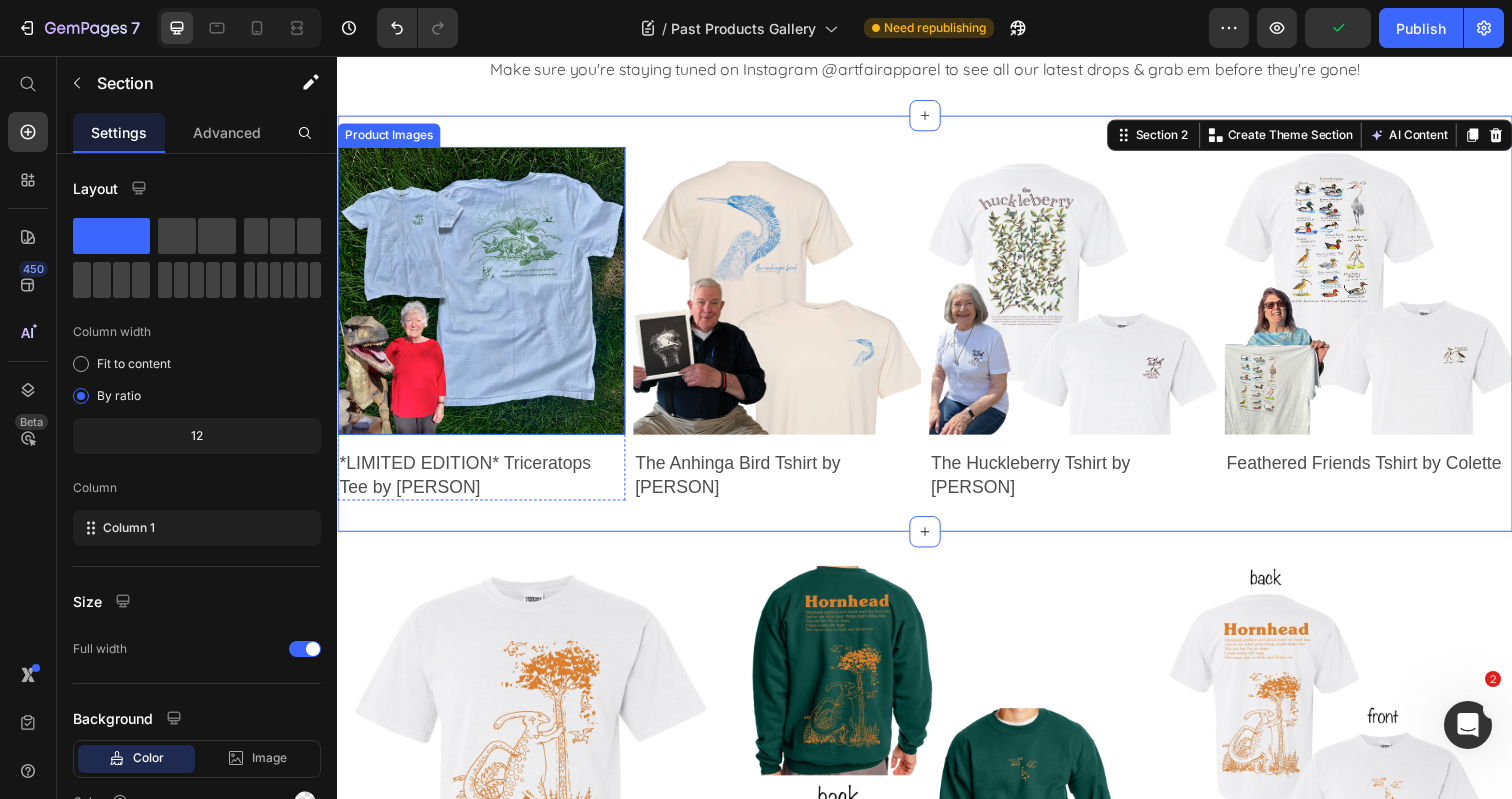 click at bounding box center [484, 296] 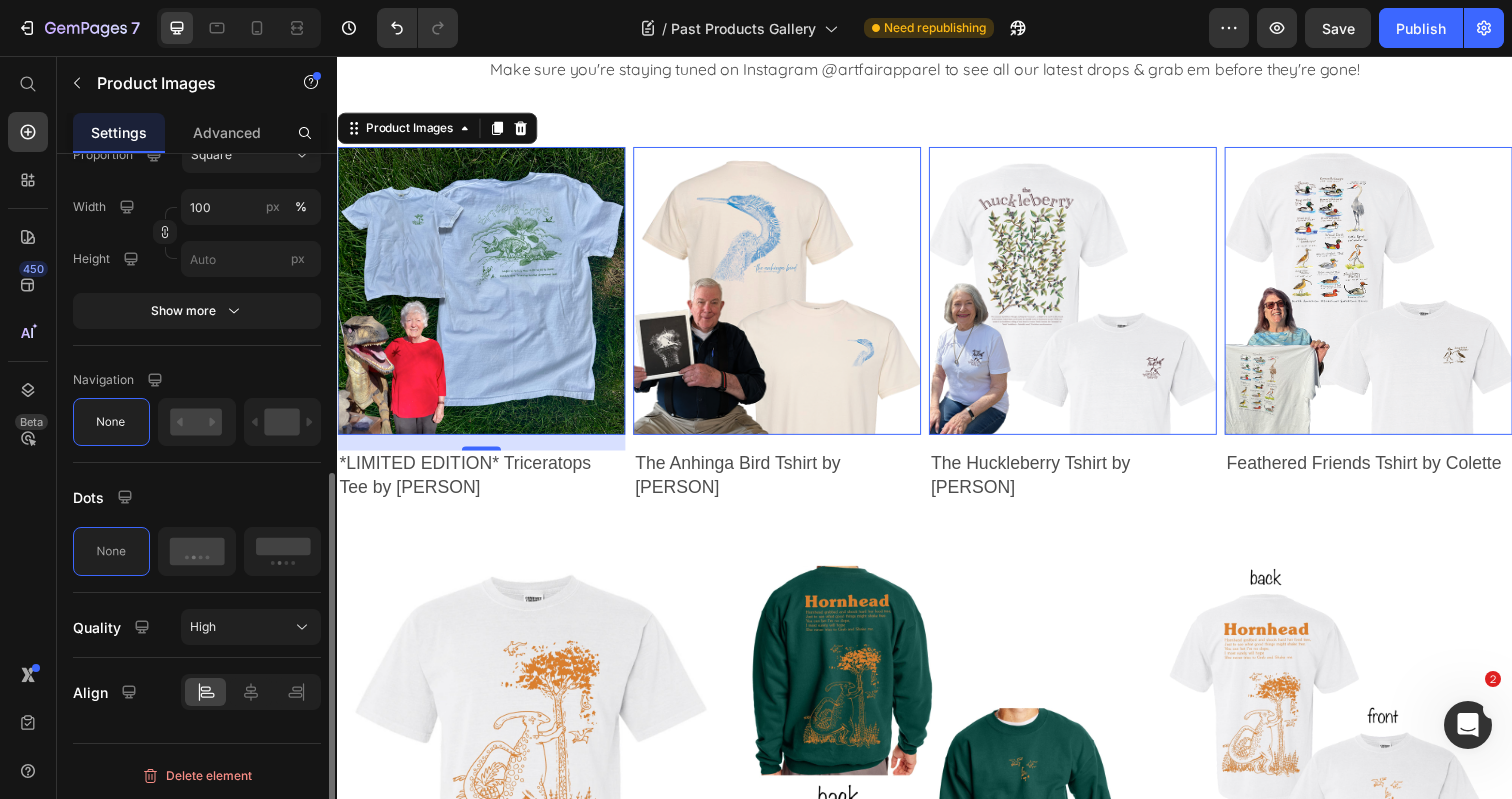 scroll, scrollTop: 0, scrollLeft: 0, axis: both 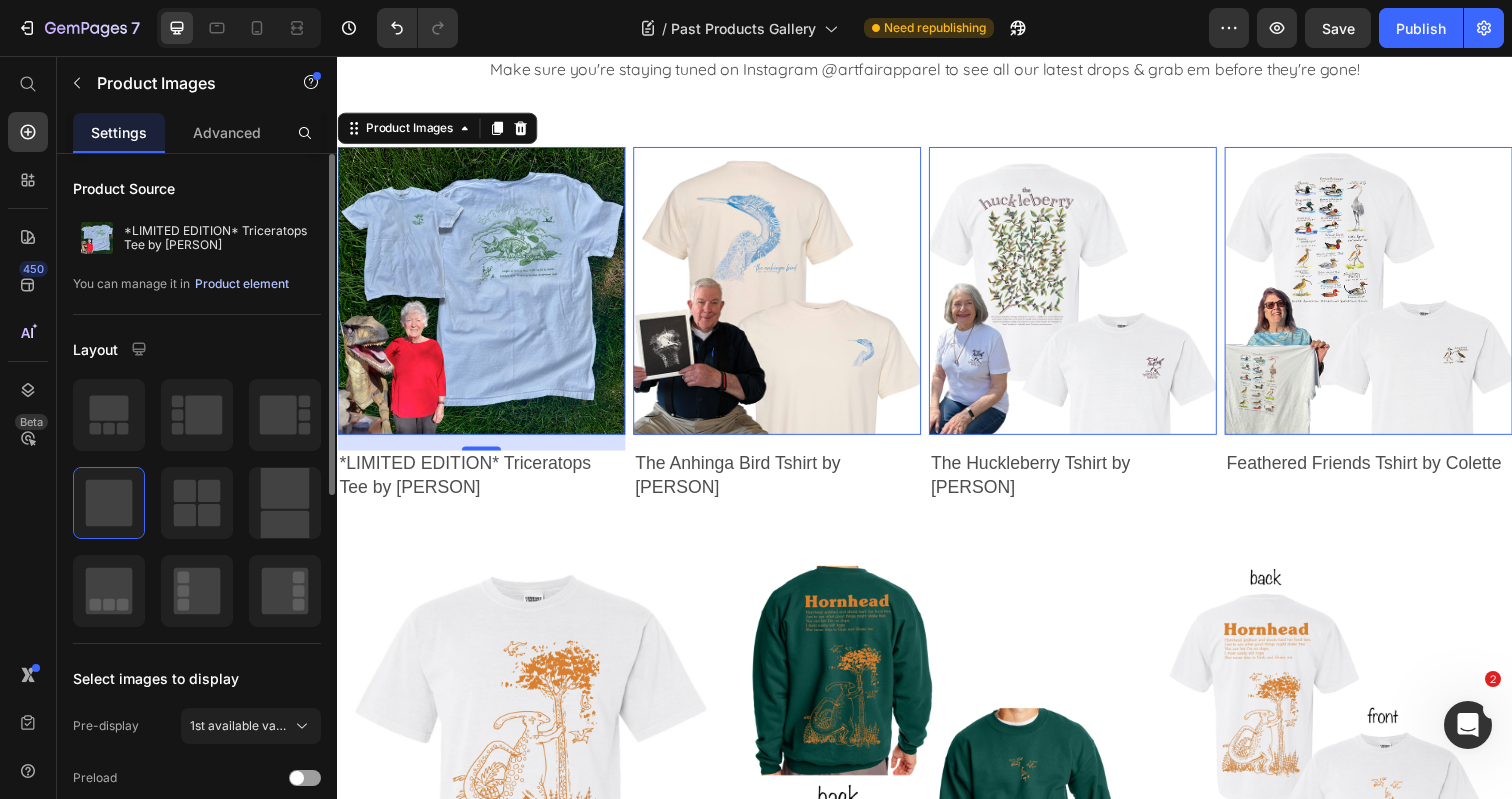 click on "Product element" at bounding box center (242, 284) 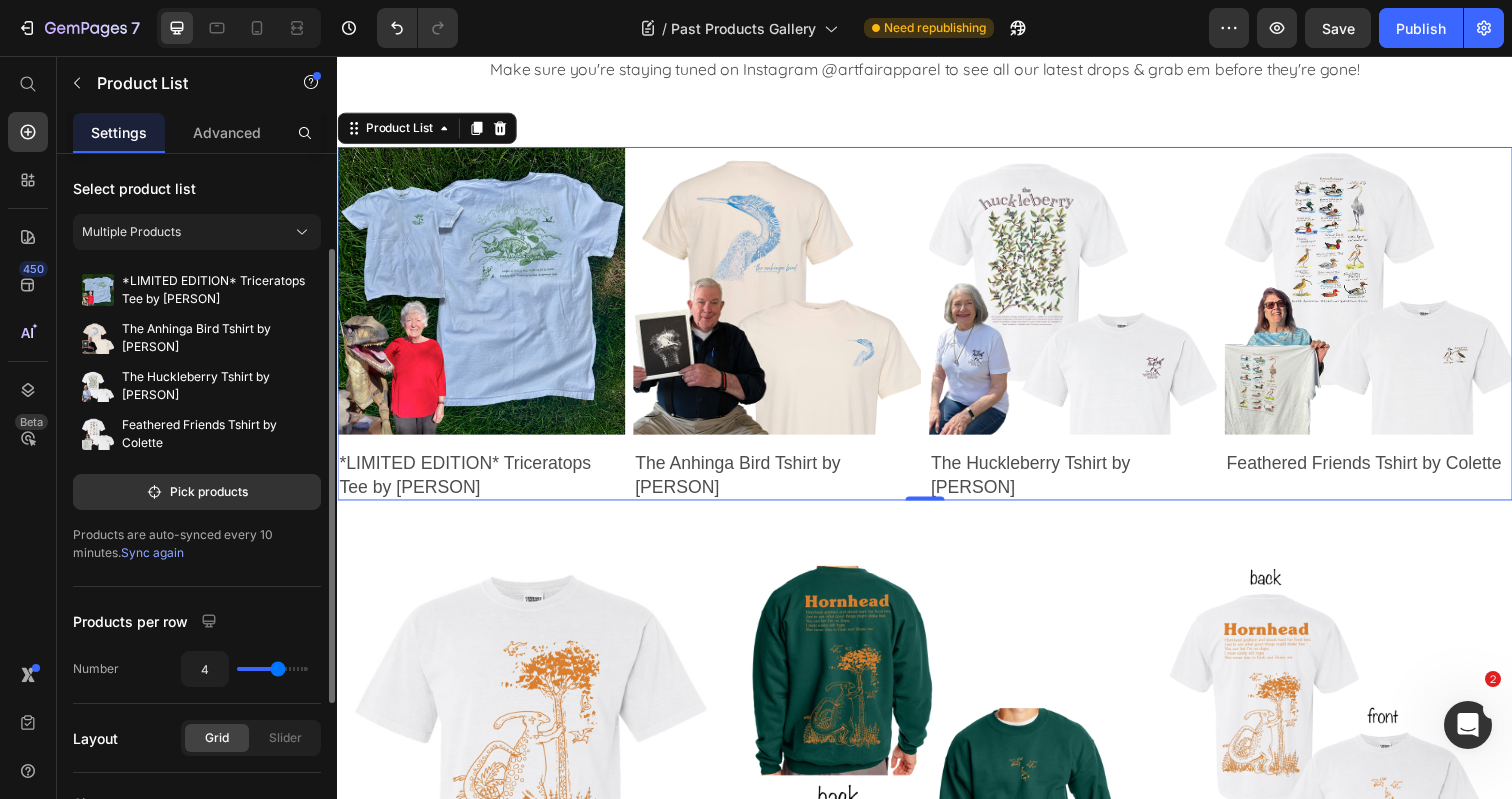scroll, scrollTop: 93, scrollLeft: 0, axis: vertical 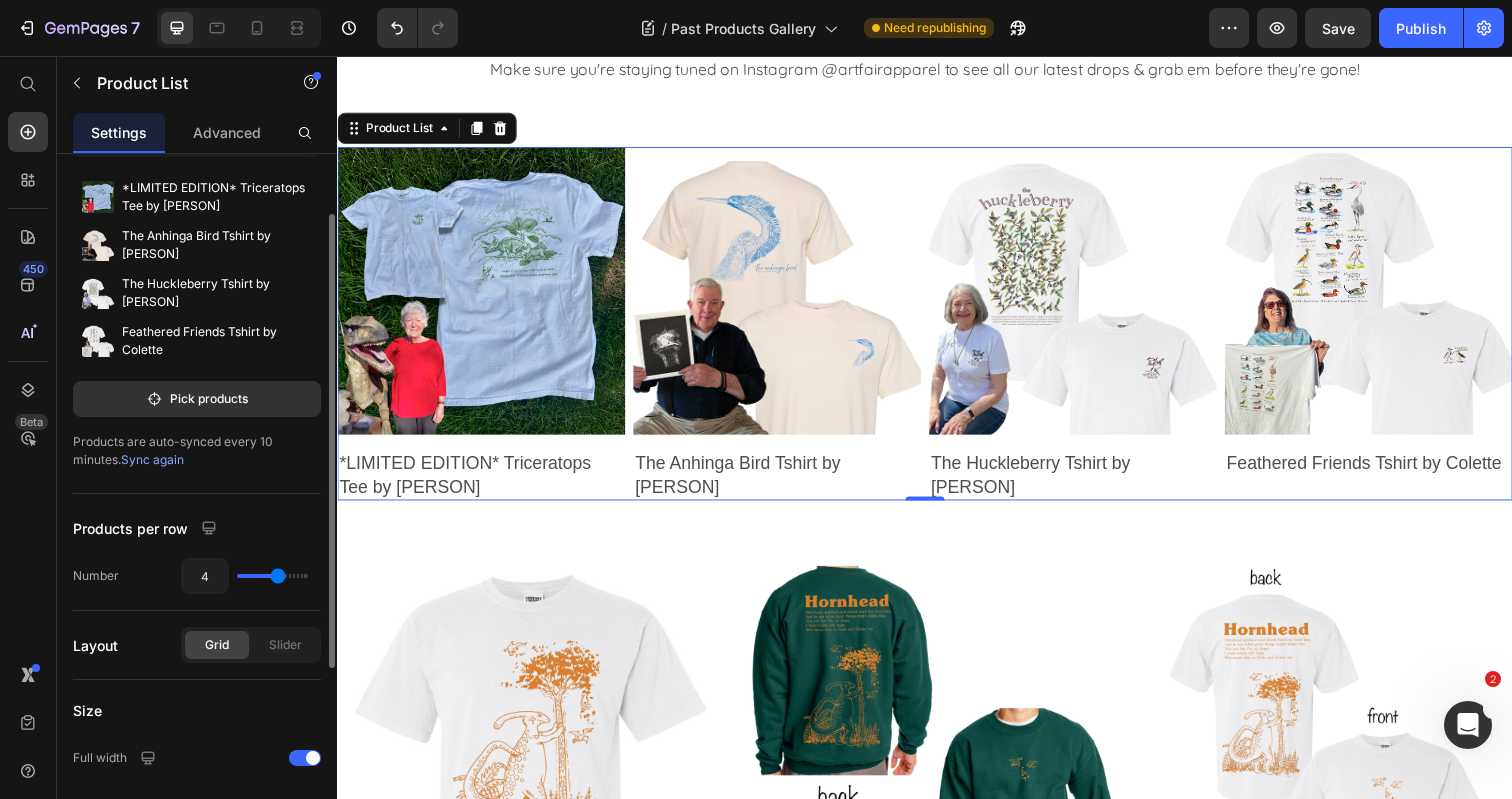 type on "3" 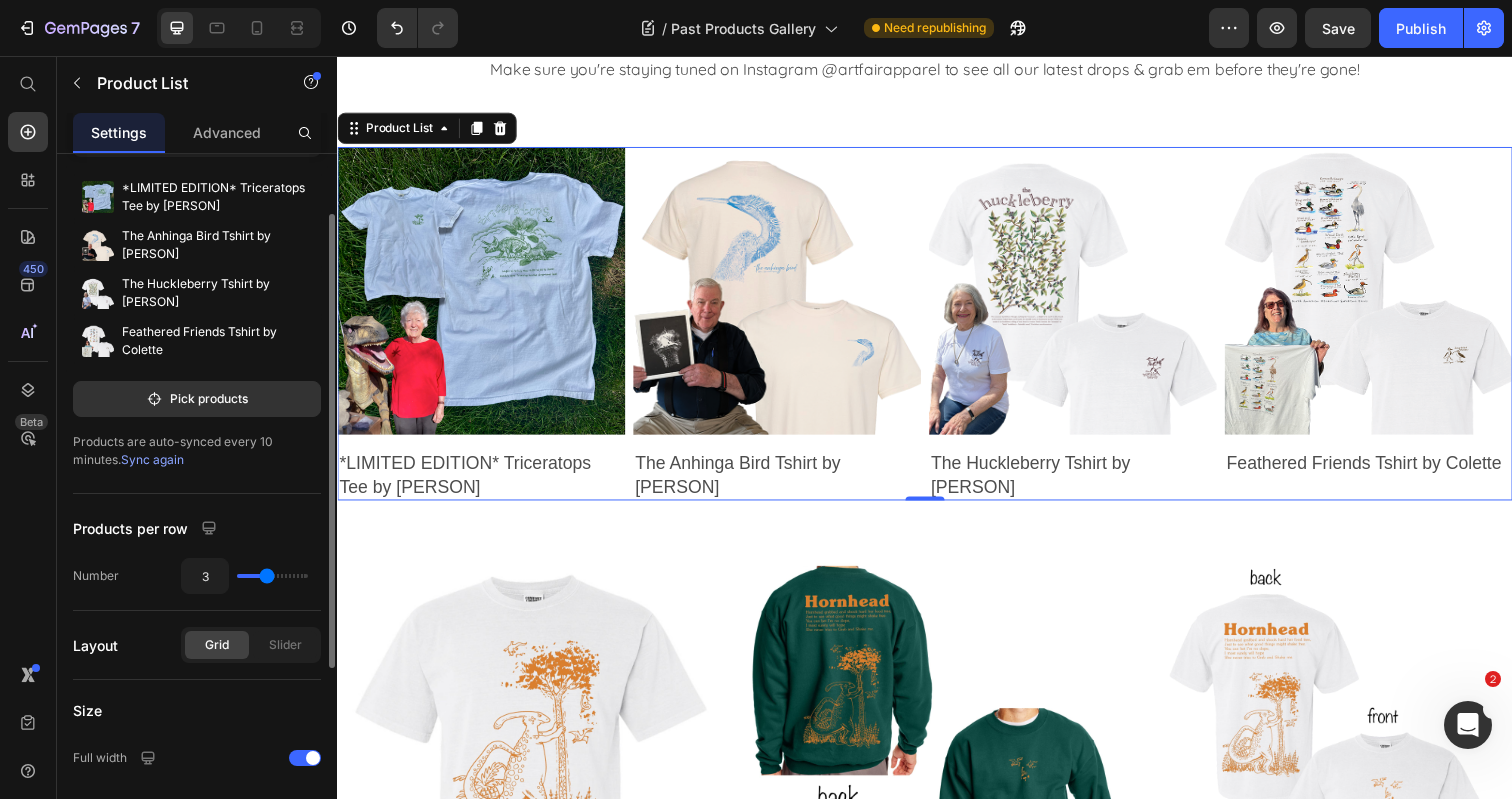 drag, startPoint x: 278, startPoint y: 577, endPoint x: 263, endPoint y: 578, distance: 15.033297 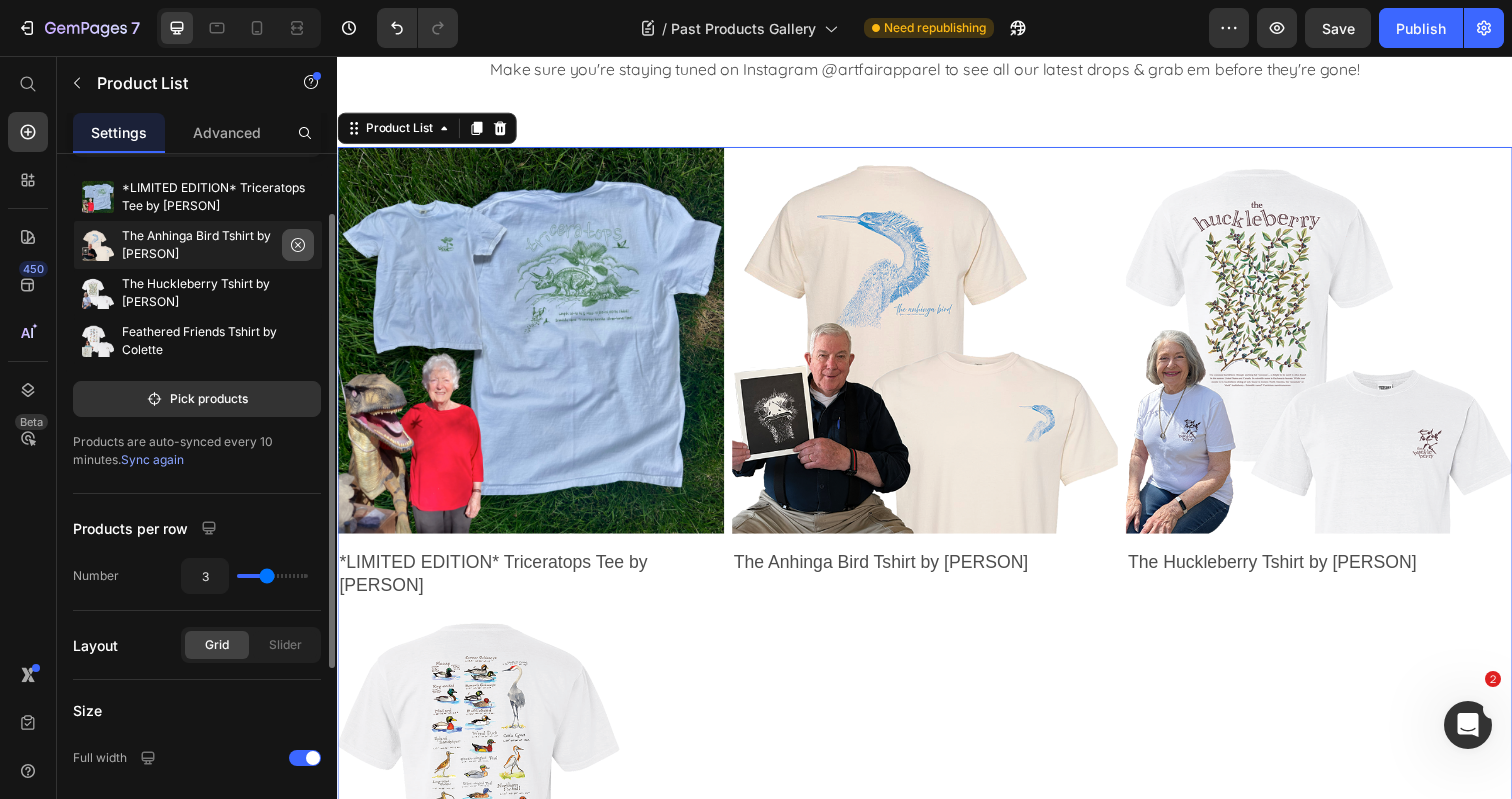 click 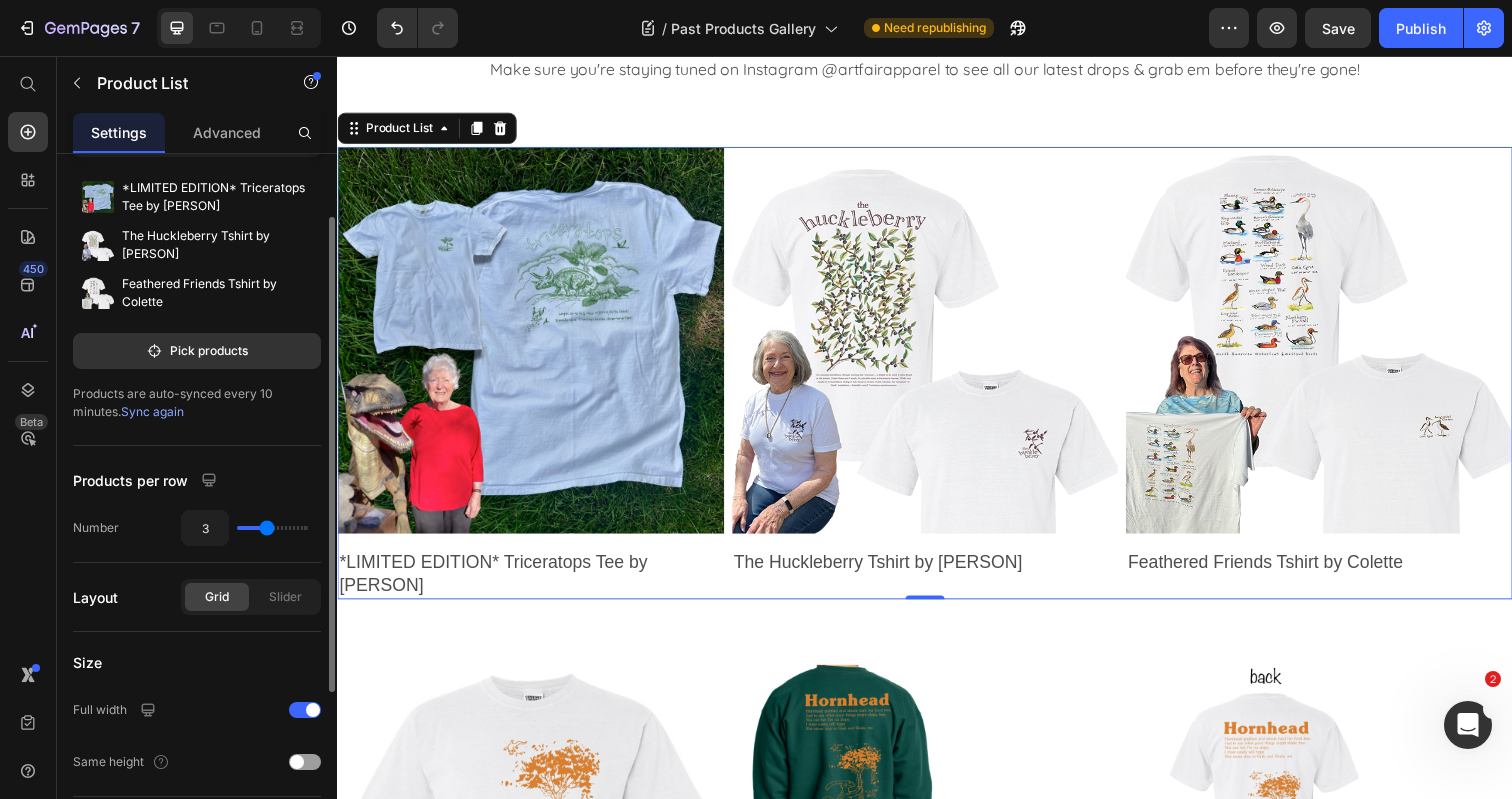 click 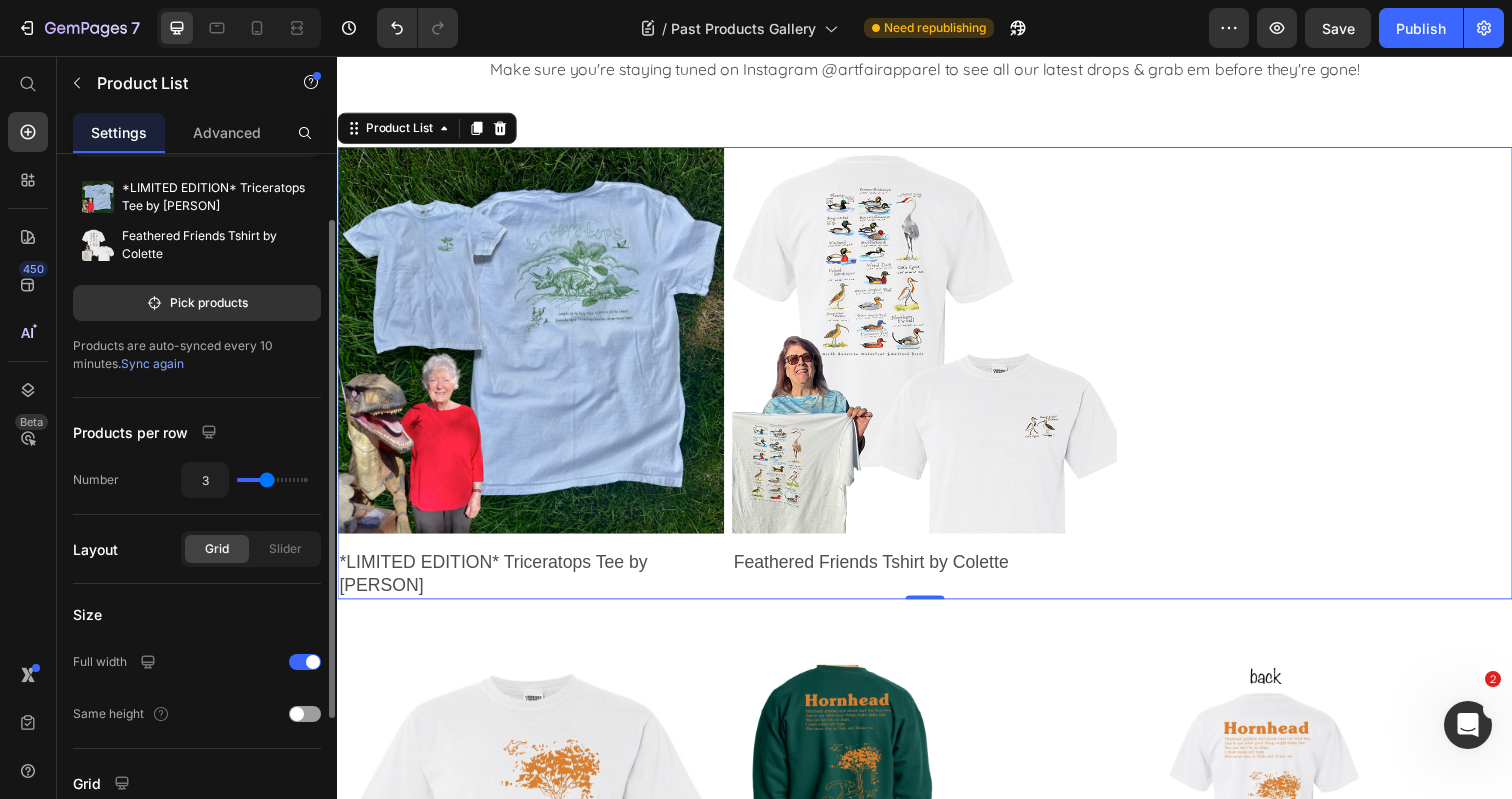 click 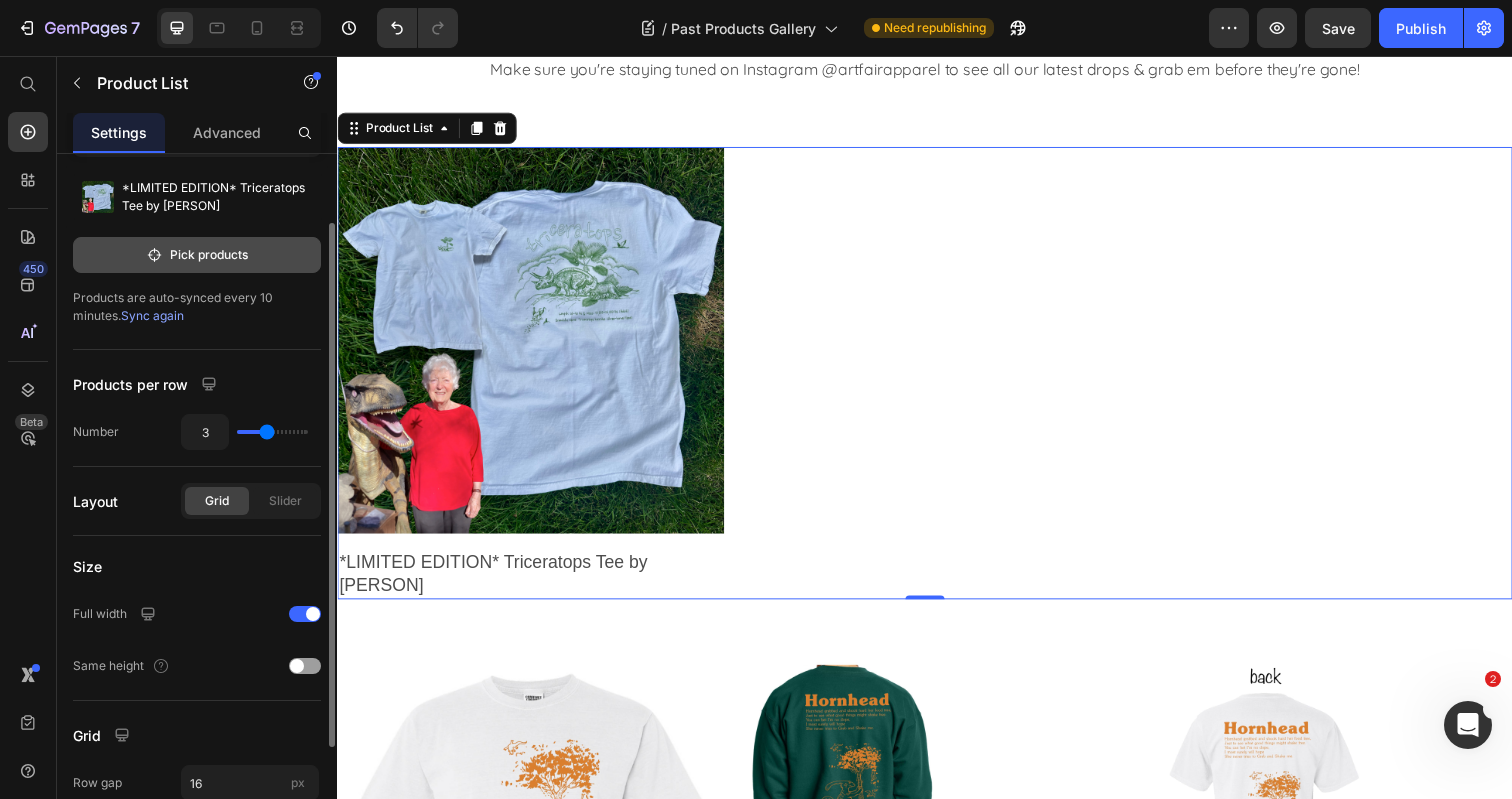 click on "Pick products" at bounding box center [197, 255] 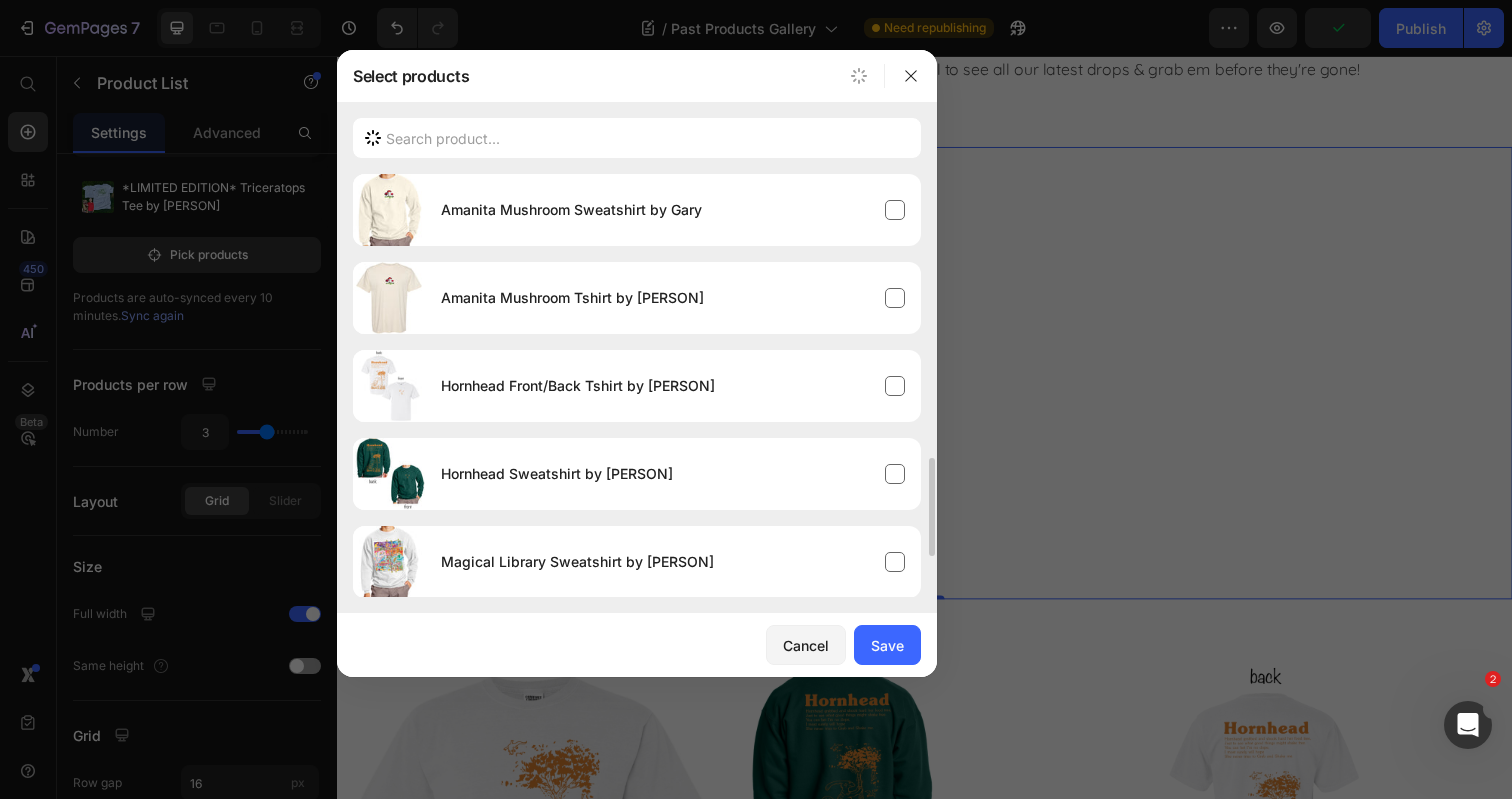 scroll, scrollTop: 1231, scrollLeft: 0, axis: vertical 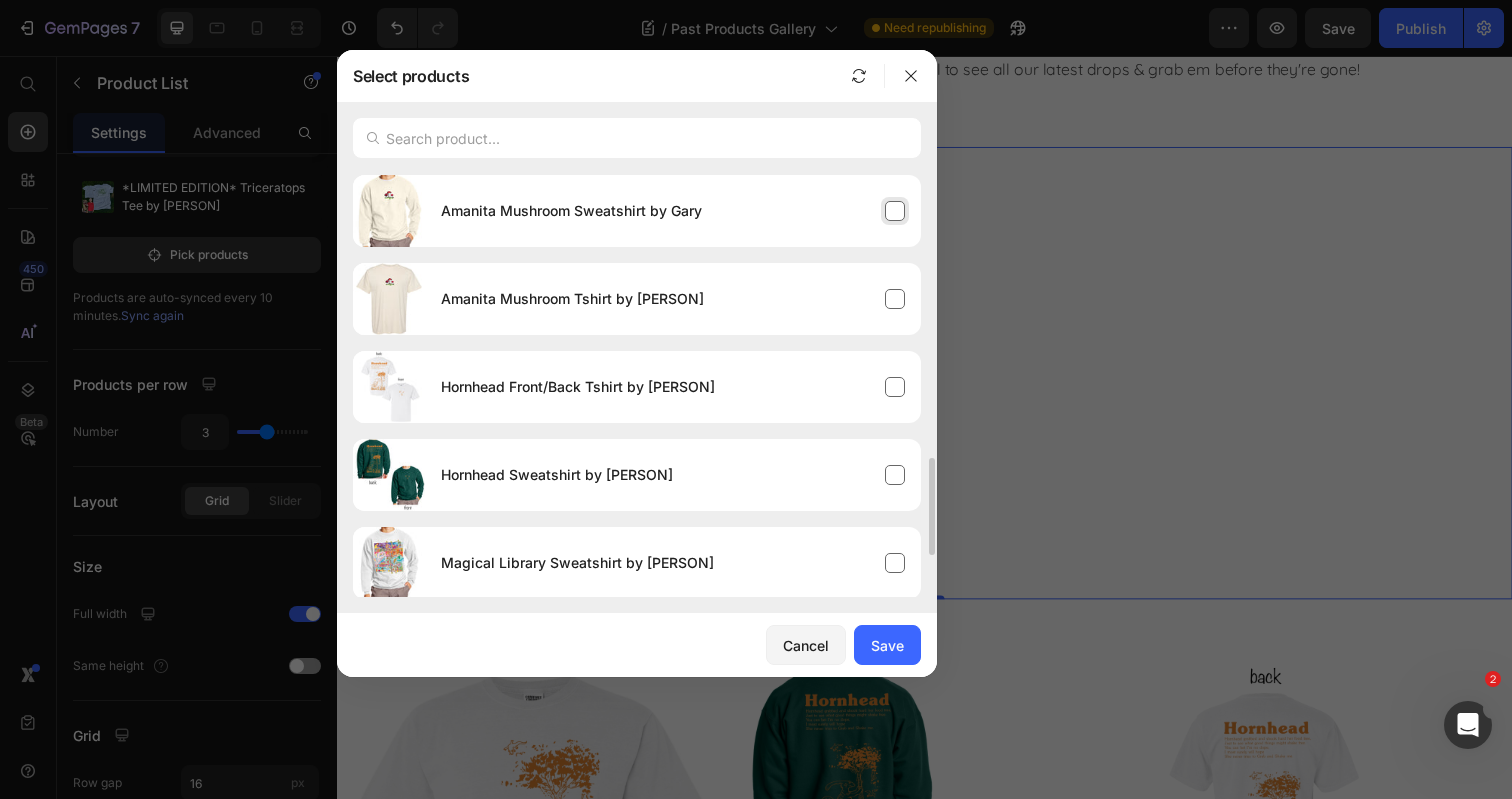 click on "Amanita Mushroom Sweatshirt by Gary" at bounding box center (673, 211) 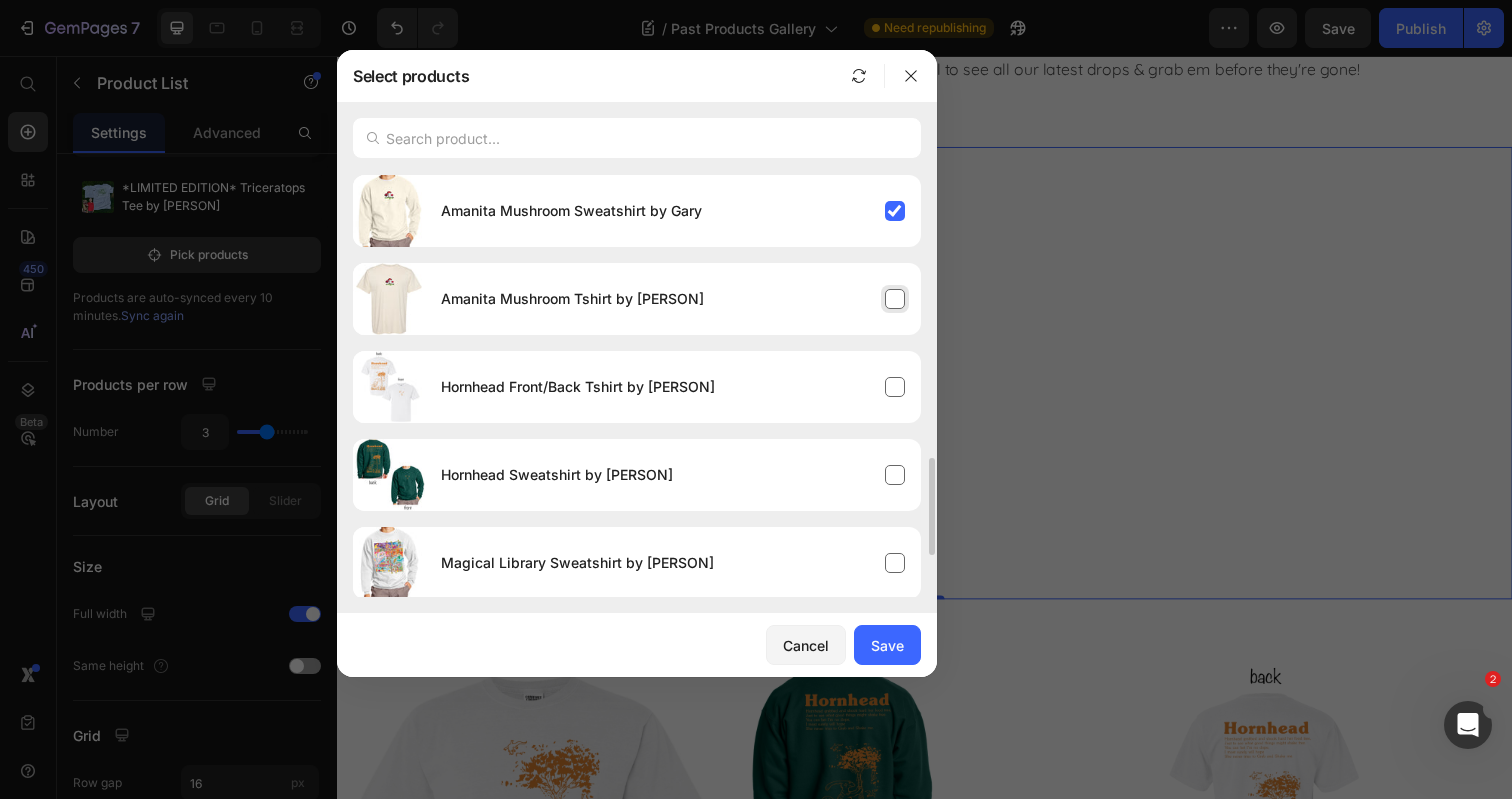 click on "Amanita Mushroom Tshirt by Gary" at bounding box center (673, 299) 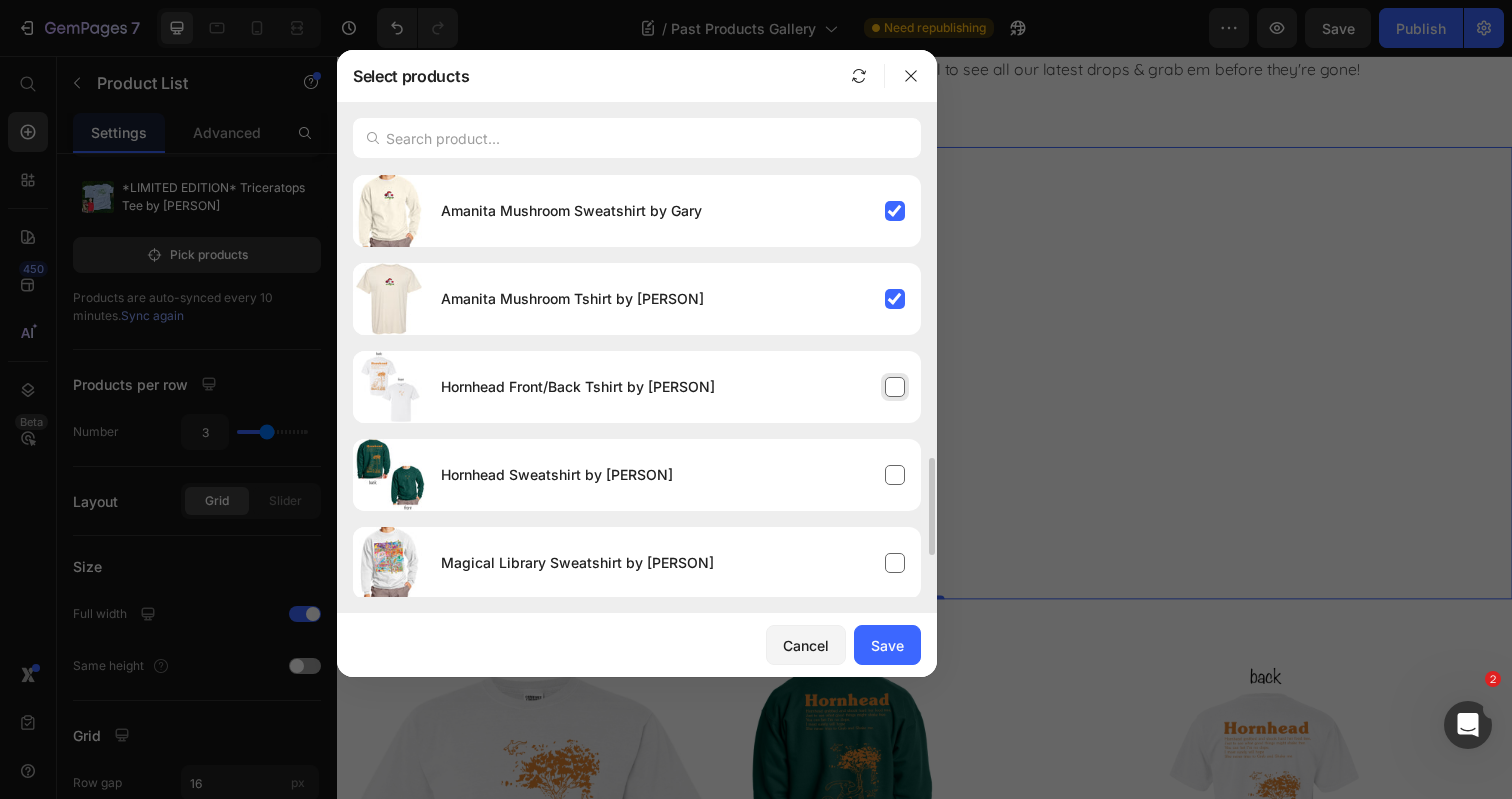 click on "Hornhead Front/Back Tshirt by Gary" at bounding box center (673, 387) 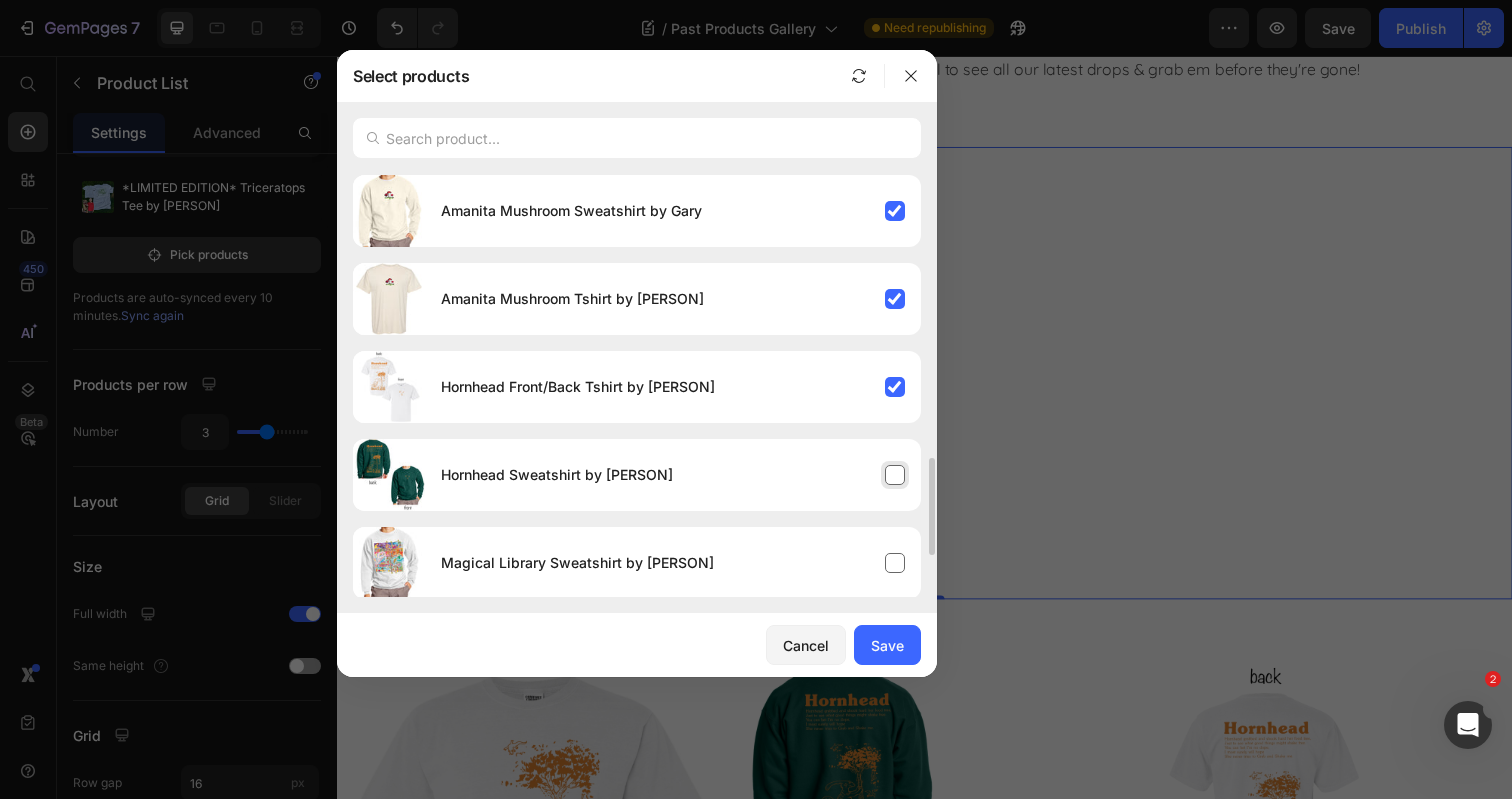 click on "Hornhead Sweatshirt by Gary" at bounding box center [673, 475] 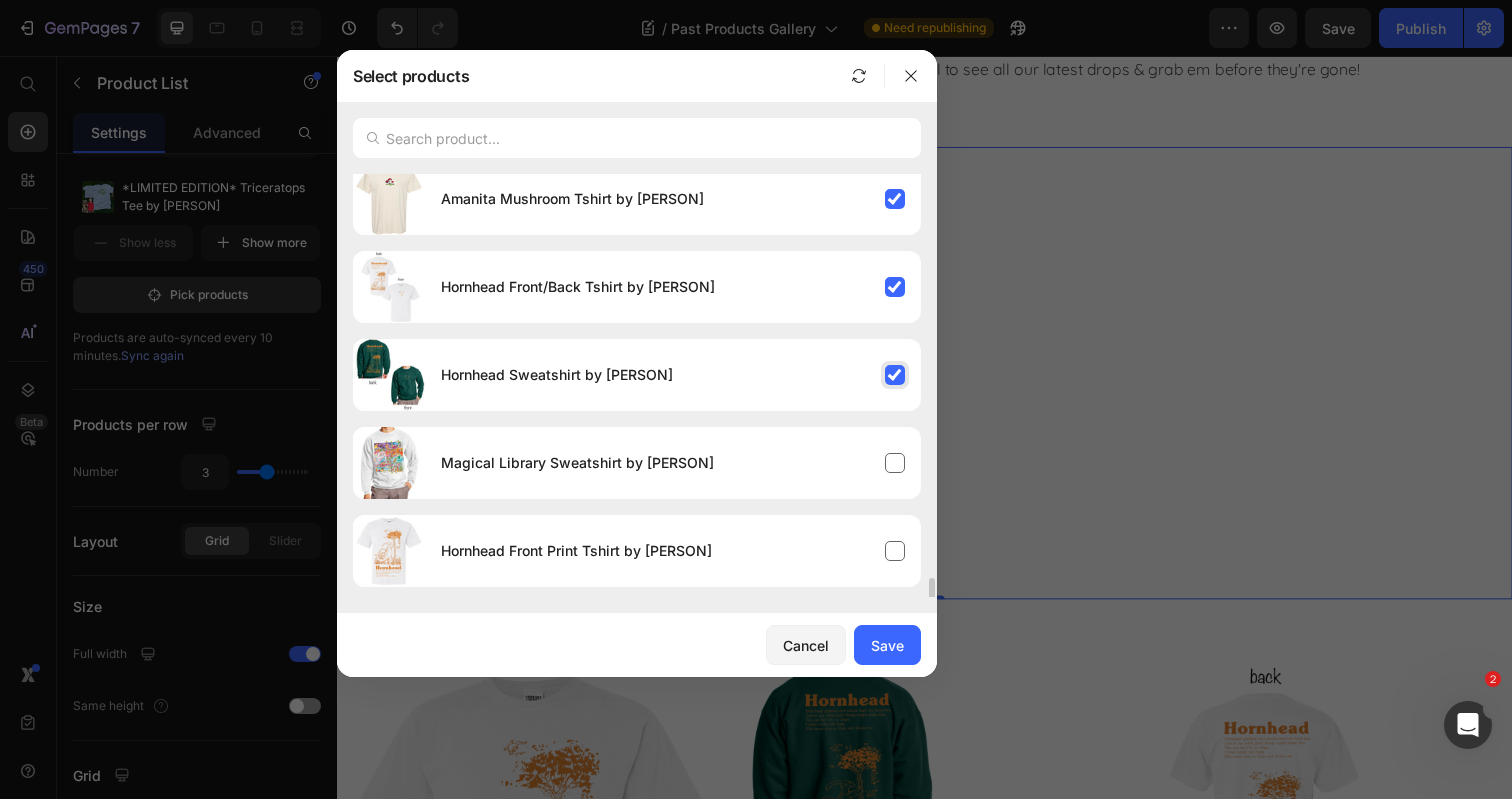 scroll, scrollTop: 1409, scrollLeft: 0, axis: vertical 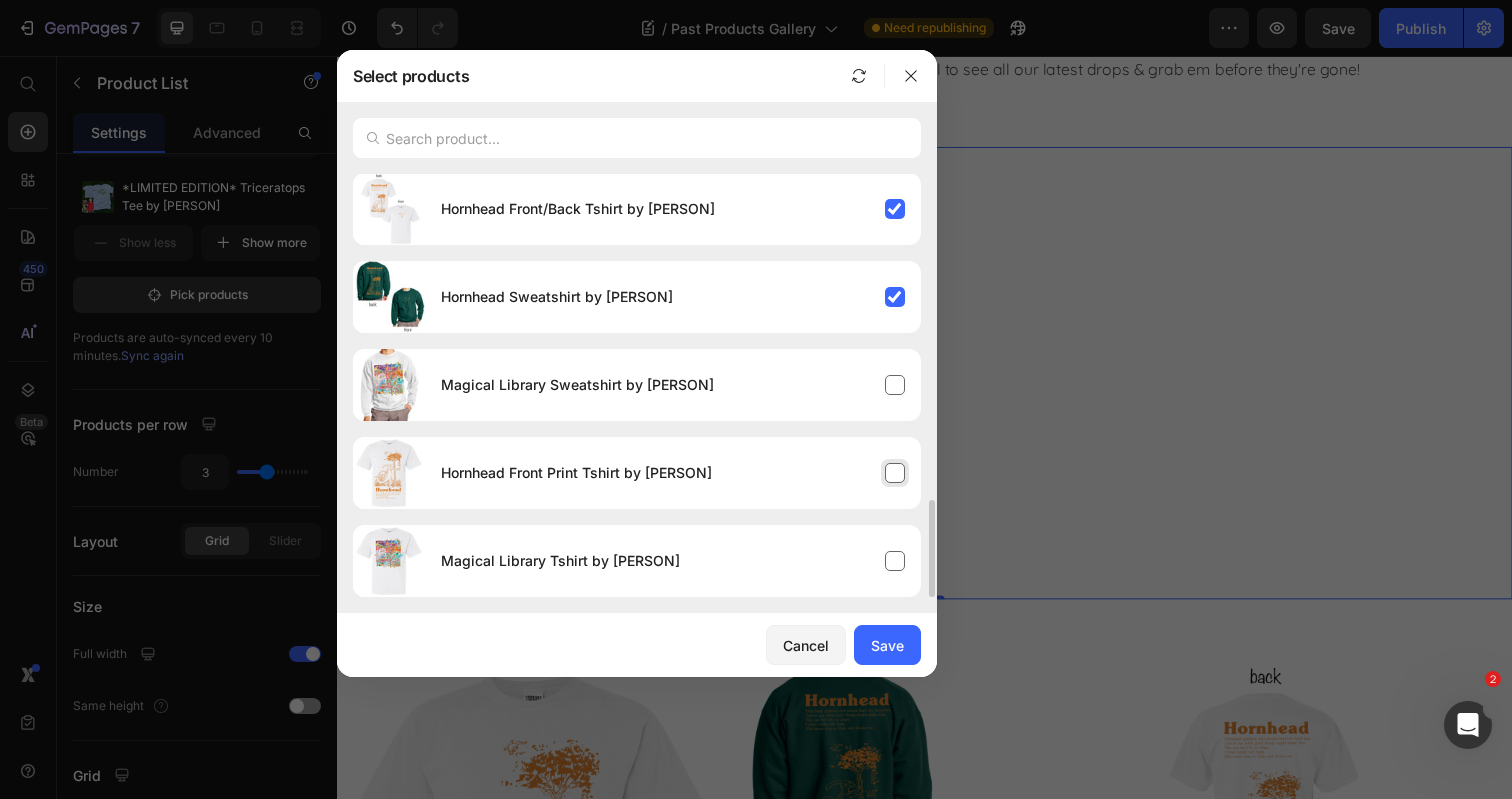 click on "Hornhead Front Print Tshirt by Gary" at bounding box center [673, 473] 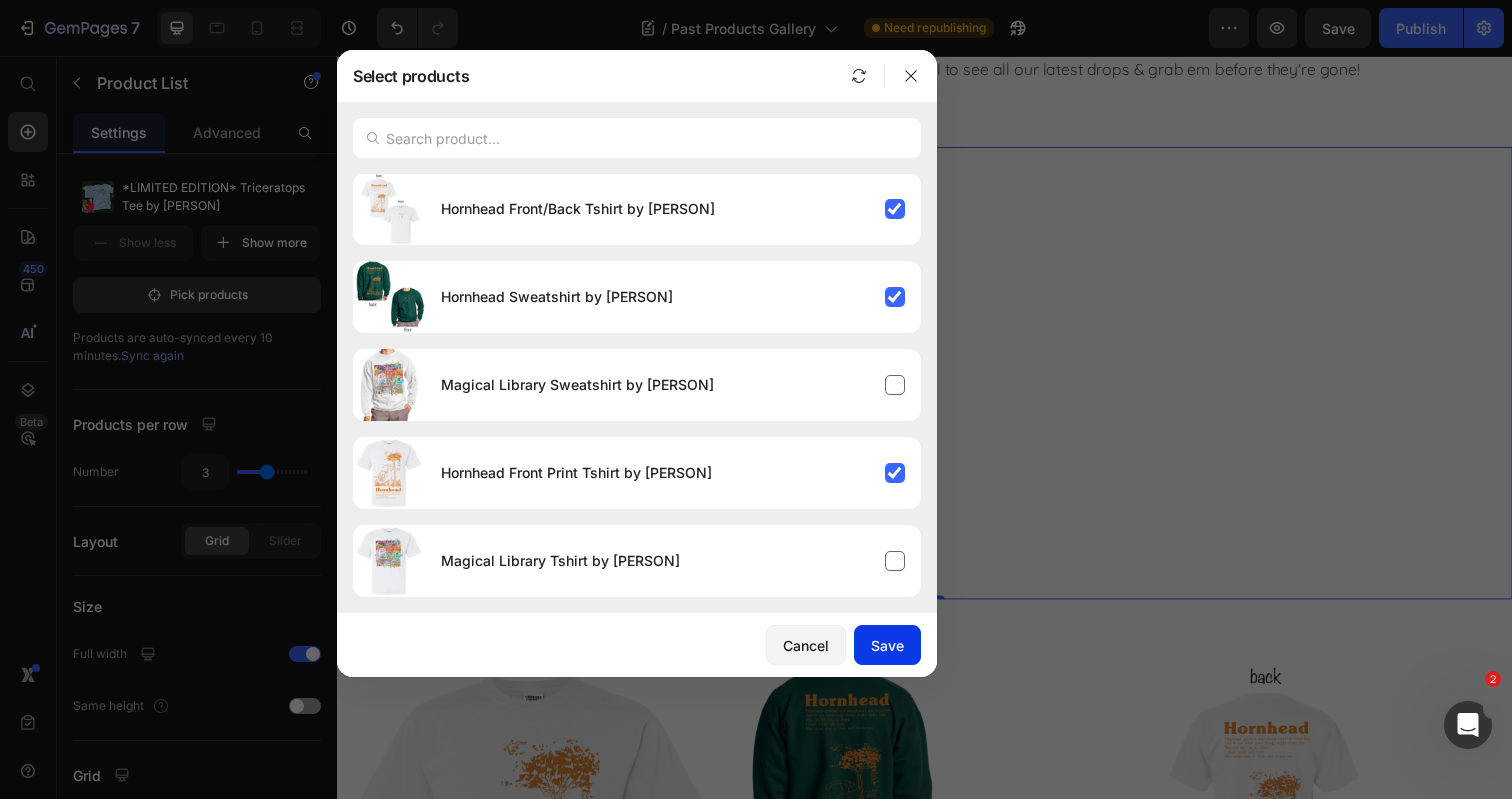 click on "Save" at bounding box center [887, 645] 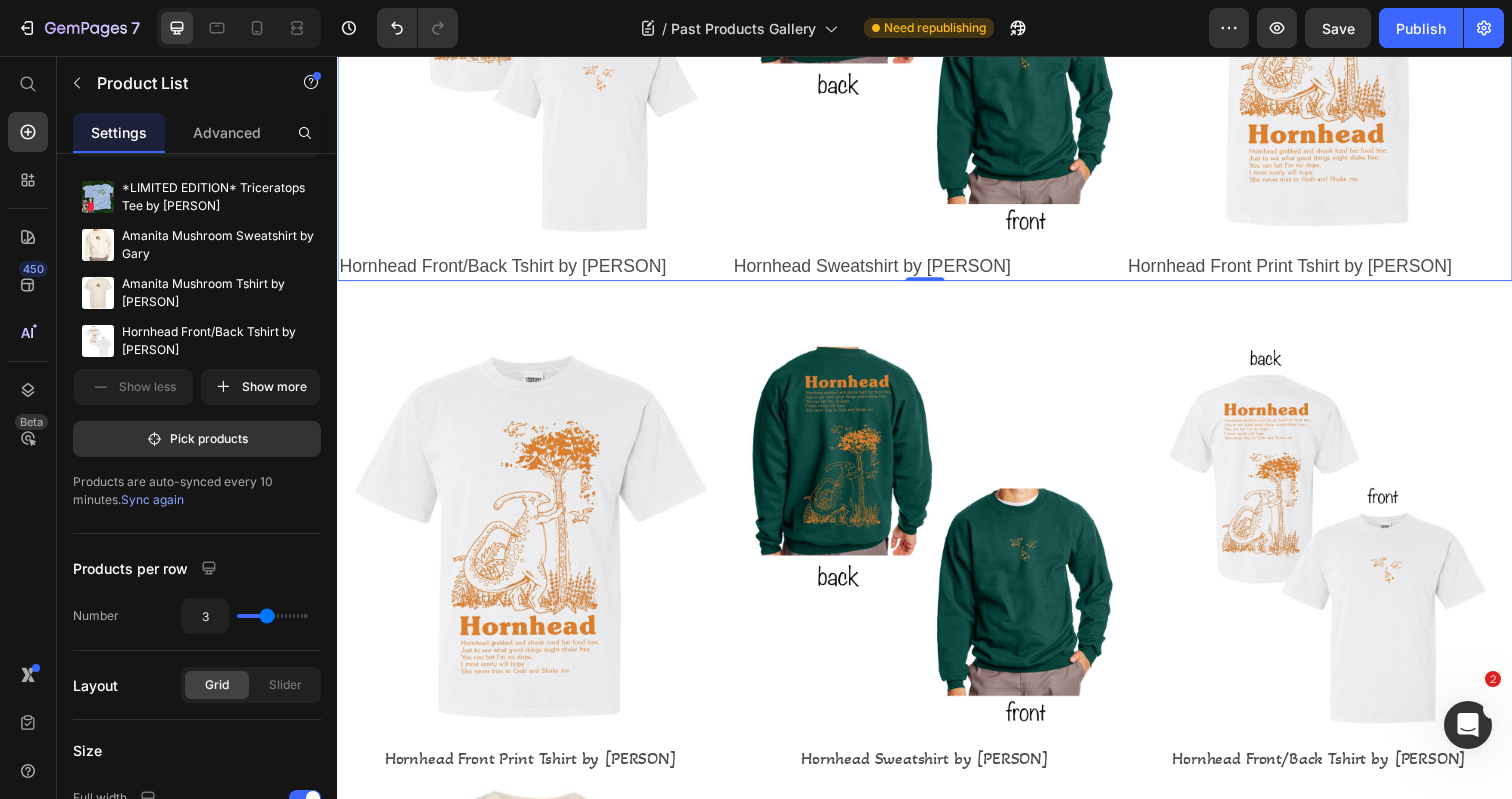 scroll, scrollTop: 982, scrollLeft: 0, axis: vertical 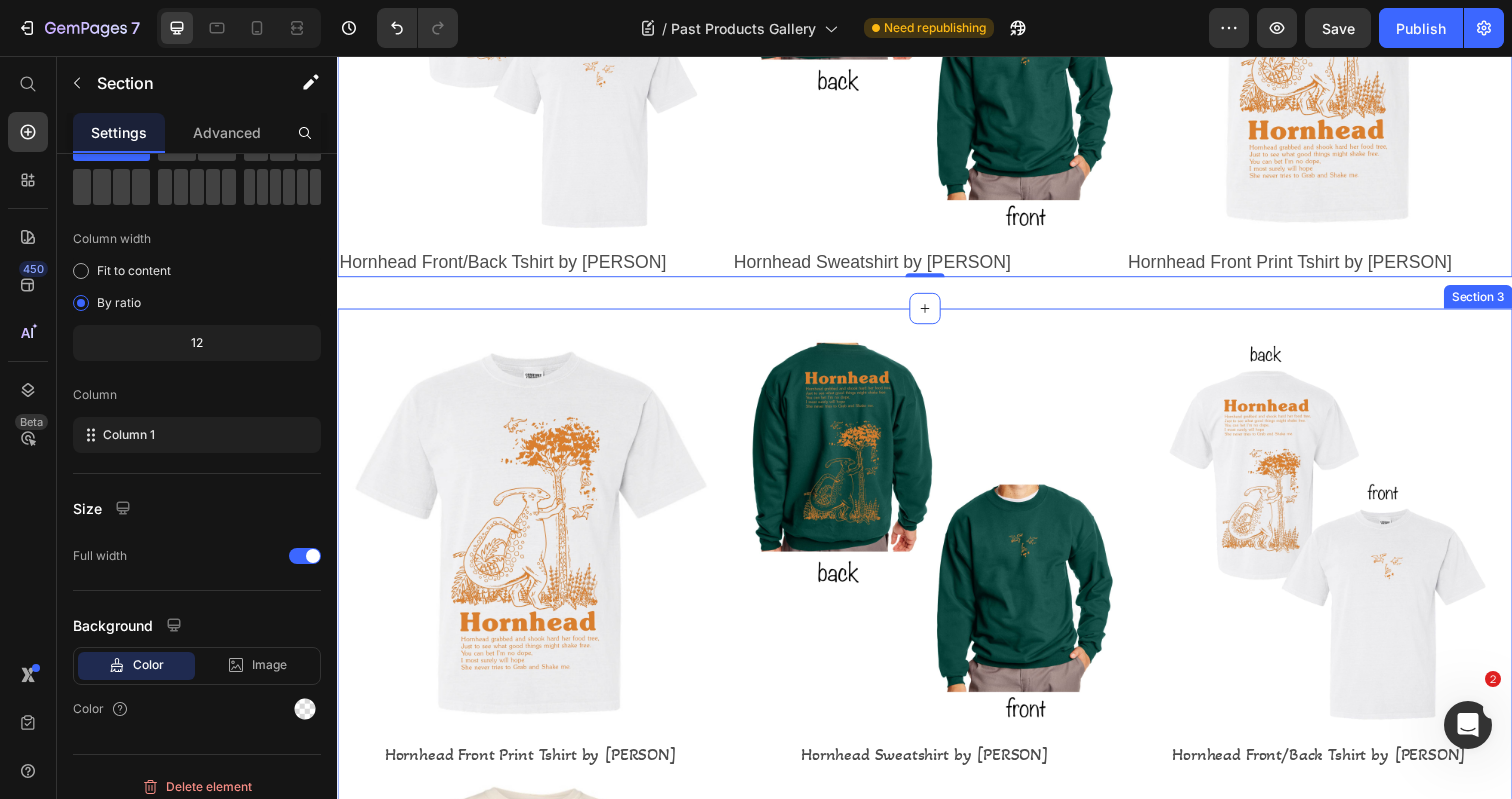 click on "Product Images Hornhead Front Print Tshirt by Gary Product Title Row Product Images Hornhead Sweatshirt by Gary Product Title Row Product Images Hornhead Front/Back Tshirt by Gary Product Title Row Product Images Amanita Mushroom Tshirt by Gary Product Title Row Product List Row Section 3" at bounding box center (937, 800) 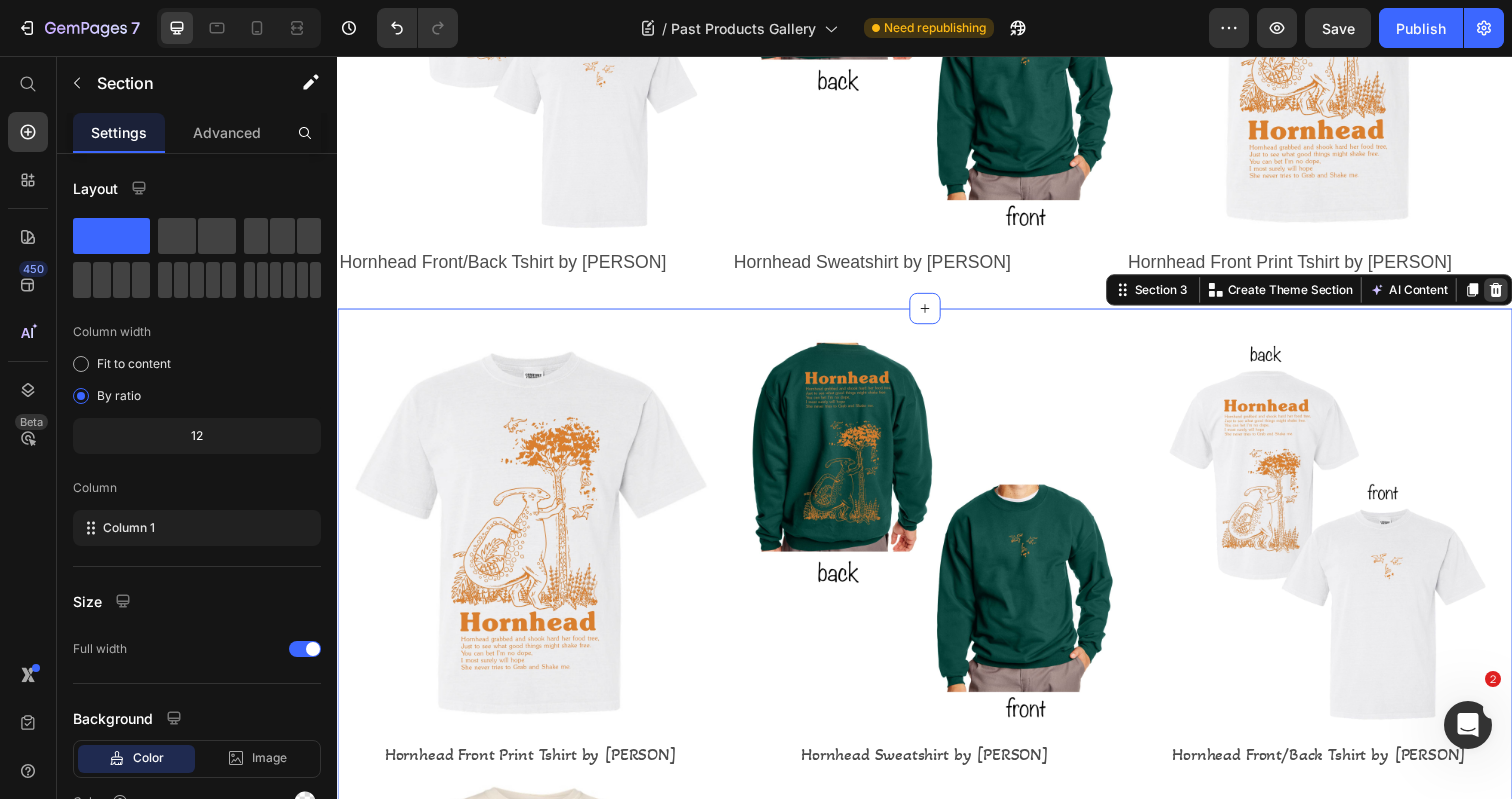 click 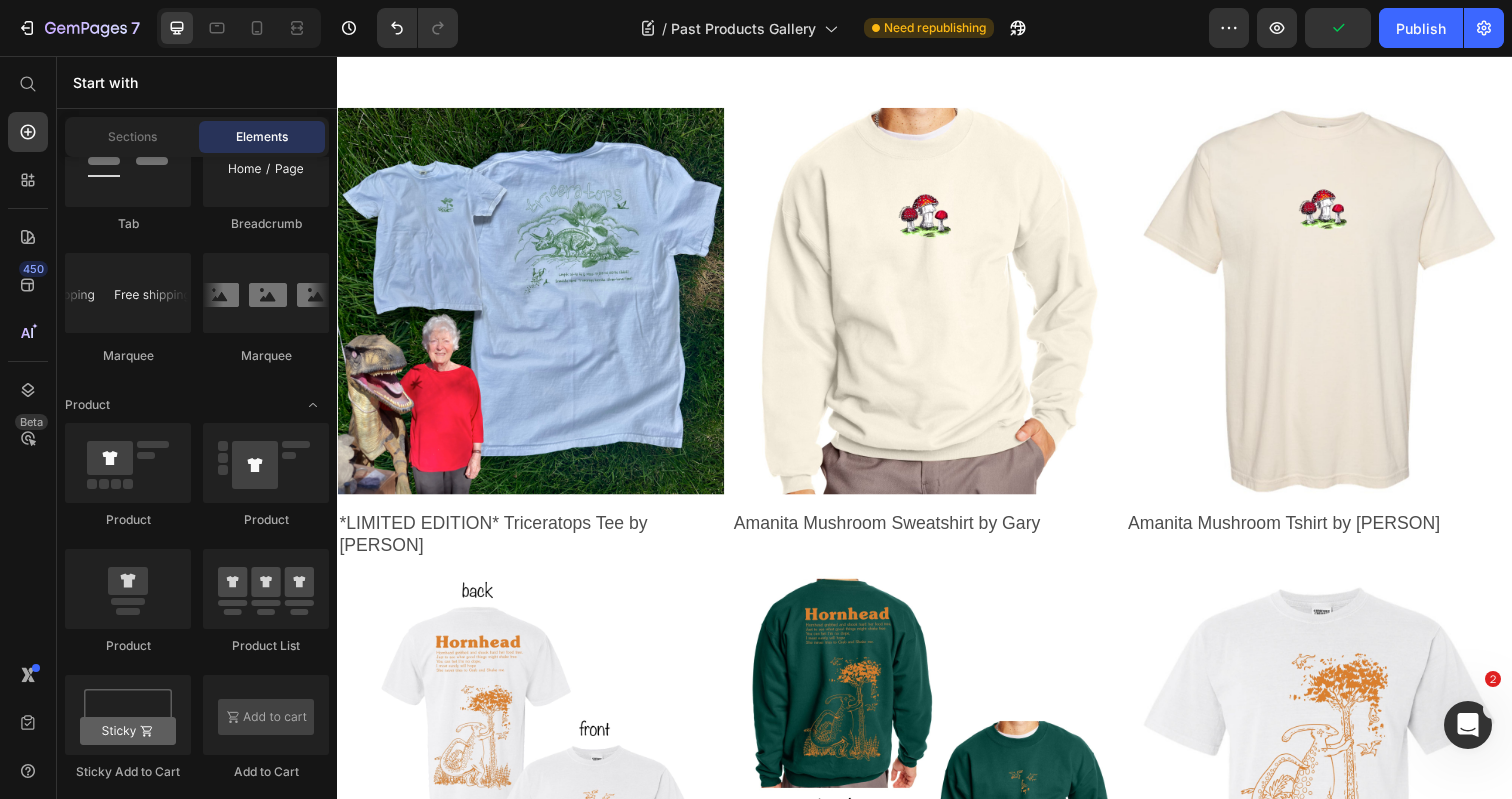 scroll, scrollTop: 242, scrollLeft: 0, axis: vertical 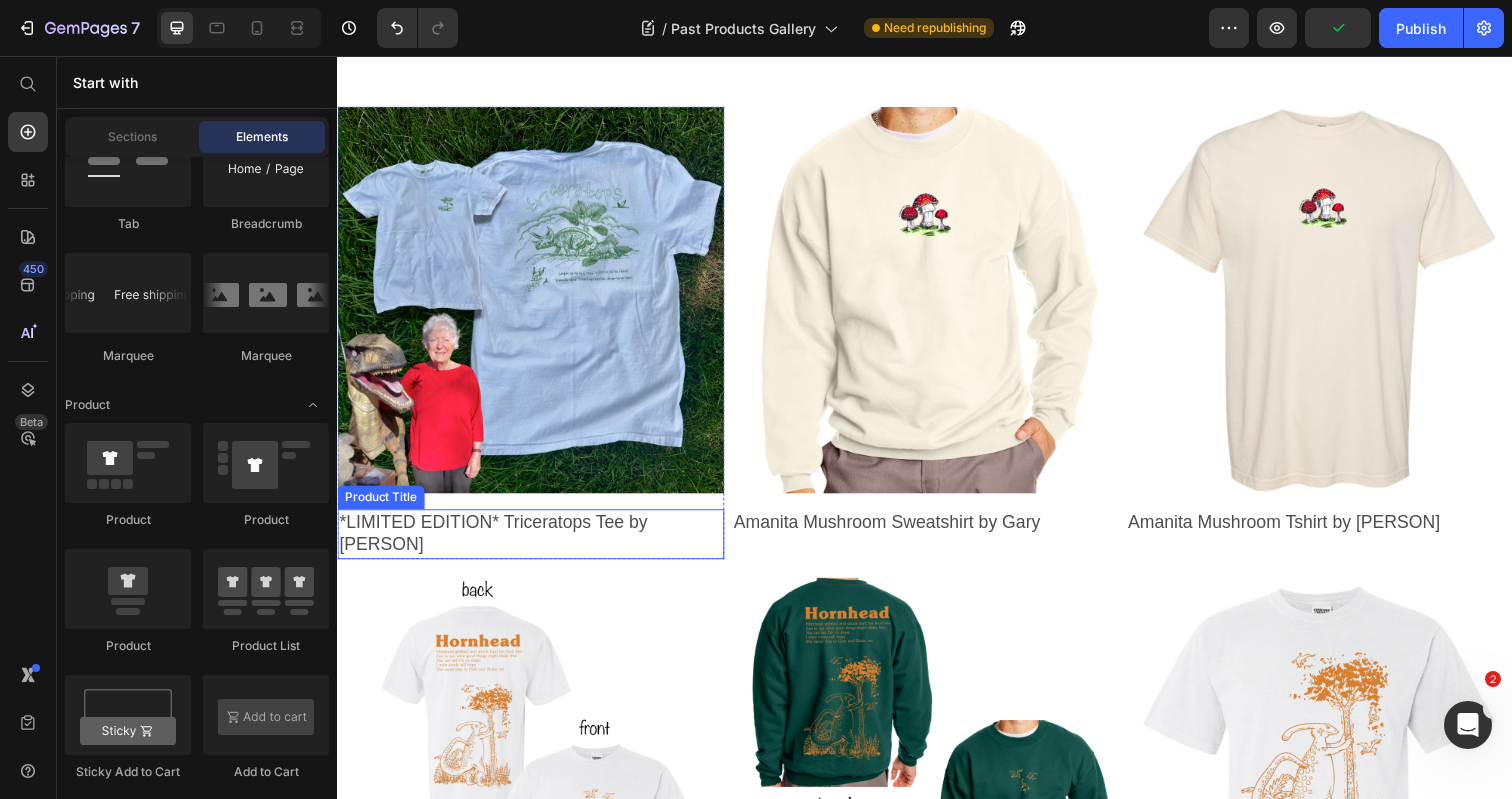 click on "*LIMITED EDITION* Triceratops Tee by Judy Peterson" at bounding box center [534, 544] 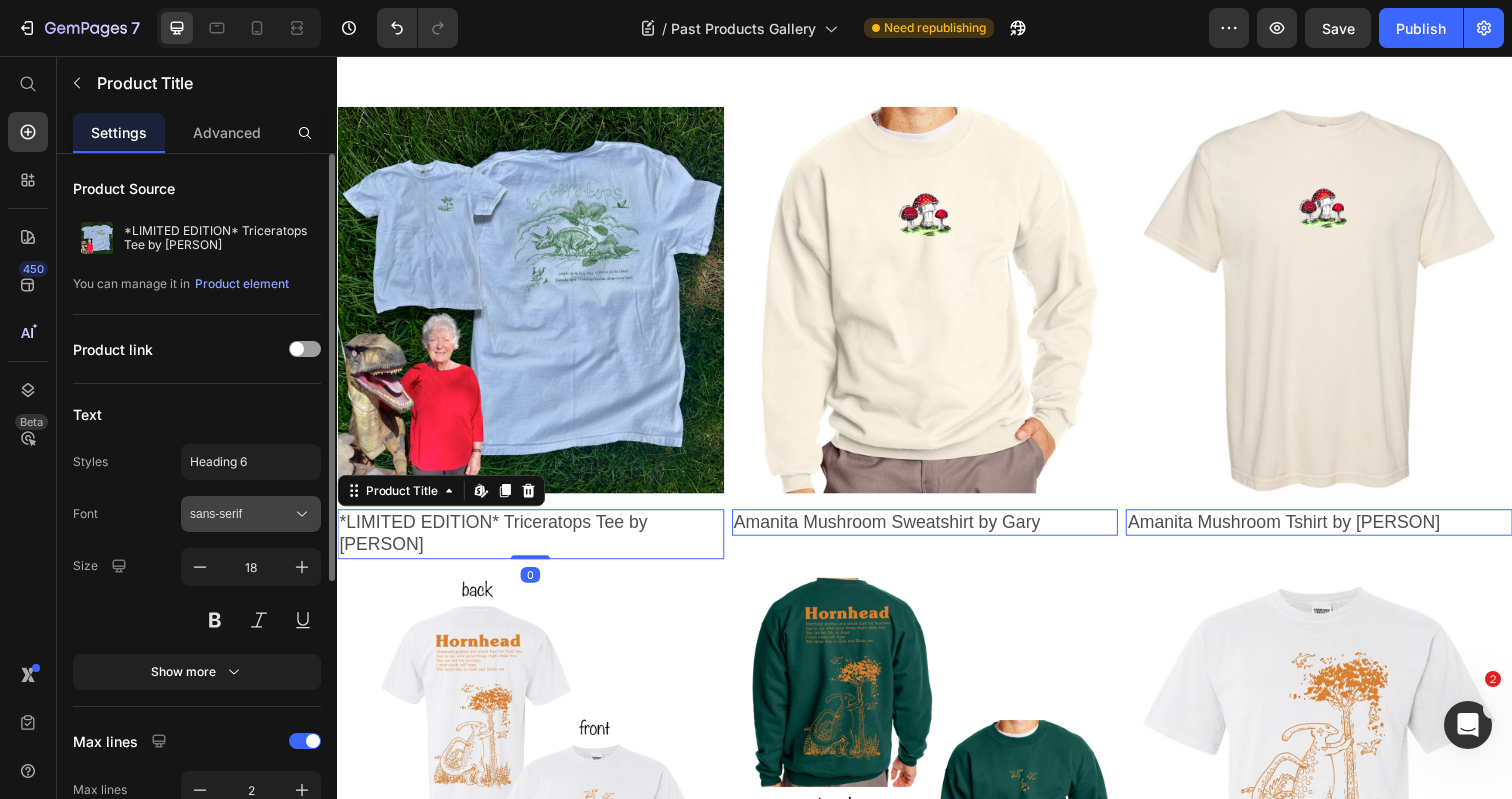 click on "sans-serif" at bounding box center (241, 514) 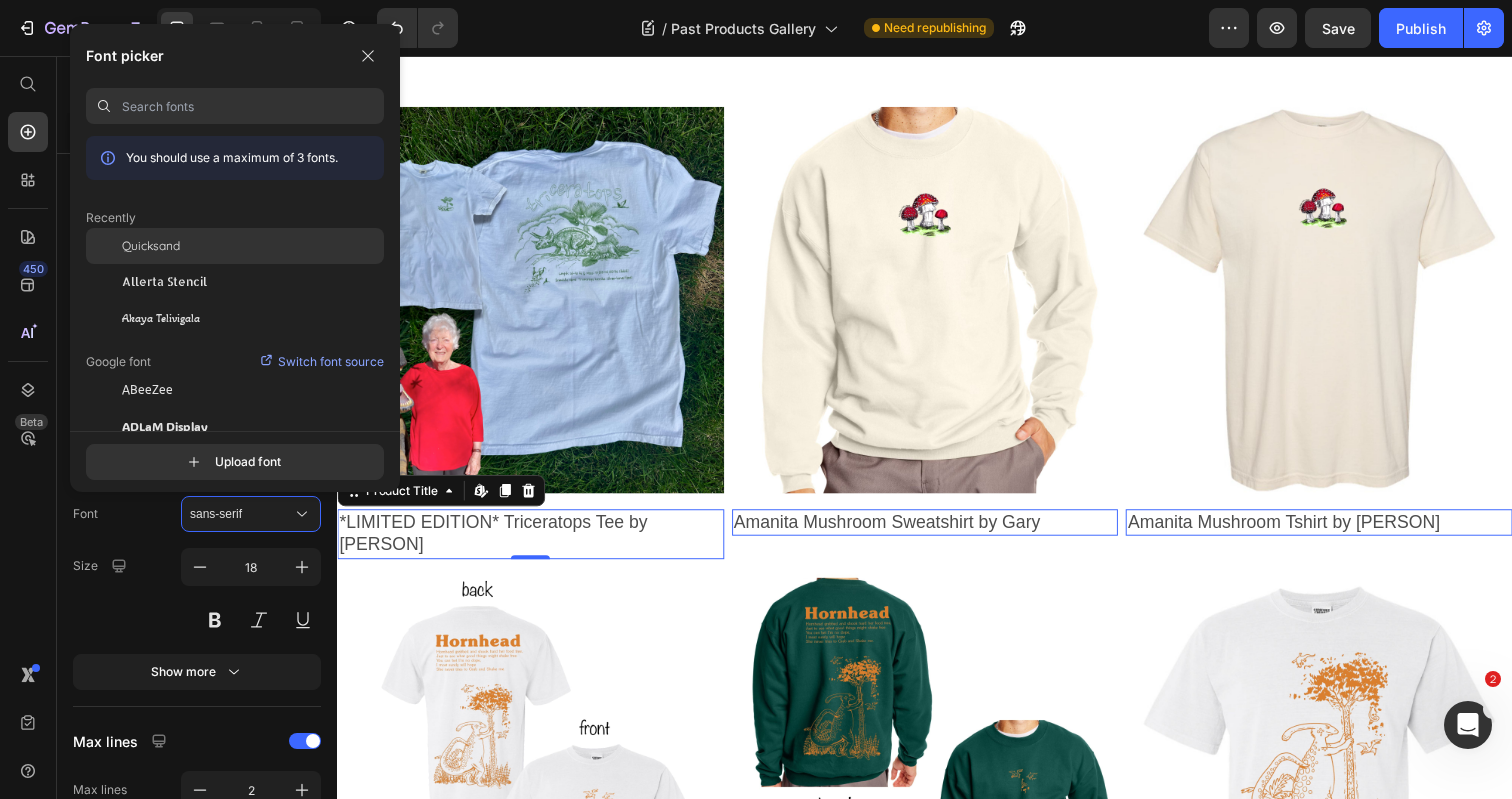 click on "Quicksand" 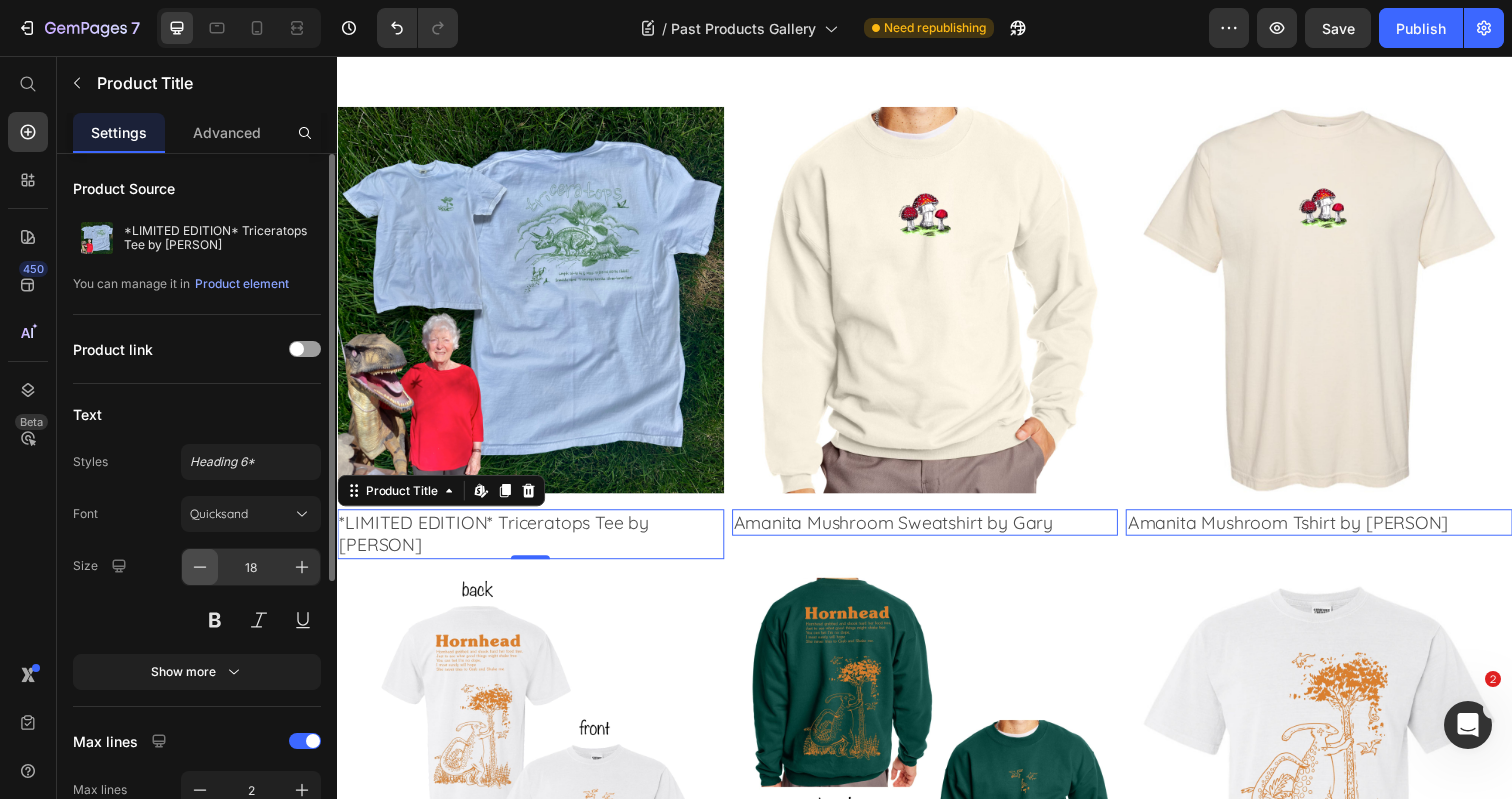 click at bounding box center [200, 567] 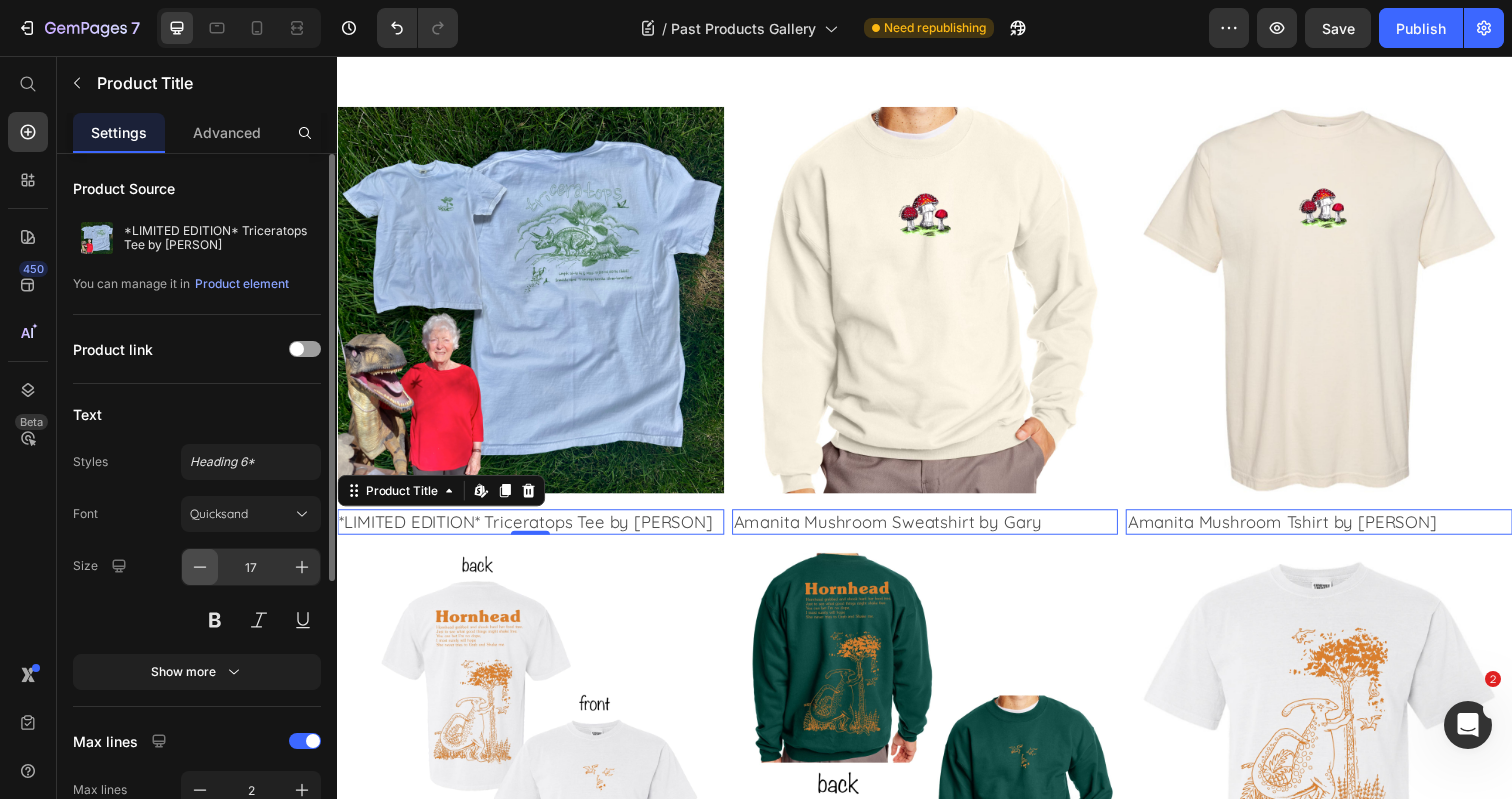 click at bounding box center (200, 567) 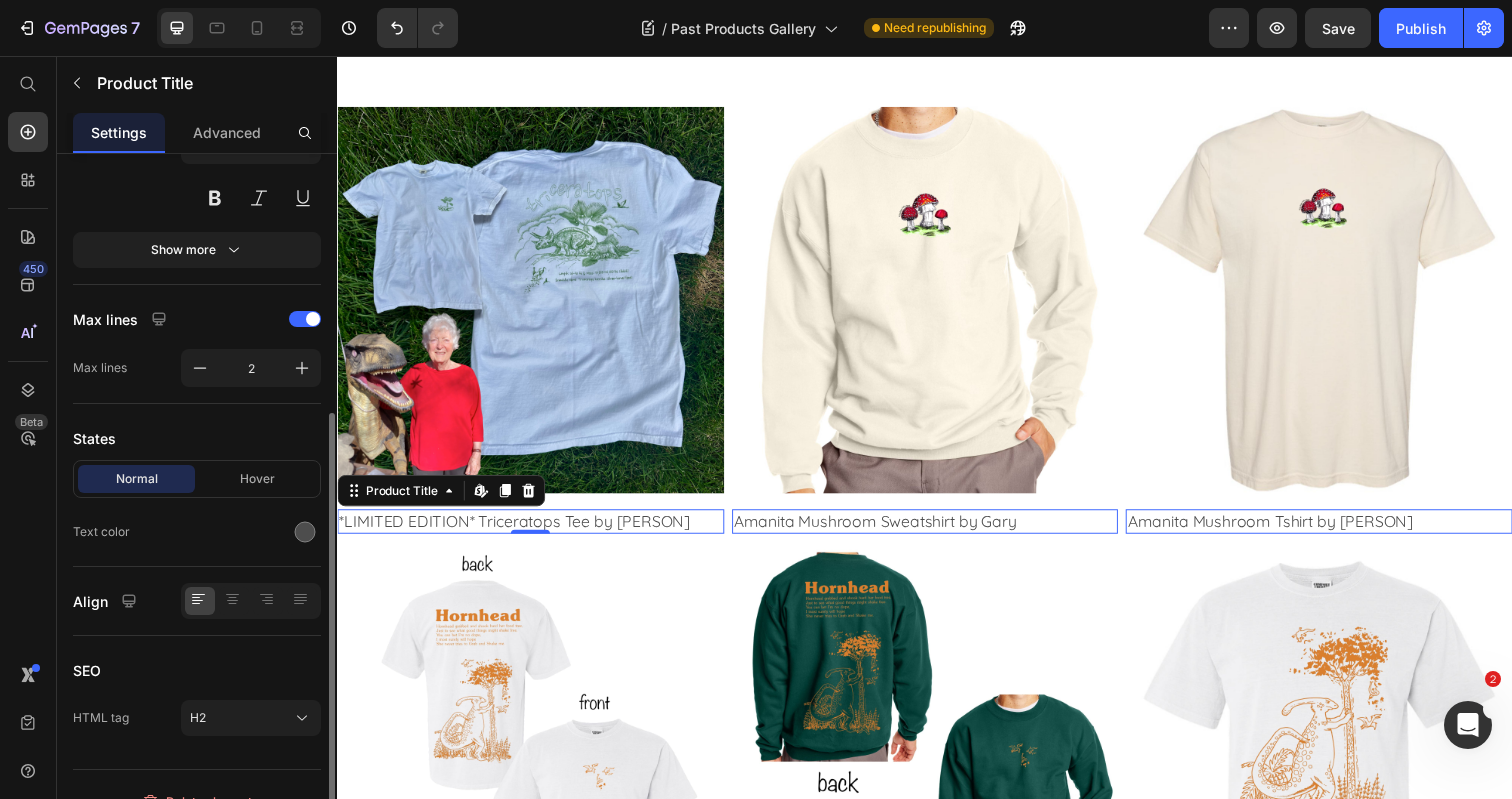 scroll, scrollTop: 423, scrollLeft: 0, axis: vertical 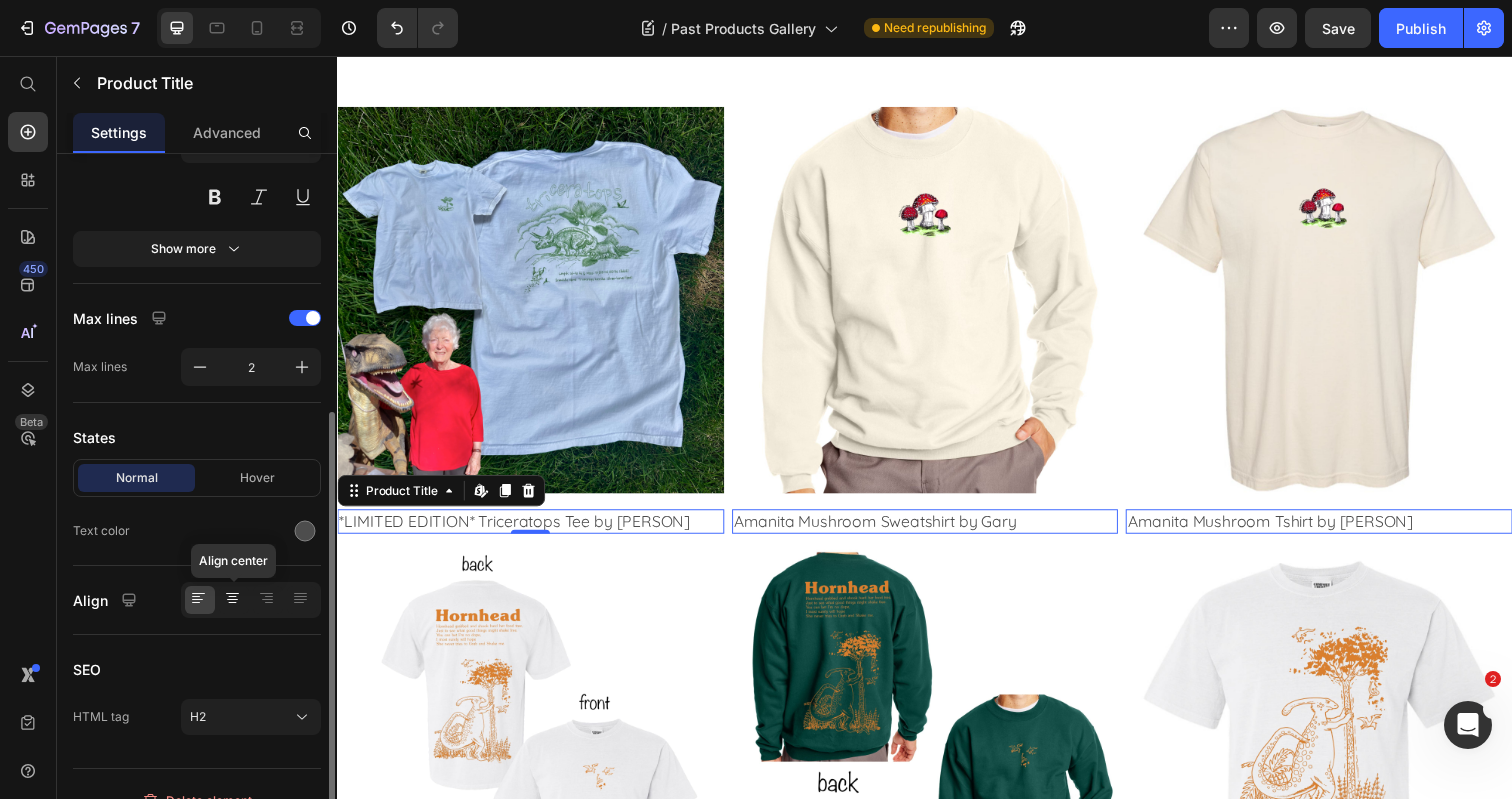 click 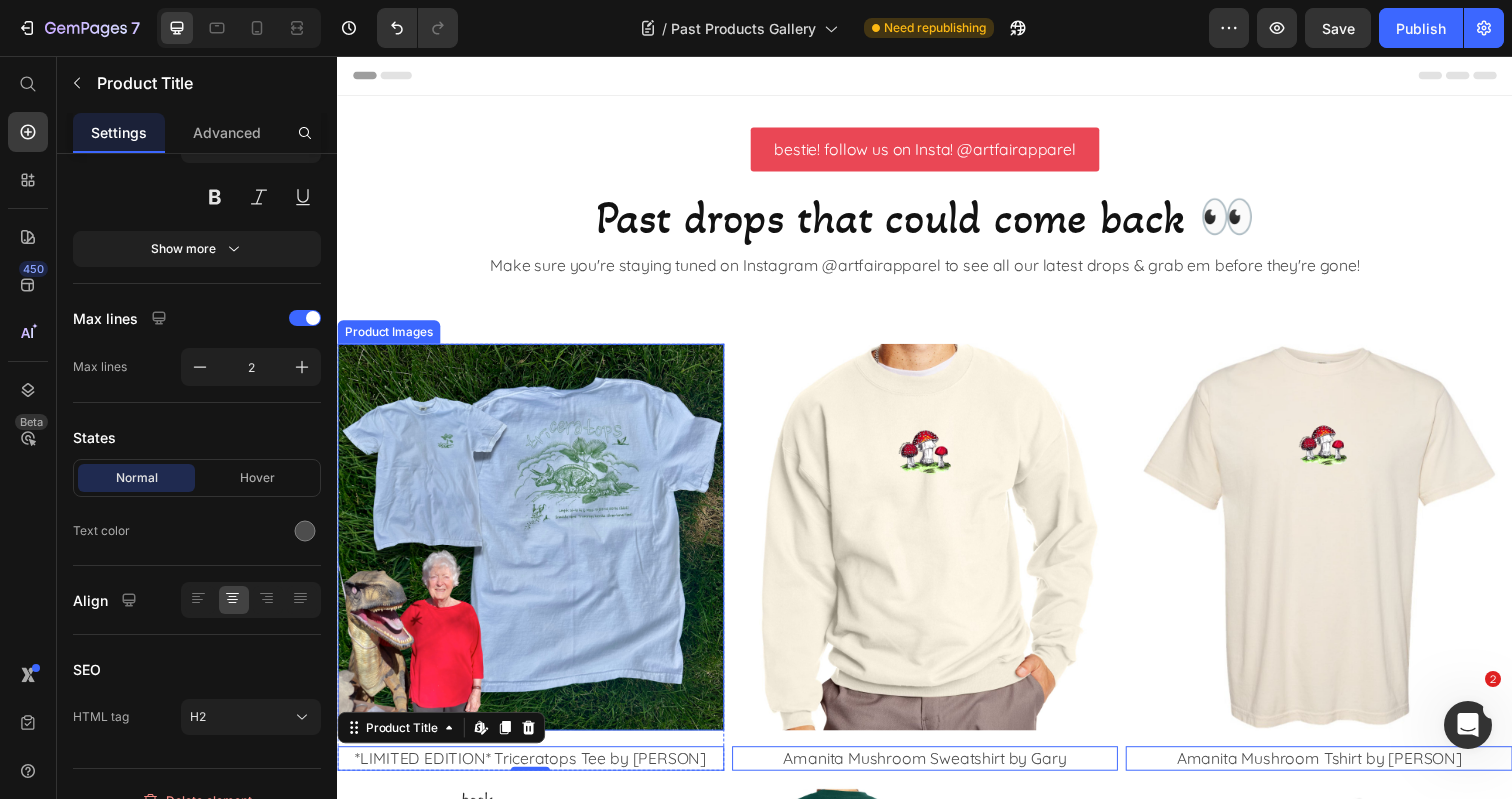 scroll, scrollTop: 0, scrollLeft: 0, axis: both 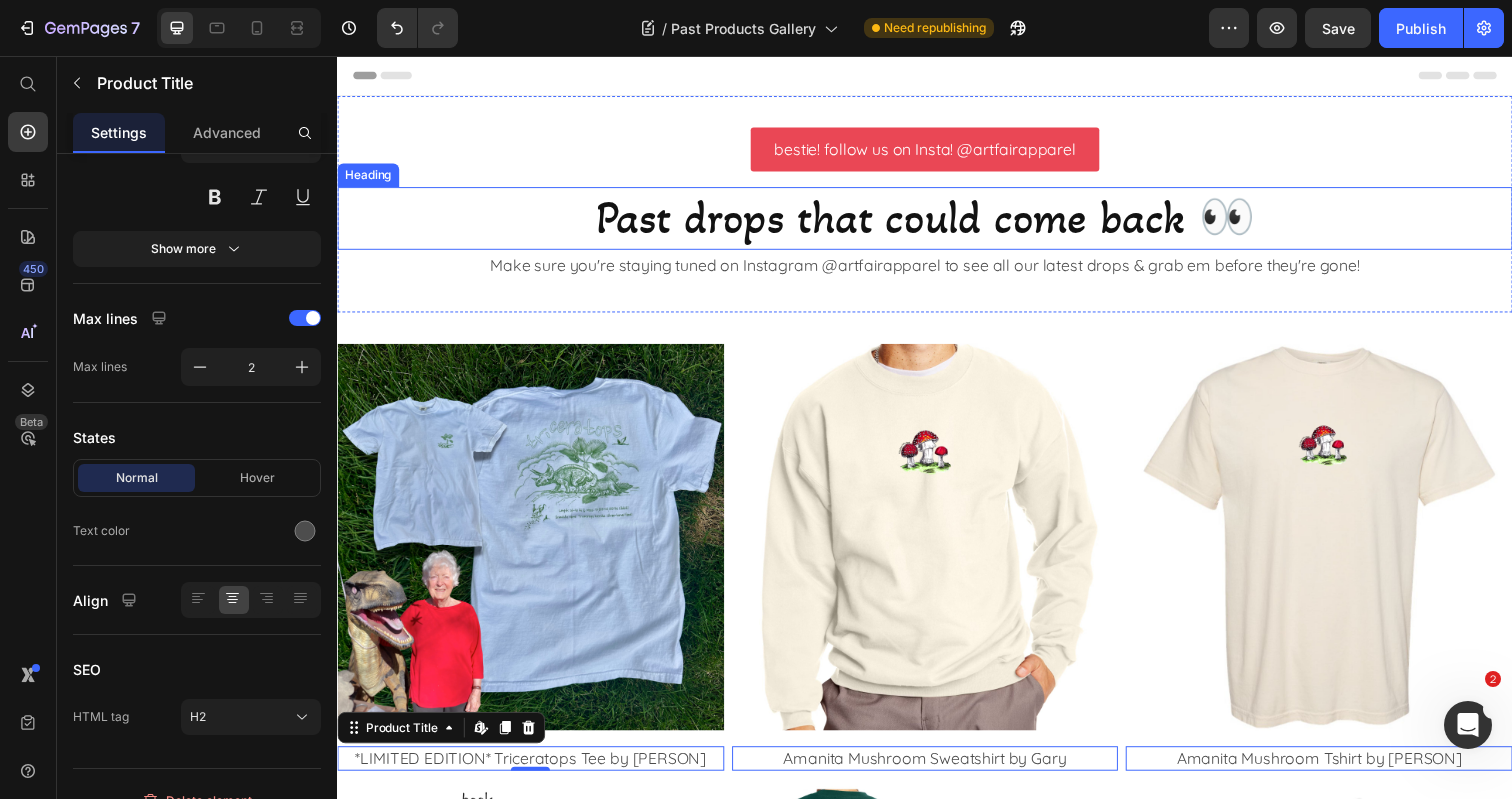 click on "Past drops that could come back 👀" at bounding box center [937, 222] 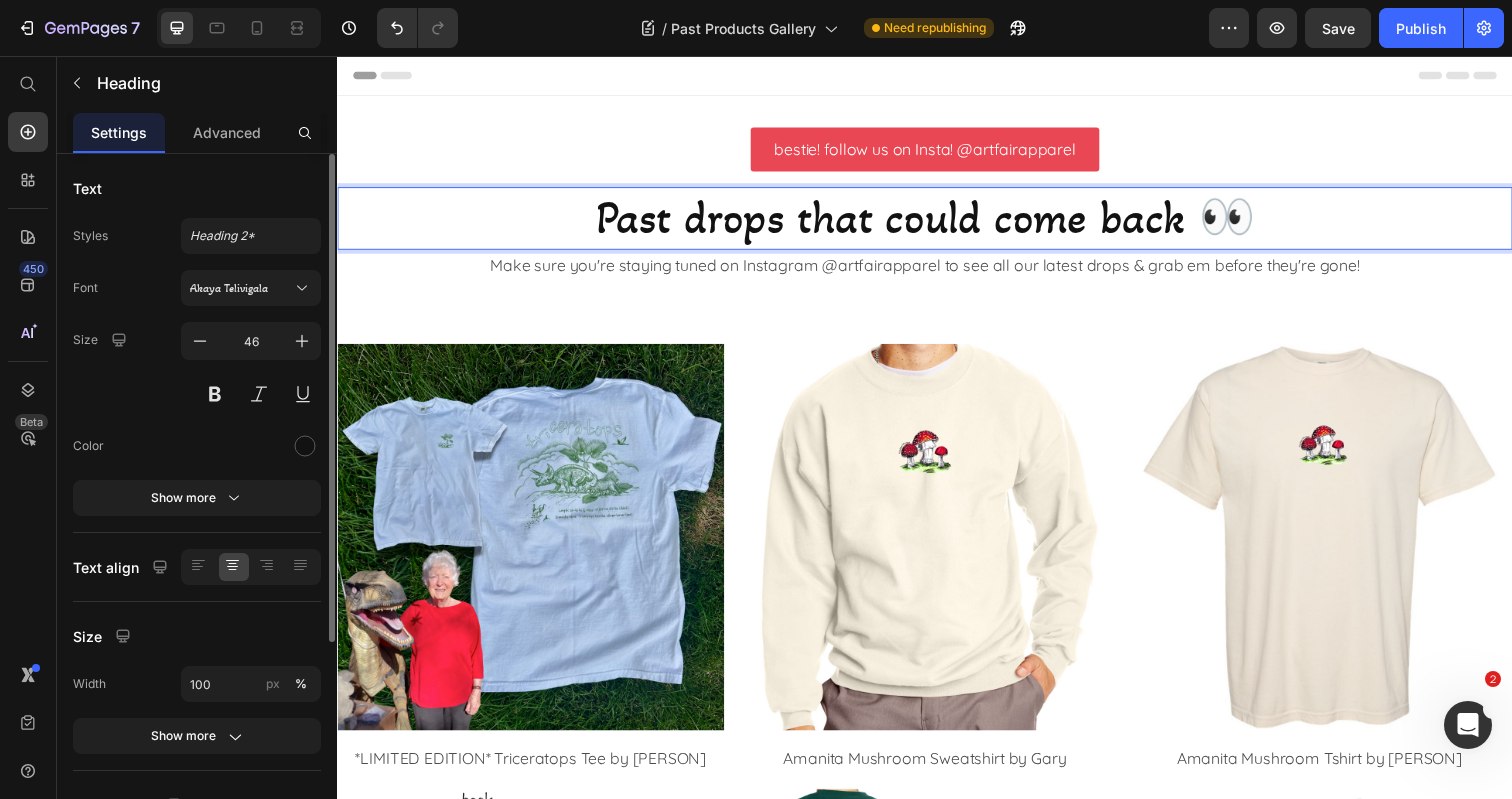 click on "Past drops that could come back 👀" at bounding box center [937, 222] 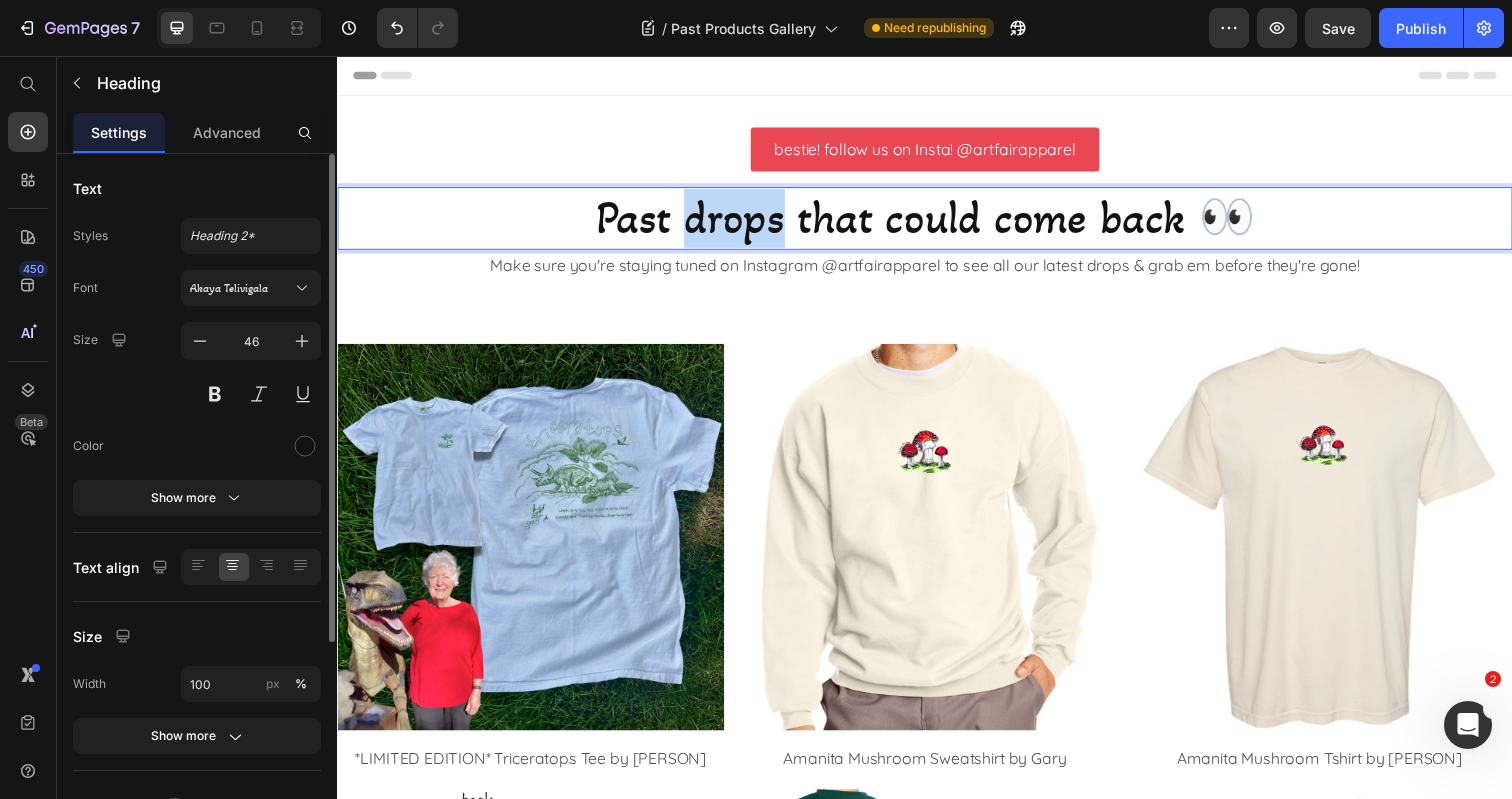 click on "Past drops that could come back 👀" at bounding box center (937, 222) 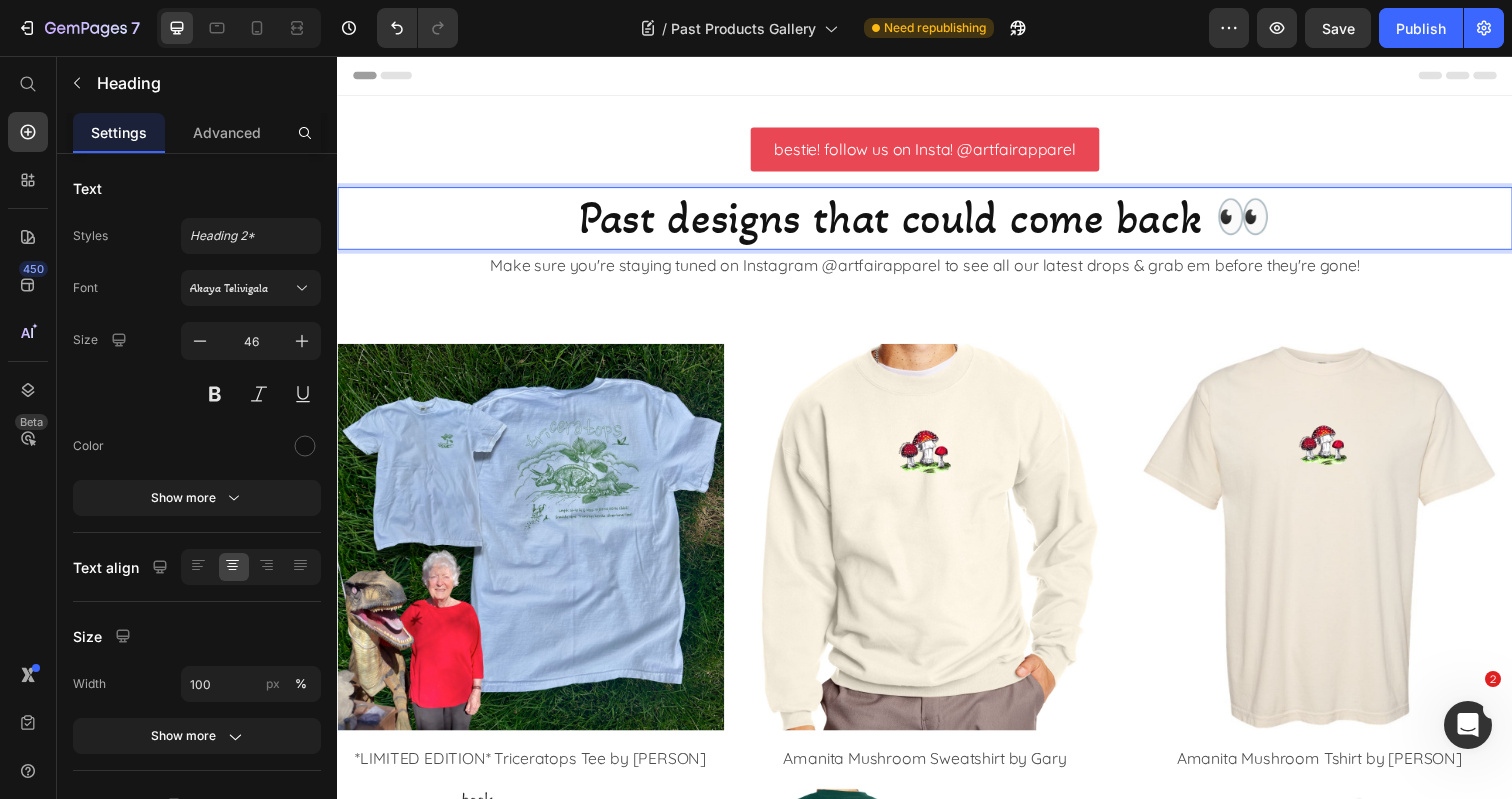 click on "Past designs that could come back 👀" at bounding box center [937, 222] 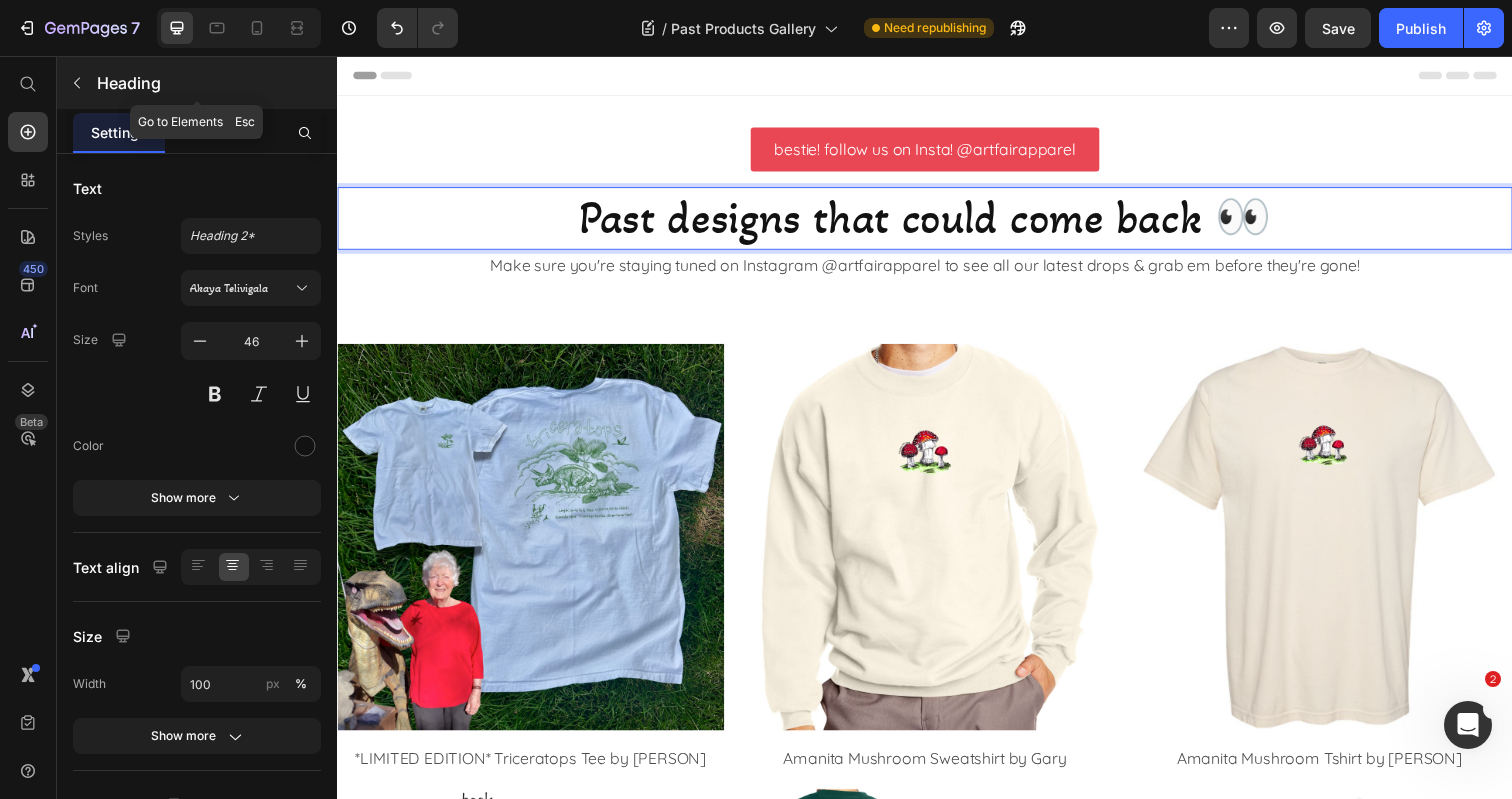 click 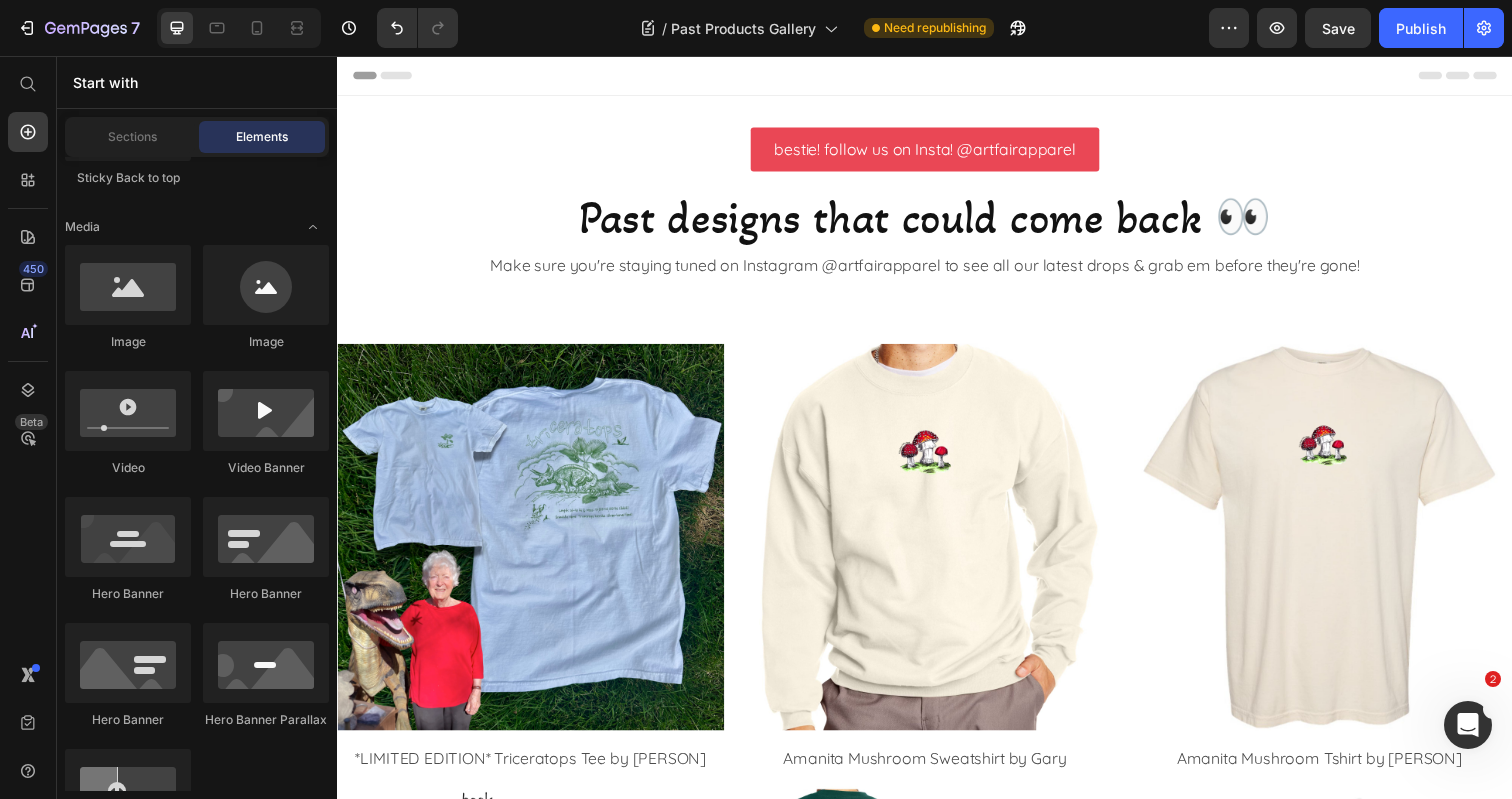 scroll, scrollTop: 0, scrollLeft: 0, axis: both 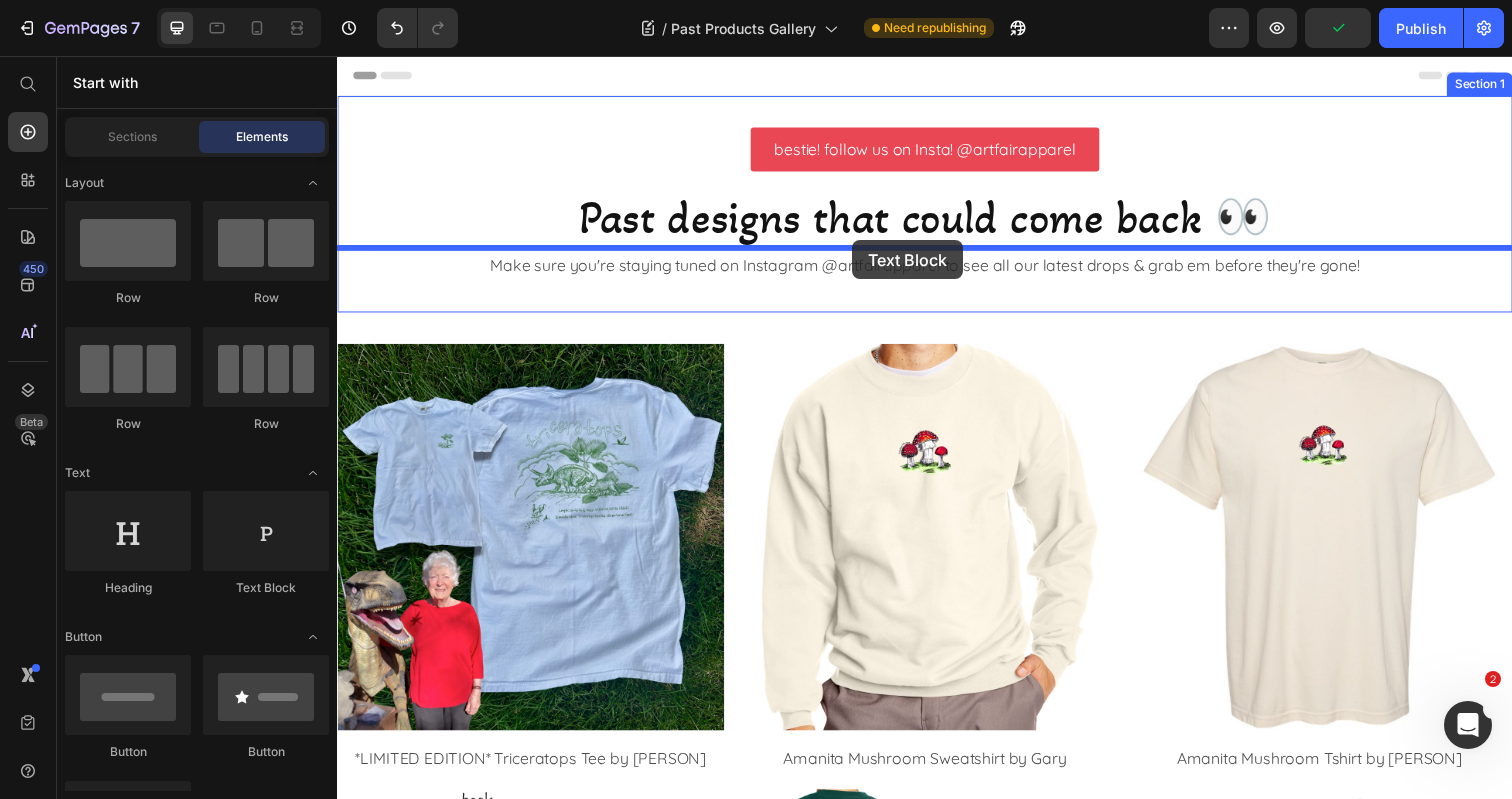 drag, startPoint x: 582, startPoint y: 602, endPoint x: 863, endPoint y: 244, distance: 455.10986 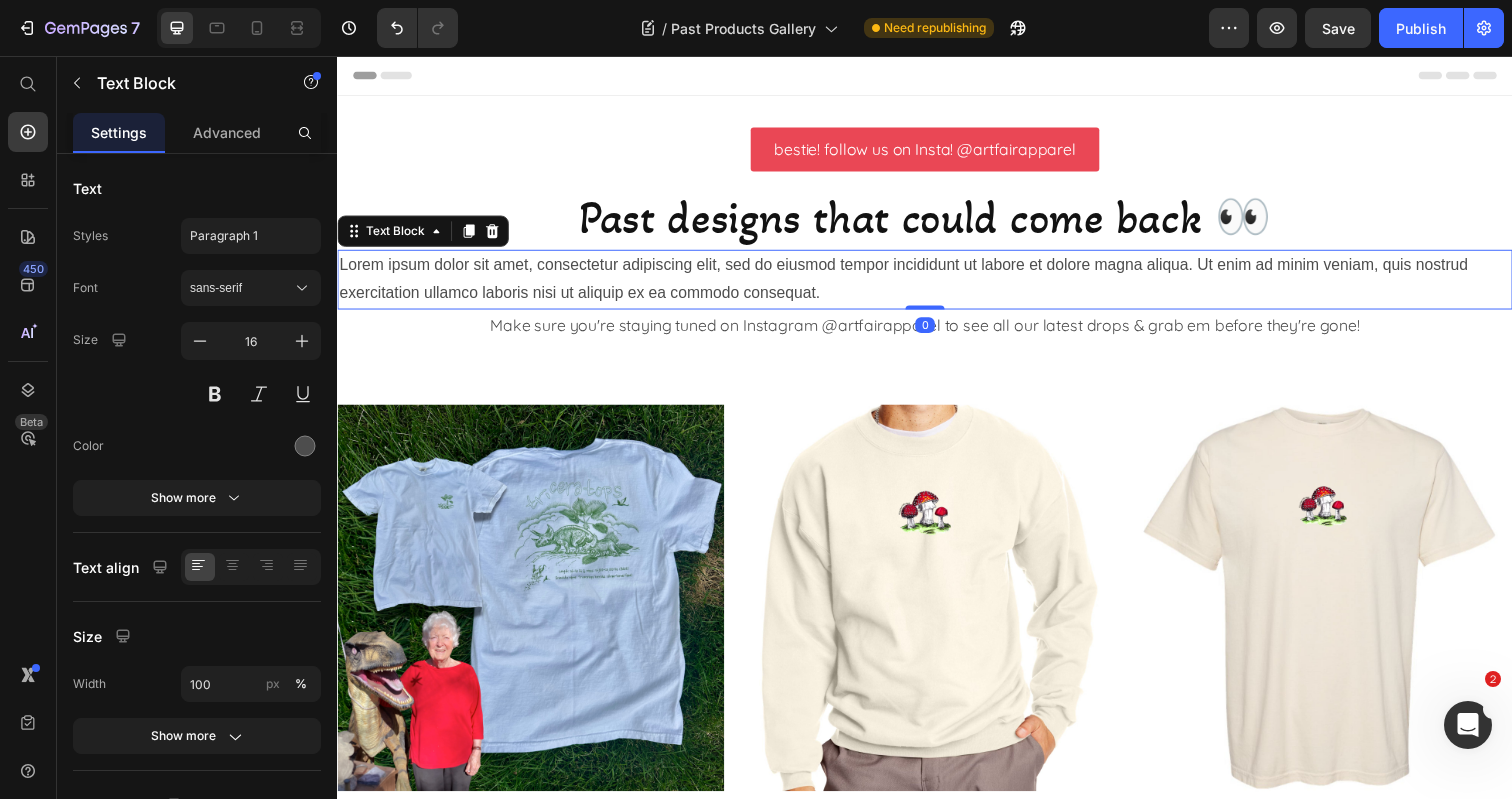 click on "Lorem ipsum dolor sit amet, consectetur adipiscing elit, sed do eiusmod tempor incididunt ut labore et dolore magna aliqua. Ut enim ad minim veniam, quis nostrud exercitation ullamco laboris nisi ut aliquip ex ea commodo consequat." at bounding box center [937, 285] 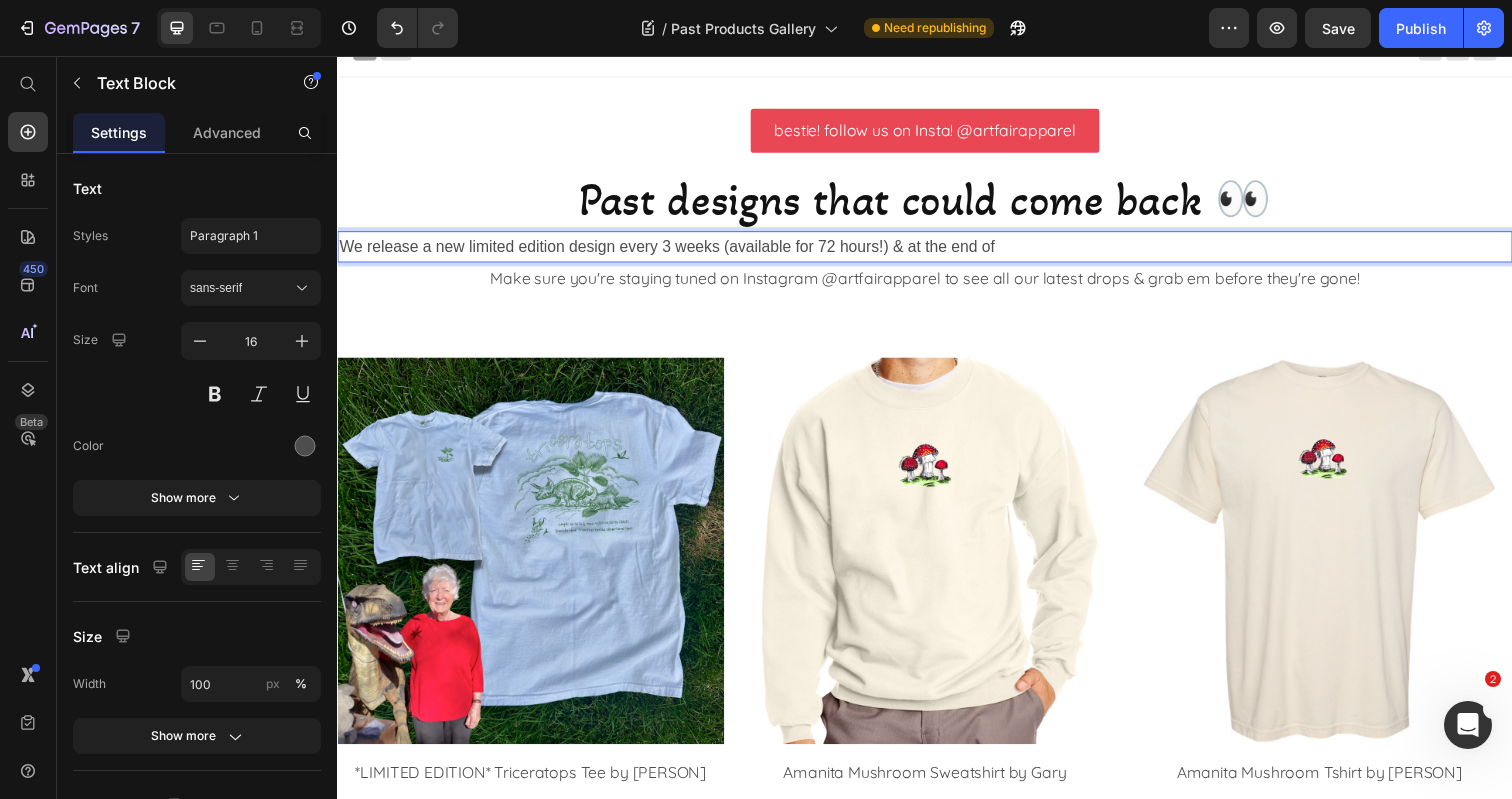 scroll, scrollTop: 20, scrollLeft: 0, axis: vertical 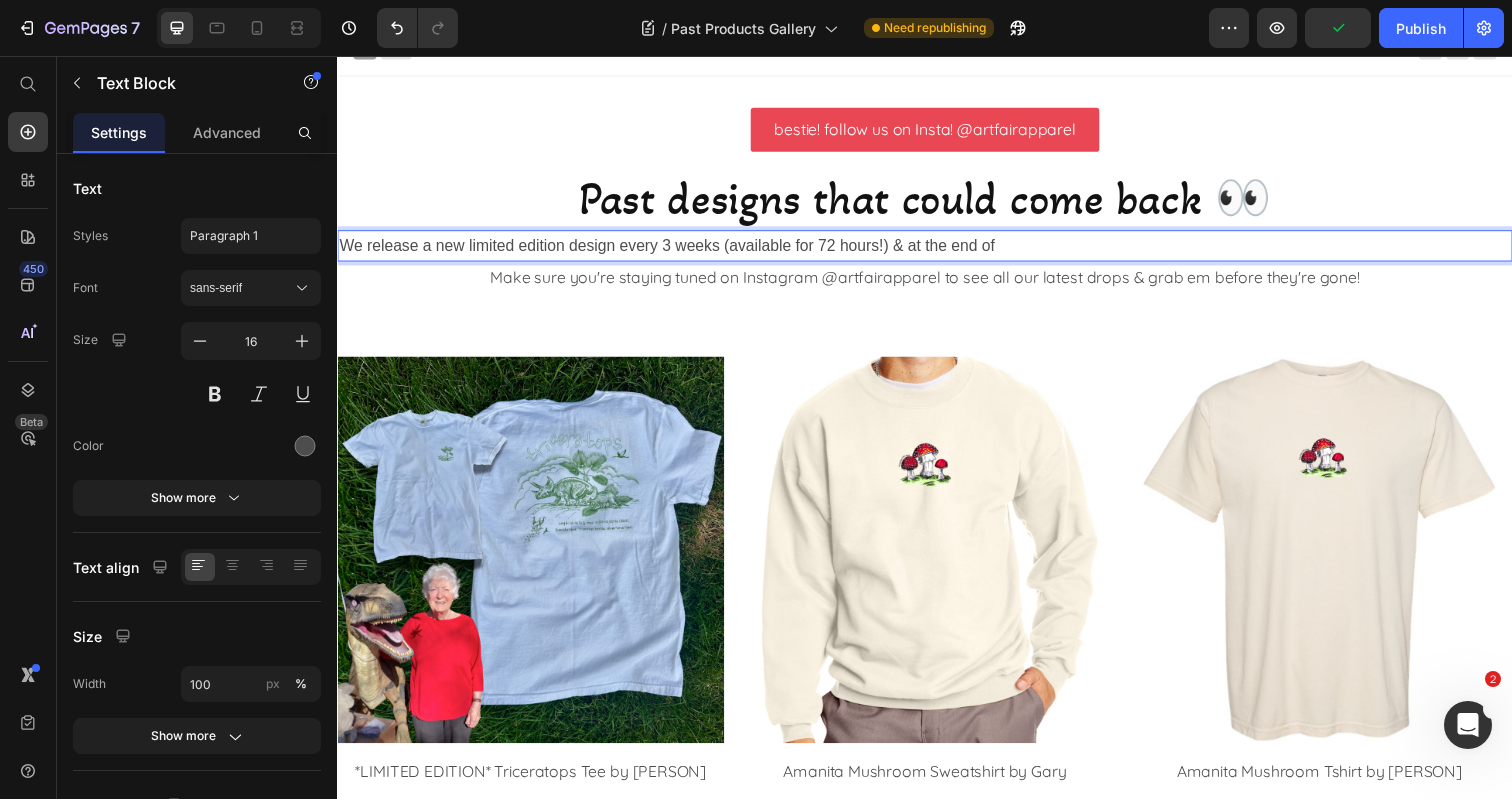 drag, startPoint x: 920, startPoint y: 249, endPoint x: 1020, endPoint y: 251, distance: 100.02 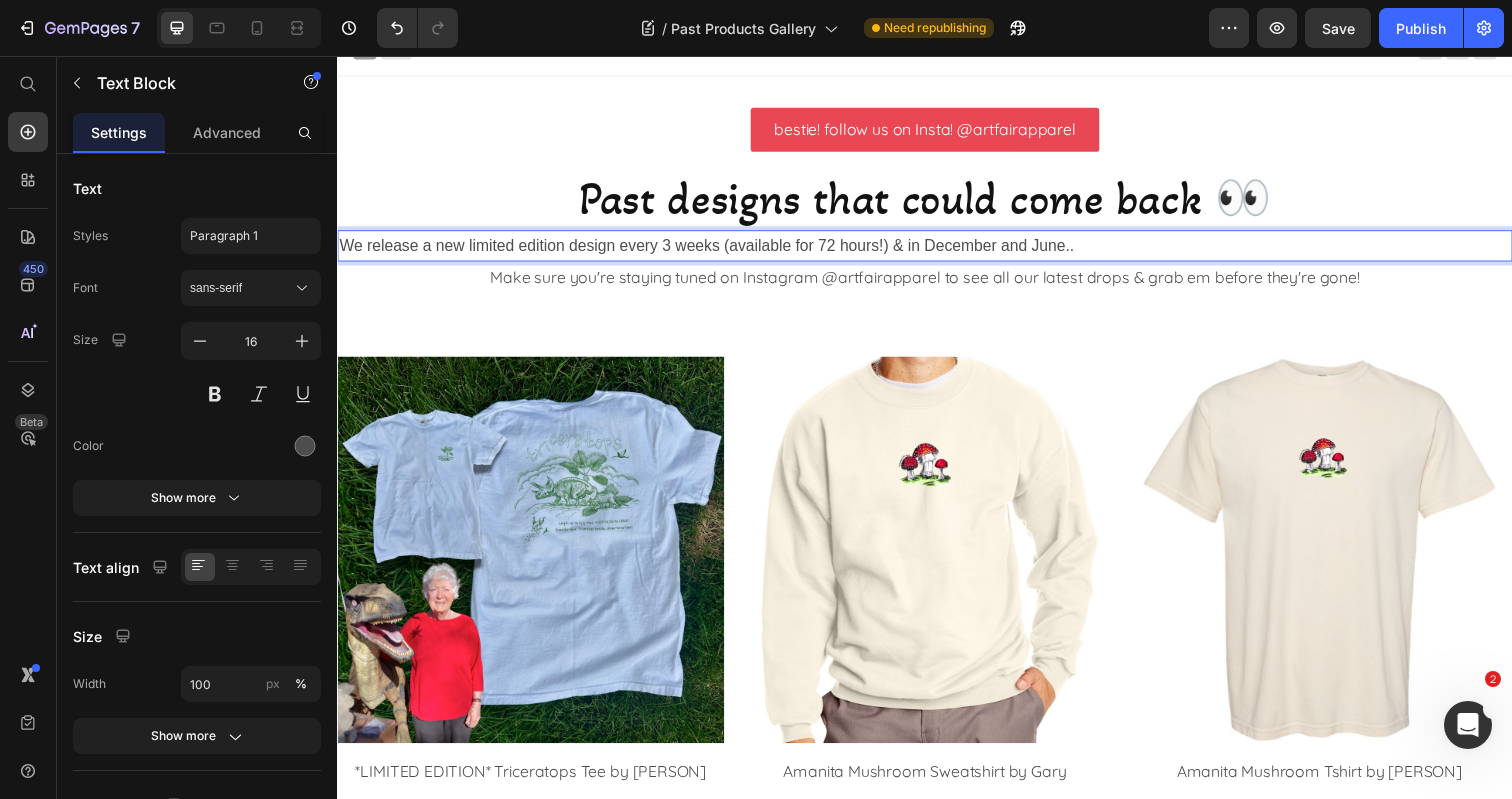 click on "We release a new limited edition design every 3 weeks (available for 72 hours!) & in December and June.." at bounding box center (937, 250) 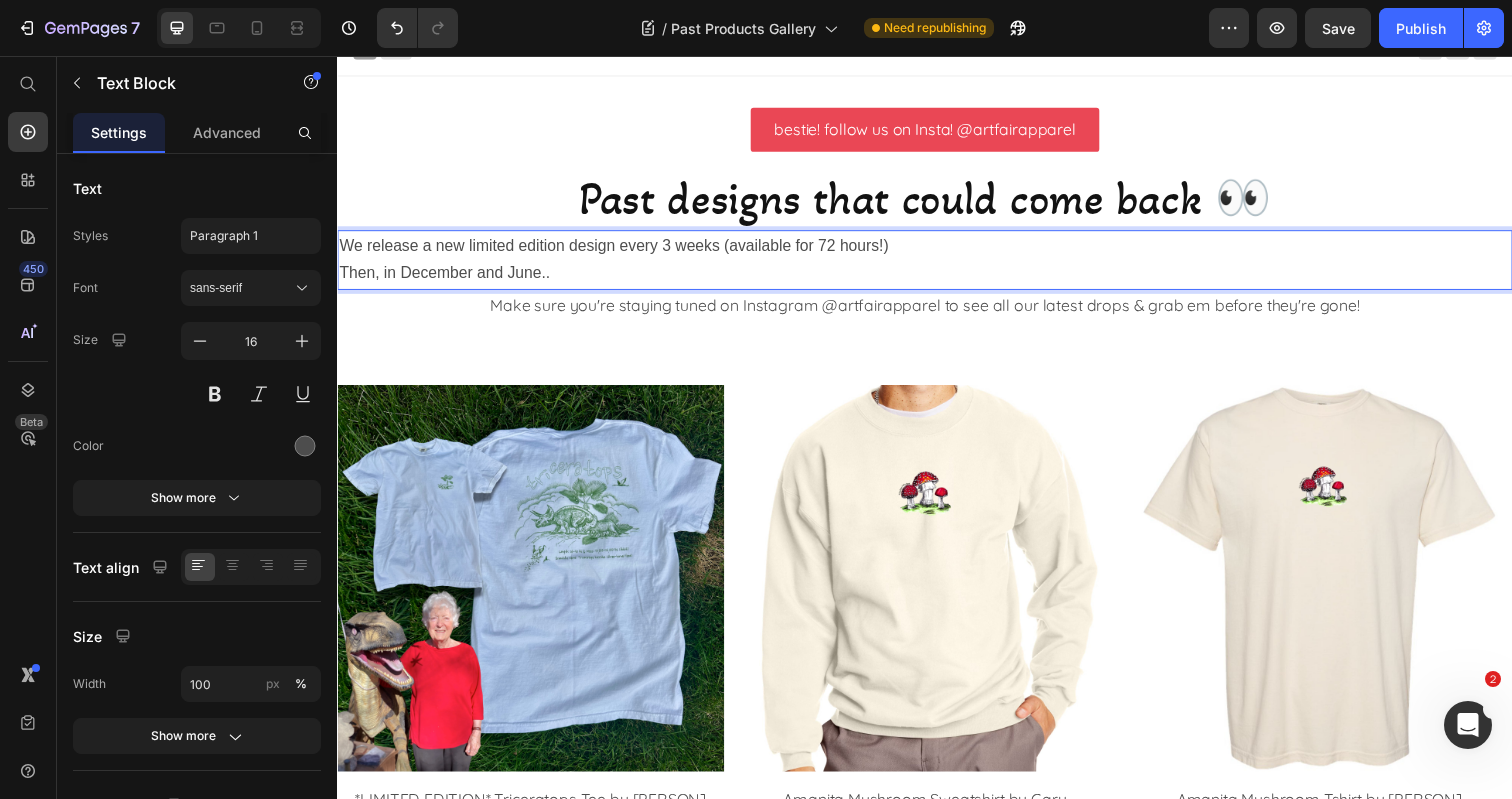 click on "Then, in December and June.." at bounding box center (937, 278) 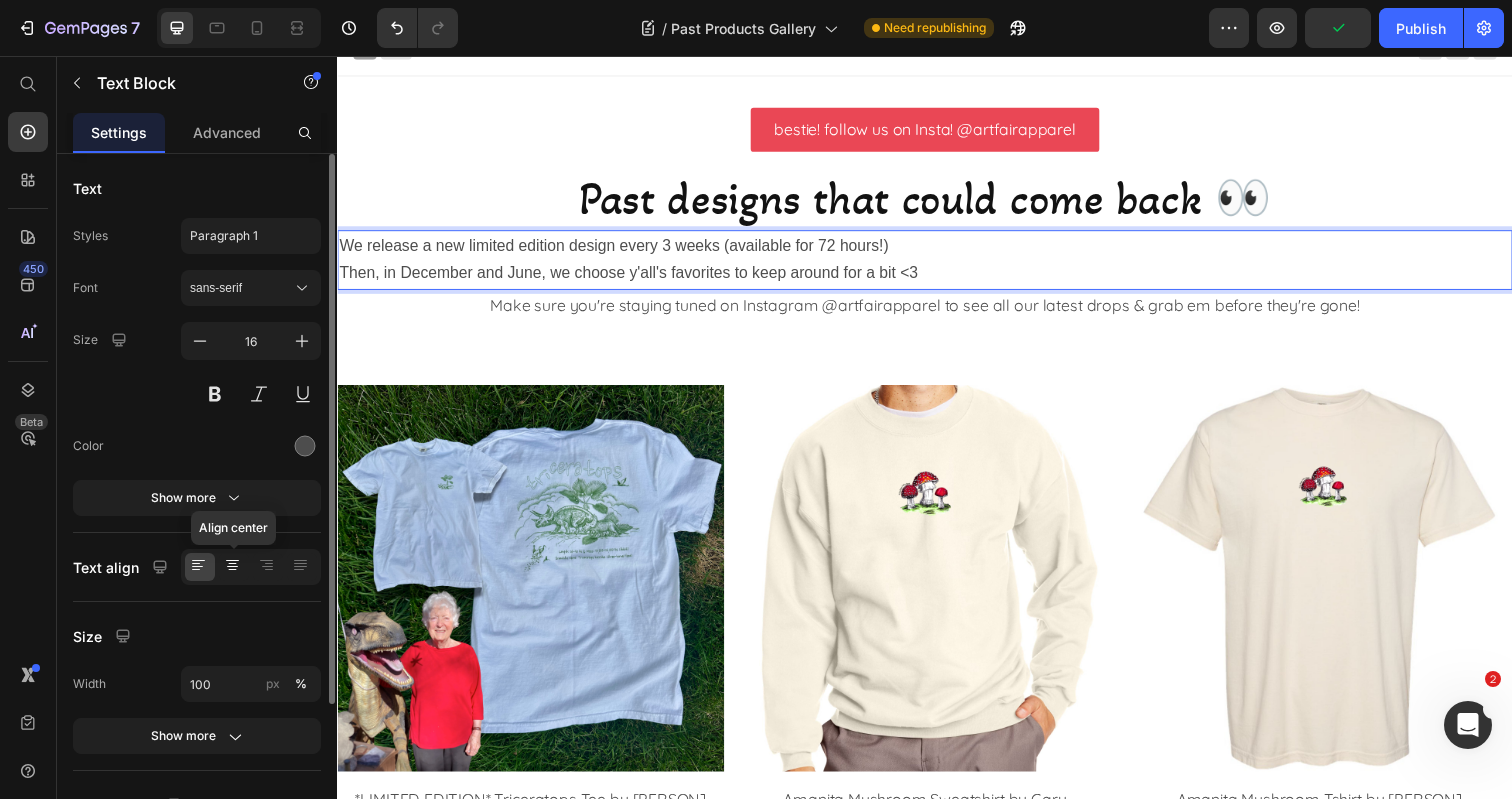 click 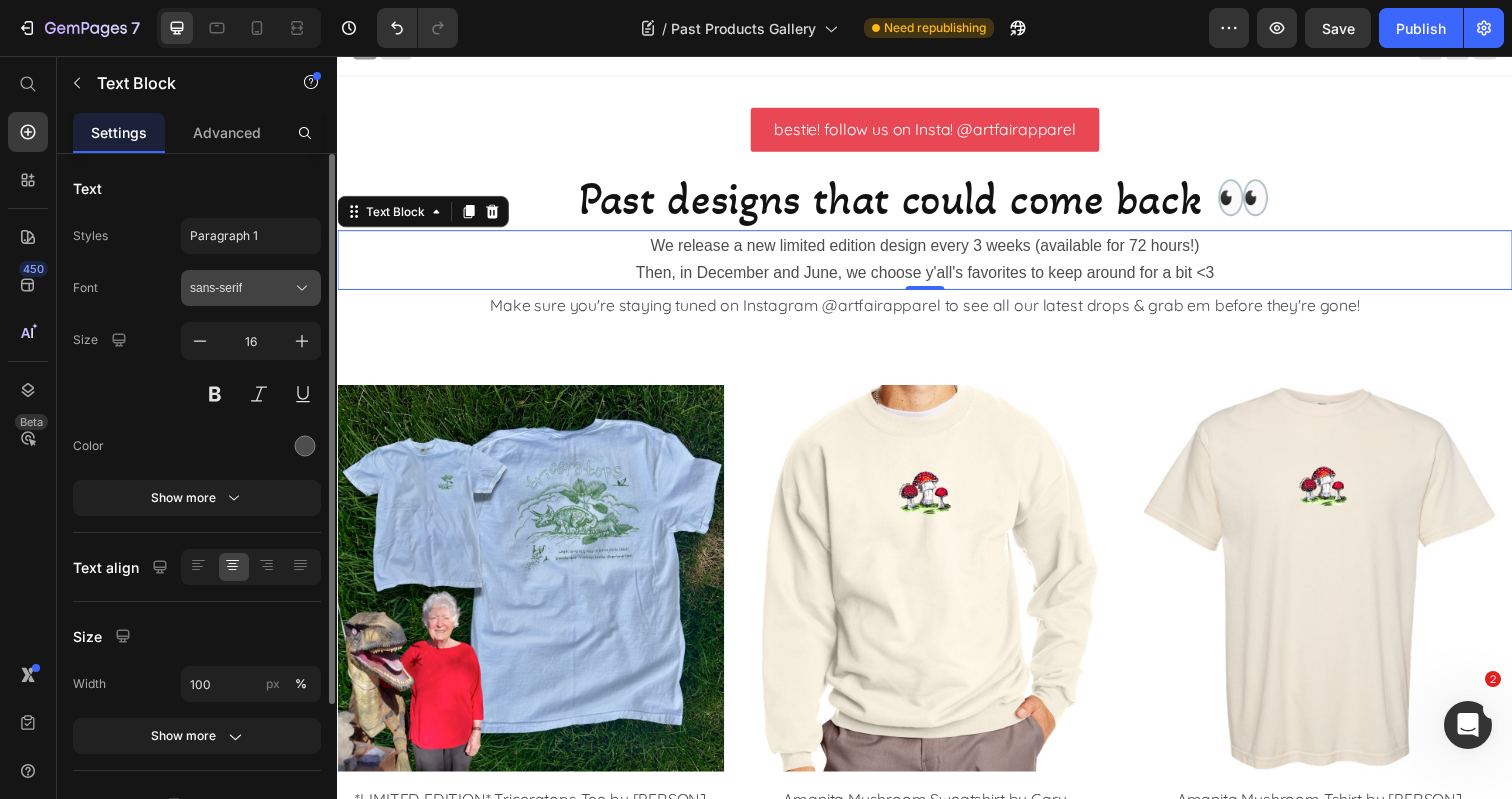 click on "sans-serif" at bounding box center (241, 288) 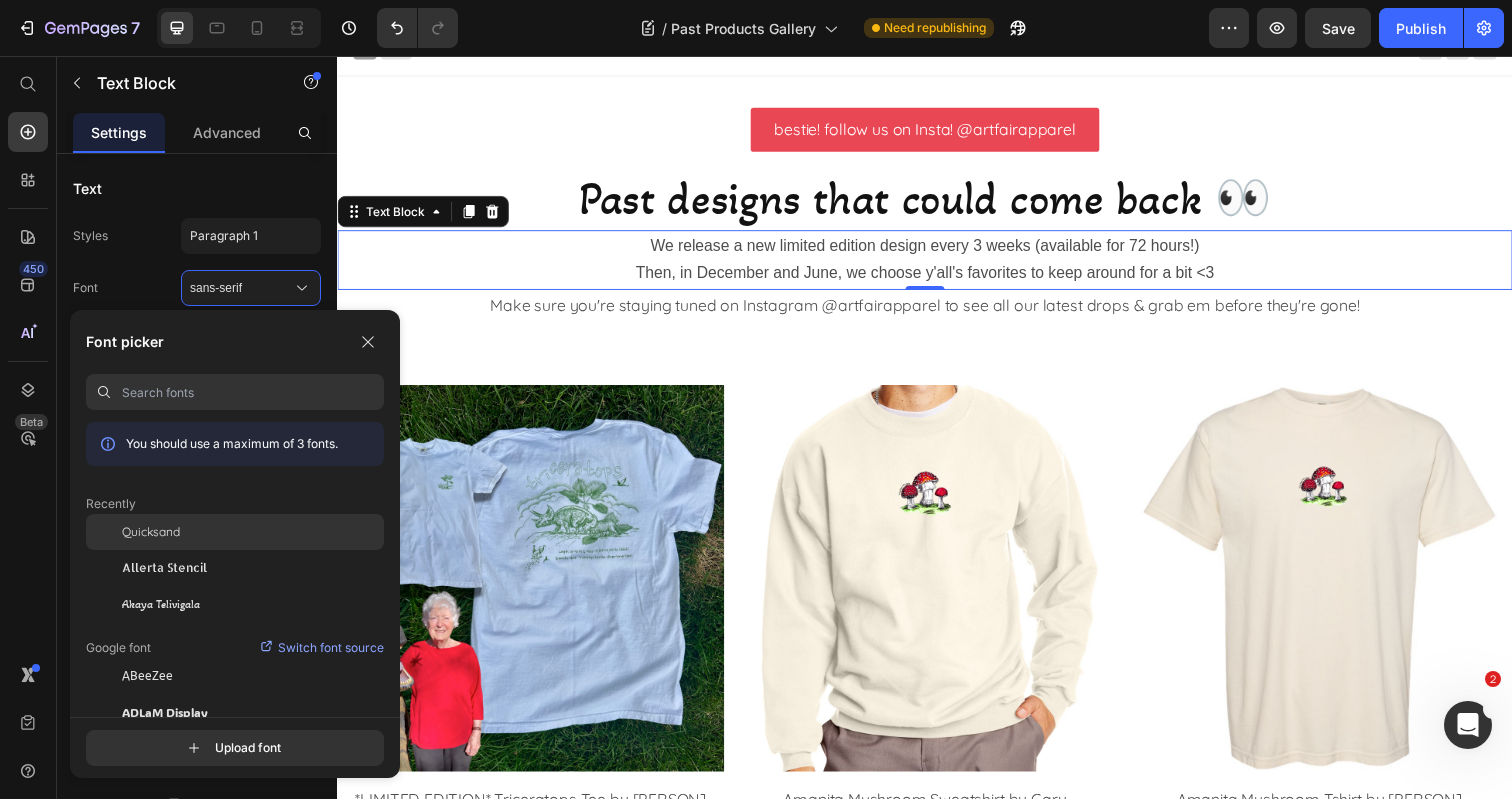click on "Quicksand" at bounding box center [151, 532] 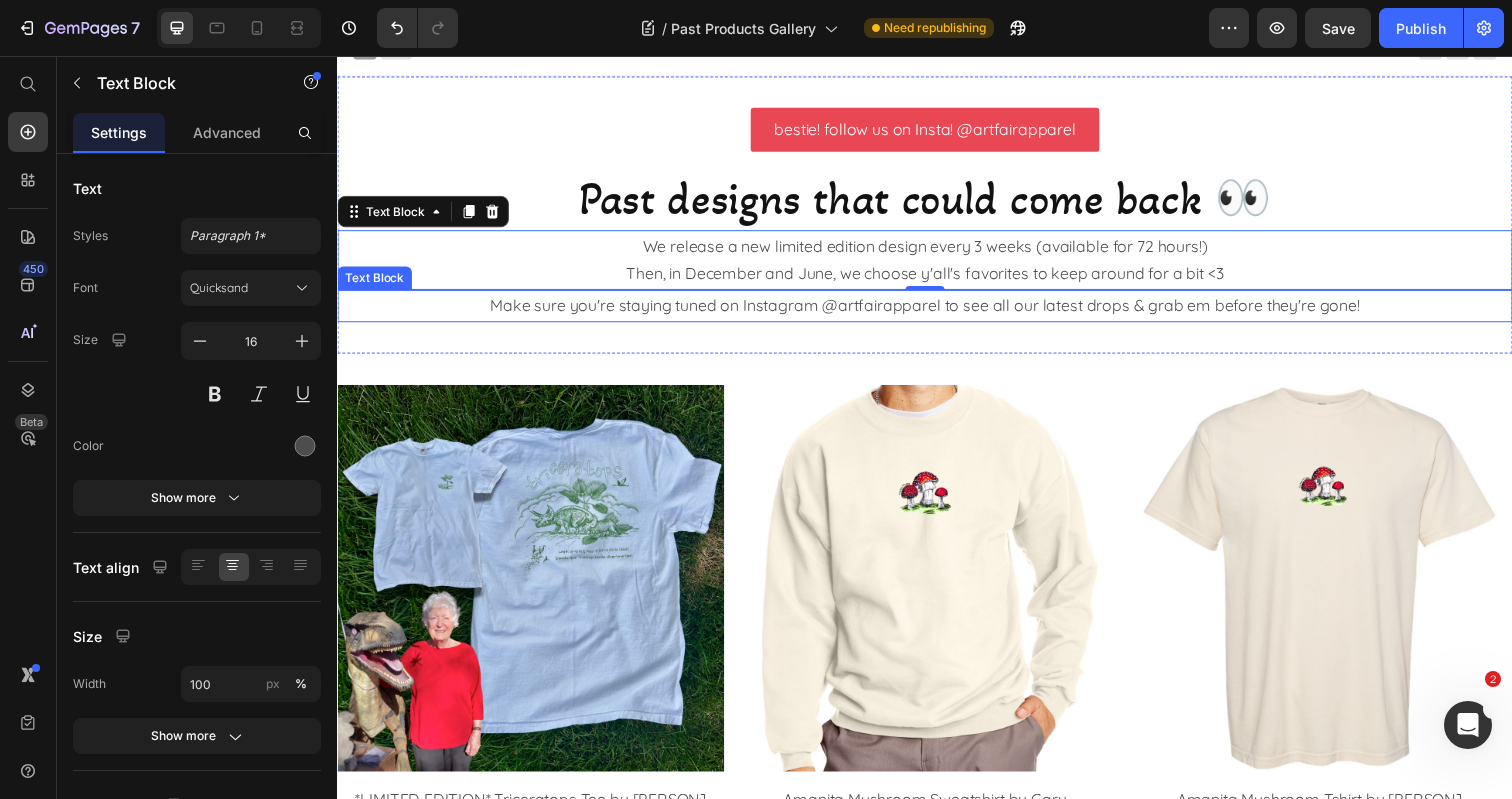 click on "Make sure you're staying tuned on Instagram @artfairapparel to see all our latest drops & grab em before they're gone!" at bounding box center (937, 311) 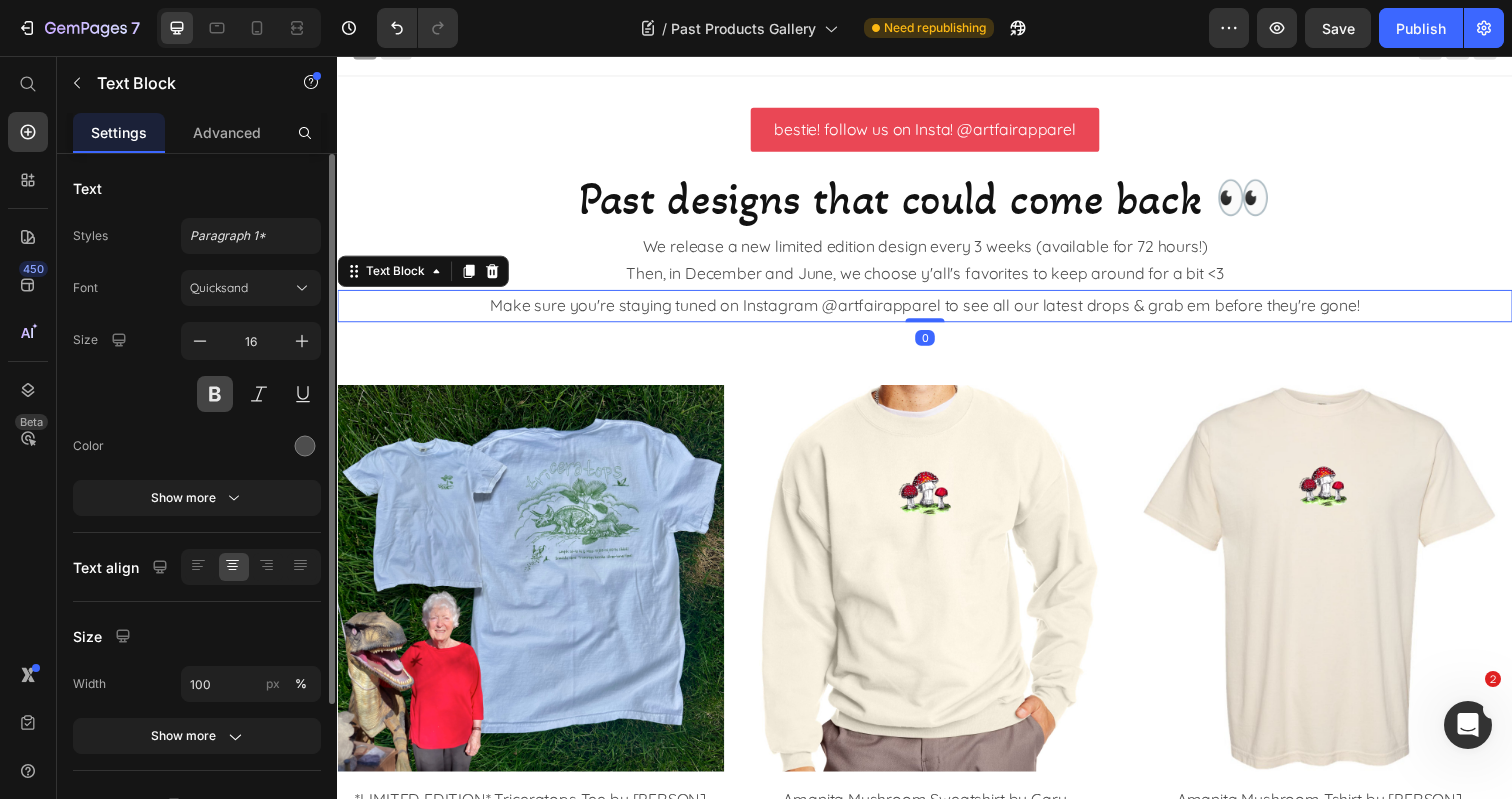 click at bounding box center [215, 394] 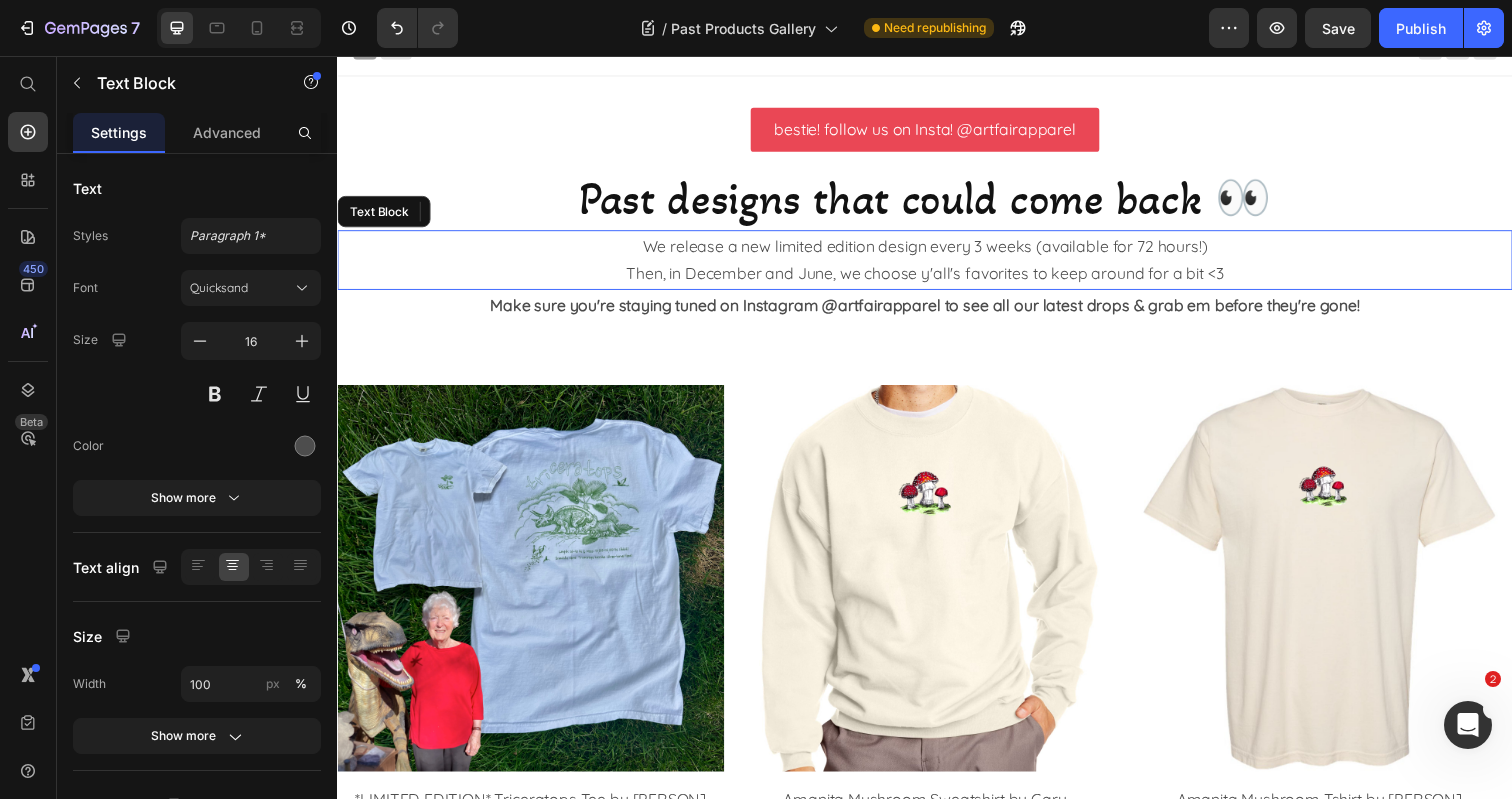 click on "We release a new limited edition design every 3 weeks (available for 72 hours!)" at bounding box center (937, 250) 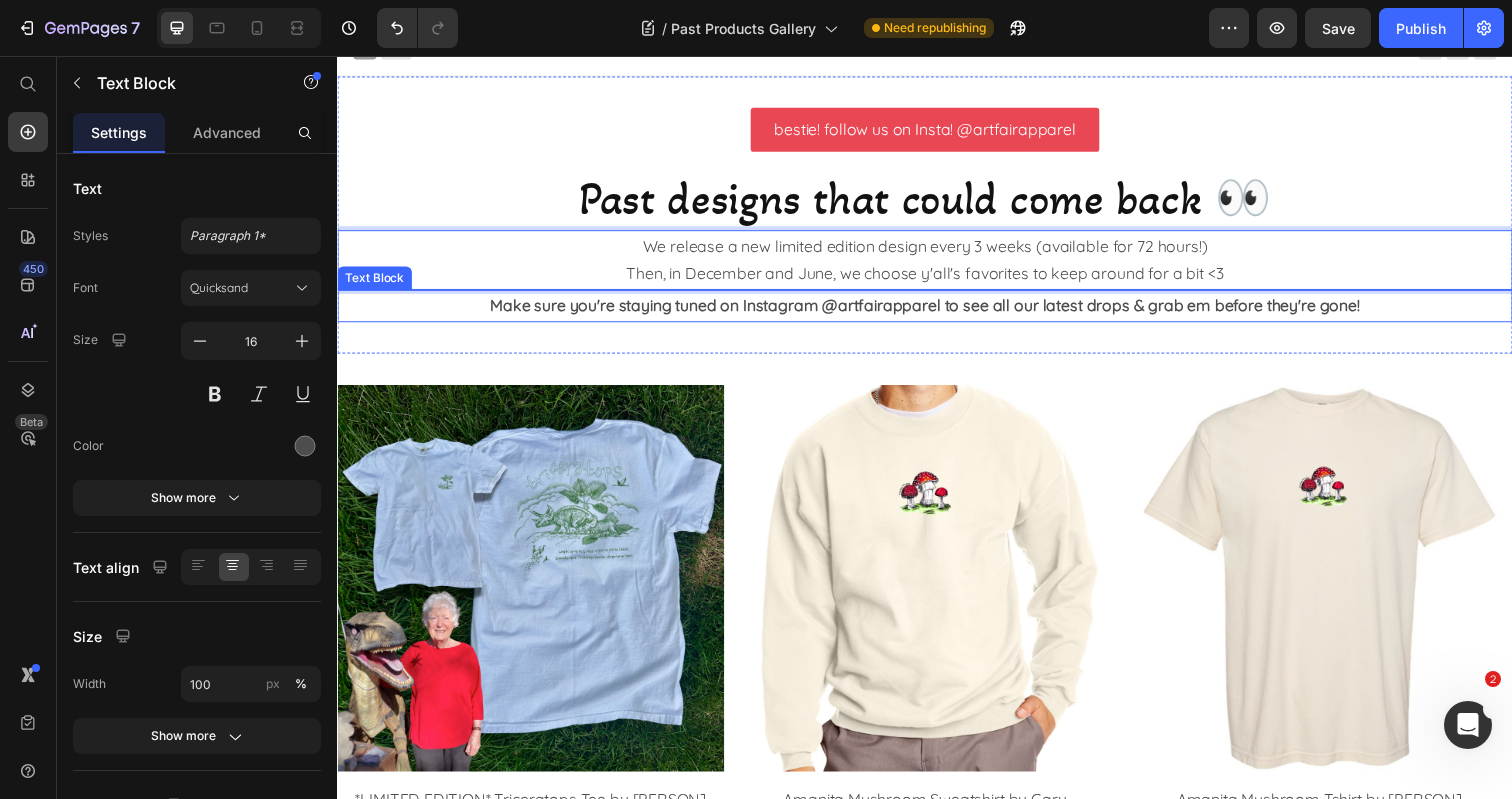click on "Make sure you're staying tuned on Instagram @artfairapparel to see all our latest drops & grab em before they're gone!" at bounding box center (937, 311) 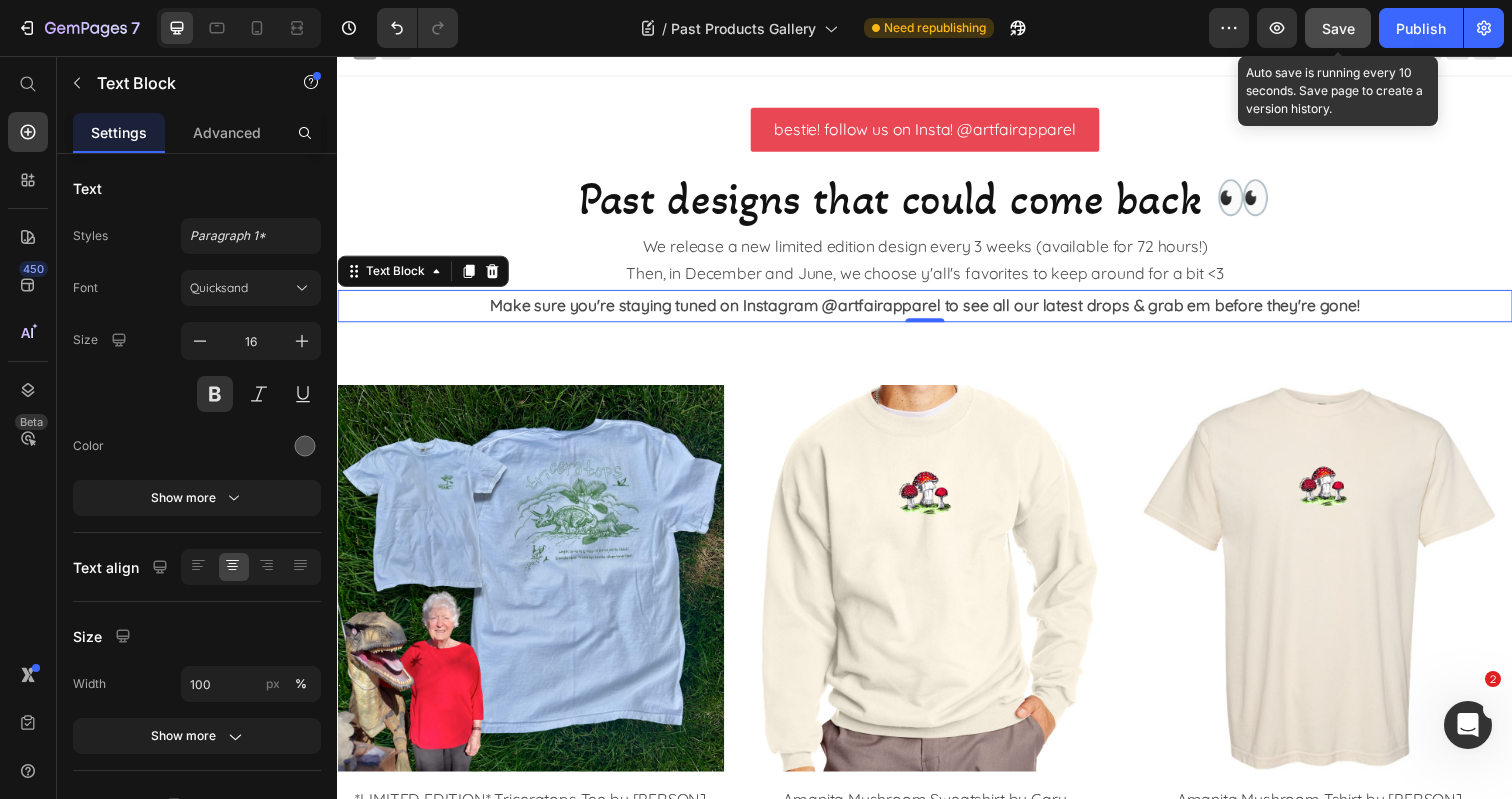 click on "Save" 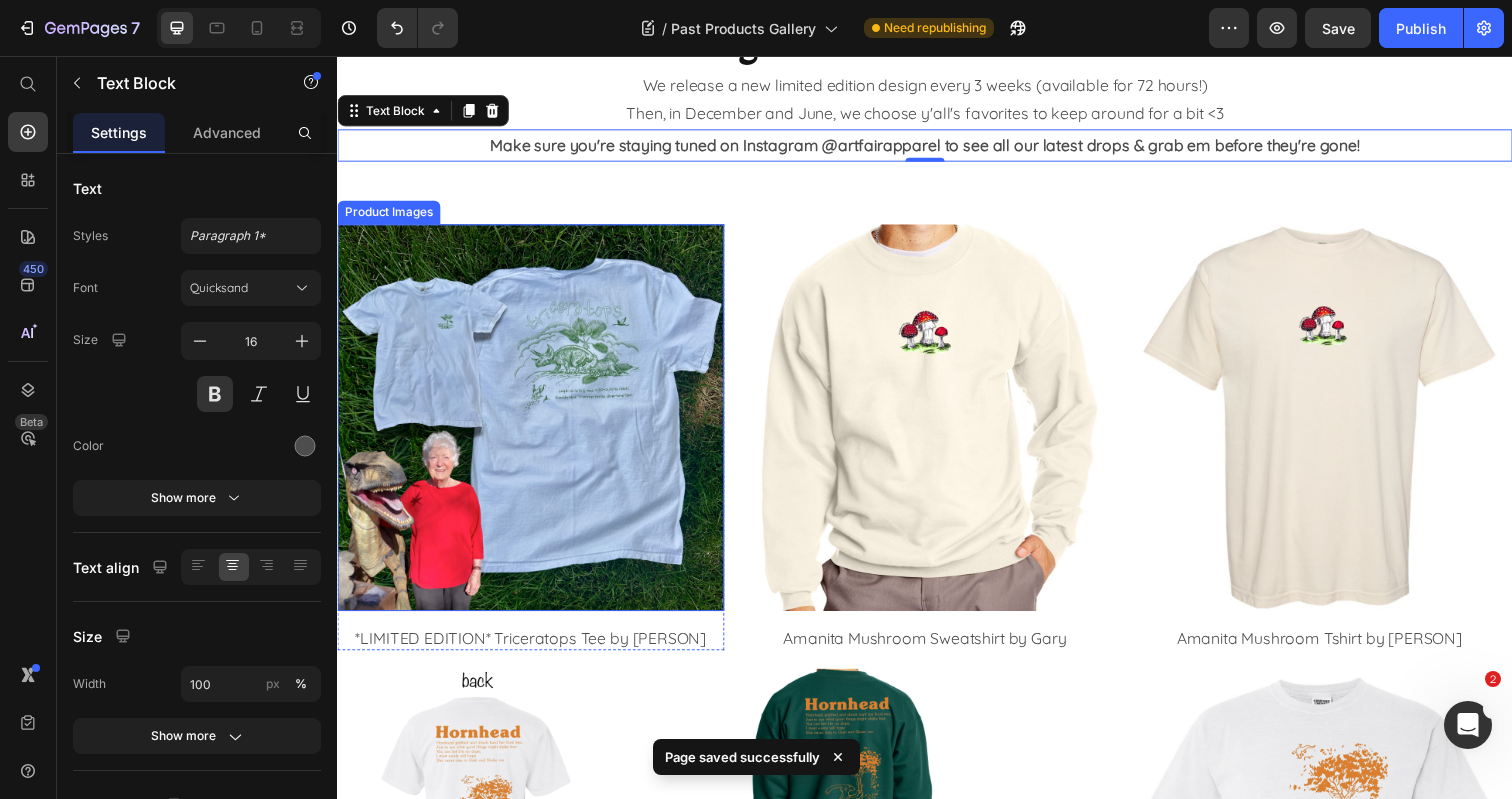 scroll, scrollTop: 186, scrollLeft: 0, axis: vertical 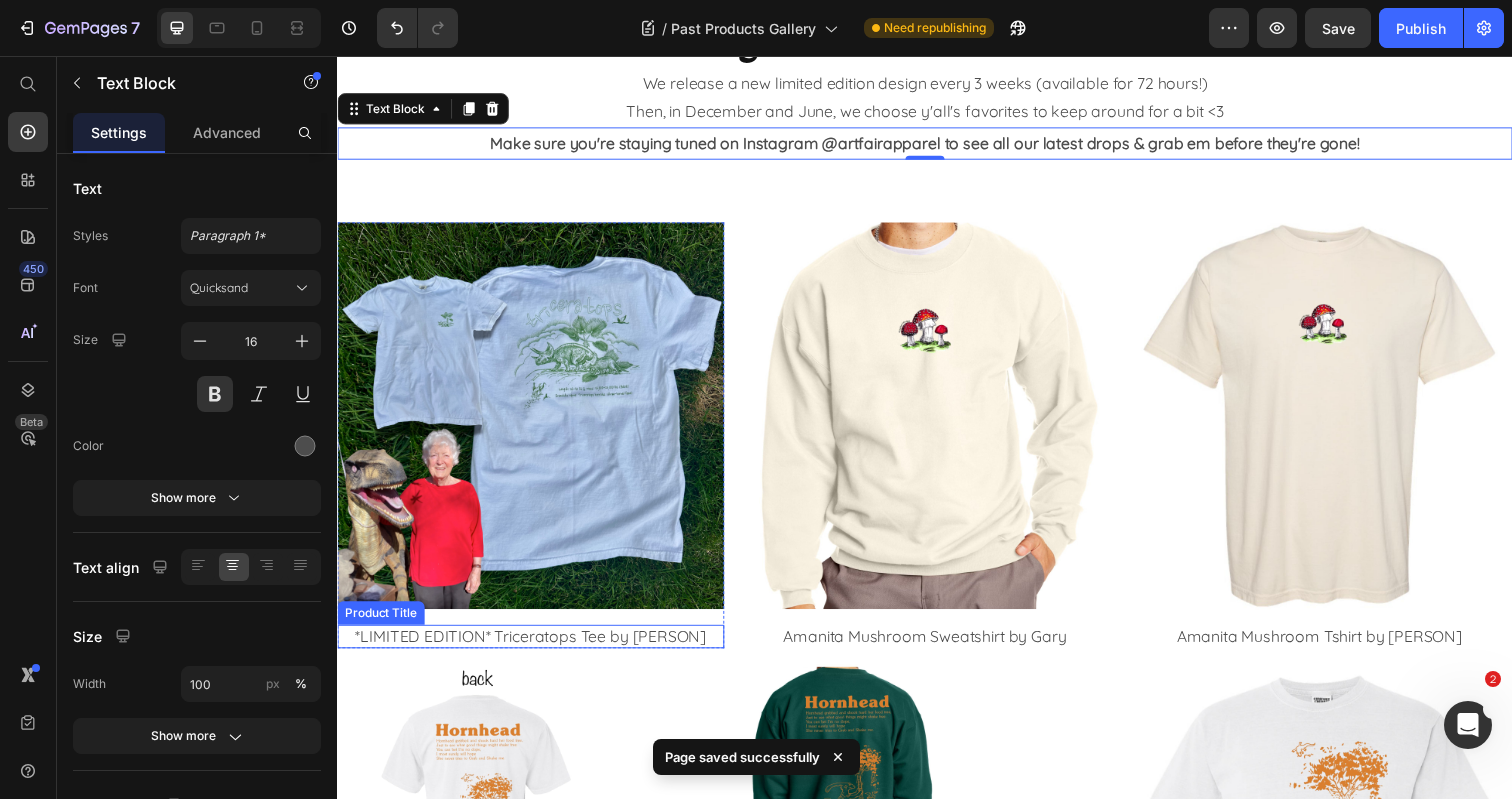 click on "*LIMITED EDITION* Triceratops Tee by Judy Peterson" at bounding box center [534, 649] 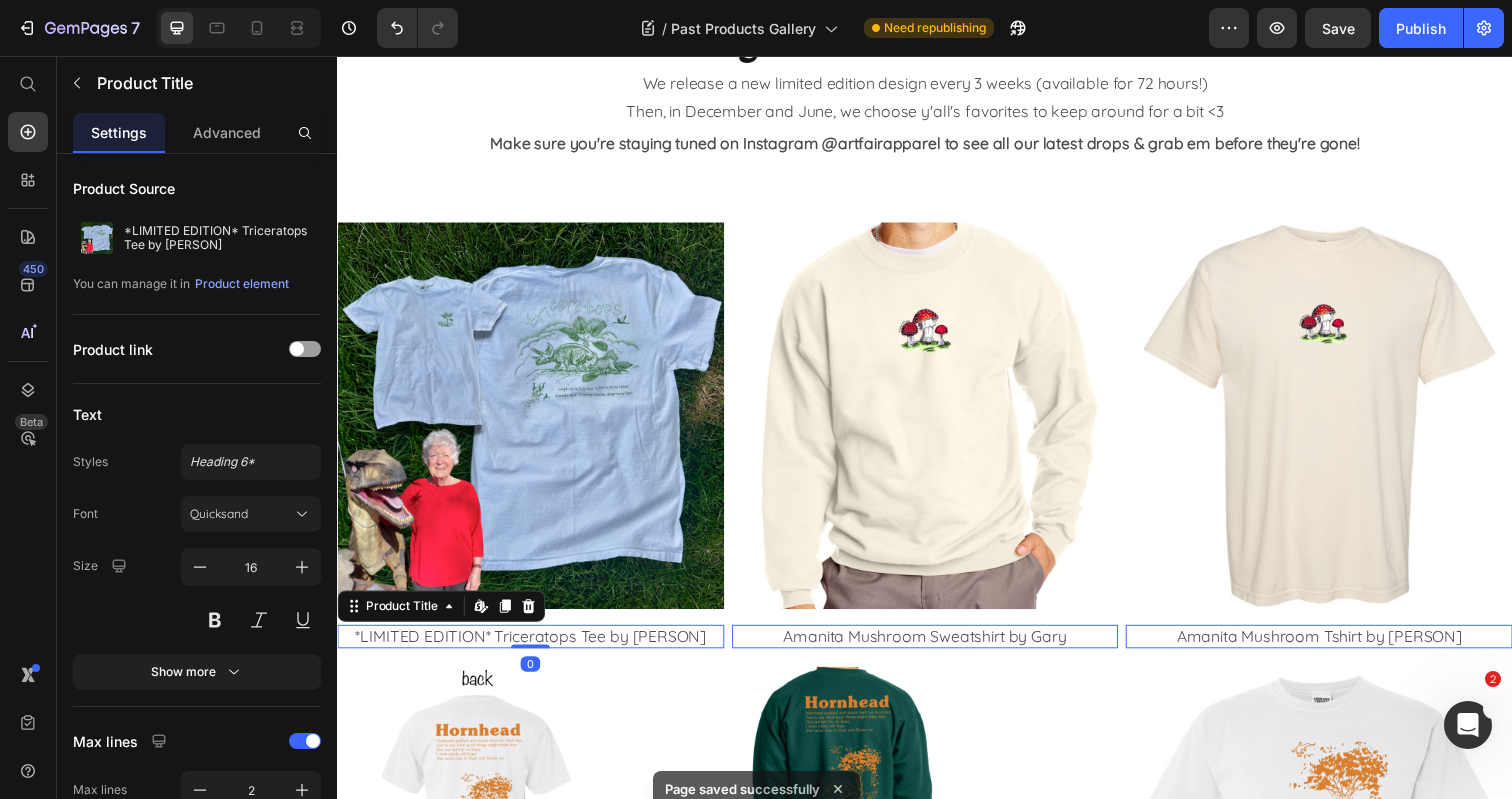 click on "*LIMITED EDITION* Triceratops Tee by Judy Peterson" at bounding box center [534, 649] 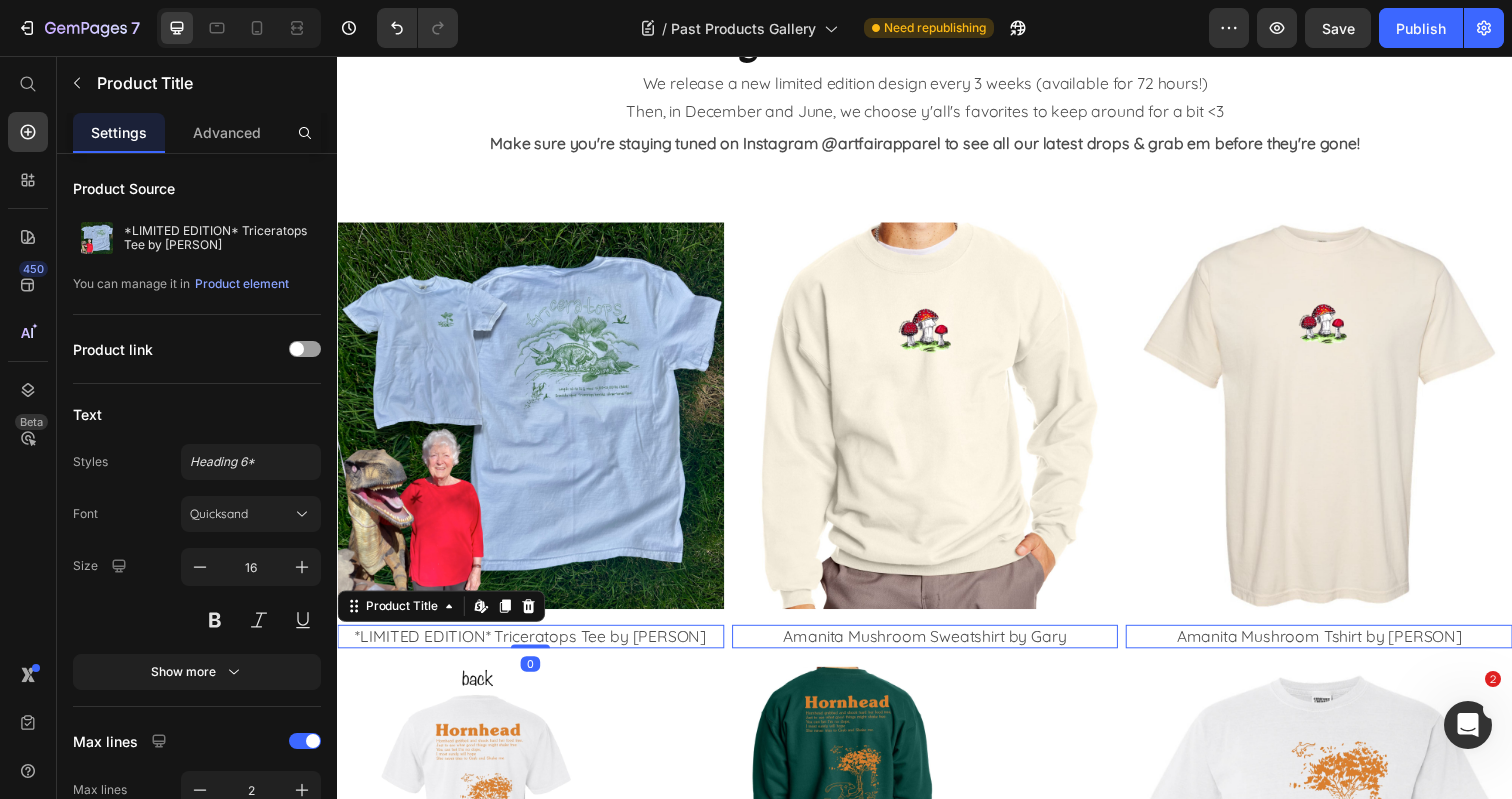 click on "*LIMITED EDITION* Triceratops Tee by Judy Peterson" at bounding box center [534, 649] 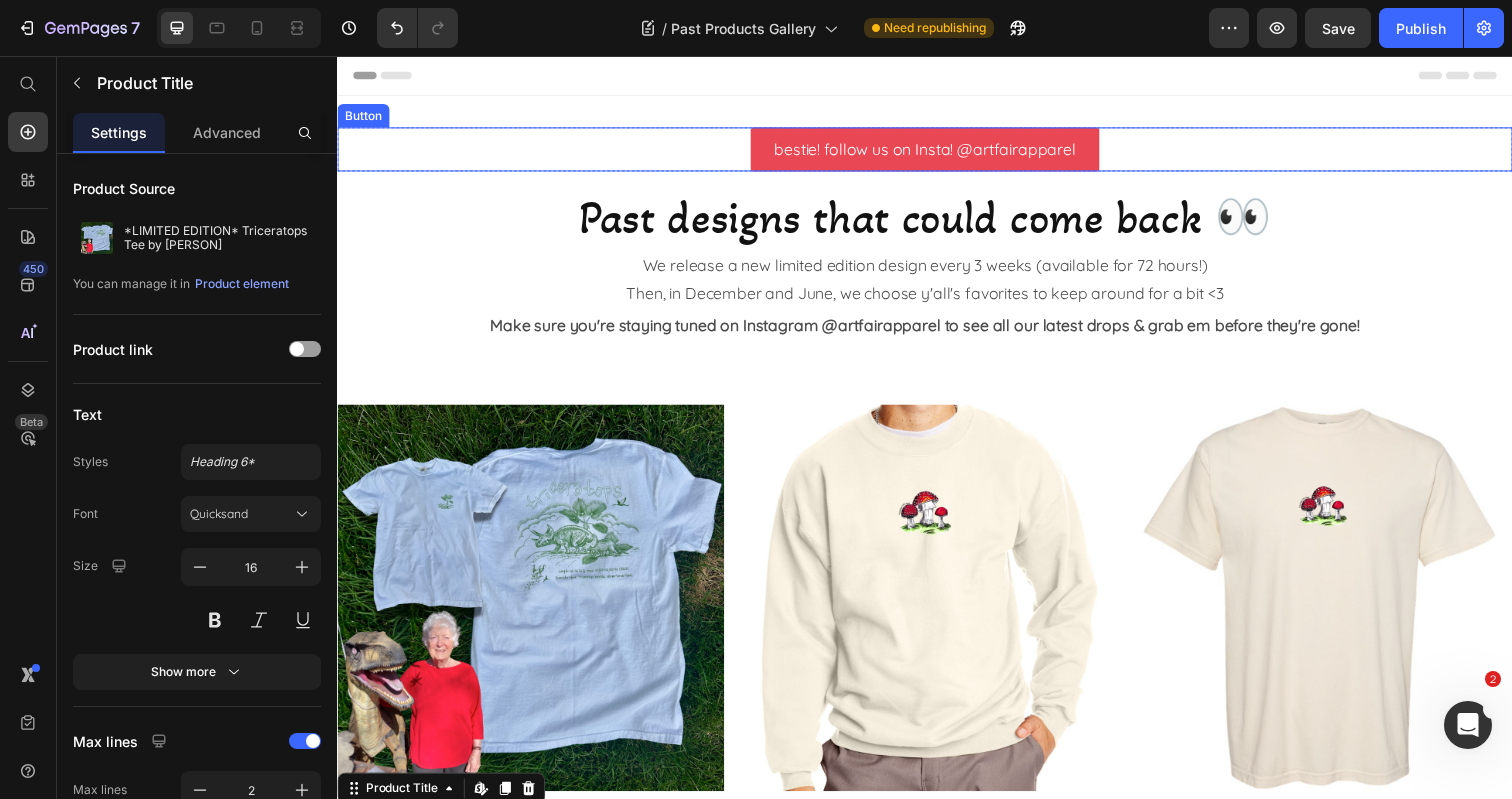 scroll, scrollTop: 0, scrollLeft: 0, axis: both 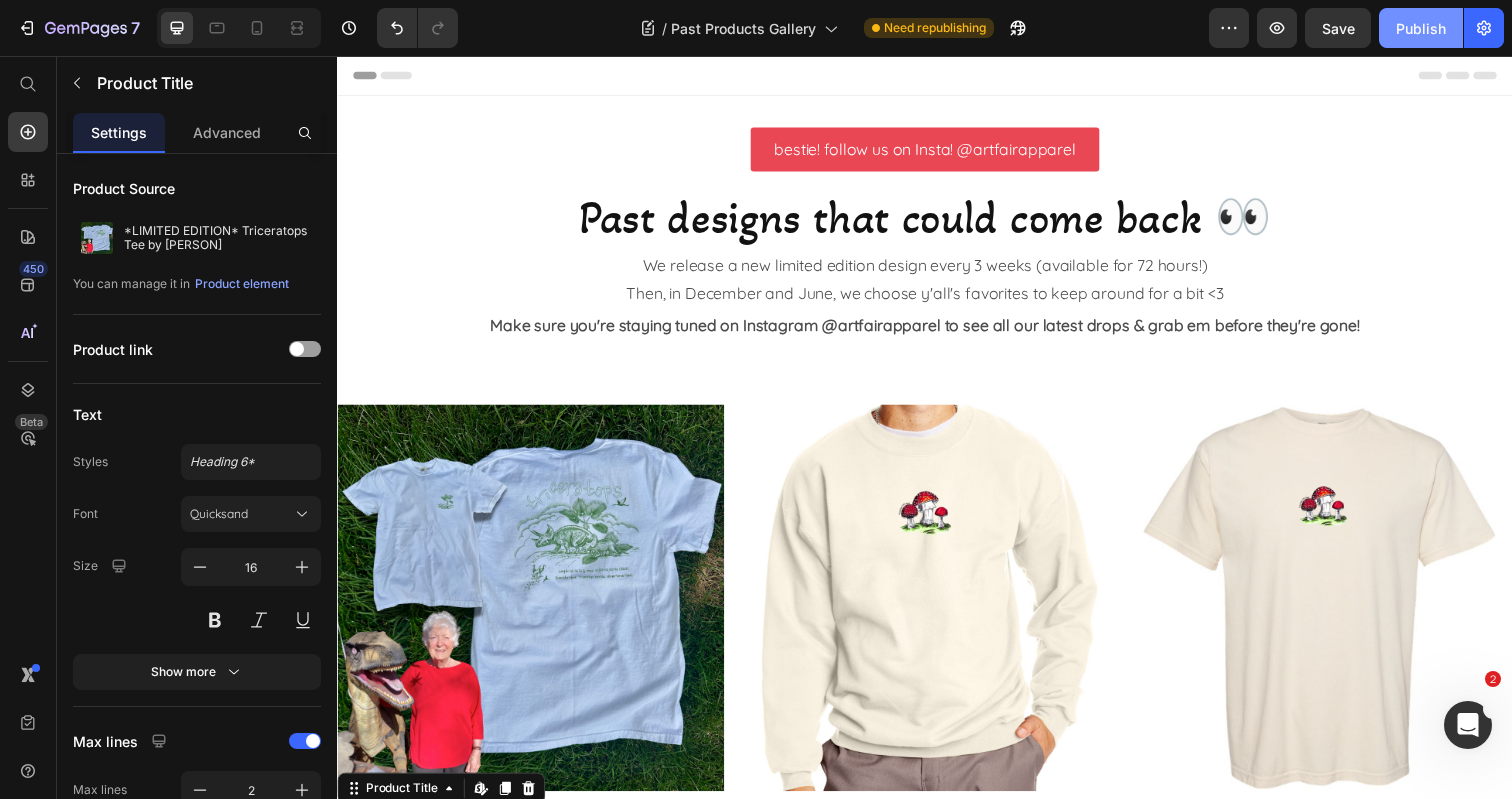 click on "Publish" at bounding box center (1421, 28) 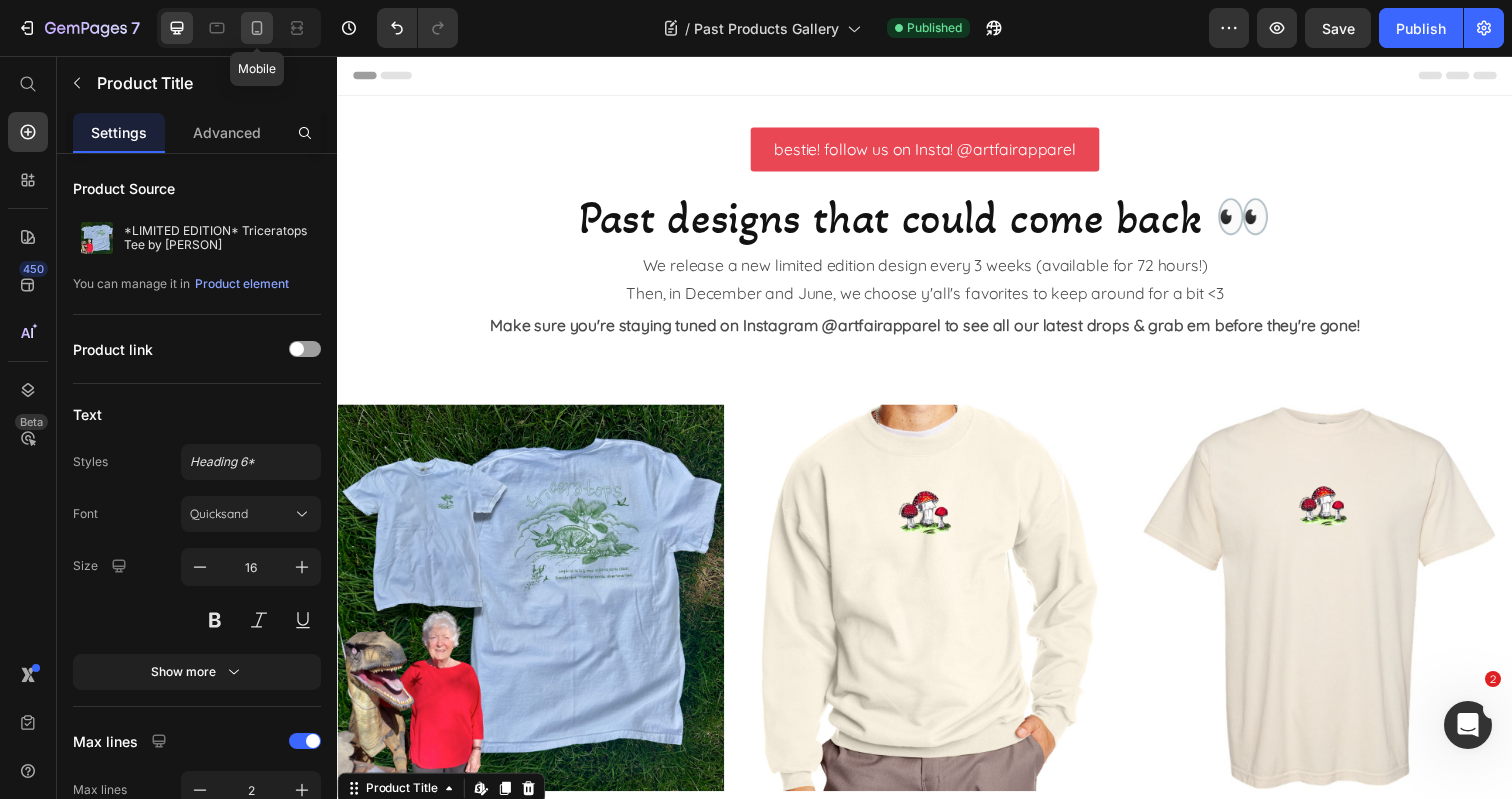 click 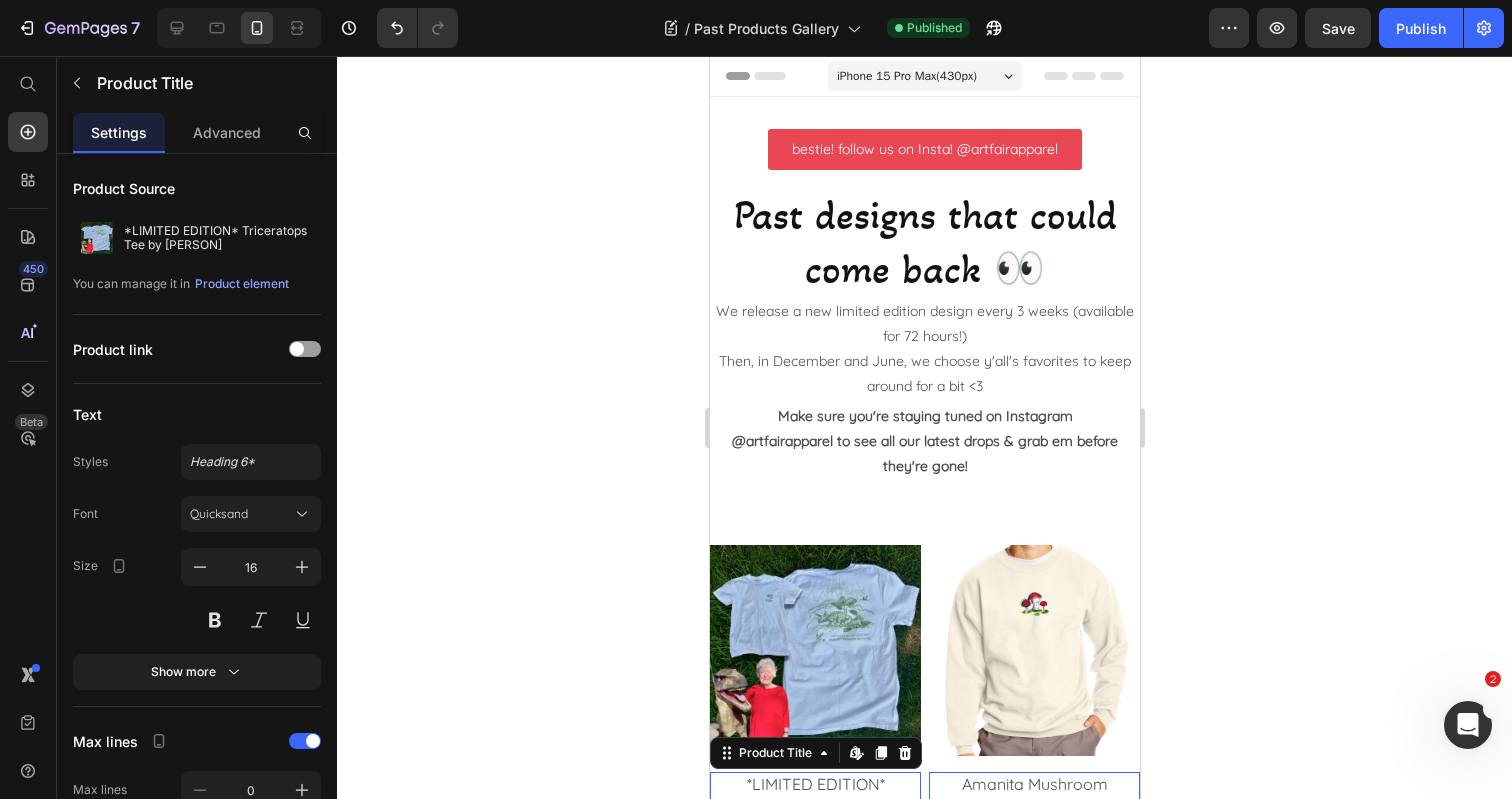 scroll, scrollTop: 0, scrollLeft: 0, axis: both 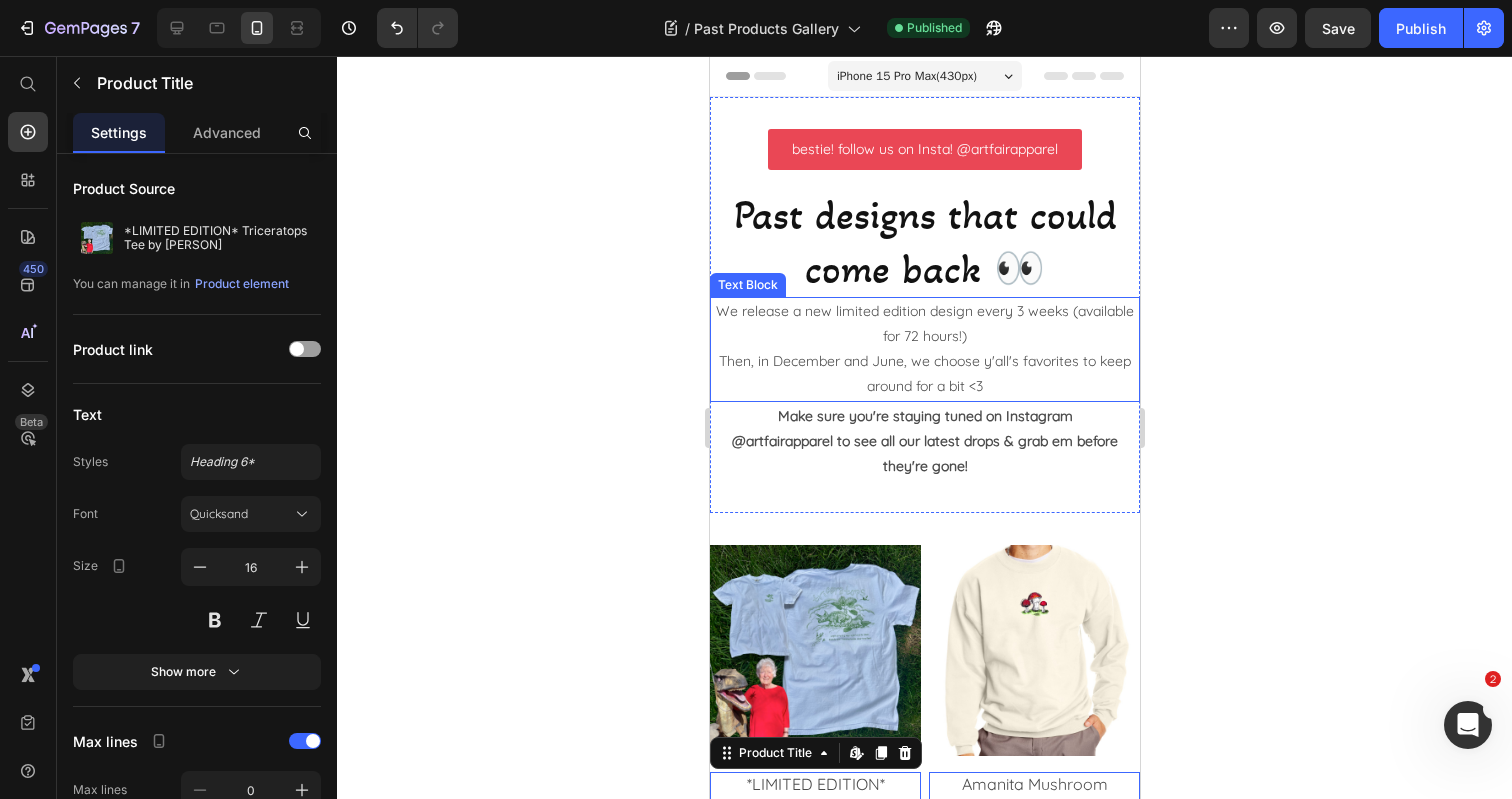 click on "Then, in December and June, we choose y'all's favorites to keep around for a bit <3" at bounding box center [924, 374] 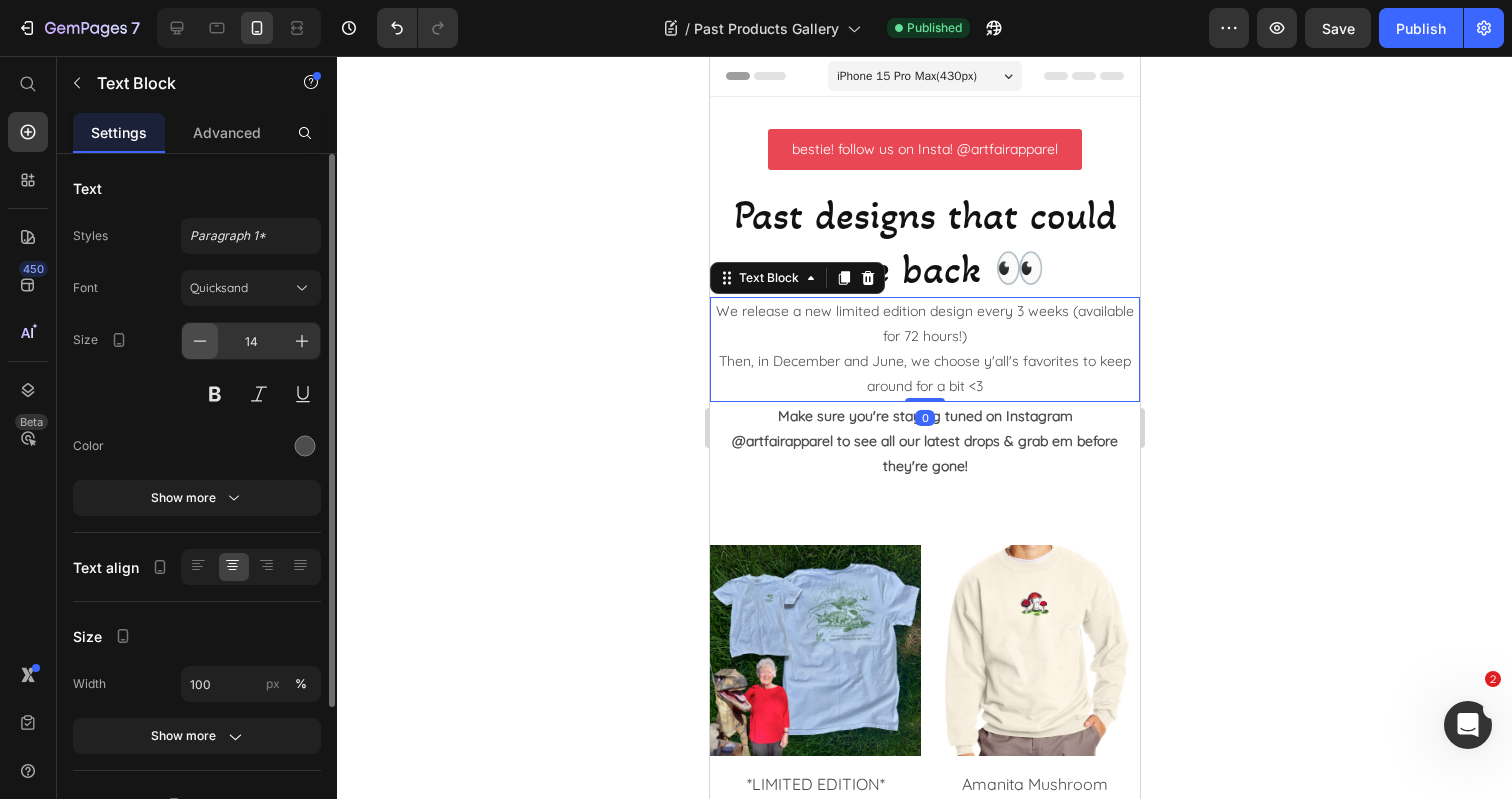 click 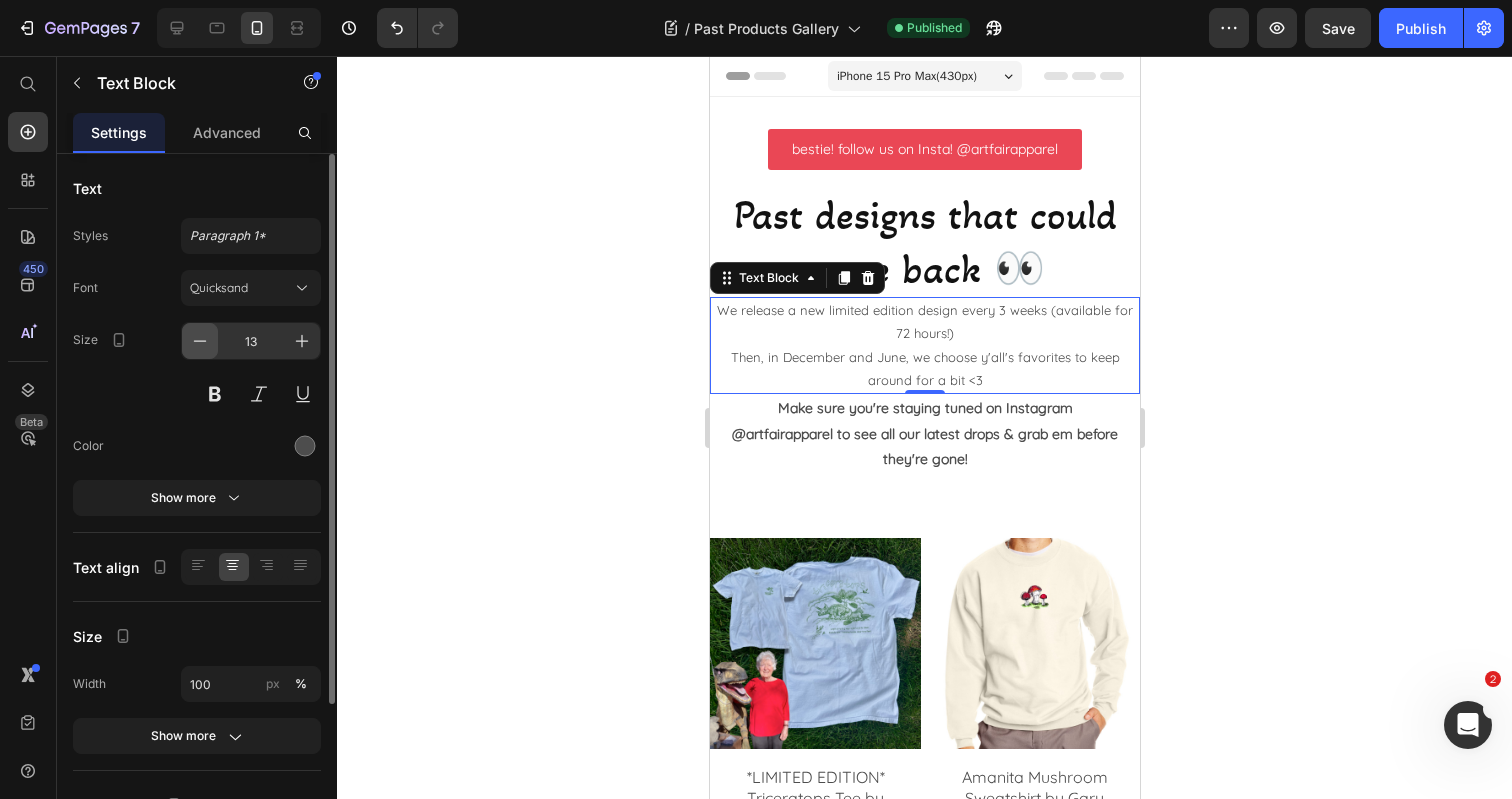 click 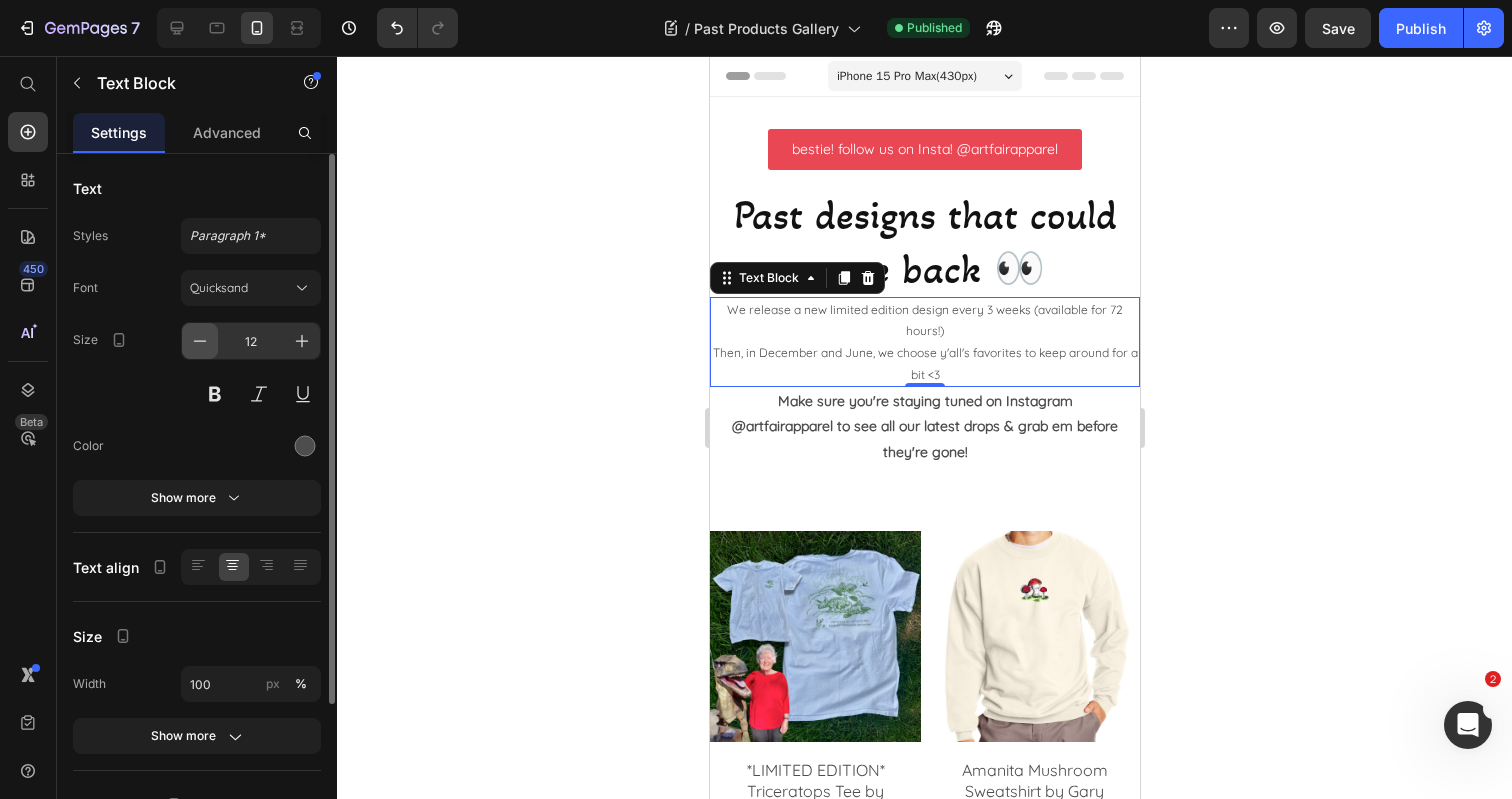 click at bounding box center (200, 341) 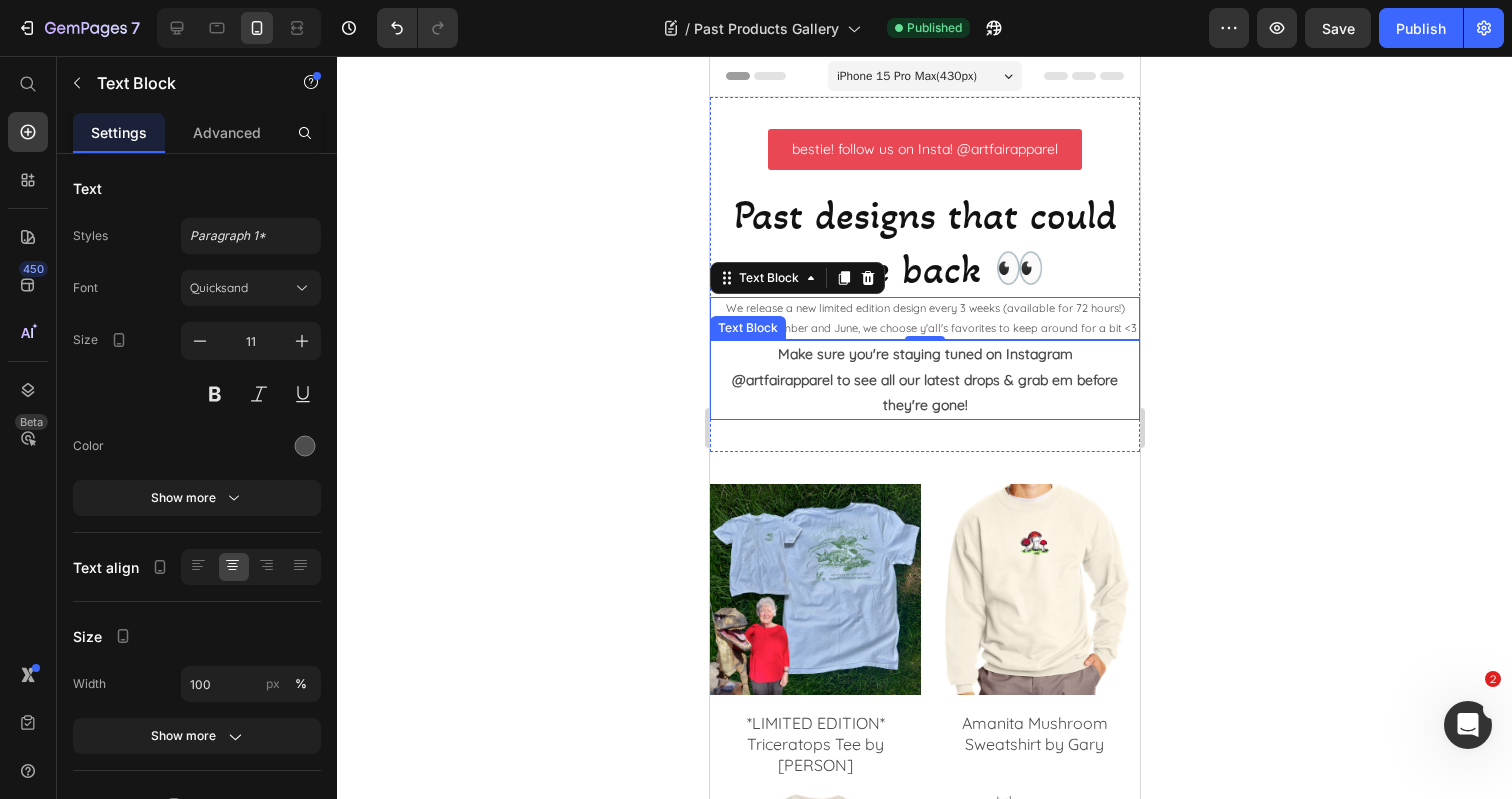 click on "Make sure you're staying tuned on Instagram @artfairapparel to see all our latest drops & grab em before they're gone!" at bounding box center [924, 380] 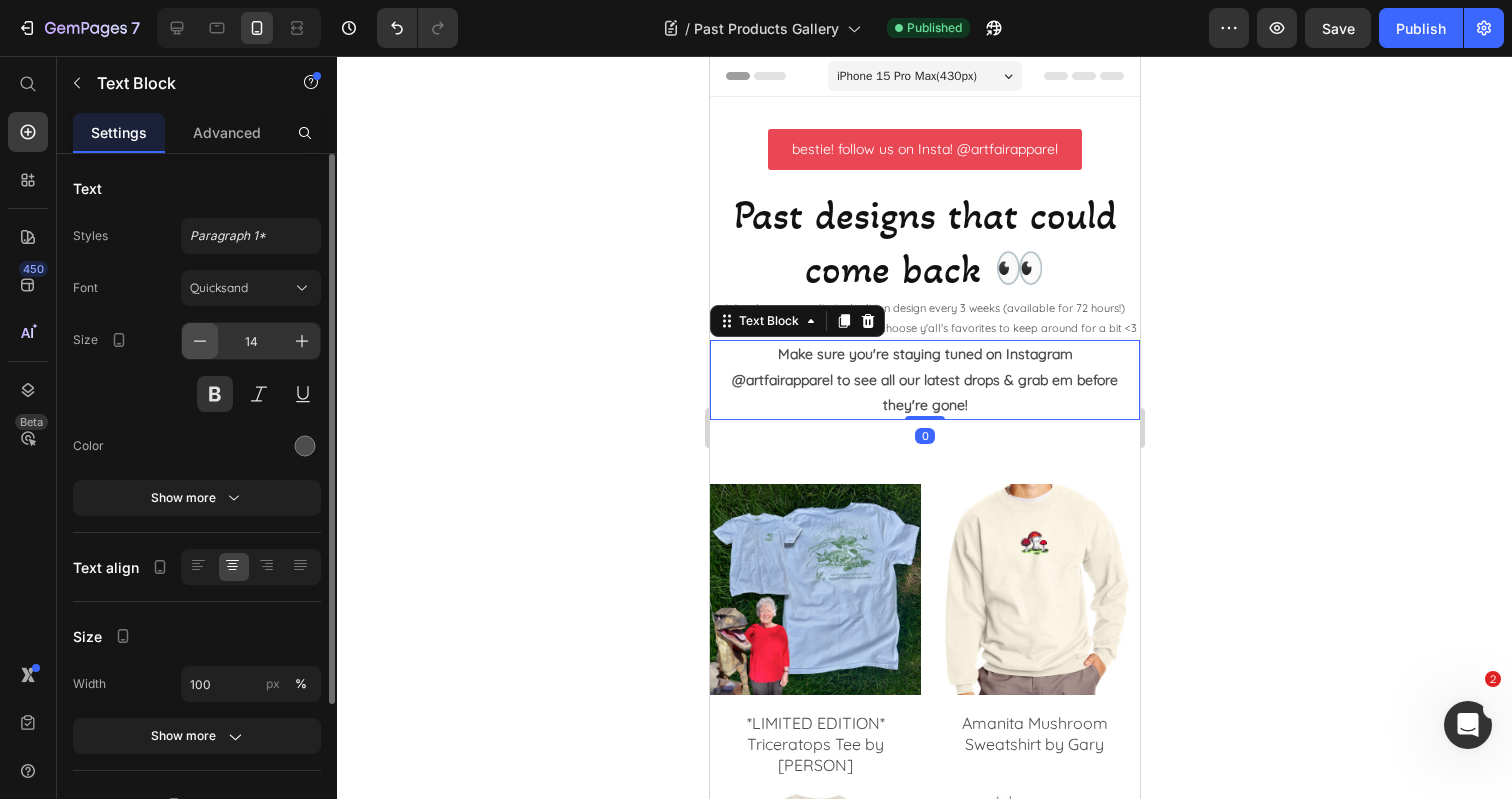 click 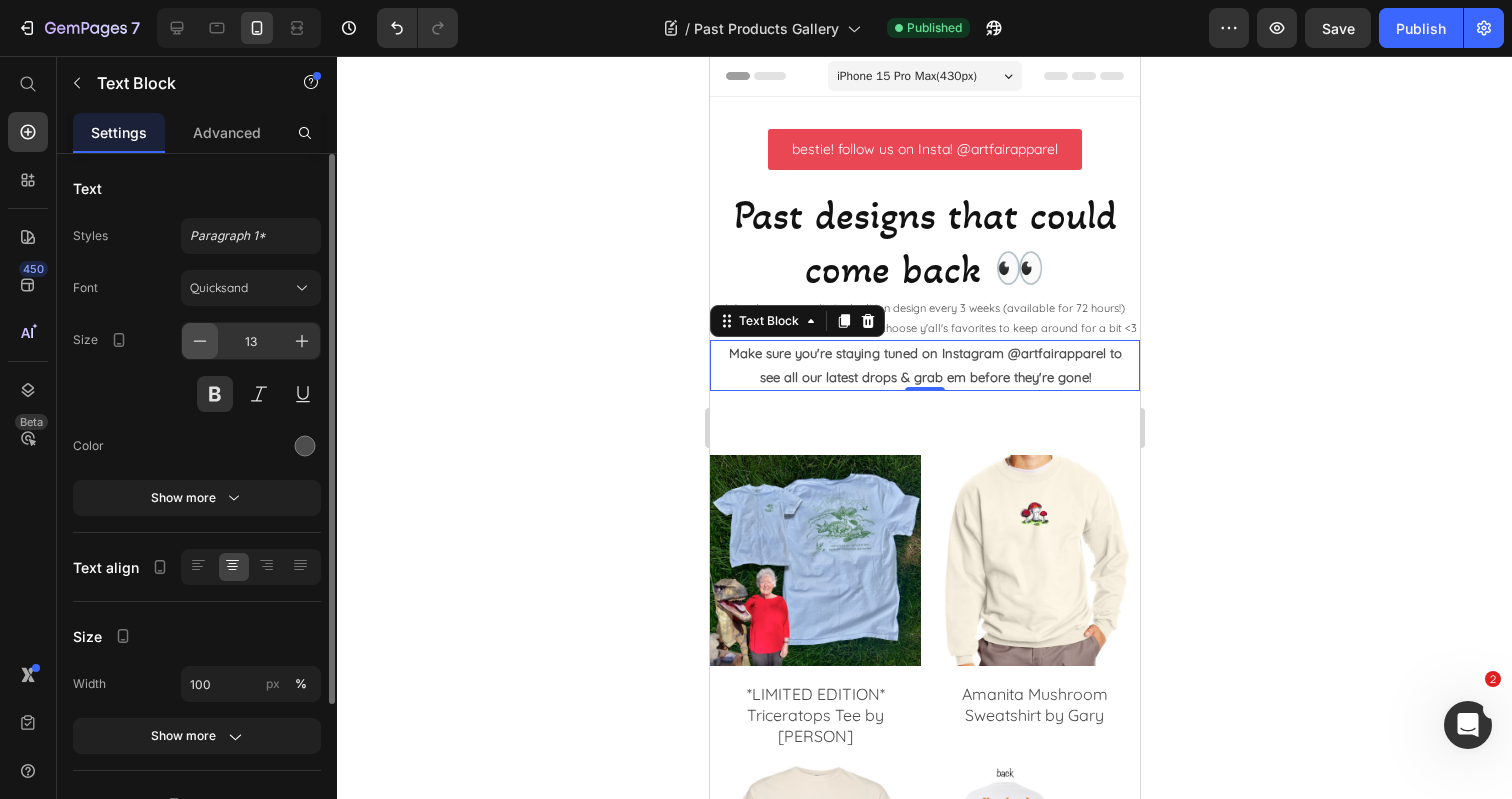 click 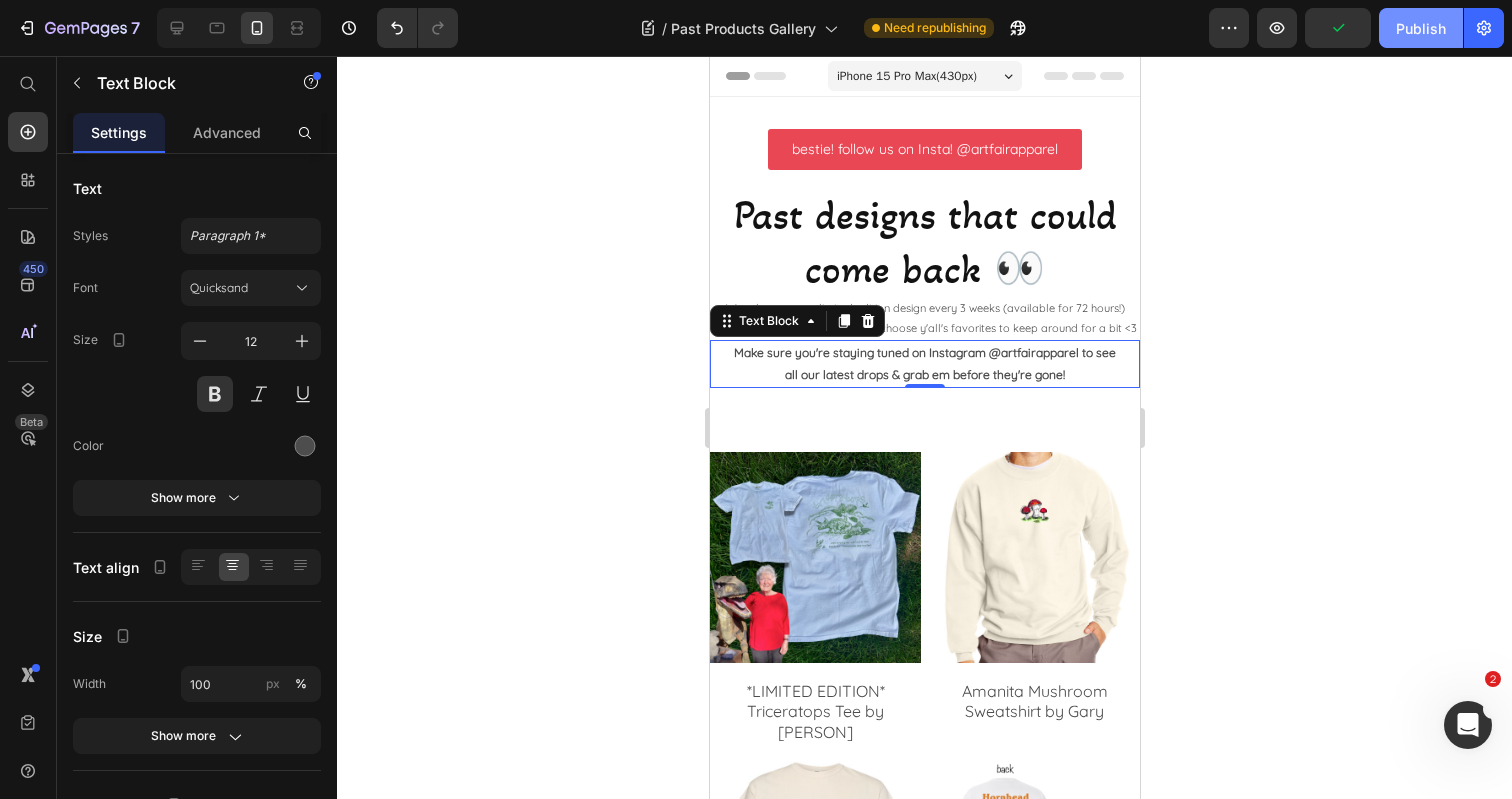 click on "Publish" at bounding box center [1421, 28] 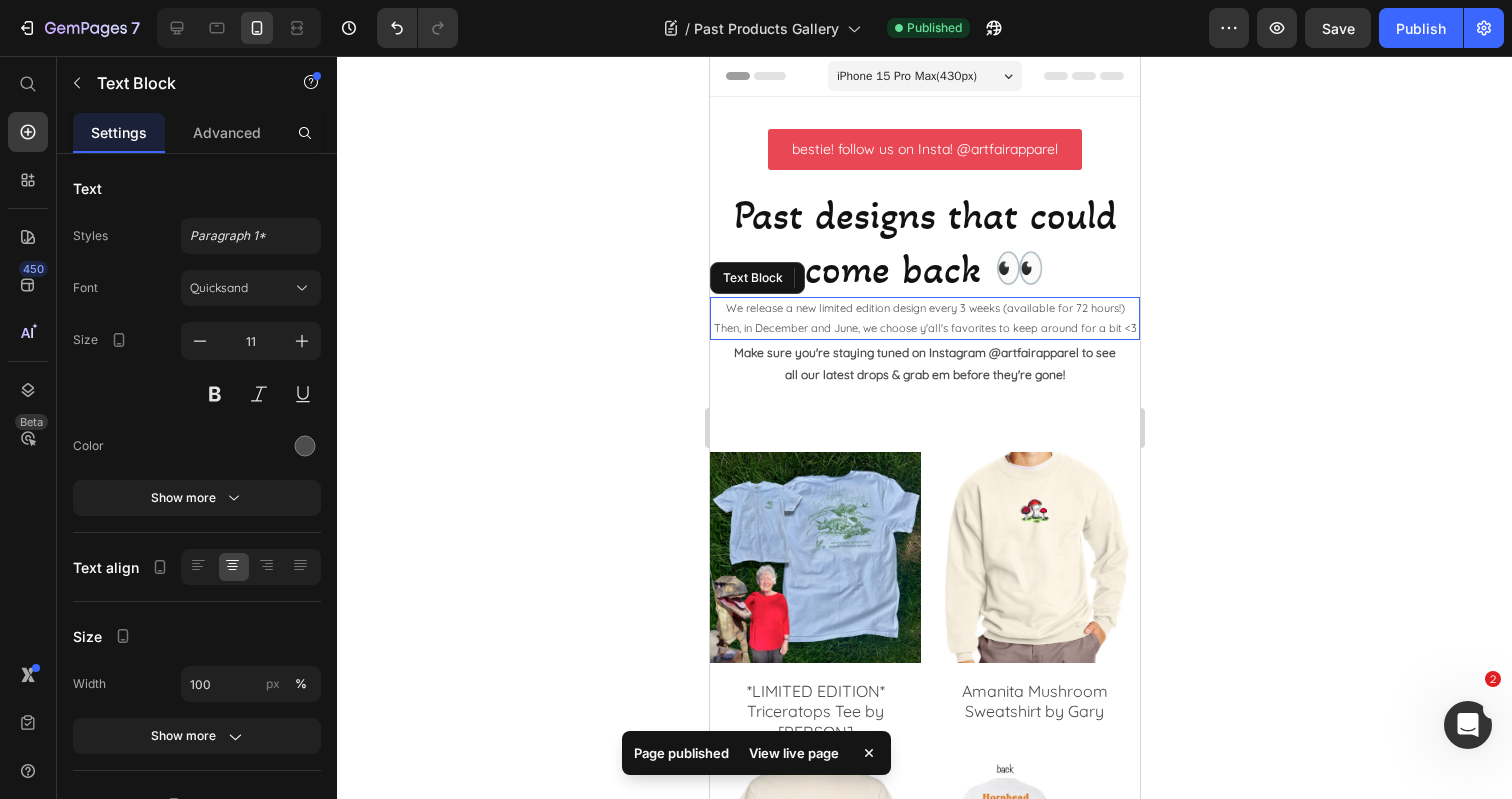 click on "Then, in December and June, we choose y'all's favorites to keep around for a bit <3" at bounding box center [924, 329] 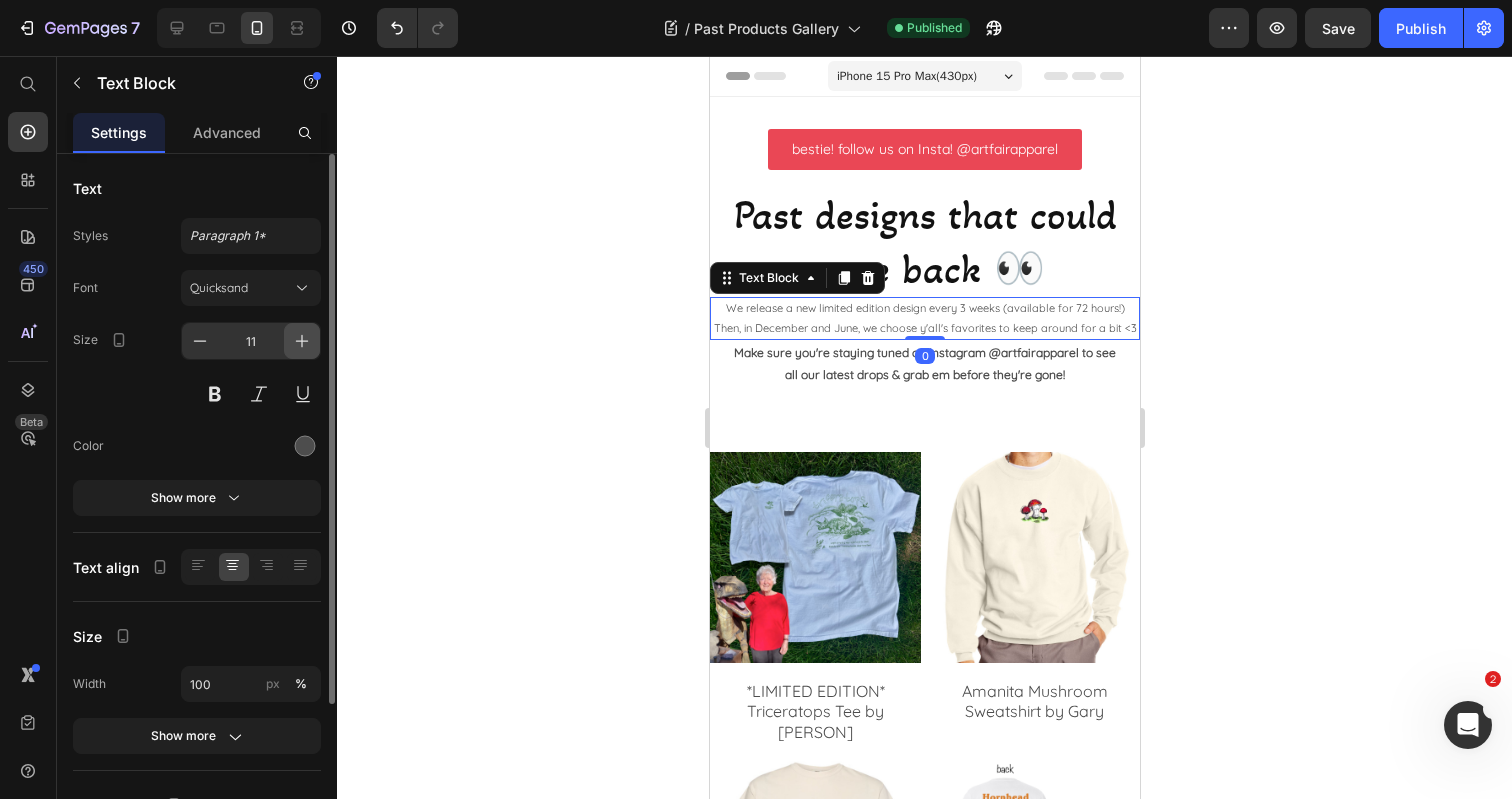click 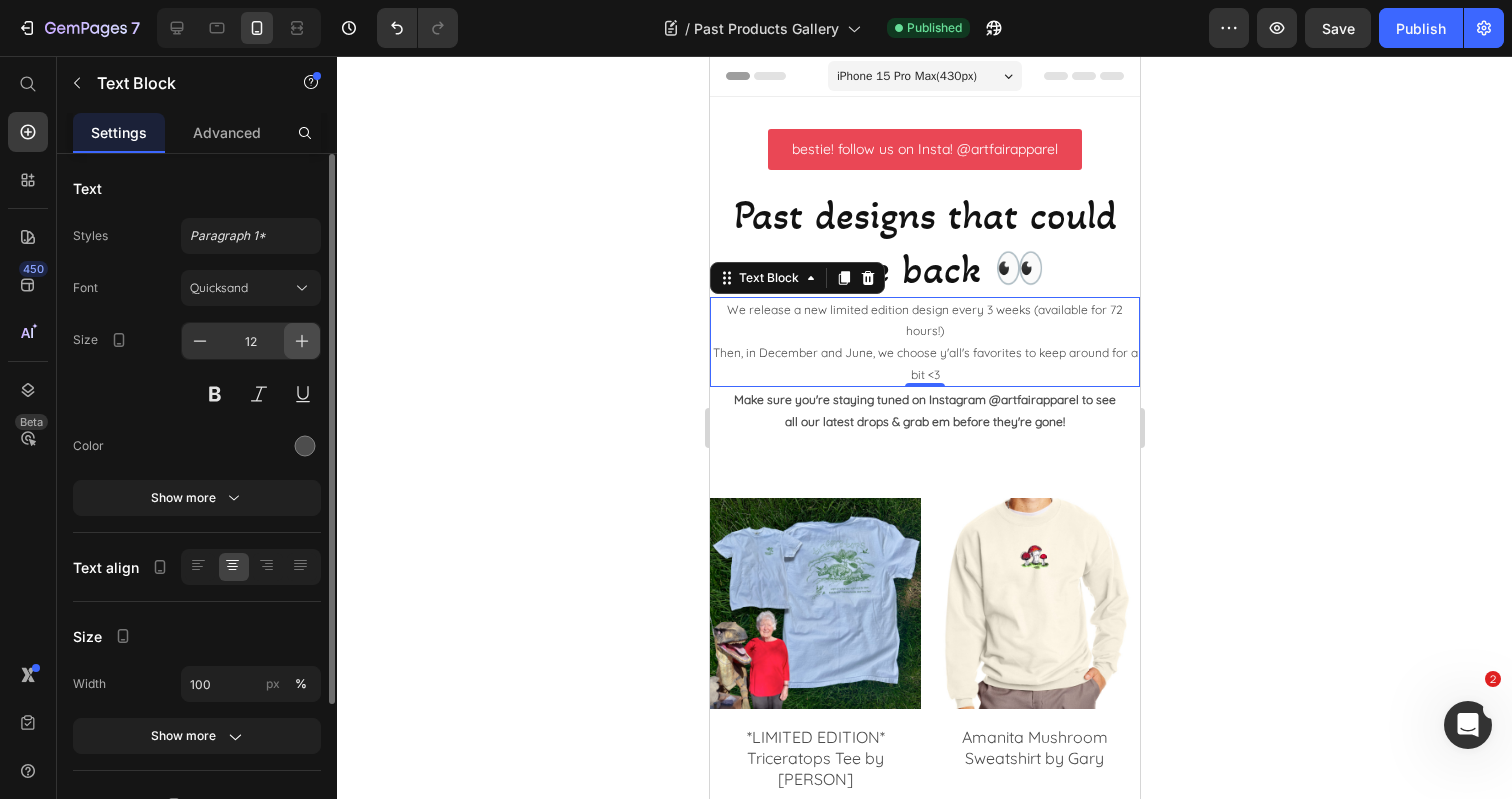 click 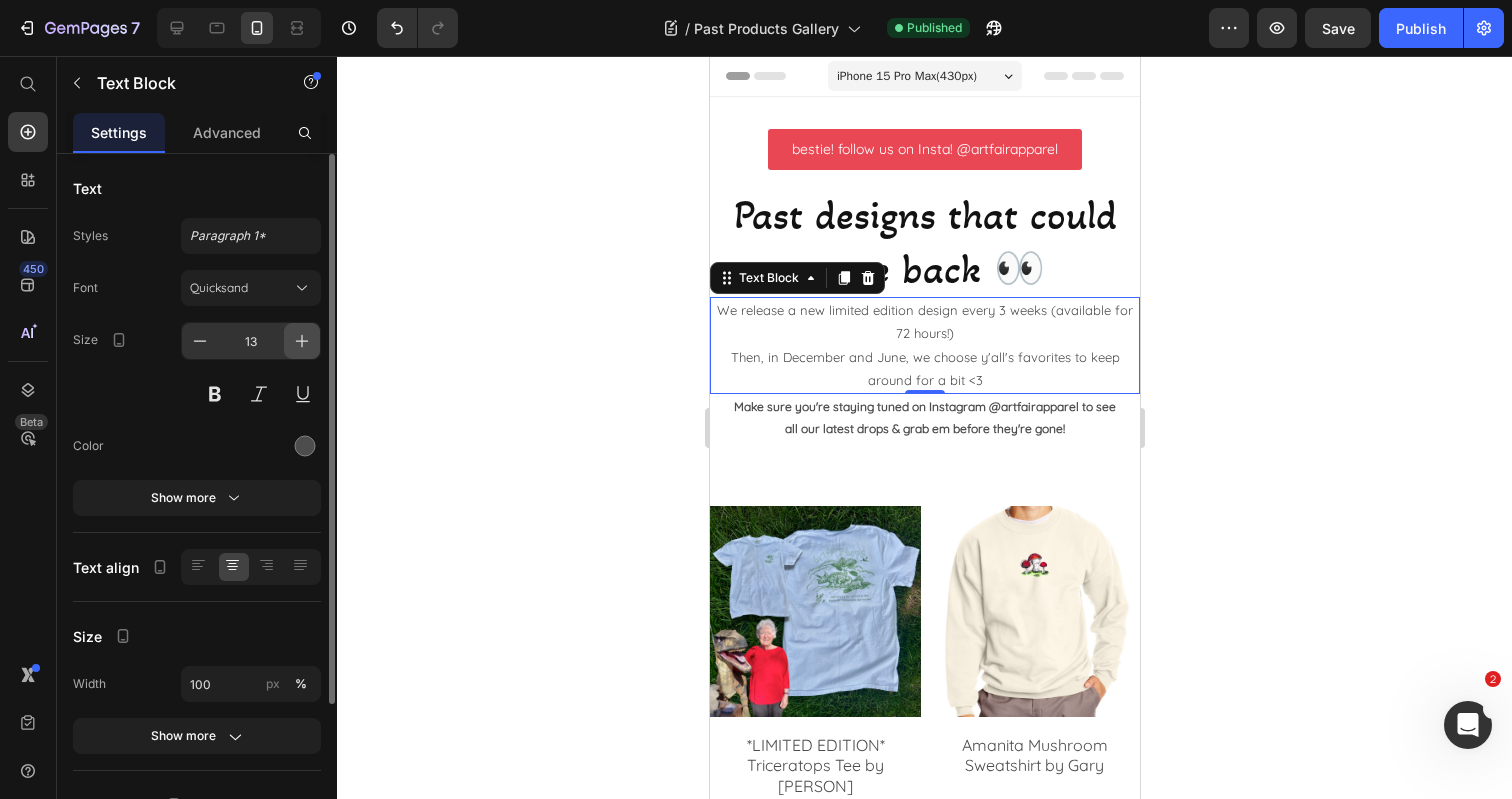 click 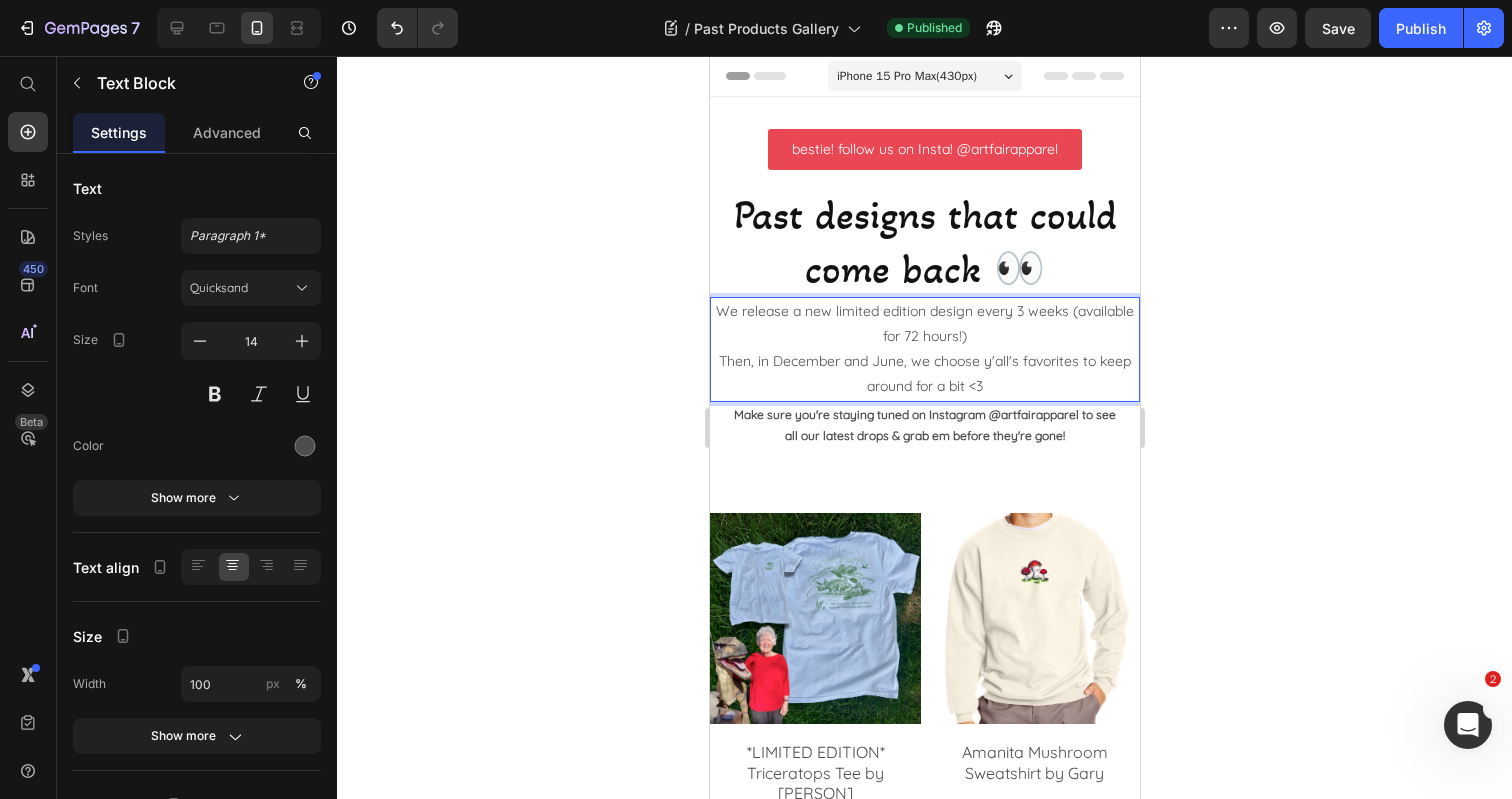 click on "We release a new limited edition design every 3 weeks (available for 72 hours!)" at bounding box center [924, 324] 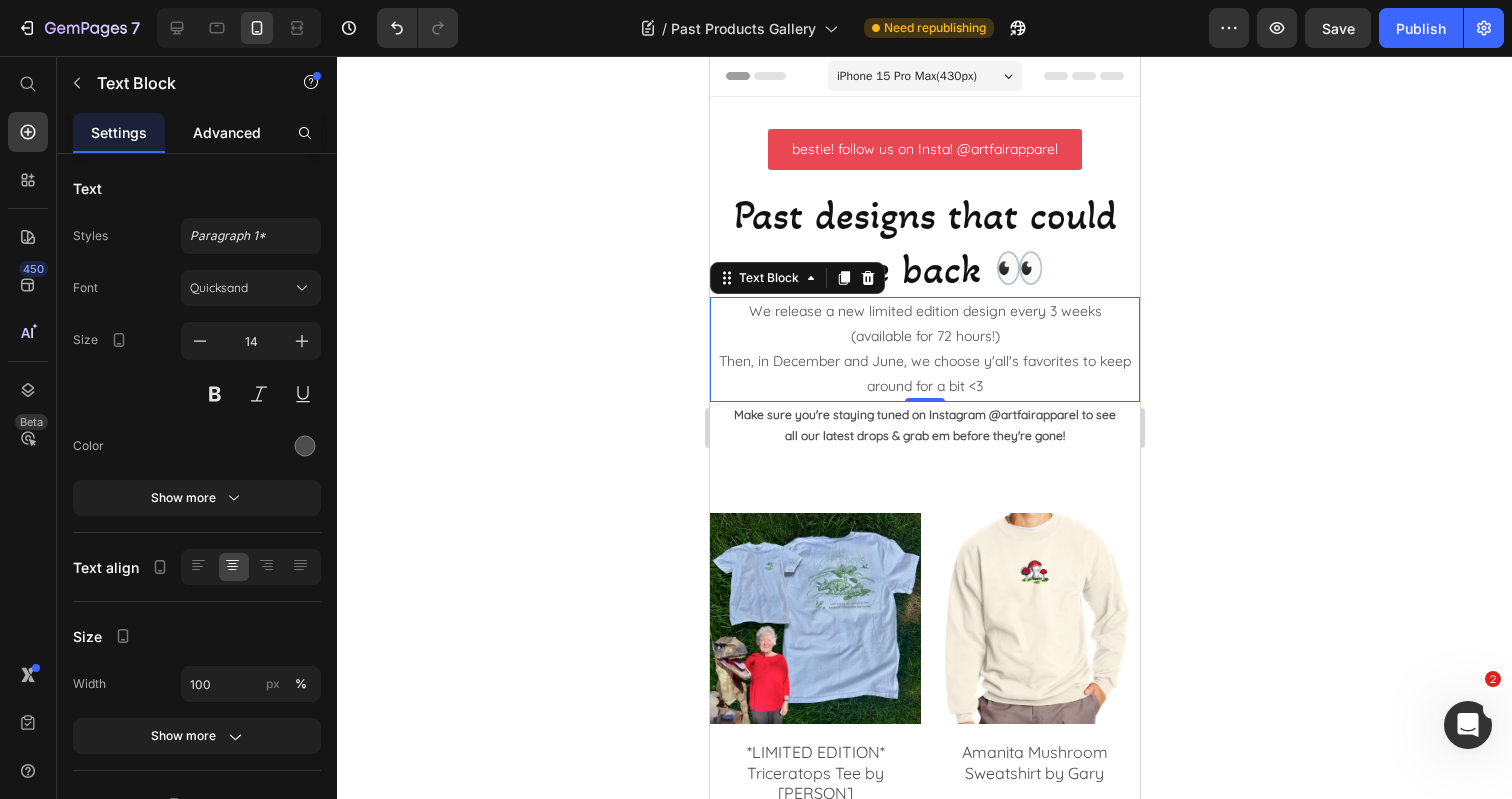click on "Advanced" 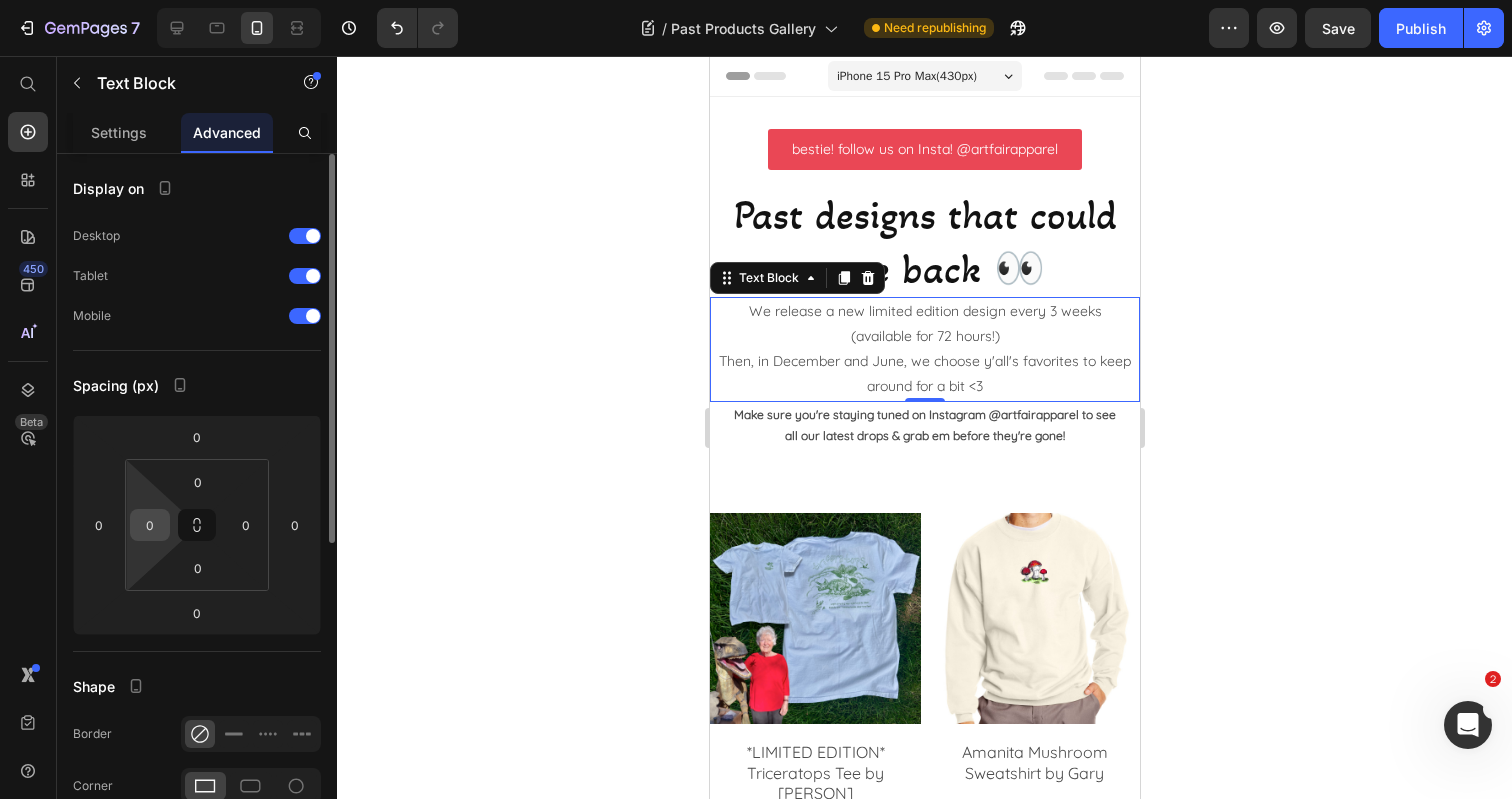 click on "0" at bounding box center (150, 525) 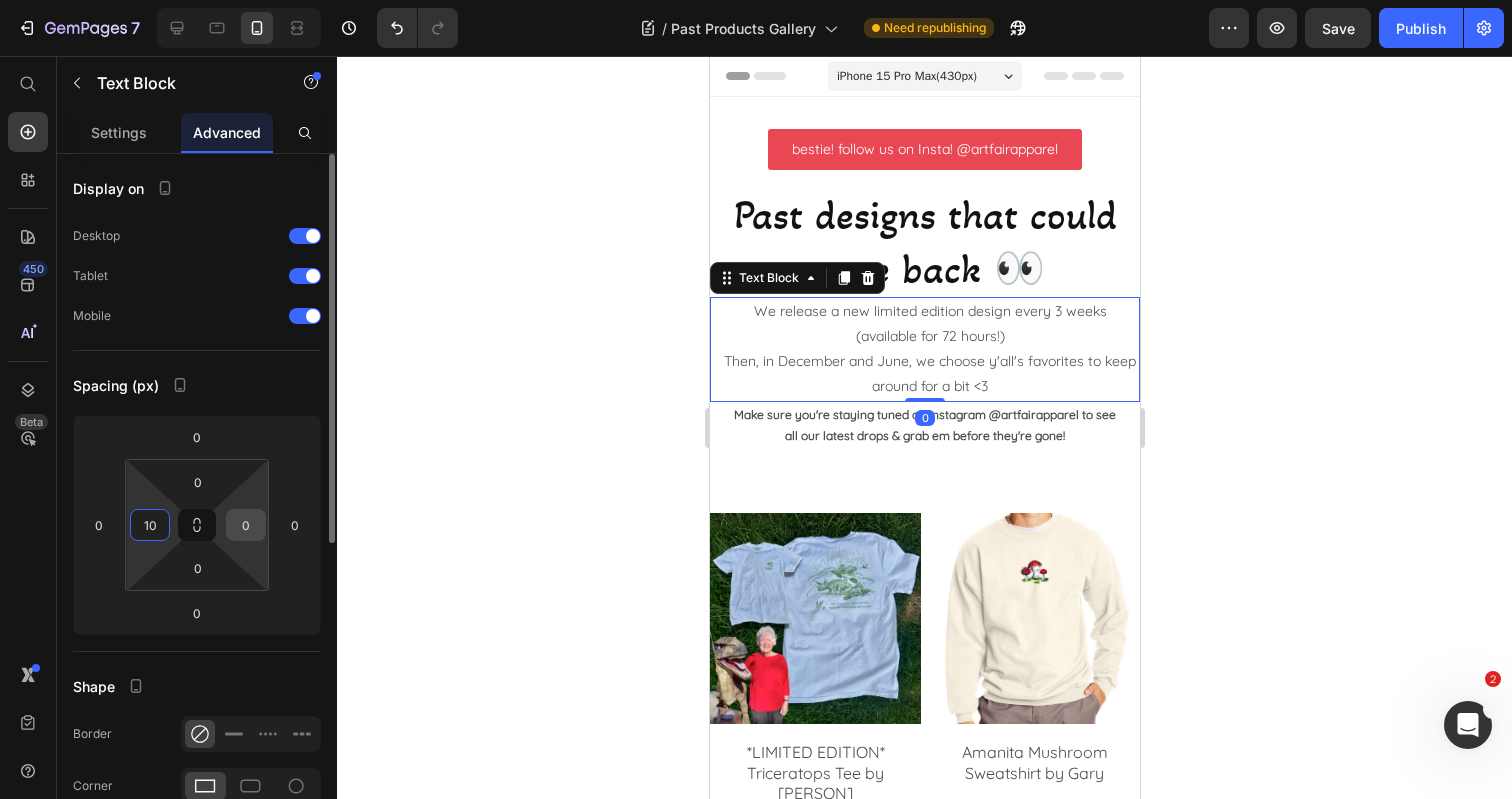 type on "10" 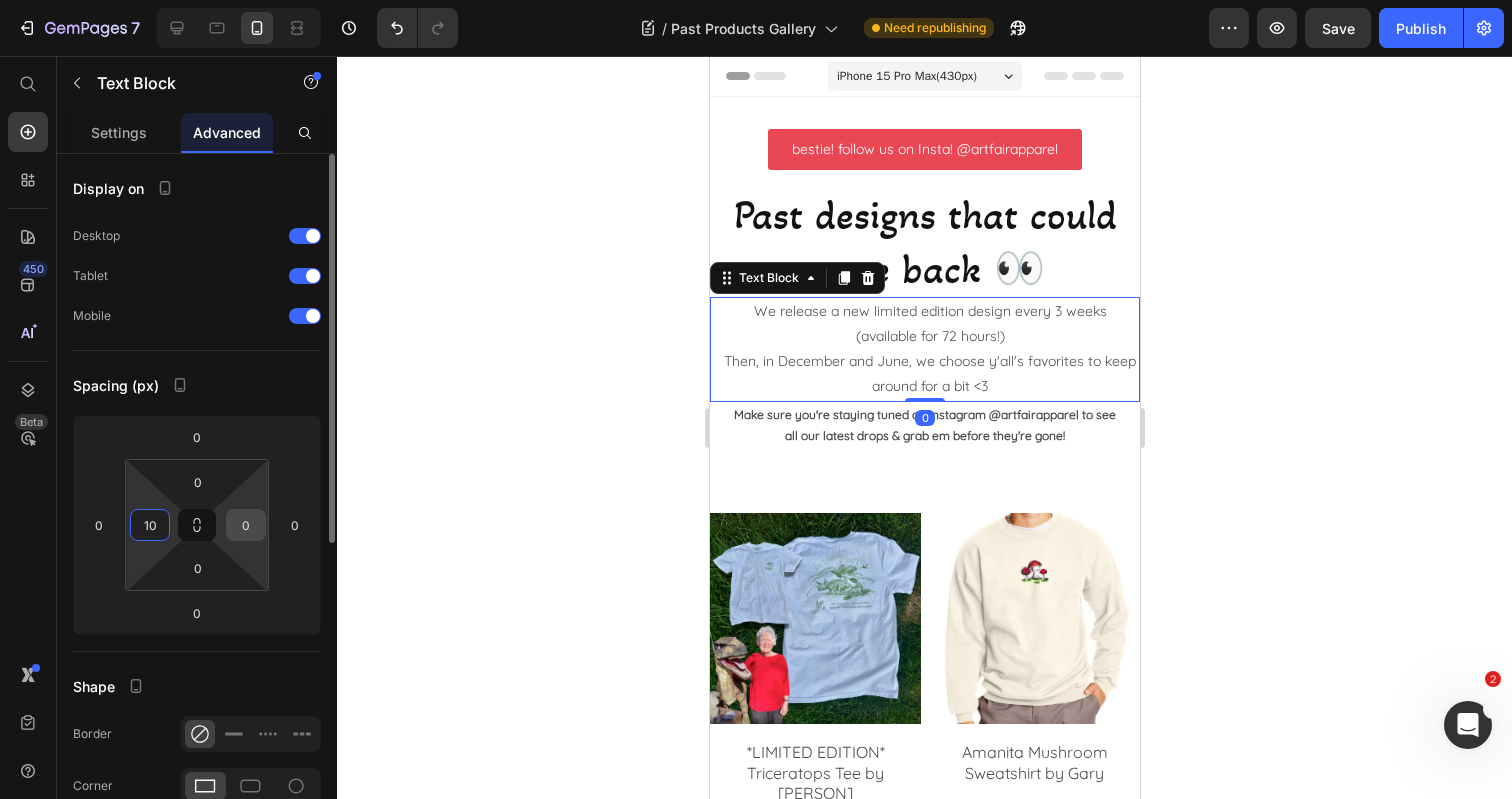 click on "0" at bounding box center [246, 525] 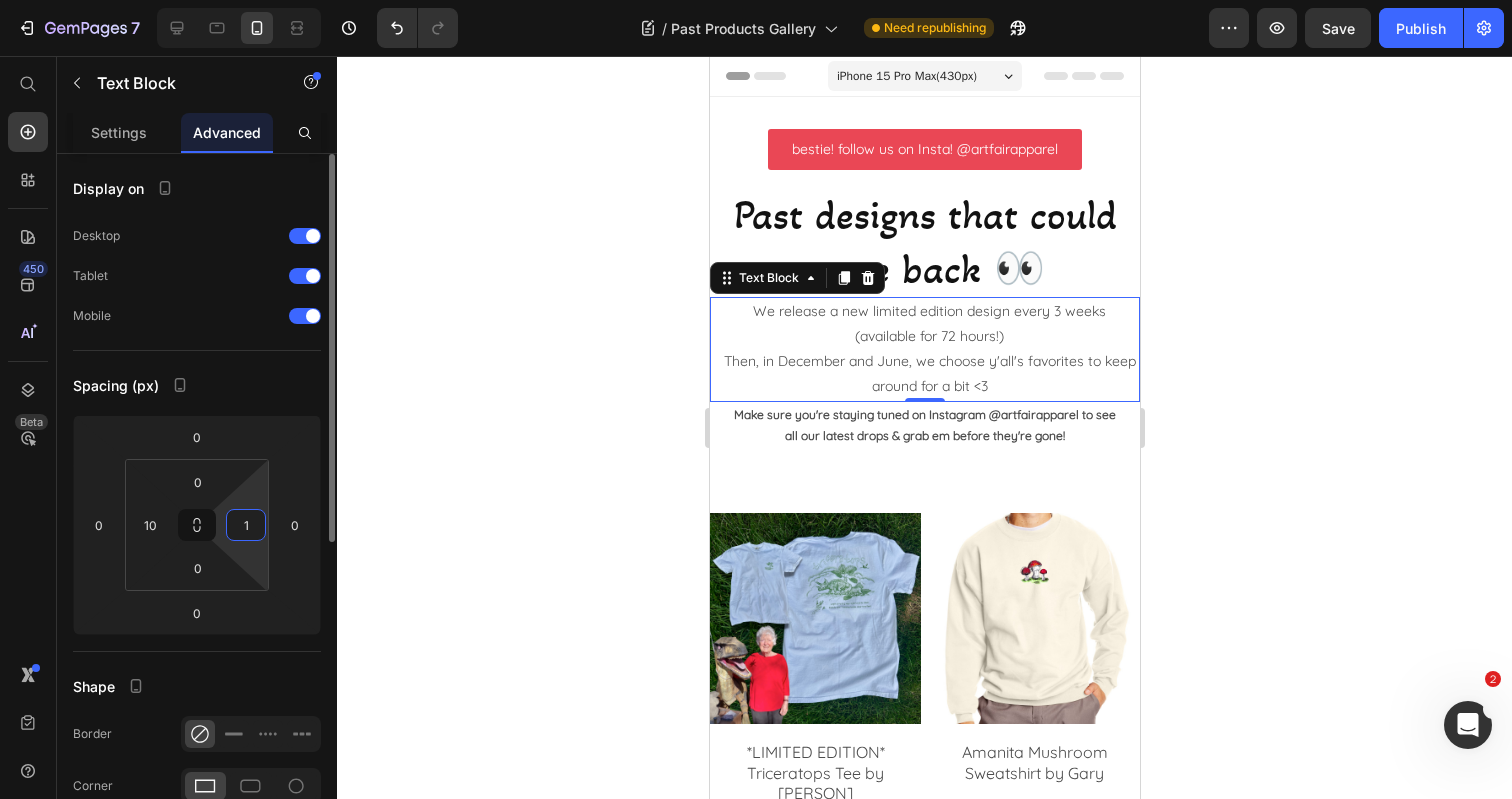 type on "10" 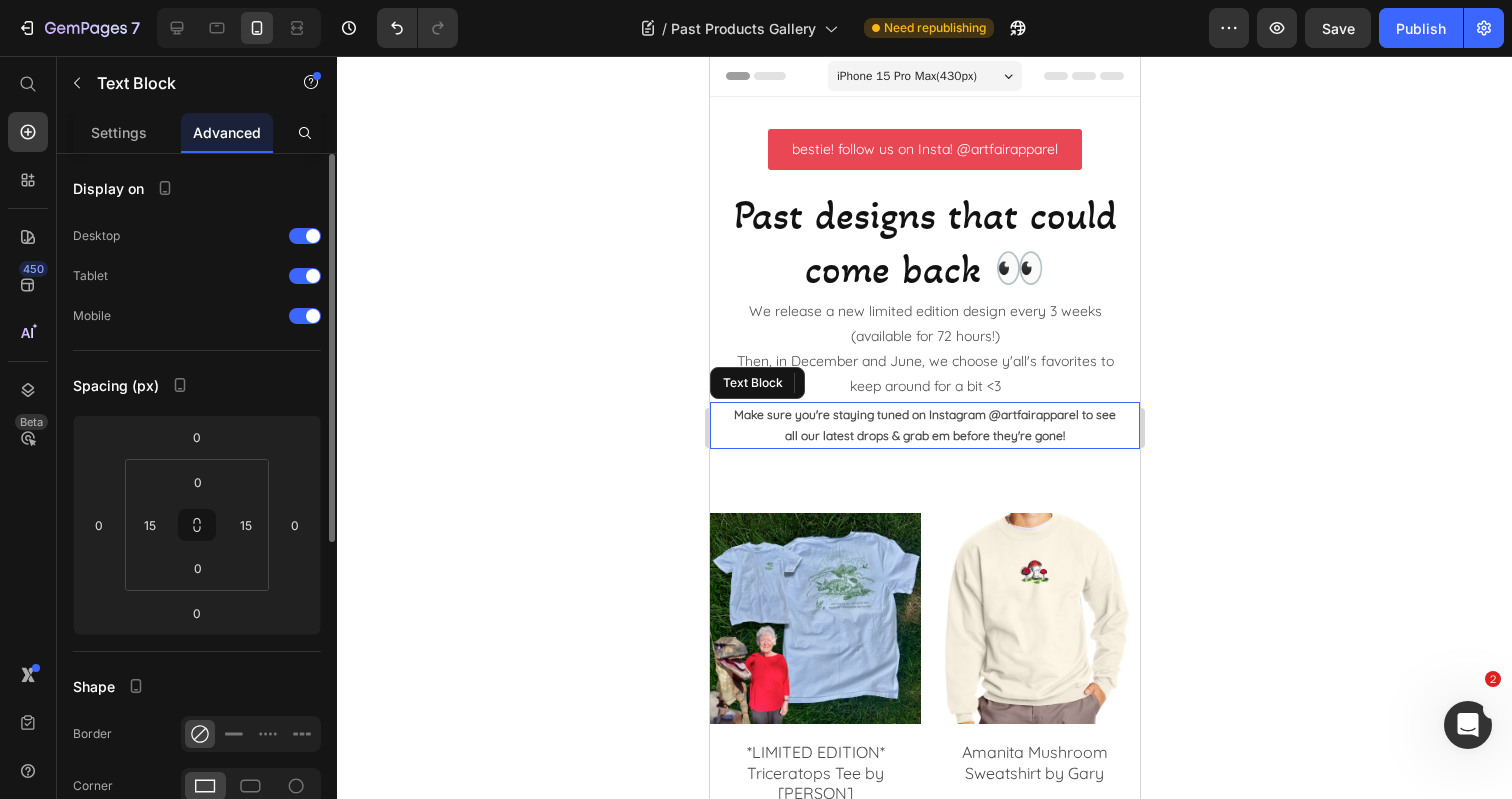 click on "Make sure you're staying tuned on Instagram @artfairapparel to see all our latest drops & grab em before they're gone!" at bounding box center (924, 425) 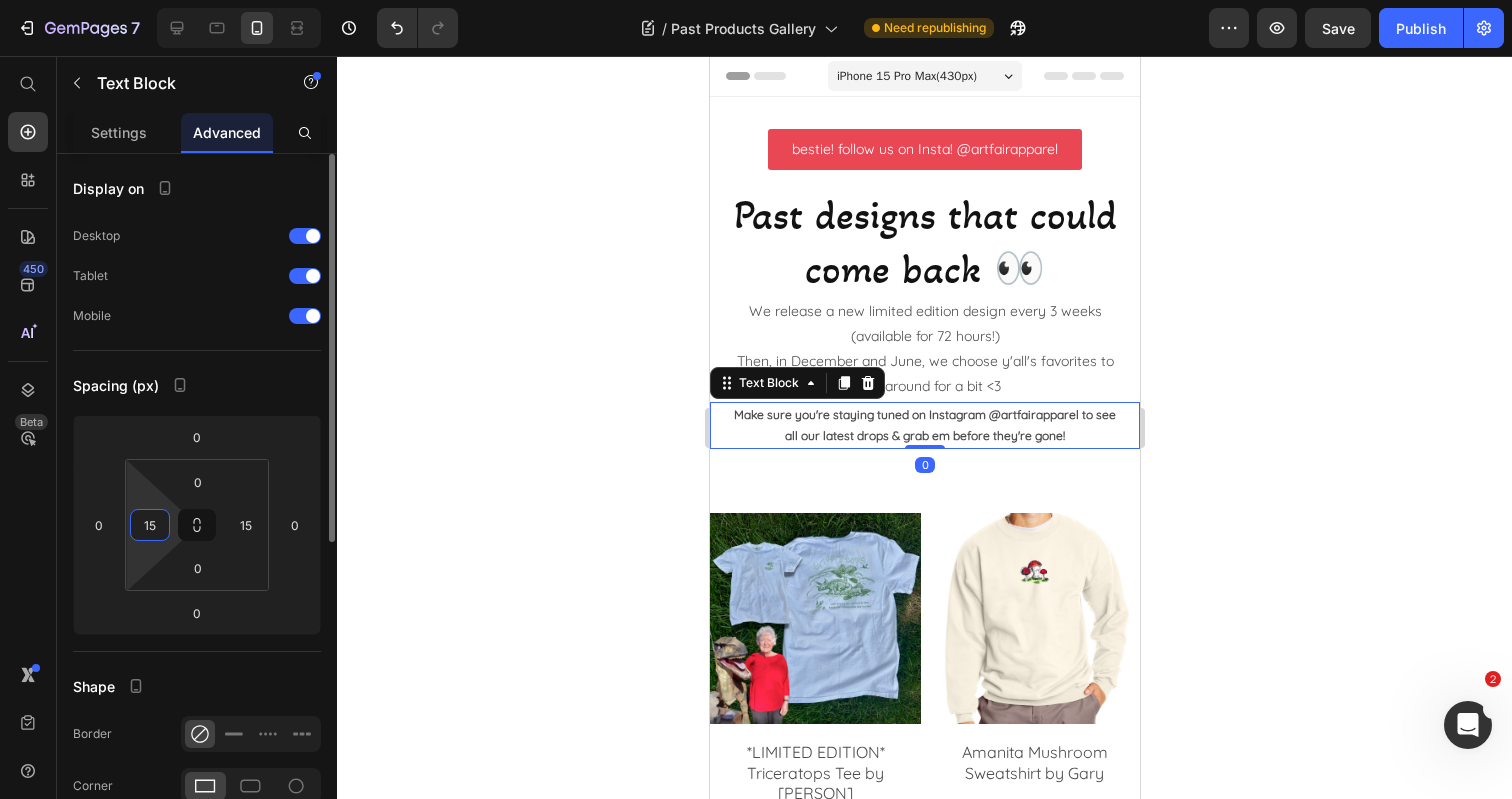 click on "15" at bounding box center [150, 525] 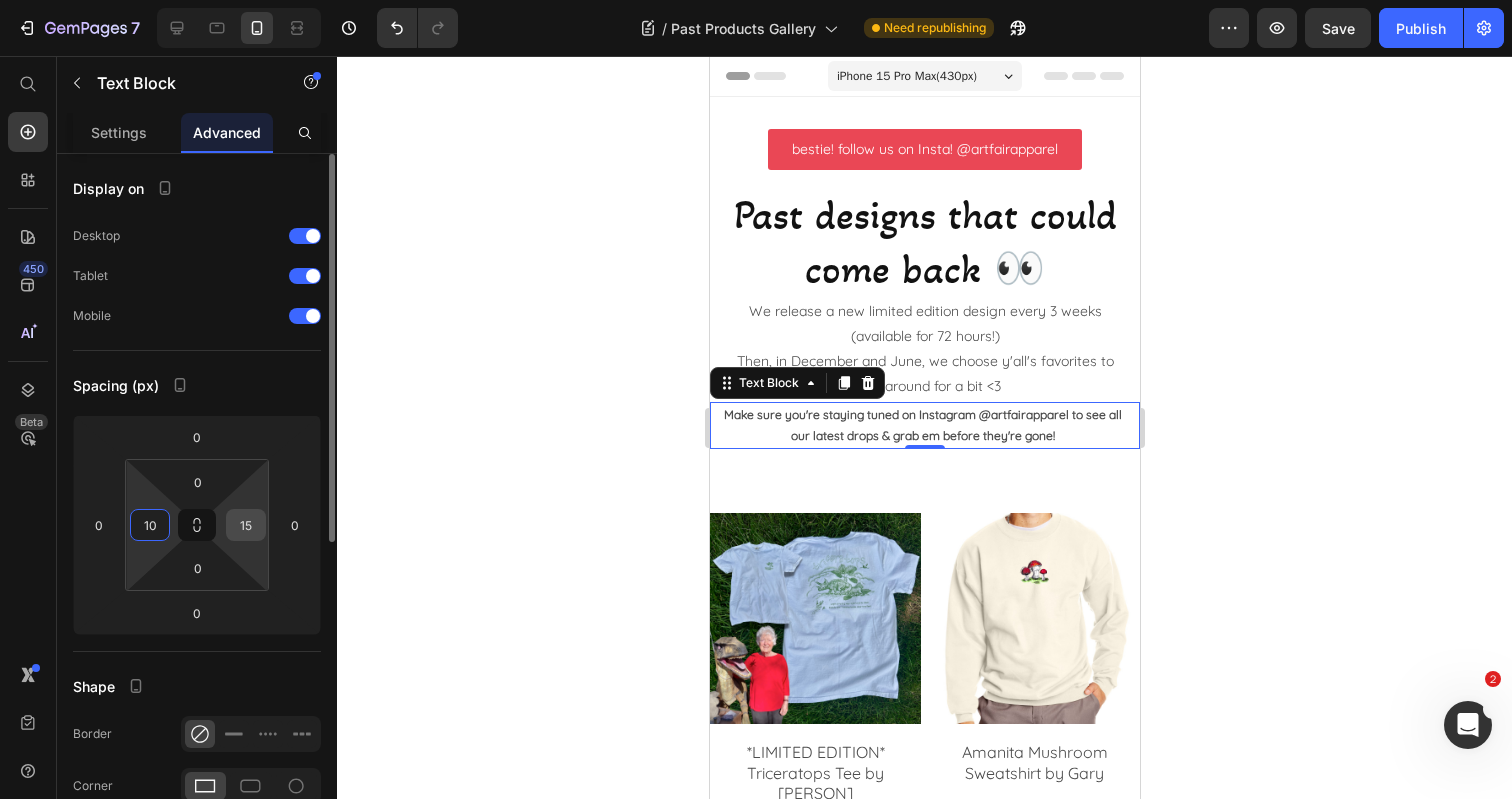 type on "10" 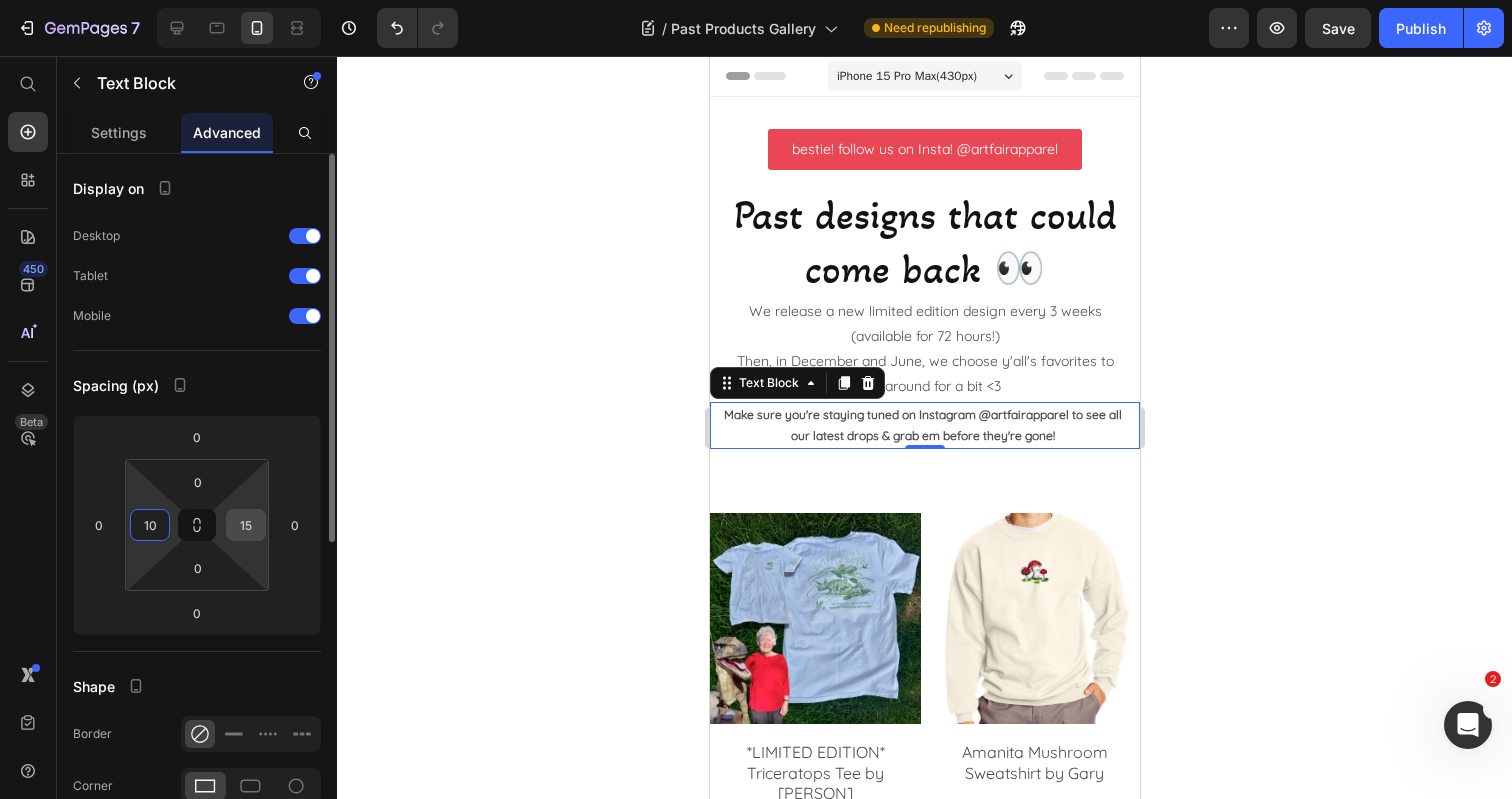 click on "15" at bounding box center [246, 525] 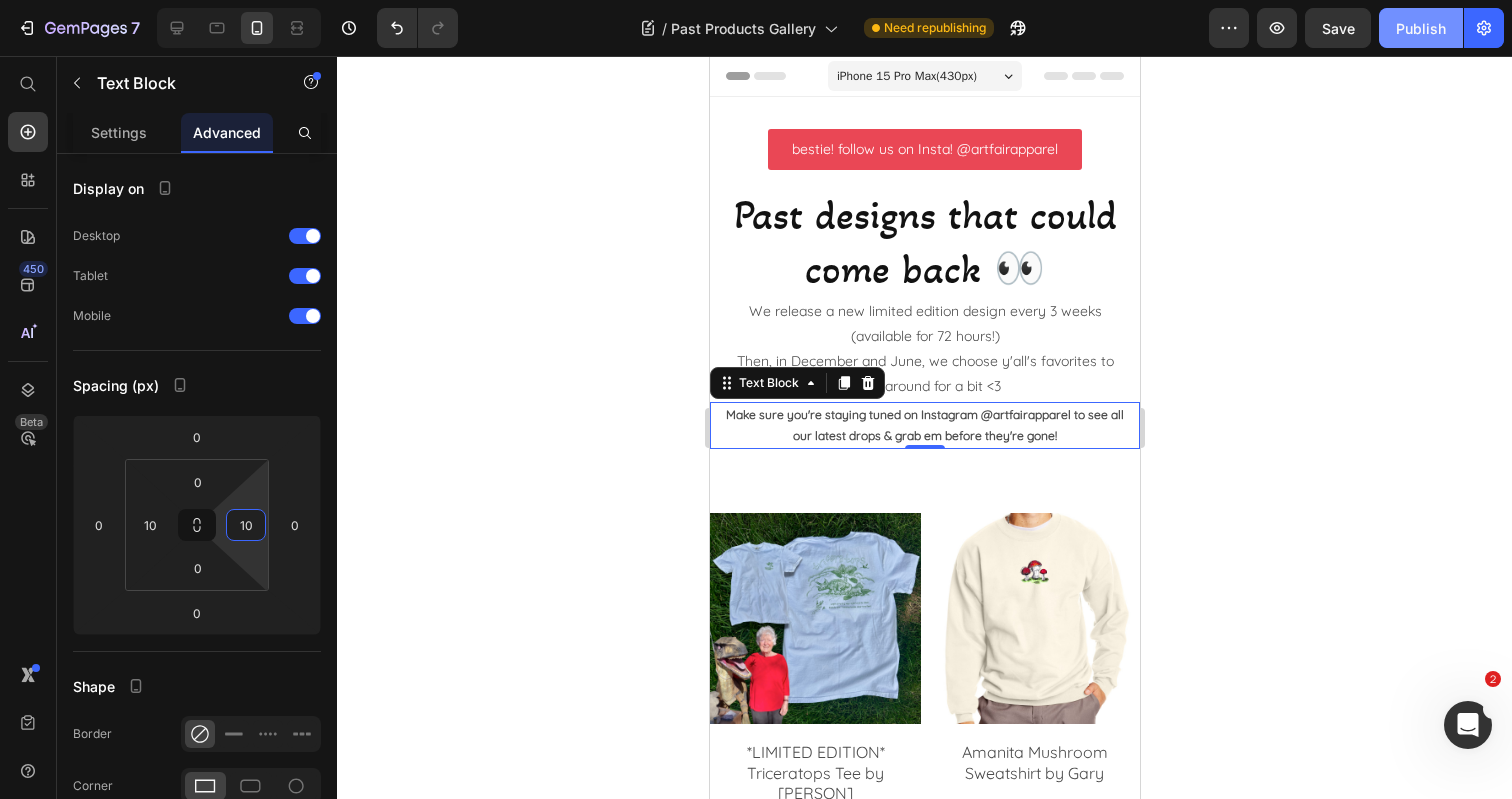type on "10" 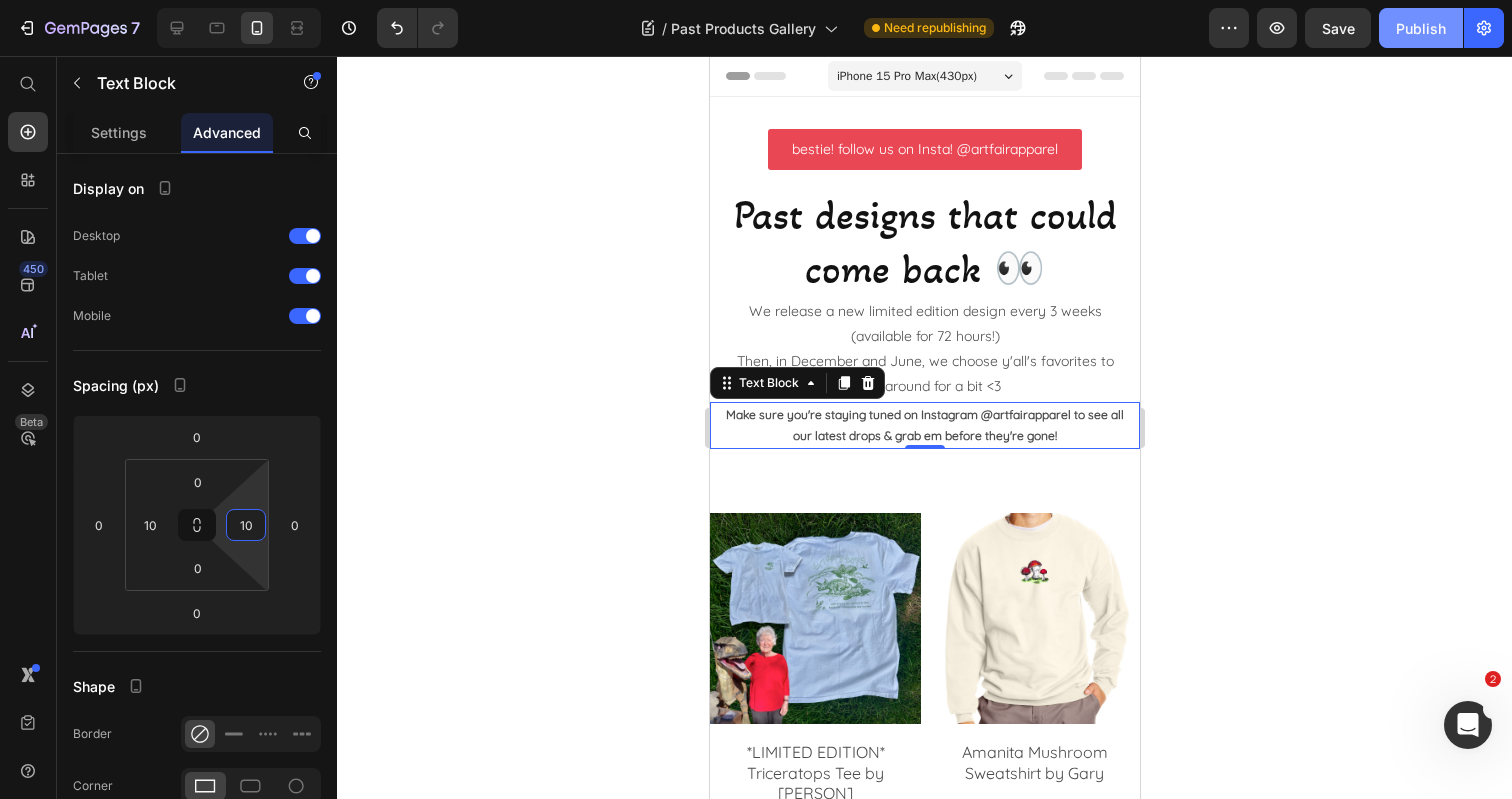click on "Publish" 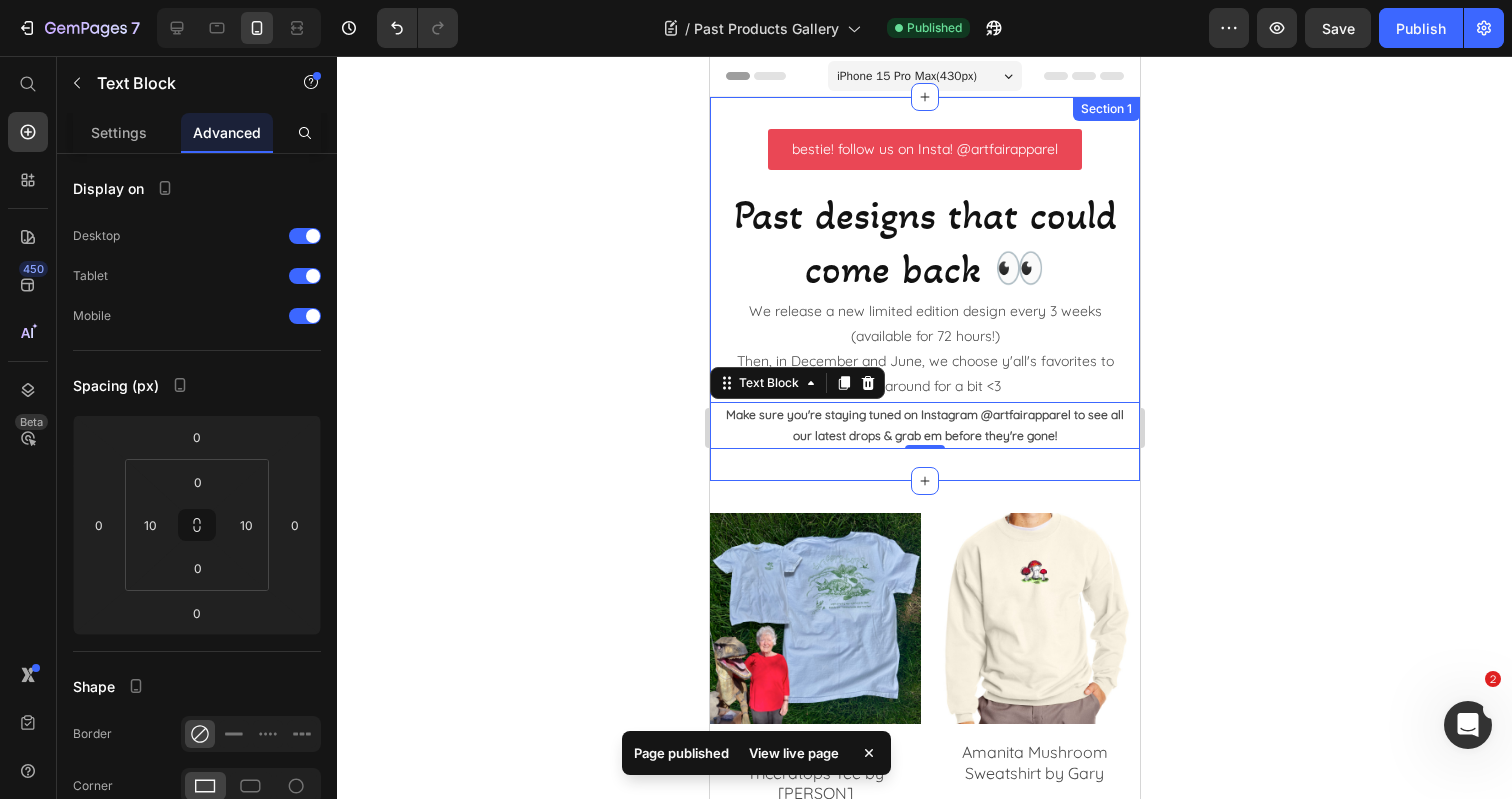 click on "bestie! follow us on Insta! @artfairapparel Button Row Past designs that could come back 👀 Heading We release a new limited edition design every 3 weeks  (available for 72 hours!)  Then, in December and June, we choose y'all's favorites to keep around for a bit <3 Text Block Make sure you're staying tuned on Instagram @artfairapparel to see all our latest drops & grab em before they're gone! Text Block   0 Section 1" at bounding box center (924, 289) 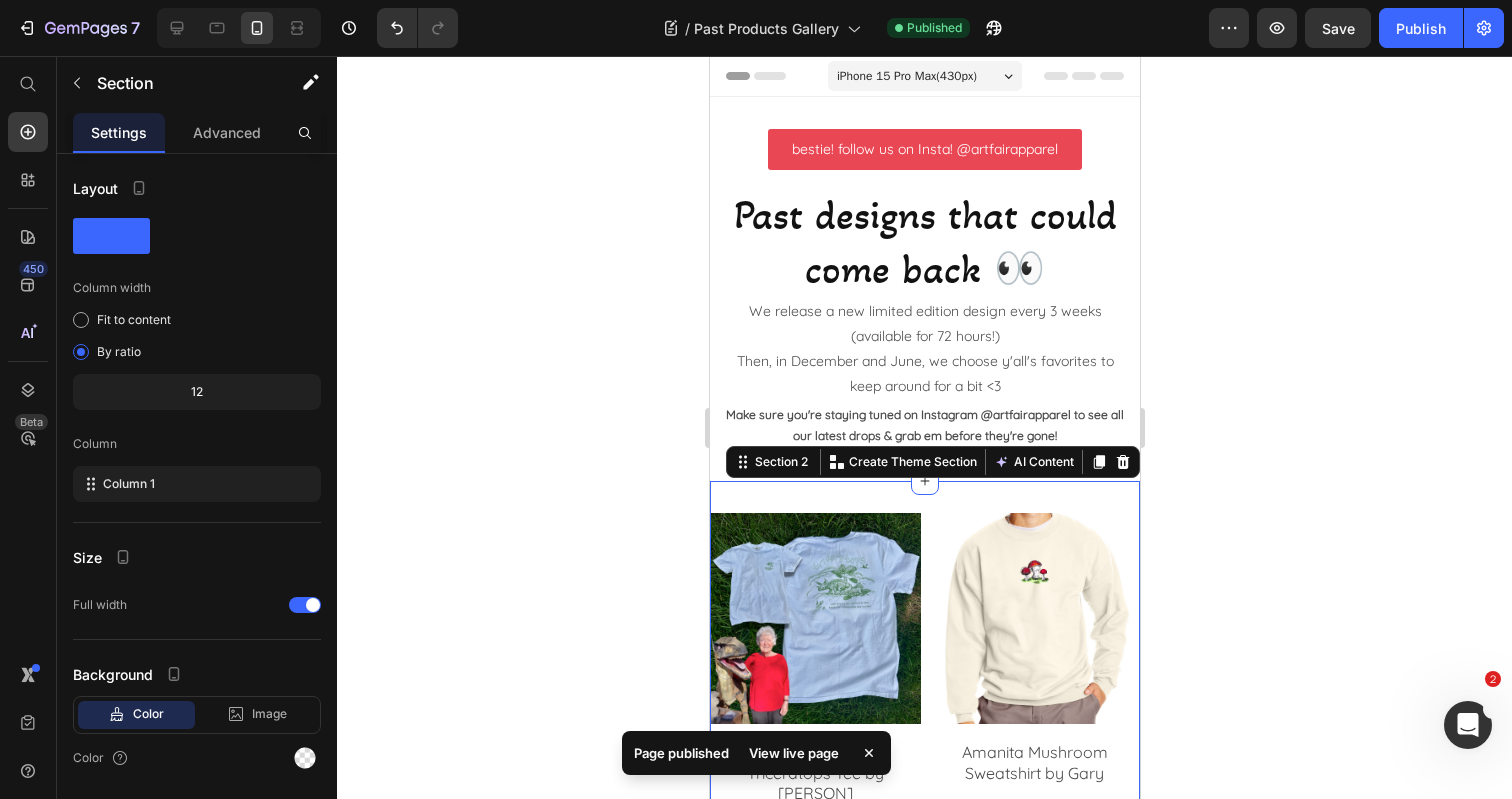 click on "Product Images *LIMITED EDITION* Triceratops Tee by Judy Peterson Product Title Row Product Images Amanita Mushroom Sweatshirt by Gary Product Title Row Product Images Amanita Mushroom Tshirt by Gary Product Title Row Product Images Hornhead Front/Back Tshirt by Gary Product Title Row Product Images Hornhead Sweatshirt by Gary Product Title Row Product Images Hornhead Front Print Tshirt by Gary Product Title Row Product List Section 2   You can create reusable sections Create Theme Section AI Content Write with GemAI What would you like to describe here? Tone and Voice Persuasive Product *LIMITED EDITION* Triceratops Tee by Judy Peterson Show more Generate" at bounding box center (924, 948) 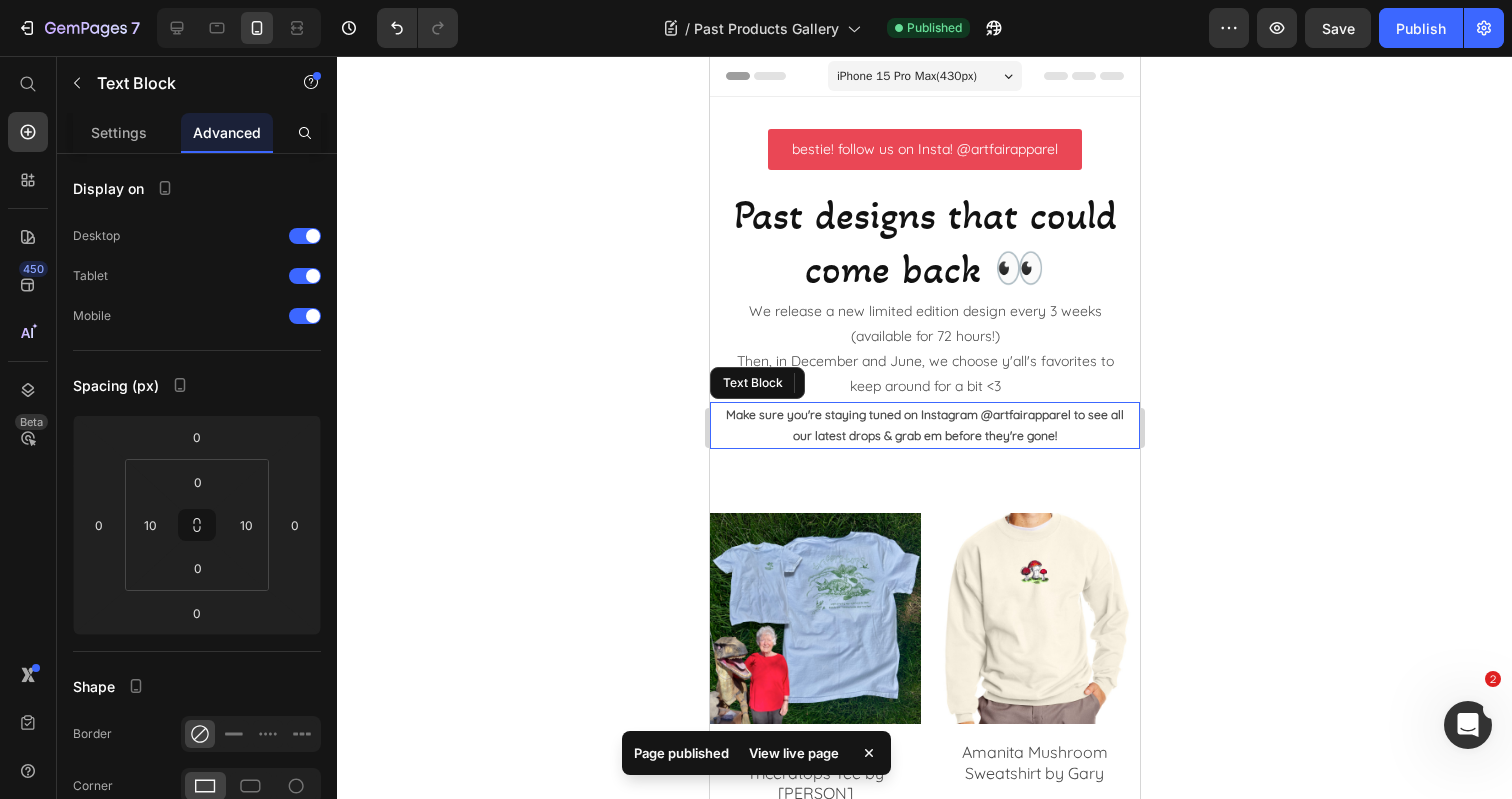 click on "Make sure you're staying tuned on Instagram @artfairapparel to see all our latest drops & grab em before they're gone!" at bounding box center [924, 425] 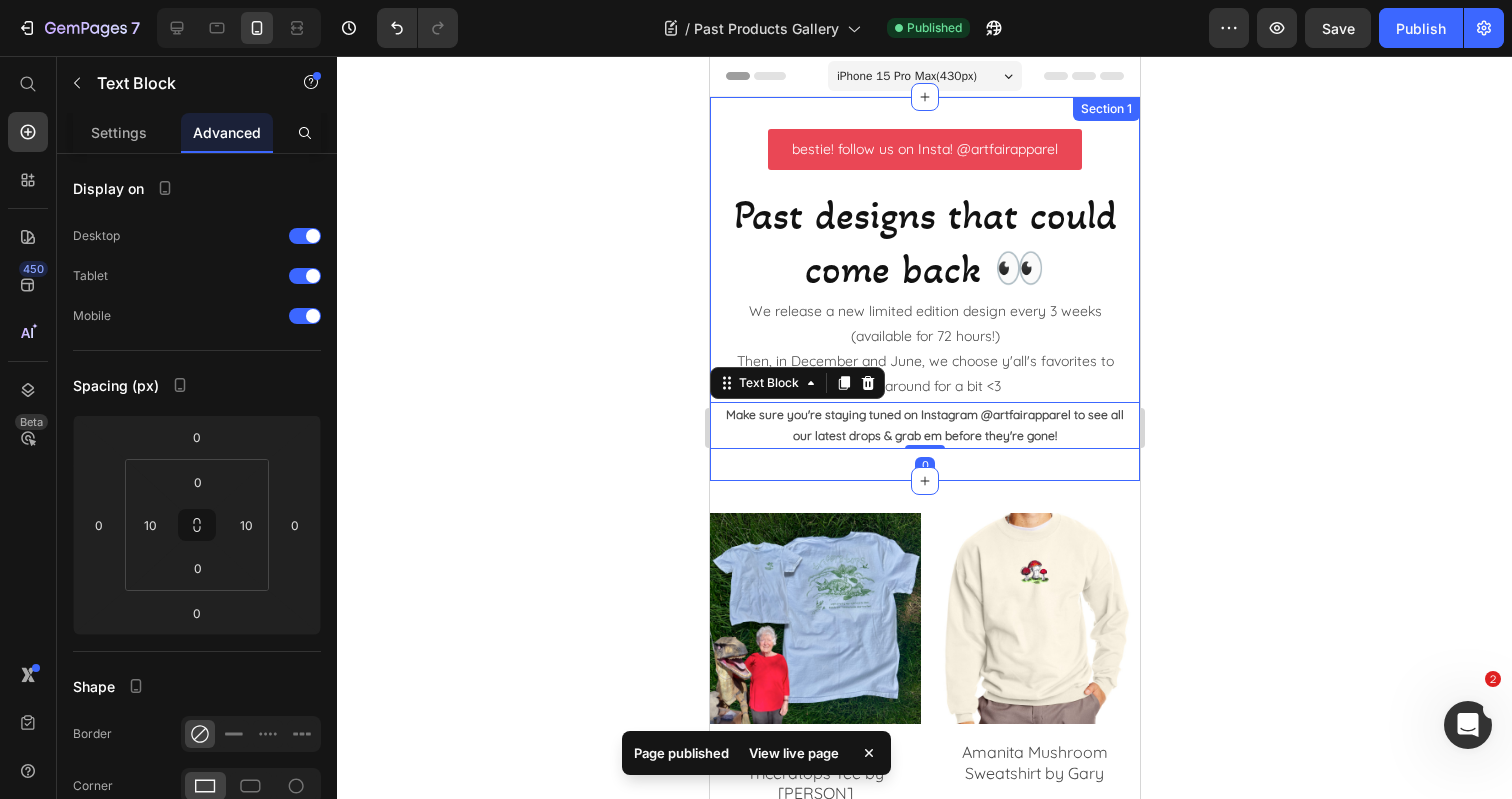 click on "bestie! follow us on Insta! @artfairapparel Button Row Past designs that could come back 👀 Heading We release a new limited edition design every 3 weeks  (available for 72 hours!)  Then, in December and June, we choose y'all's favorites to keep around for a bit <3 Text Block Make sure you're staying tuned on Instagram @artfairapparel to see all our latest drops & grab em before they're gone! Text Block   0 Section 1" at bounding box center (924, 289) 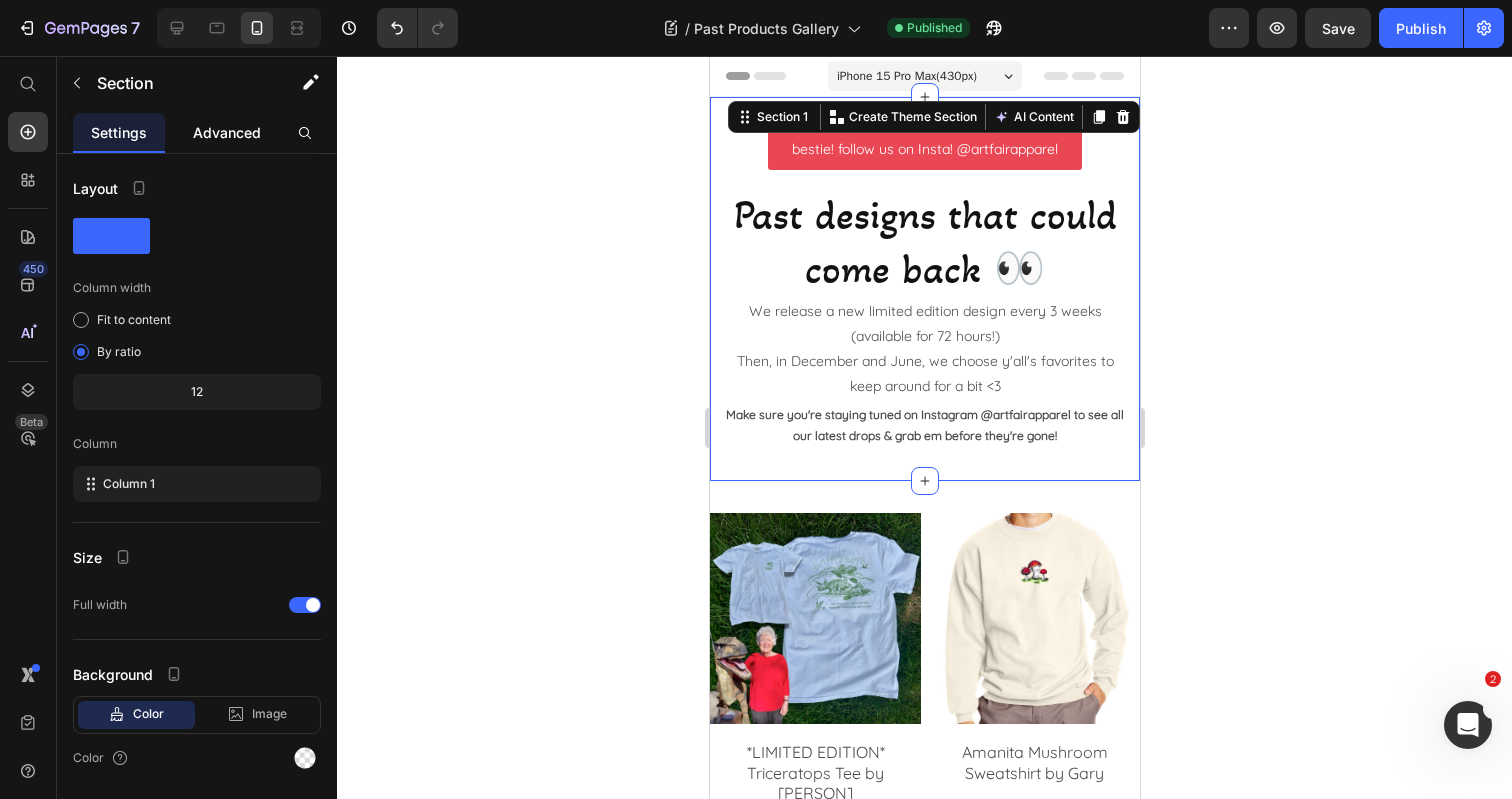 click on "Advanced" at bounding box center (227, 132) 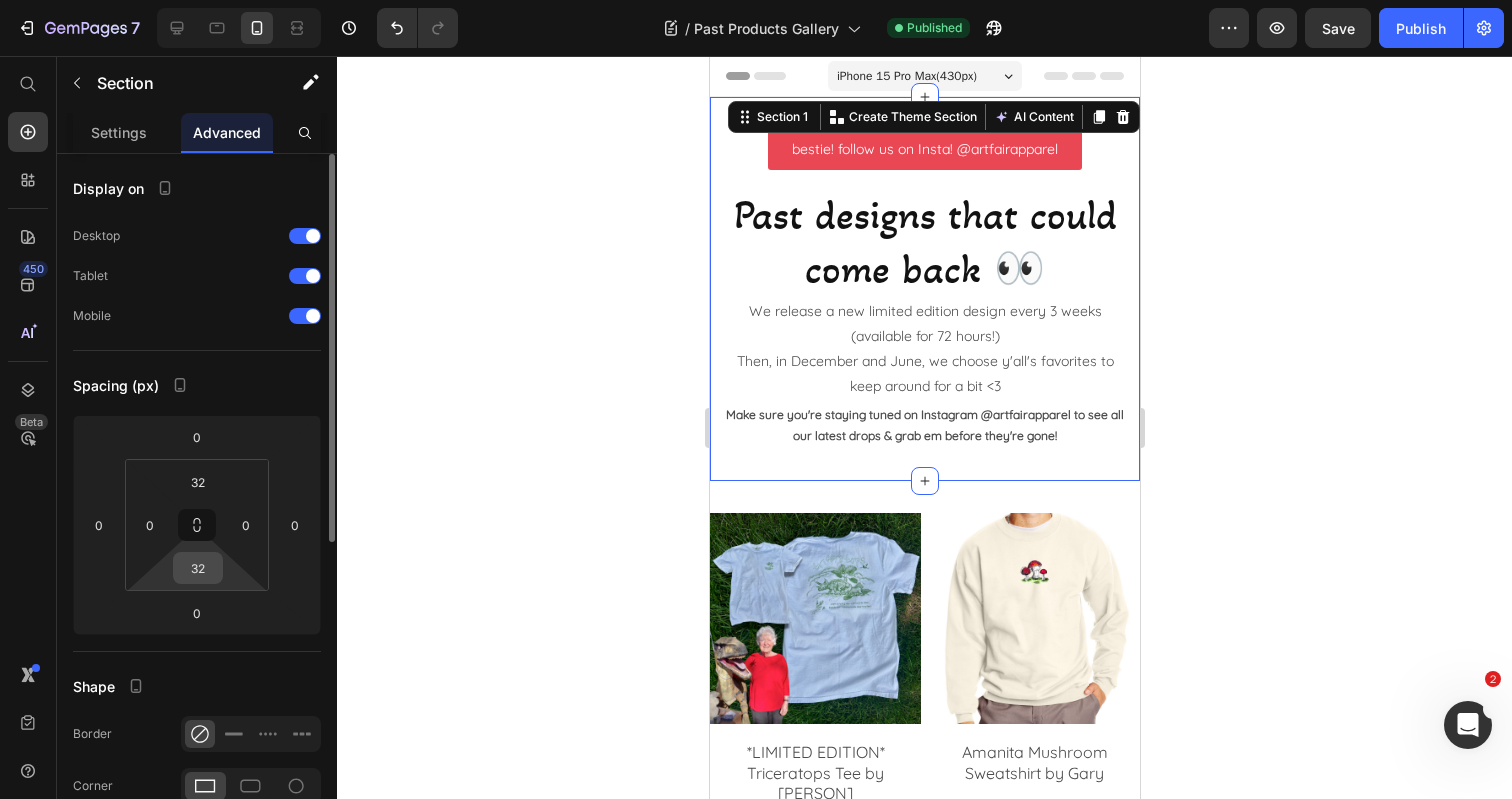 click on "32" at bounding box center (198, 568) 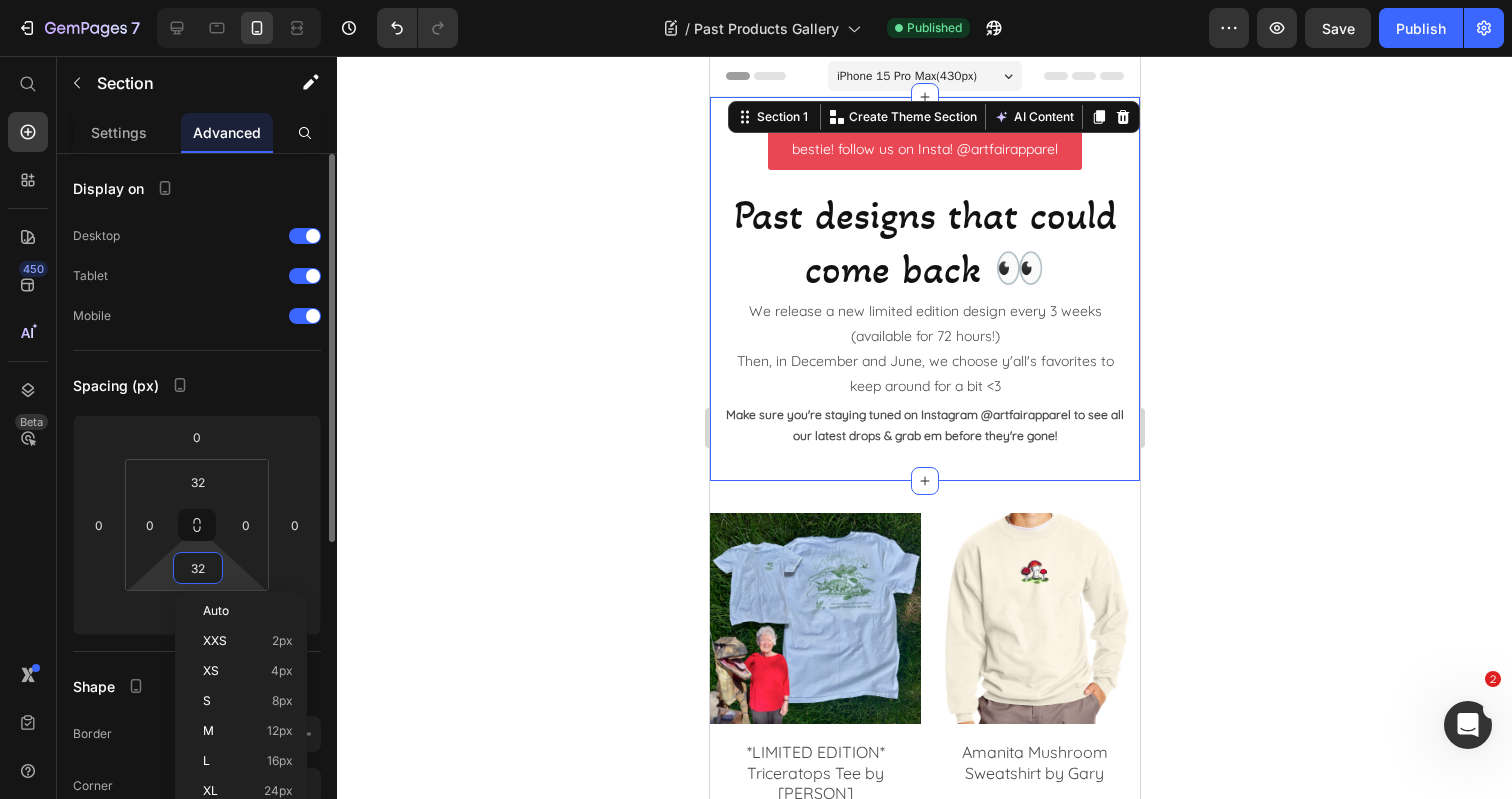 type on "2" 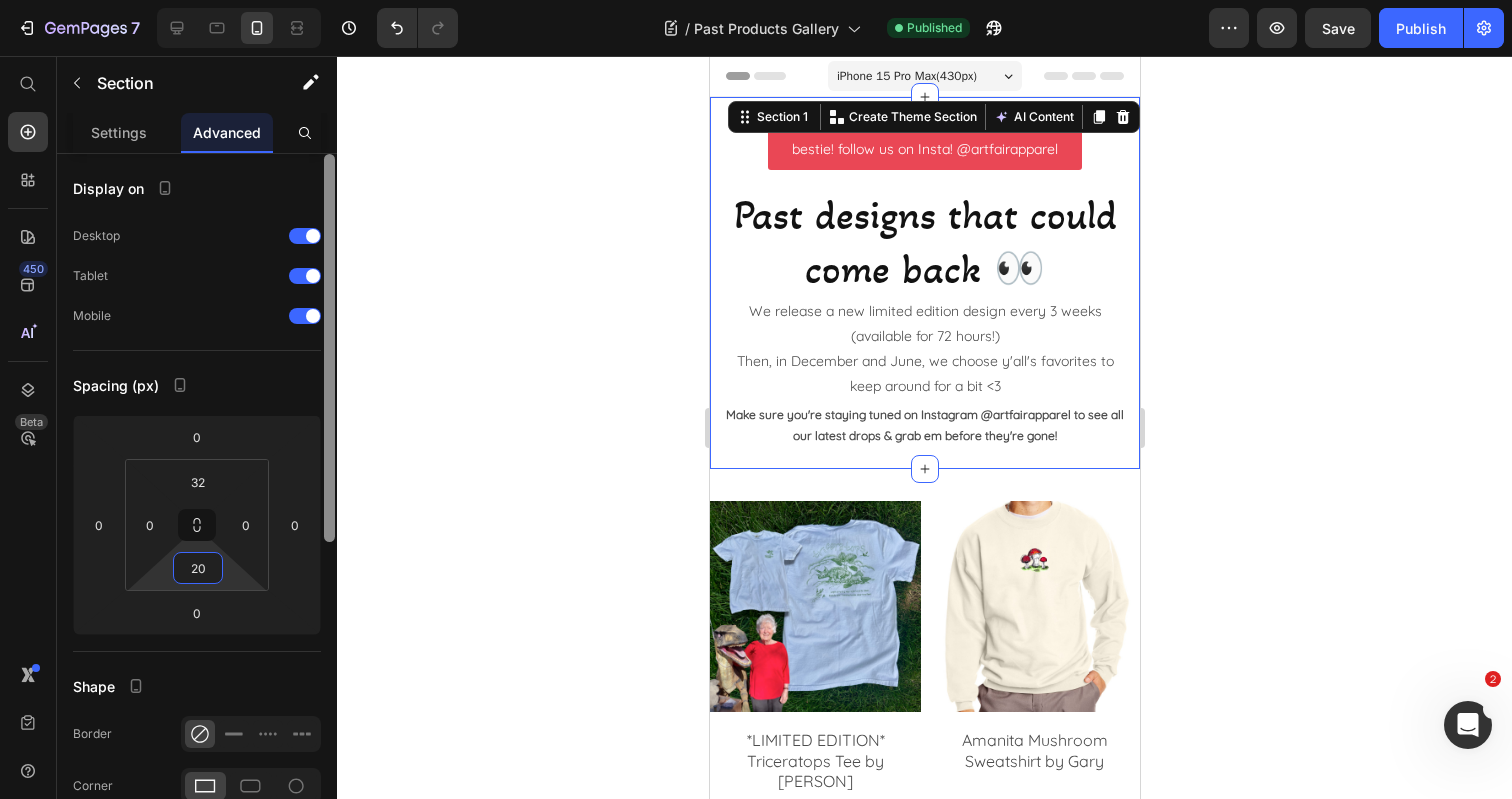type on "2" 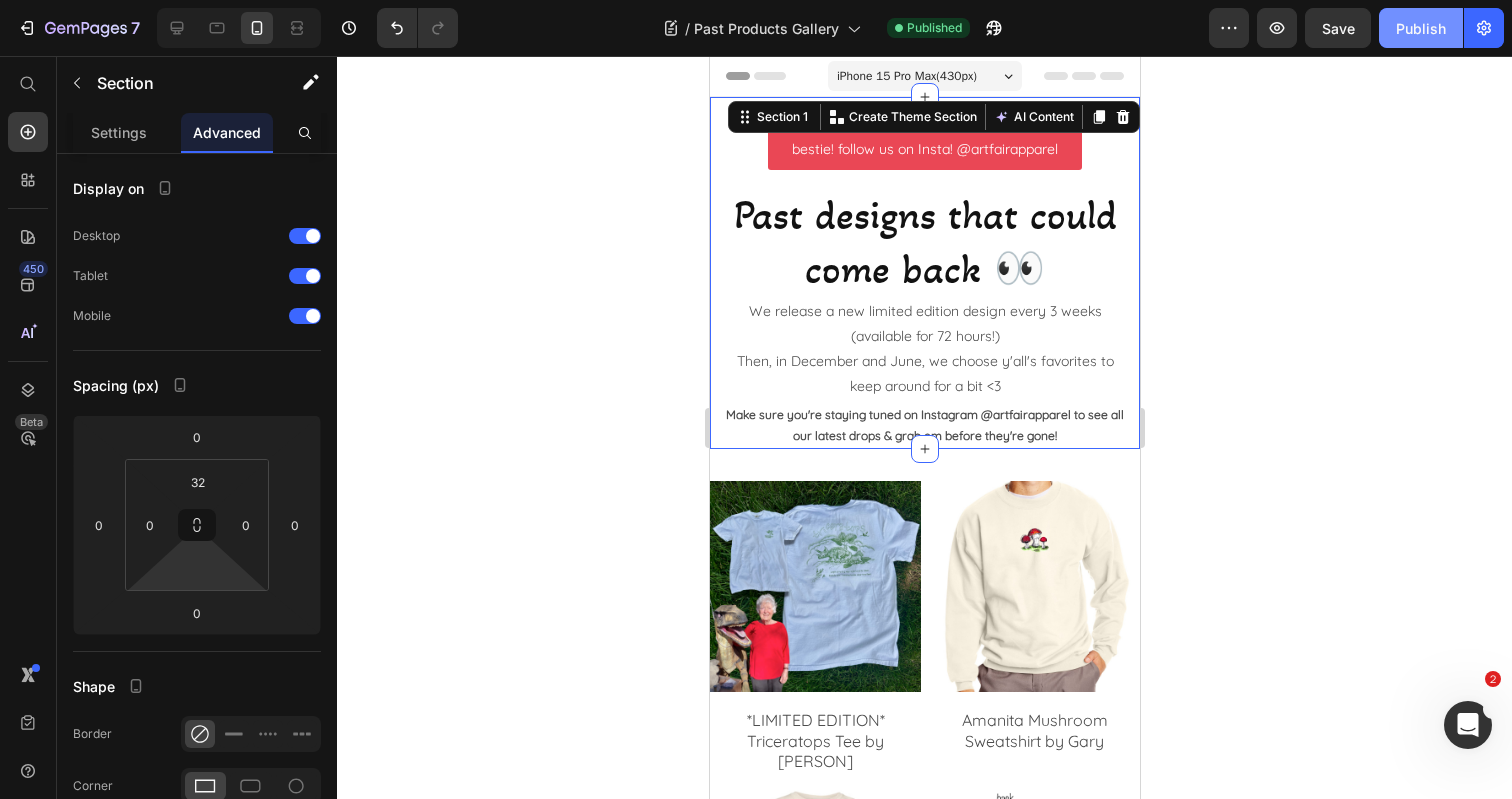 type on "0" 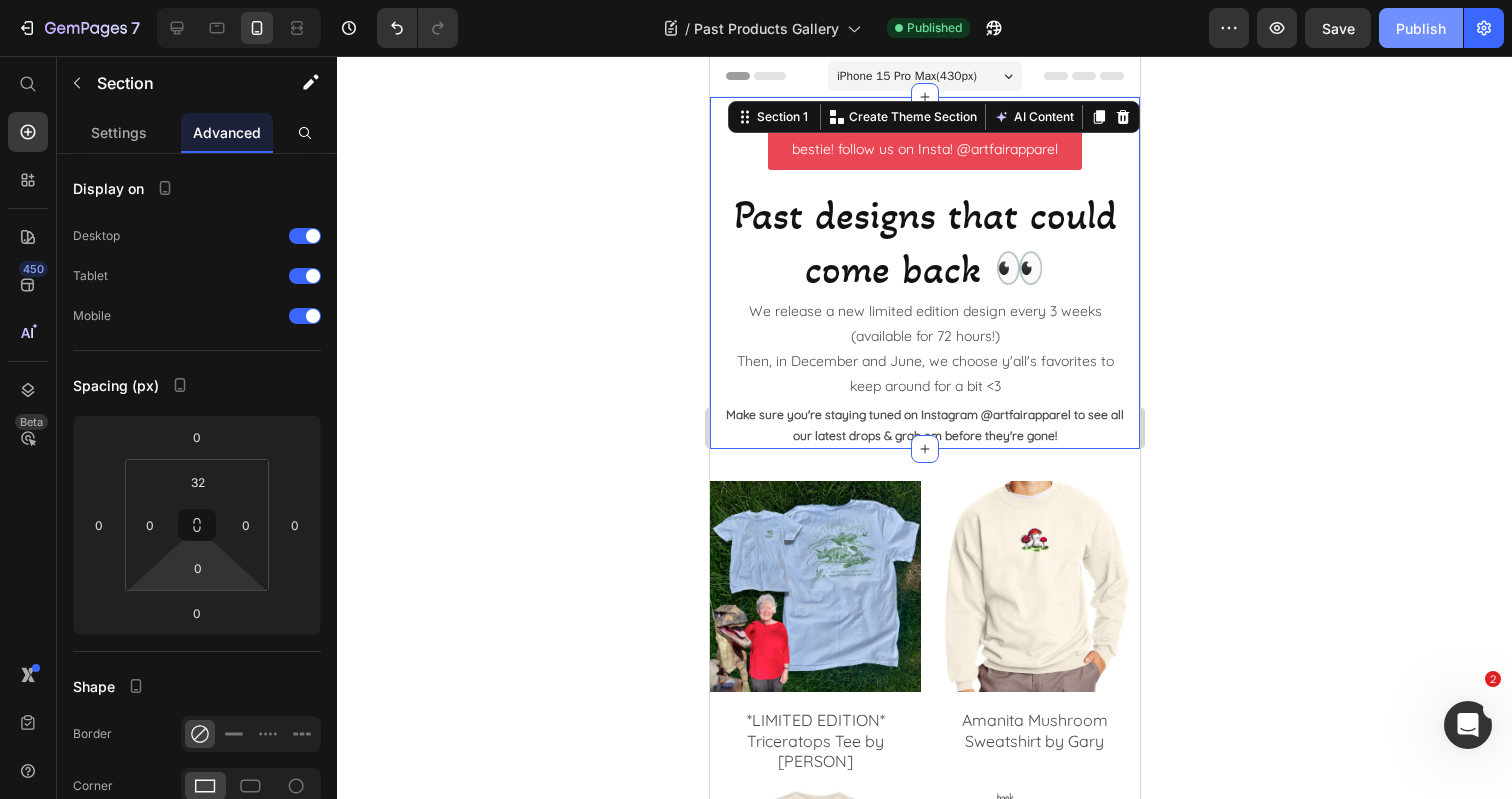 click on "Publish" at bounding box center (1421, 28) 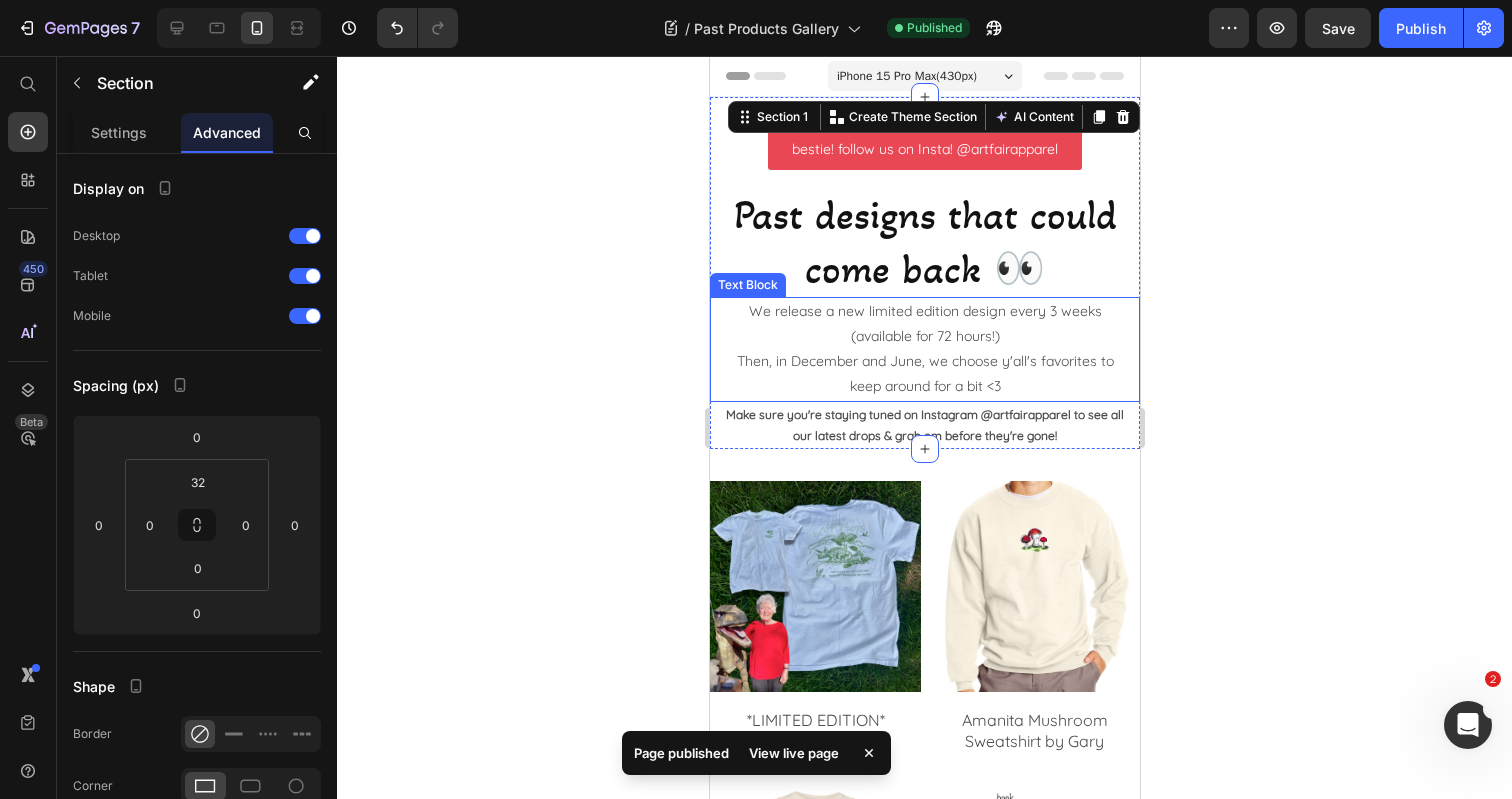 click on "(available for 72 hours!)" at bounding box center (924, 336) 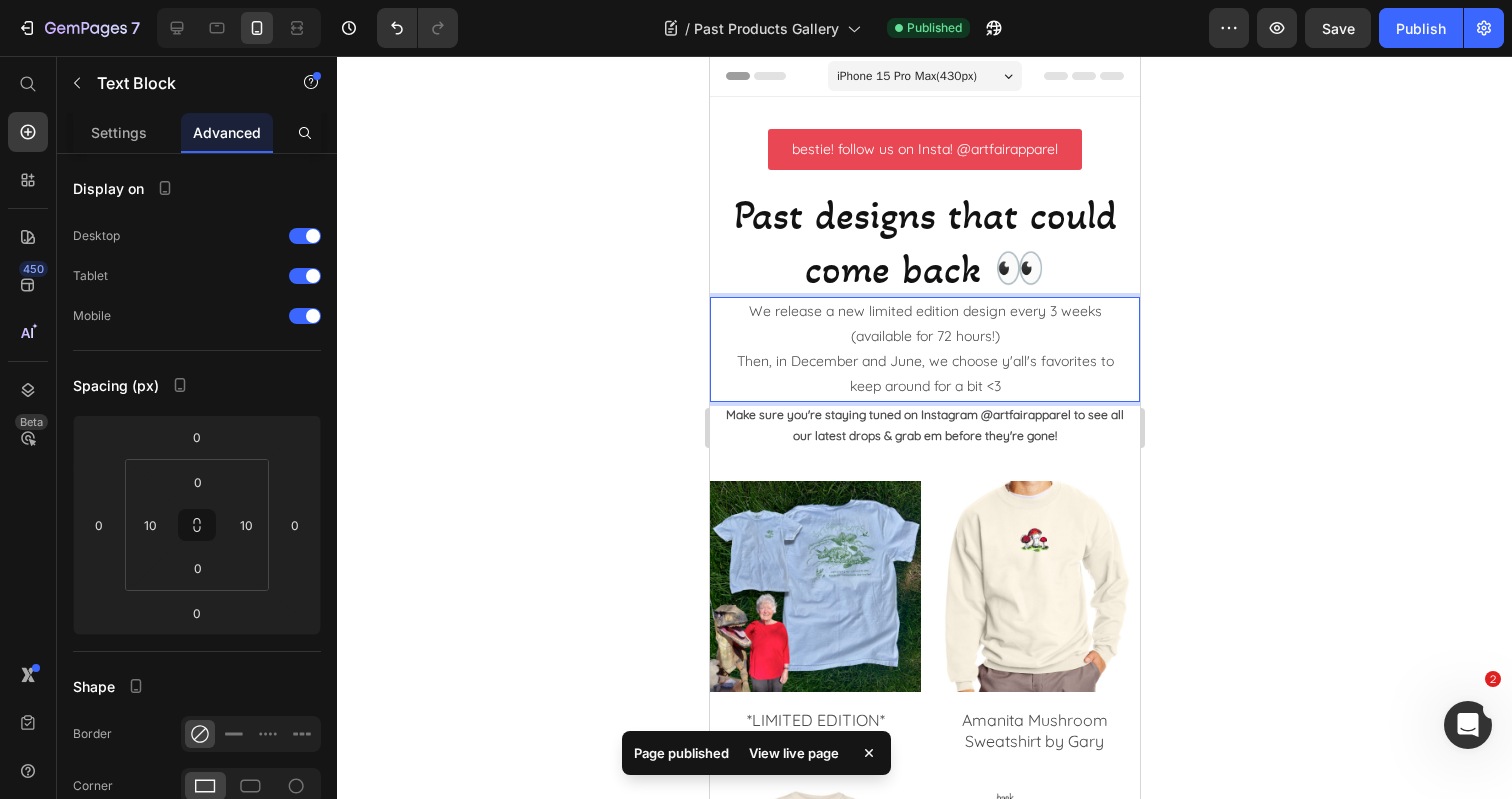 click on "(available for 72 hours!)" at bounding box center [924, 336] 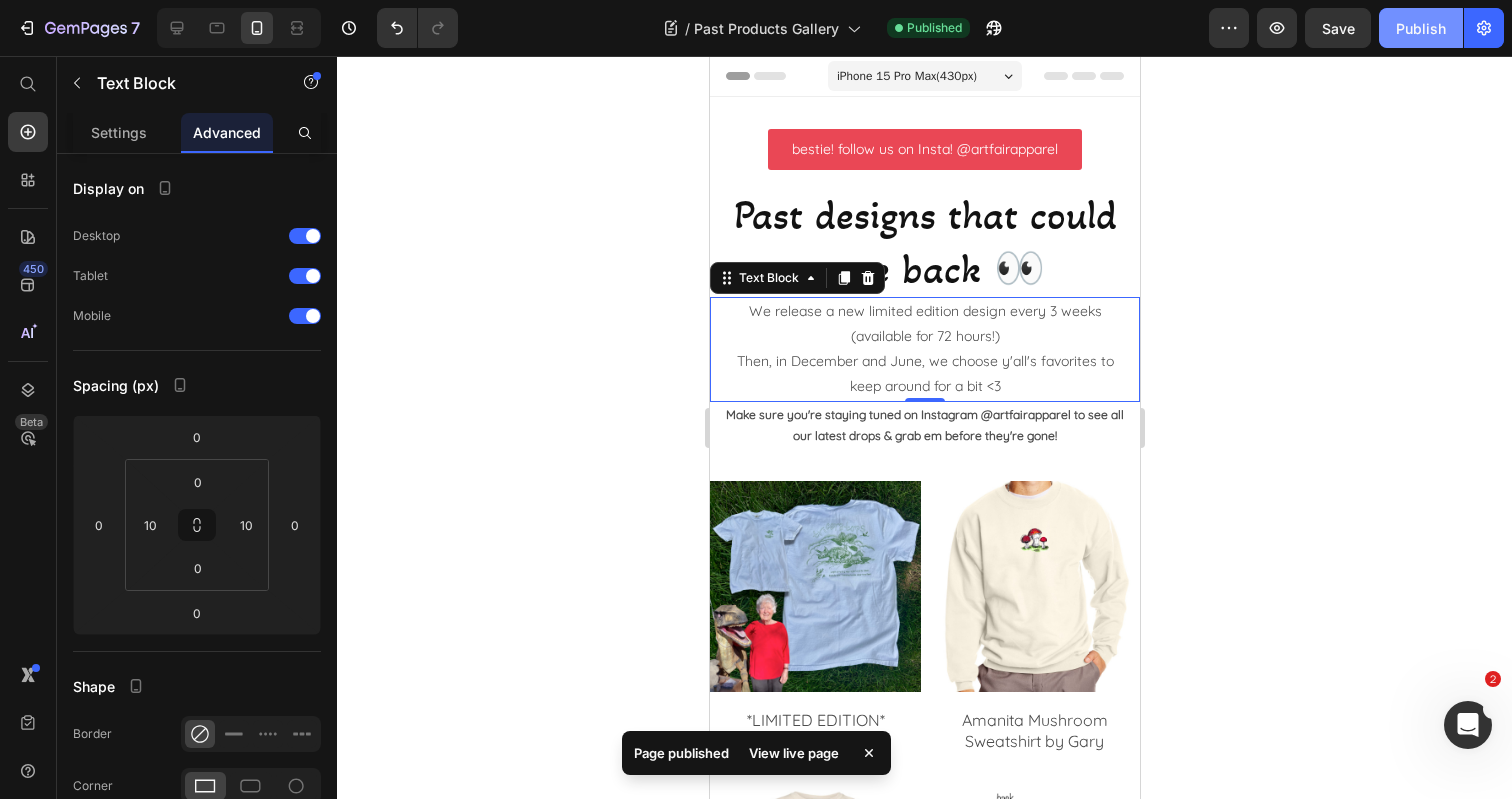 click on "Publish" at bounding box center (1421, 28) 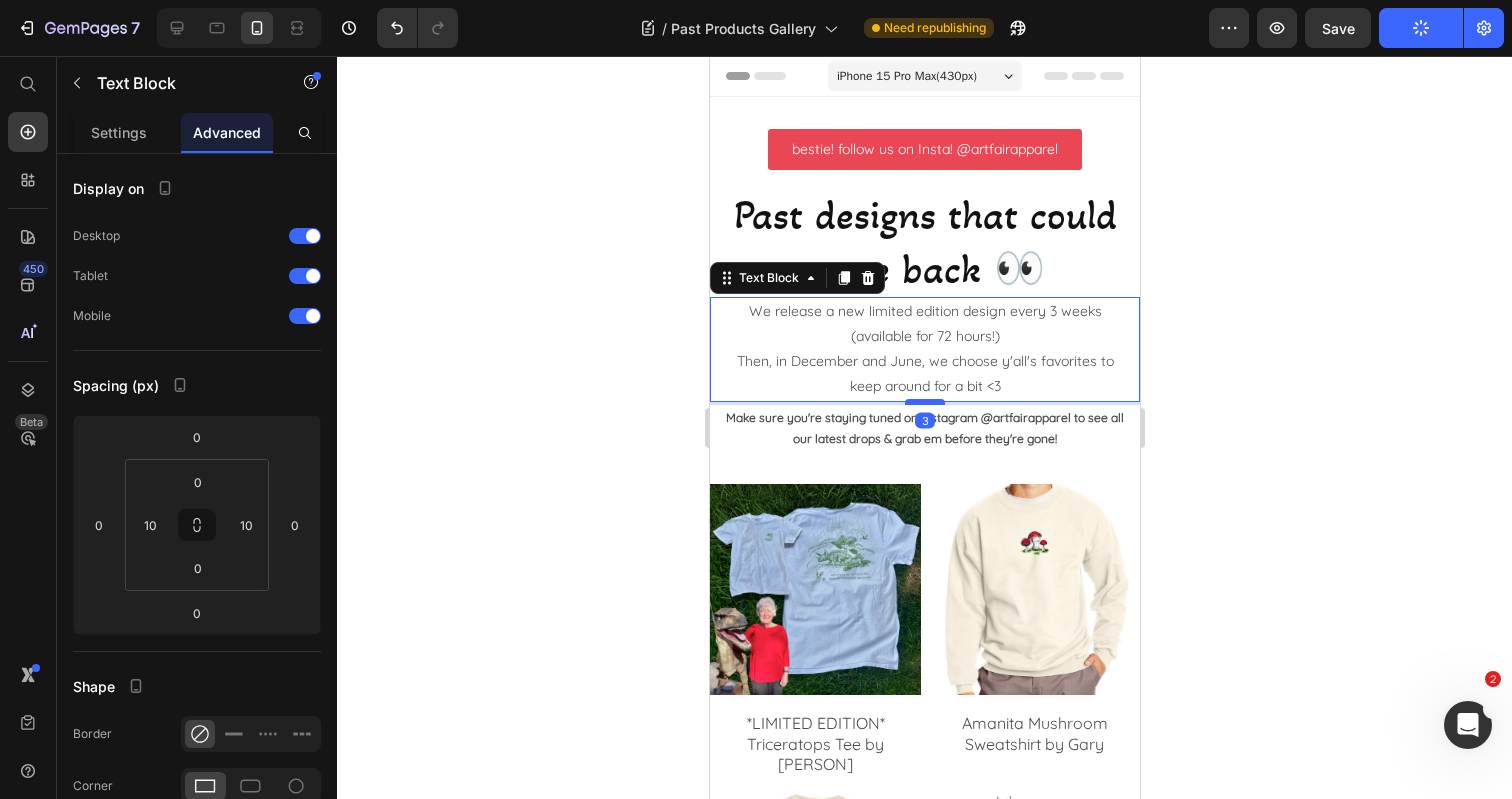 click at bounding box center (924, 402) 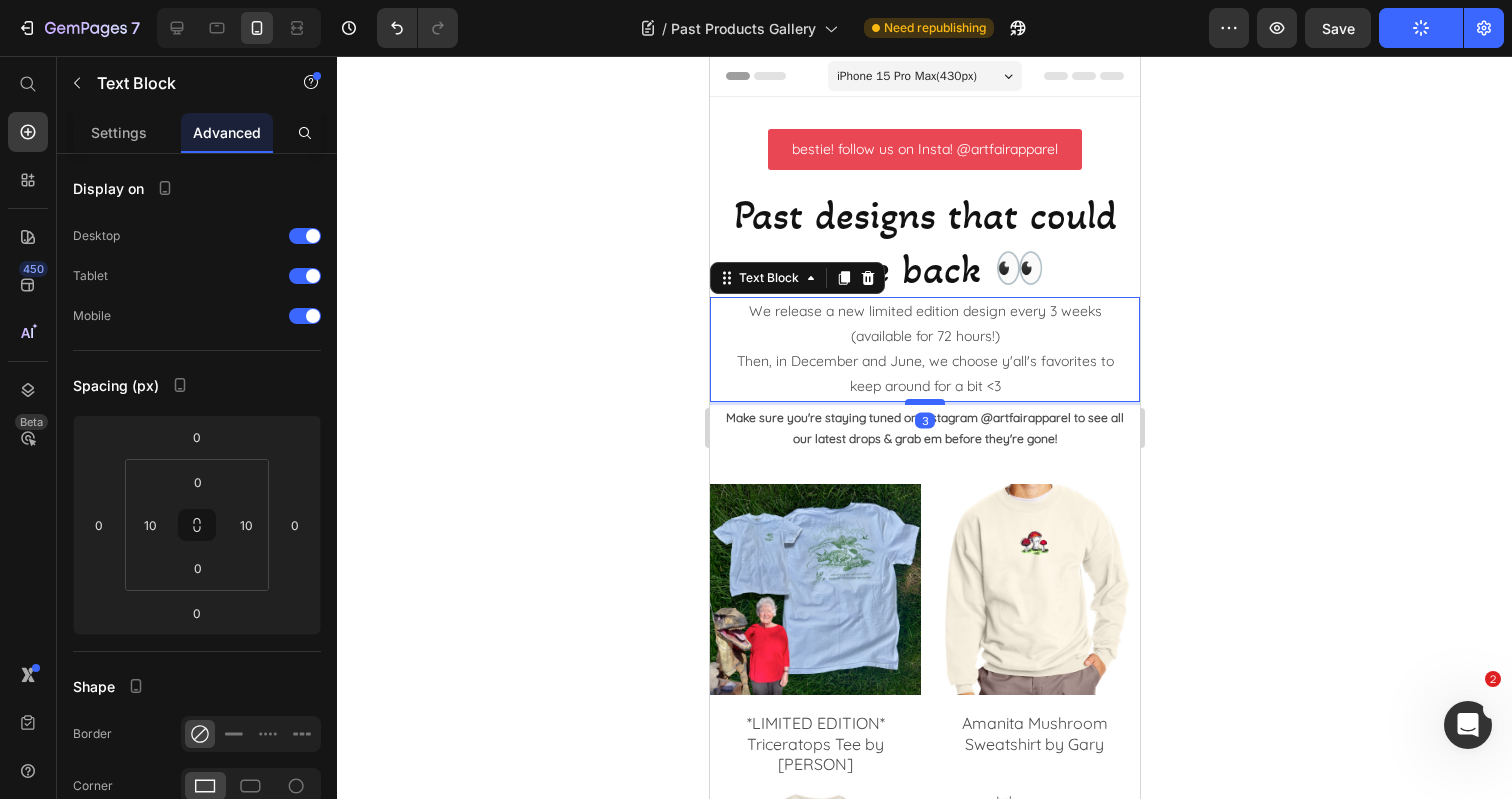 type on "3" 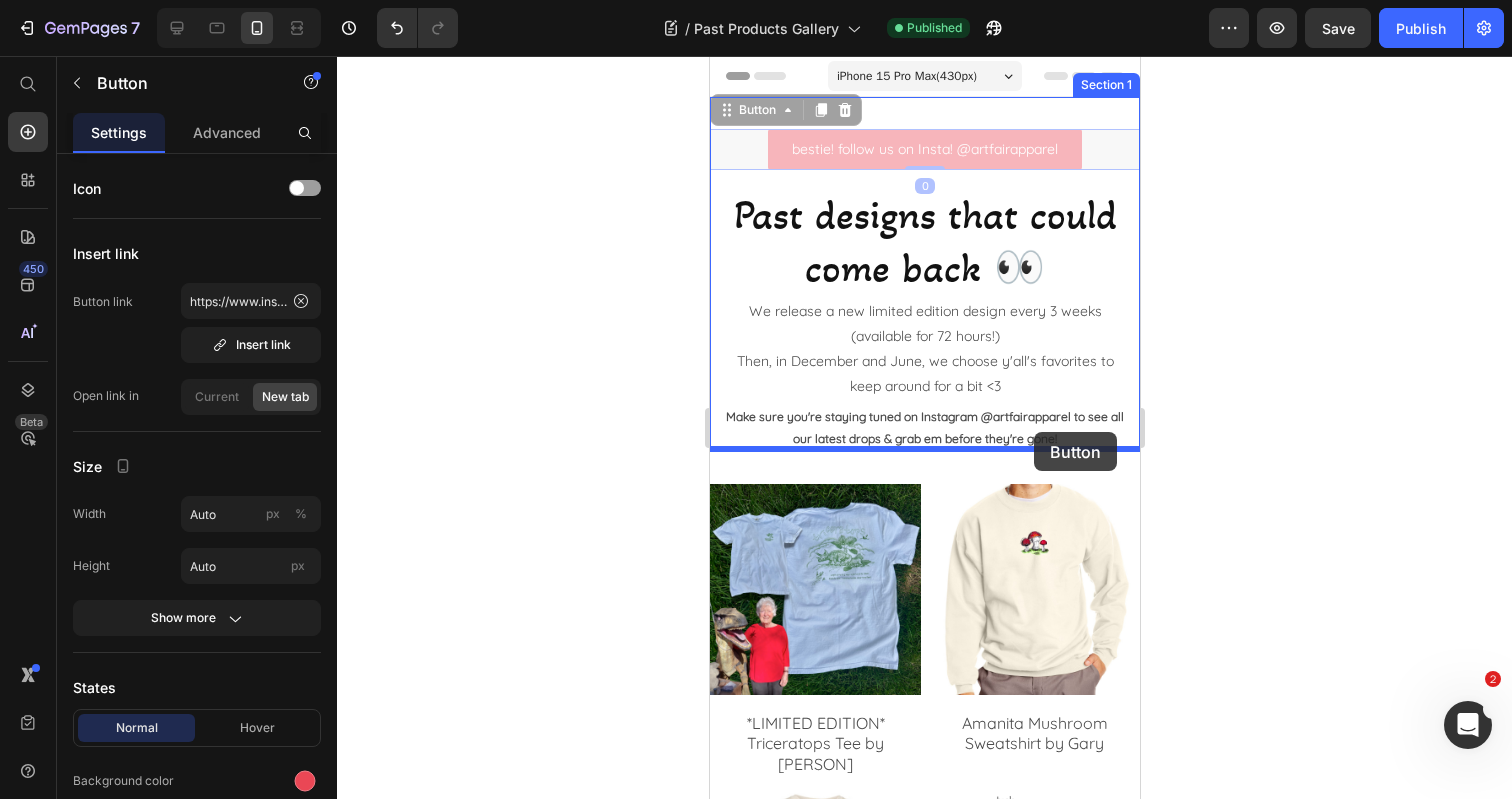 drag, startPoint x: 1072, startPoint y: 155, endPoint x: 1033, endPoint y: 432, distance: 279.73203 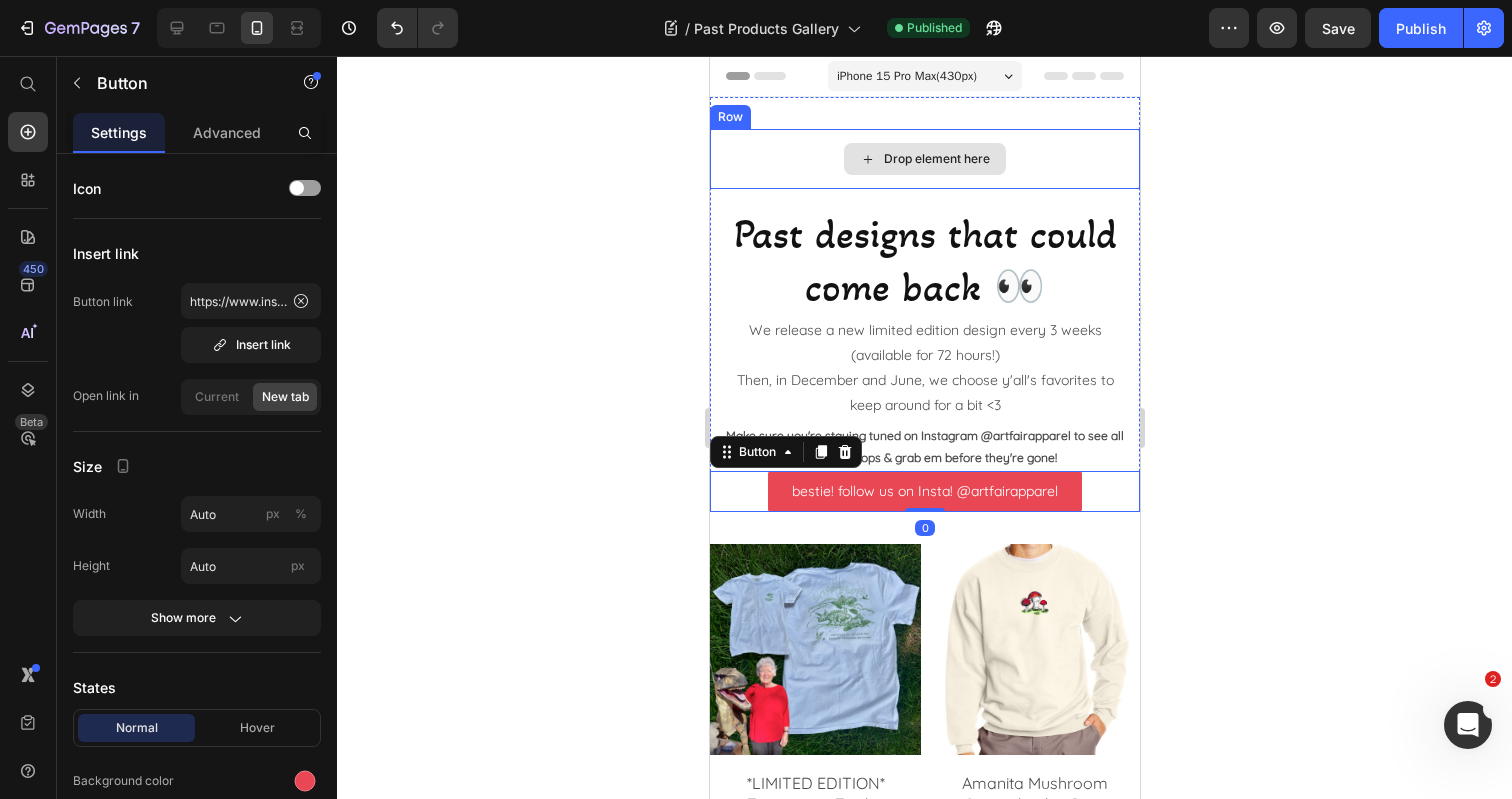 click on "Drop element here" at bounding box center [924, 159] 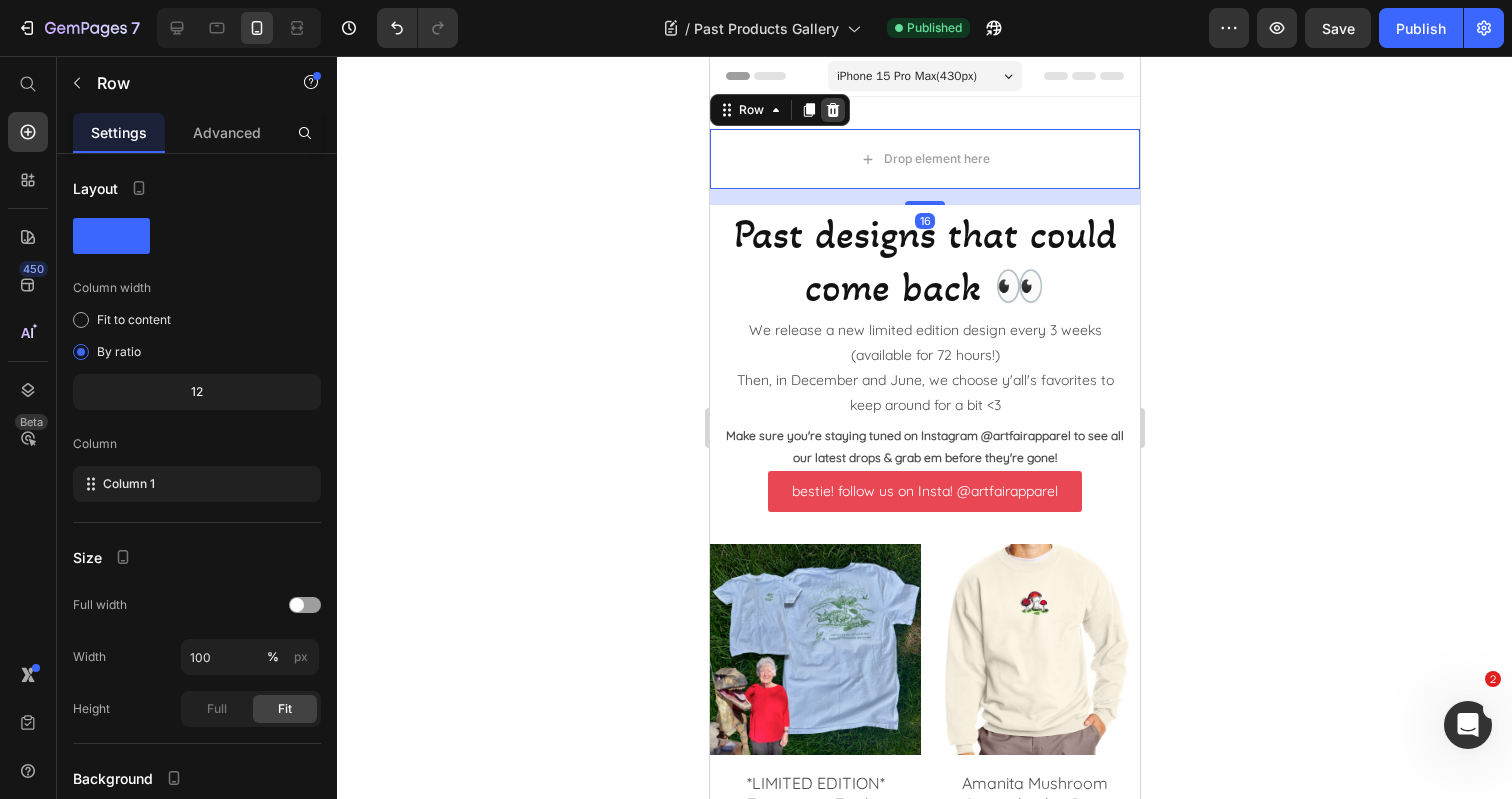click 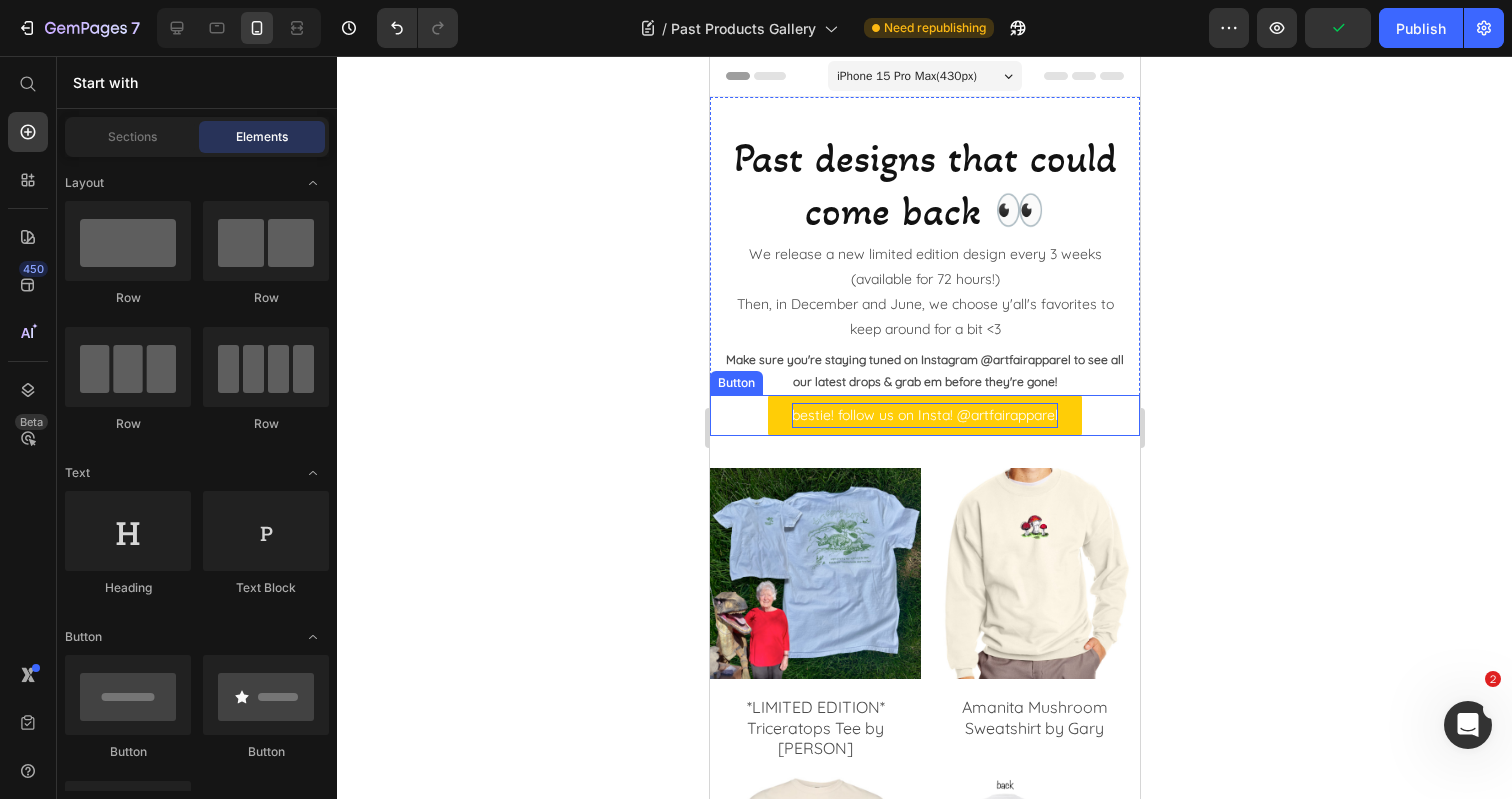 click on "bestie! follow us on Insta! @artfairapparel" at bounding box center [924, 415] 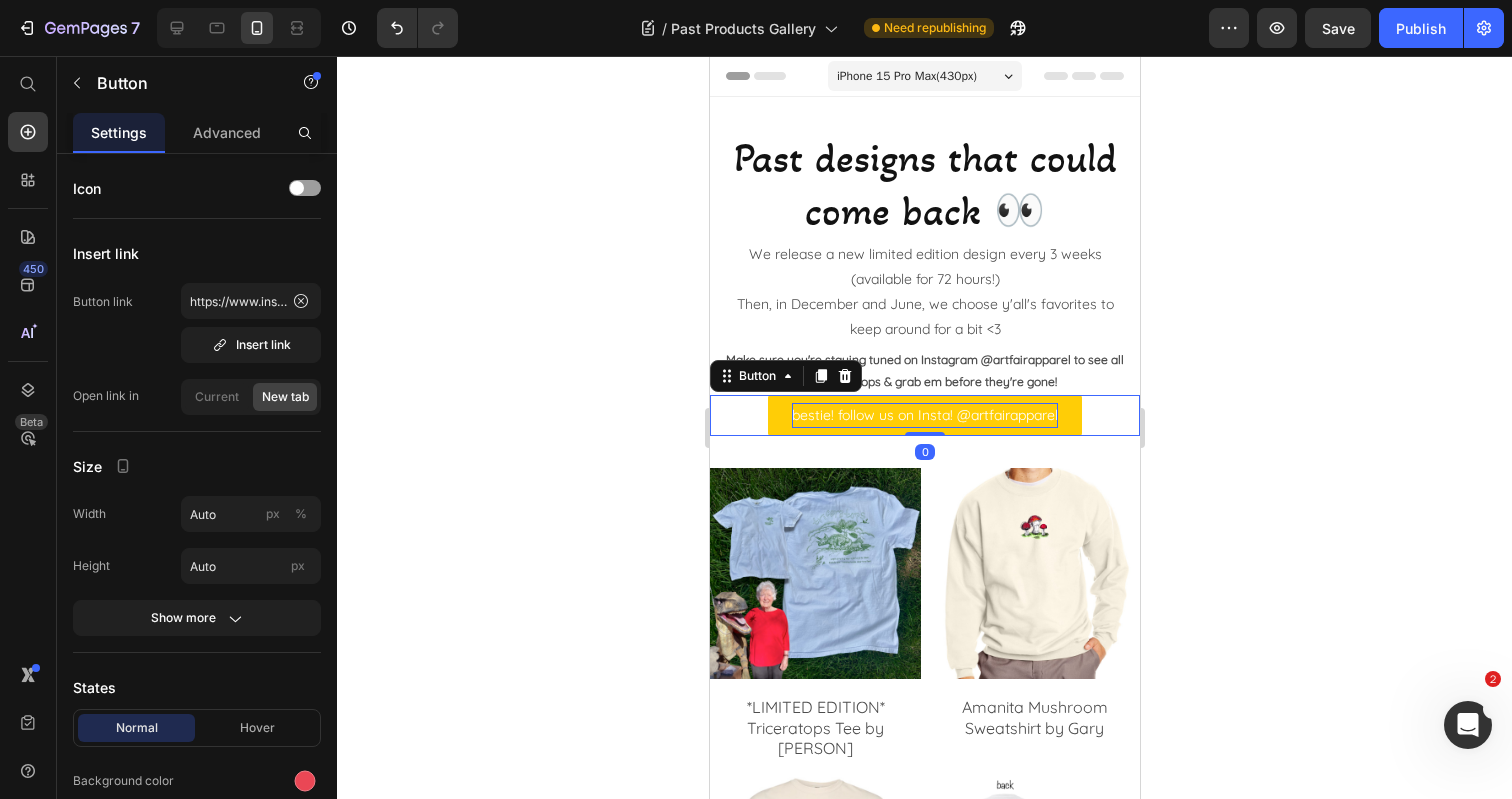 click on "bestie! follow us on Insta! @artfairapparel" at bounding box center (924, 415) 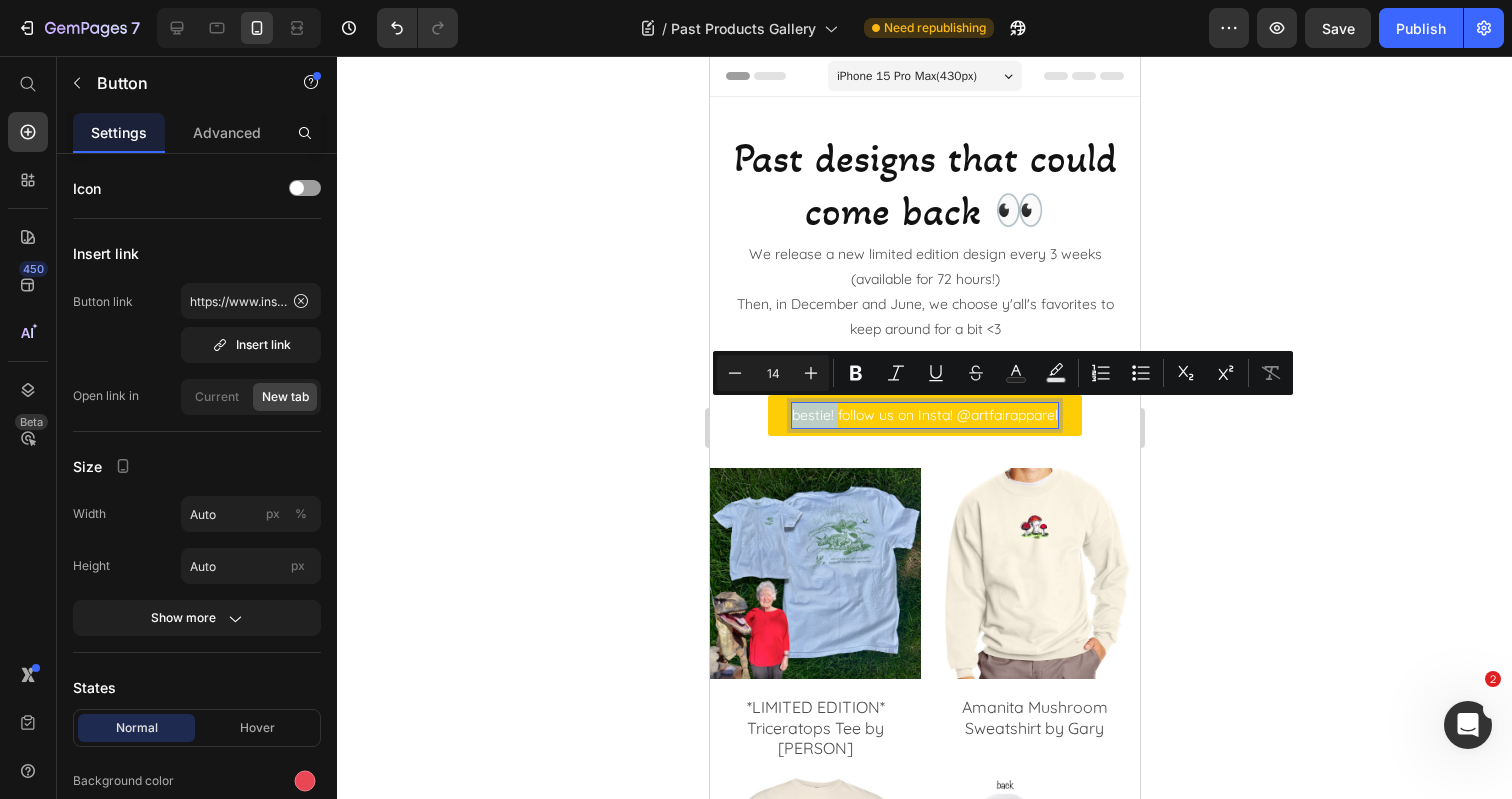 drag, startPoint x: 837, startPoint y: 411, endPoint x: 791, endPoint y: 410, distance: 46.010868 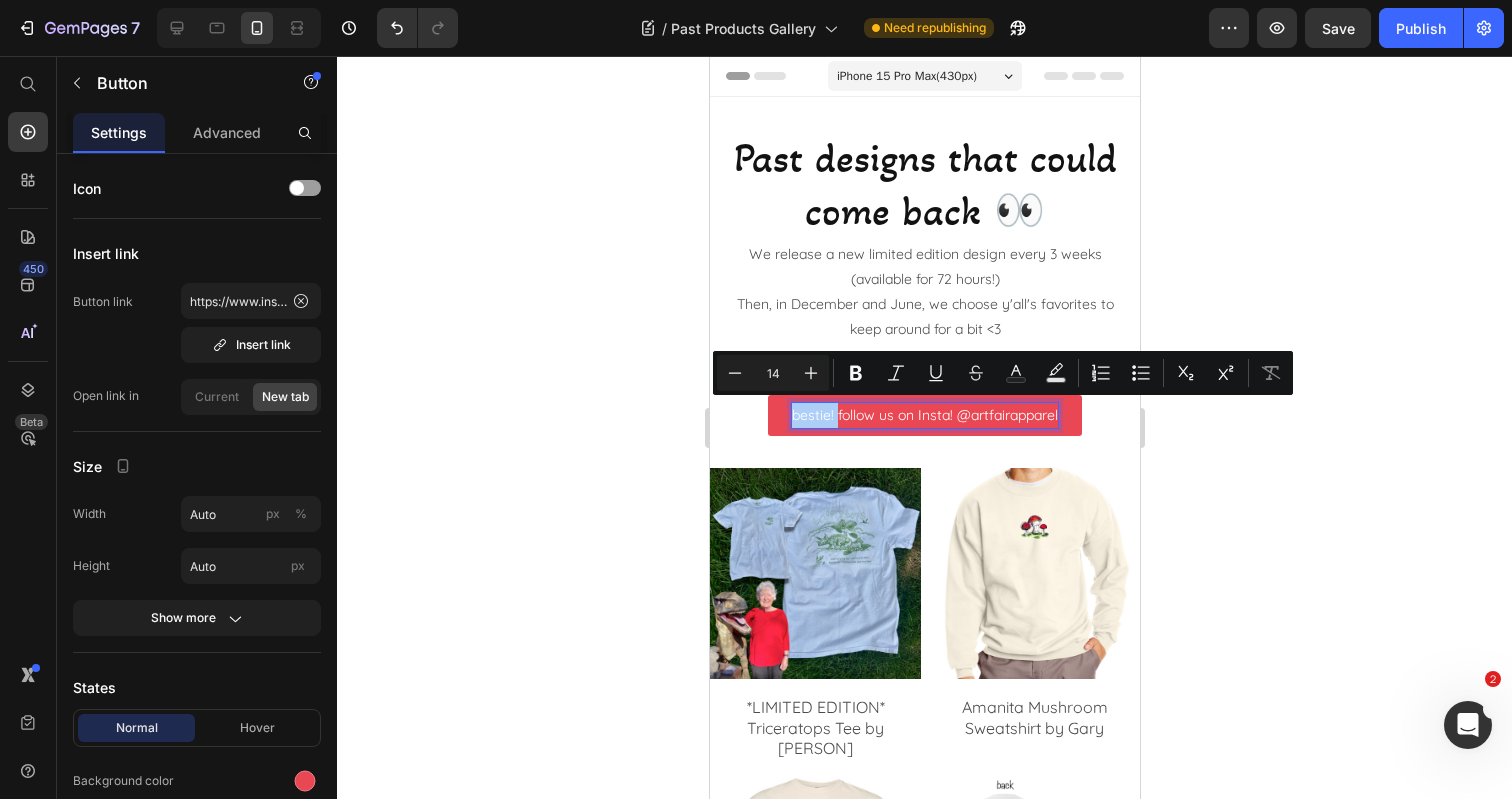 click 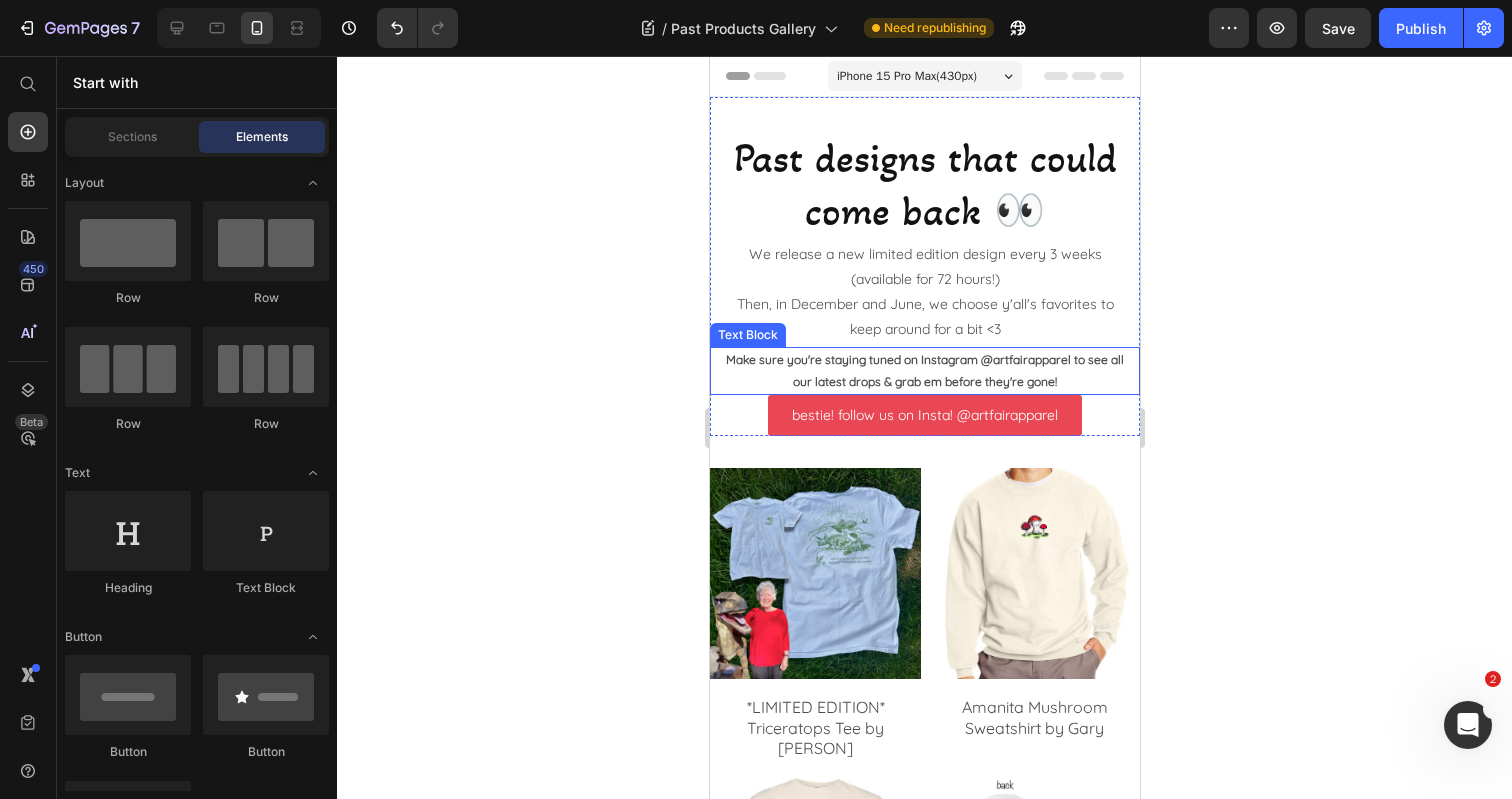 click on "Make sure you're staying tuned on Instagram @artfairapparel to see all our latest drops & grab em before they're gone!" at bounding box center [924, 370] 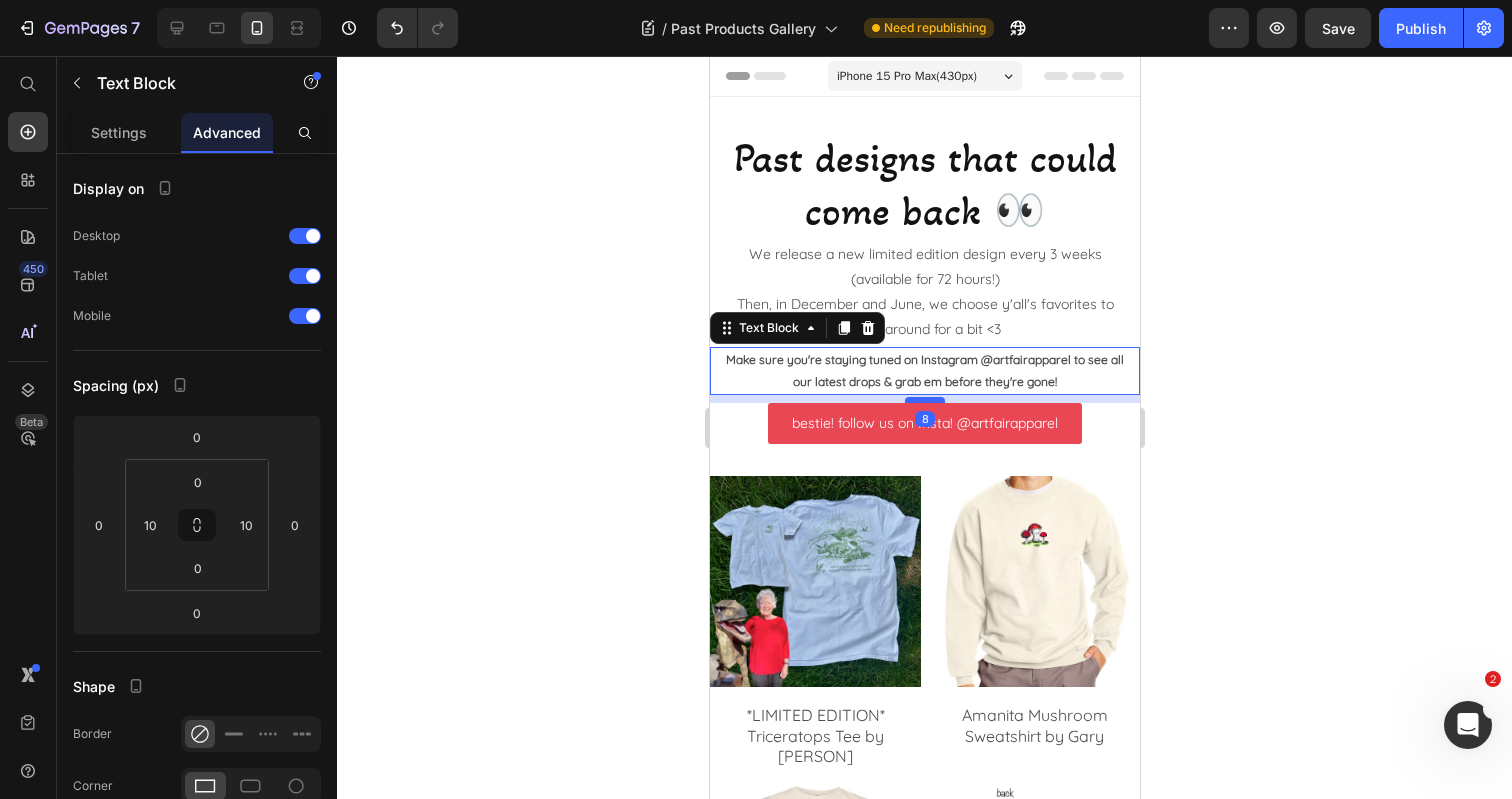 click at bounding box center (924, 400) 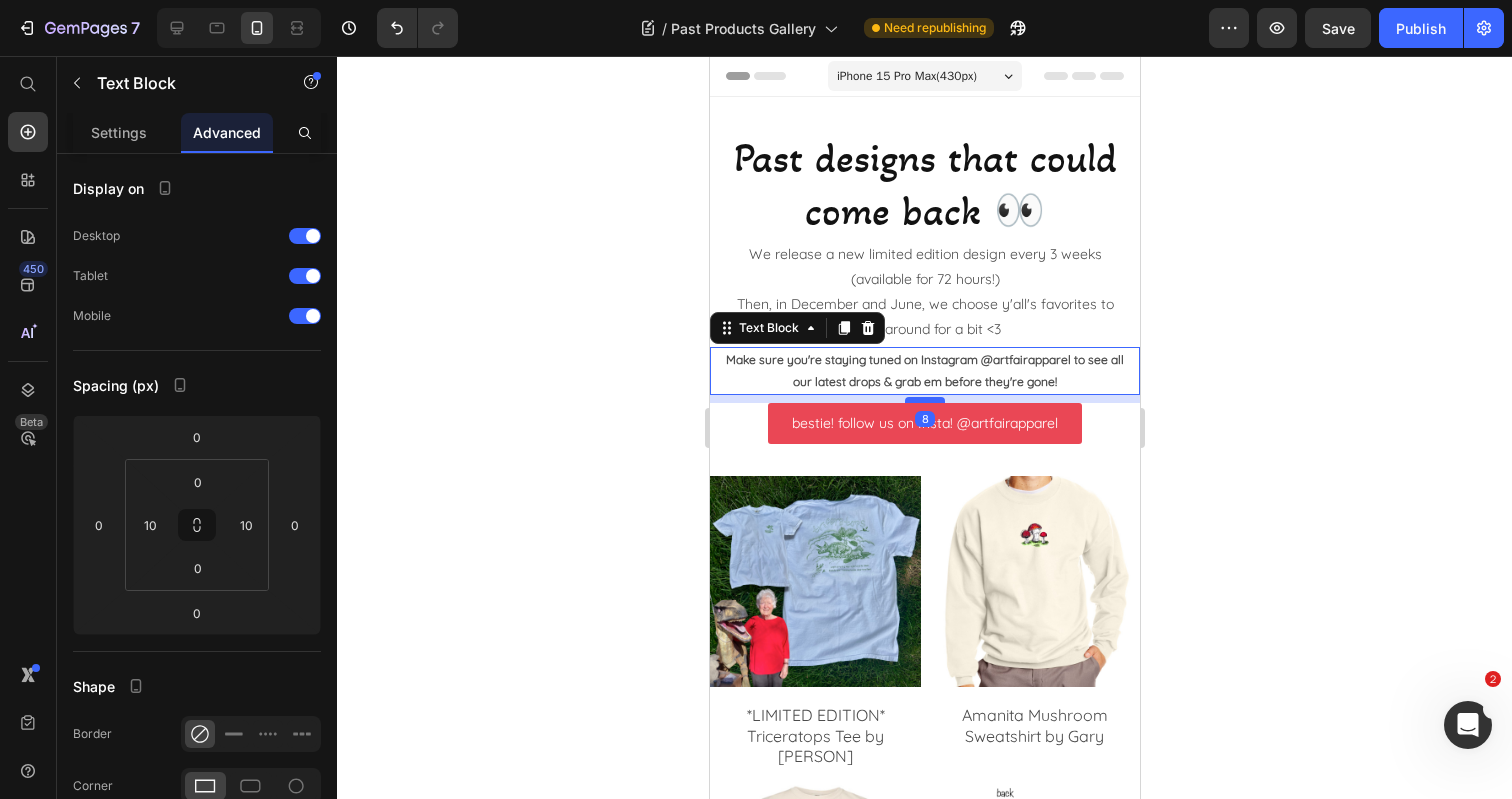 type on "8" 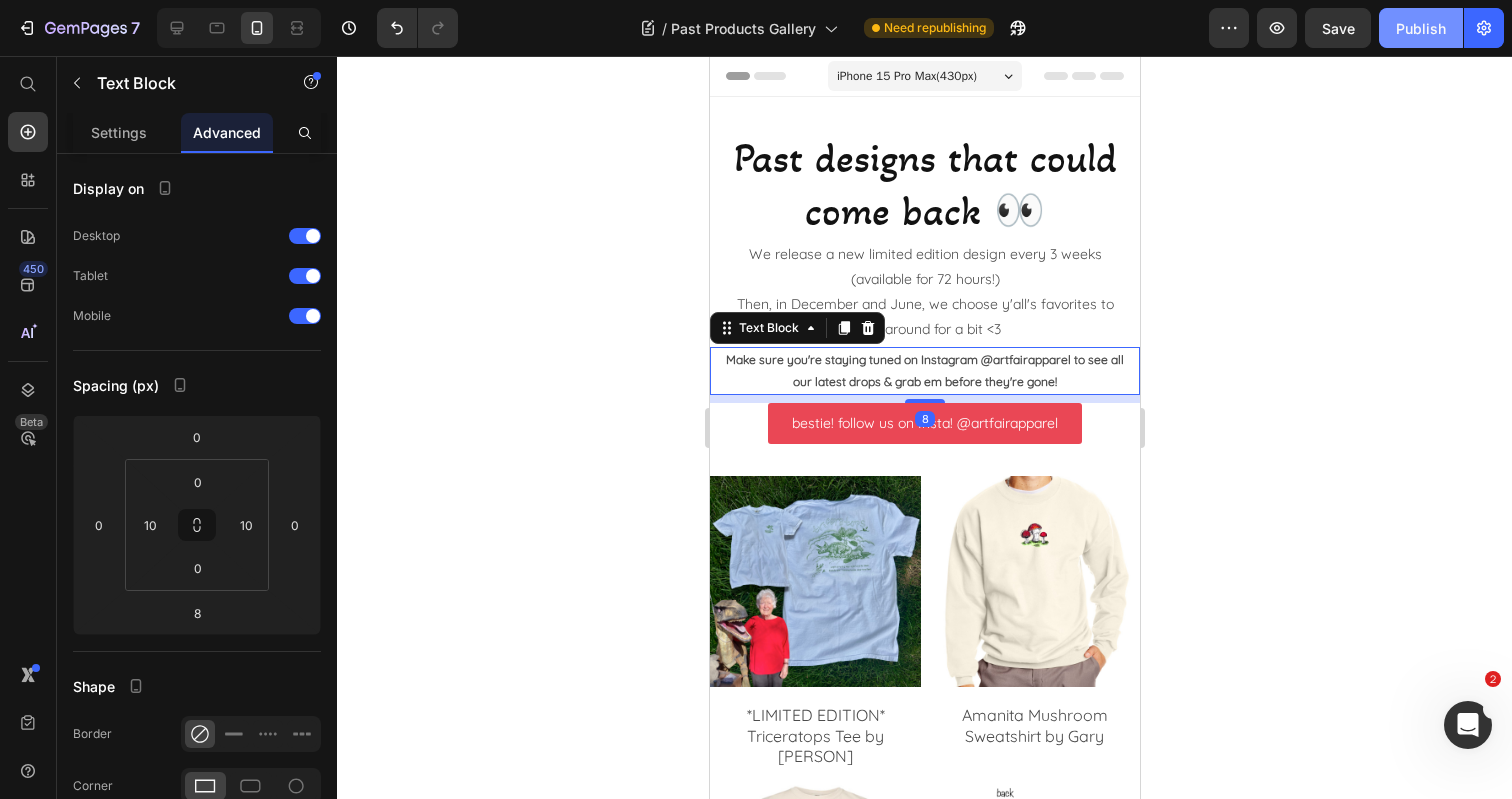 click on "Publish" at bounding box center (1421, 28) 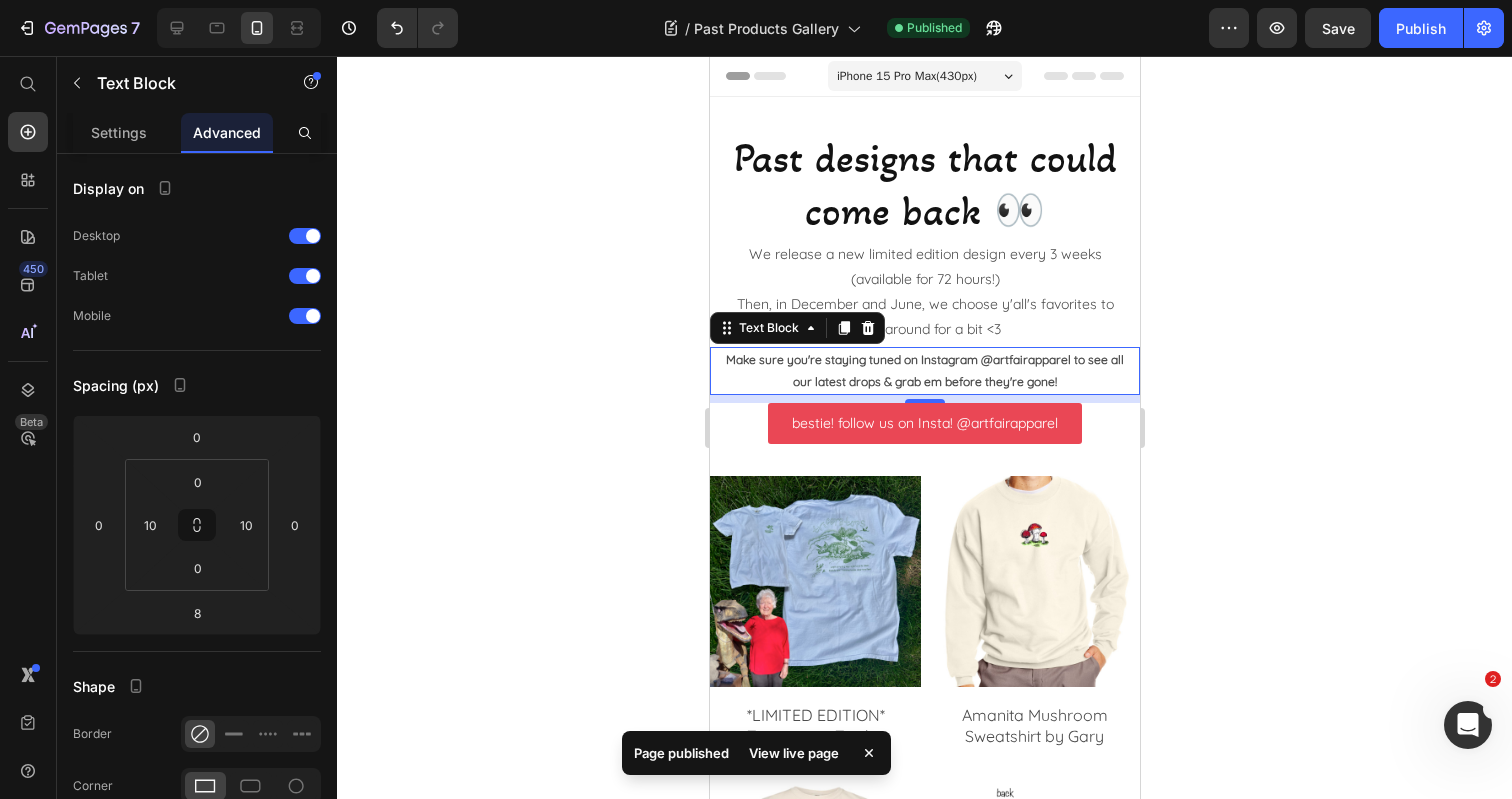 click on "Make sure you're staying tuned on Instagram @artfairapparel to see all our latest drops & grab em before they're gone!" at bounding box center (924, 370) 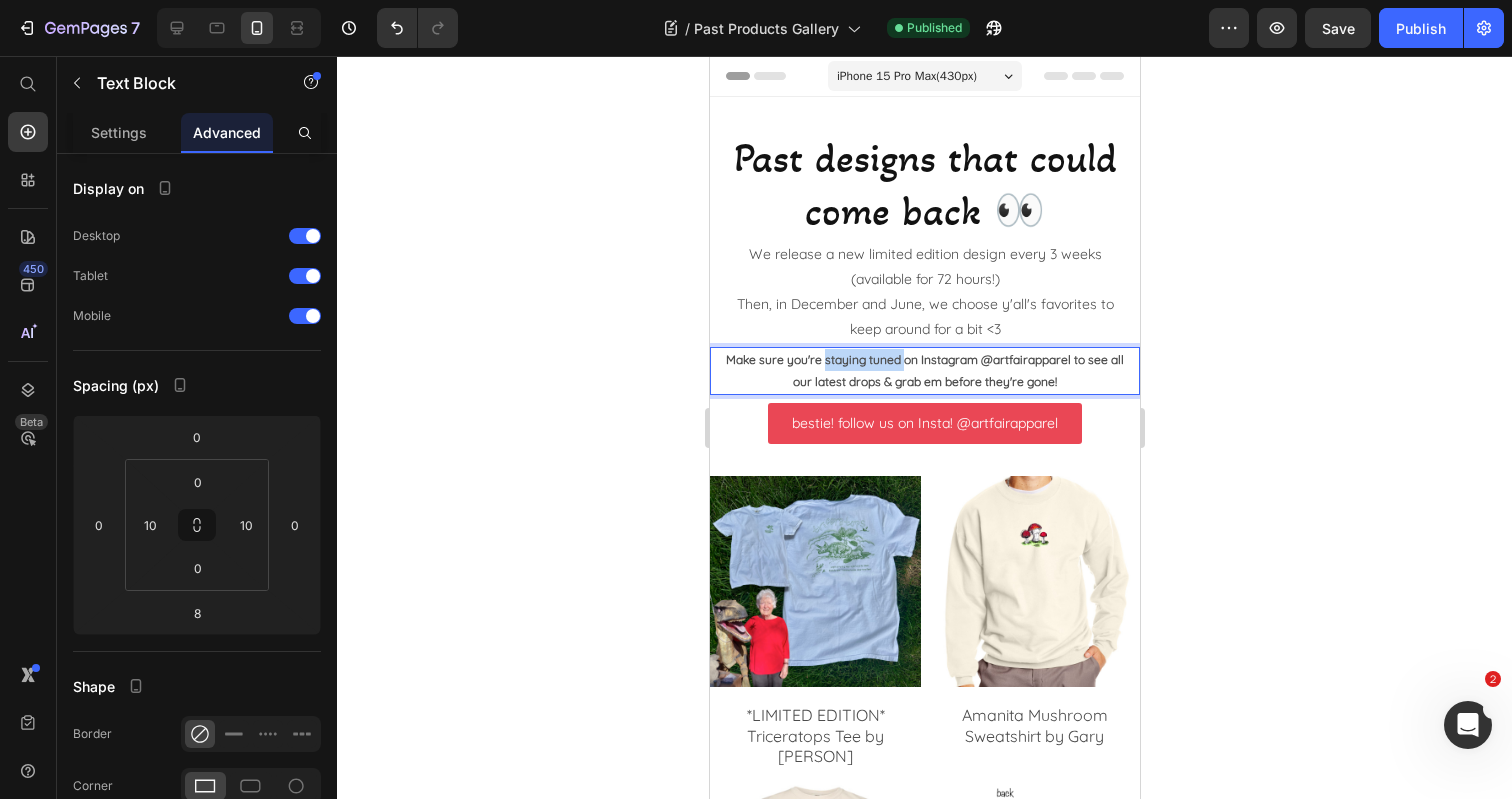drag, startPoint x: 838, startPoint y: 355, endPoint x: 927, endPoint y: 361, distance: 89.20202 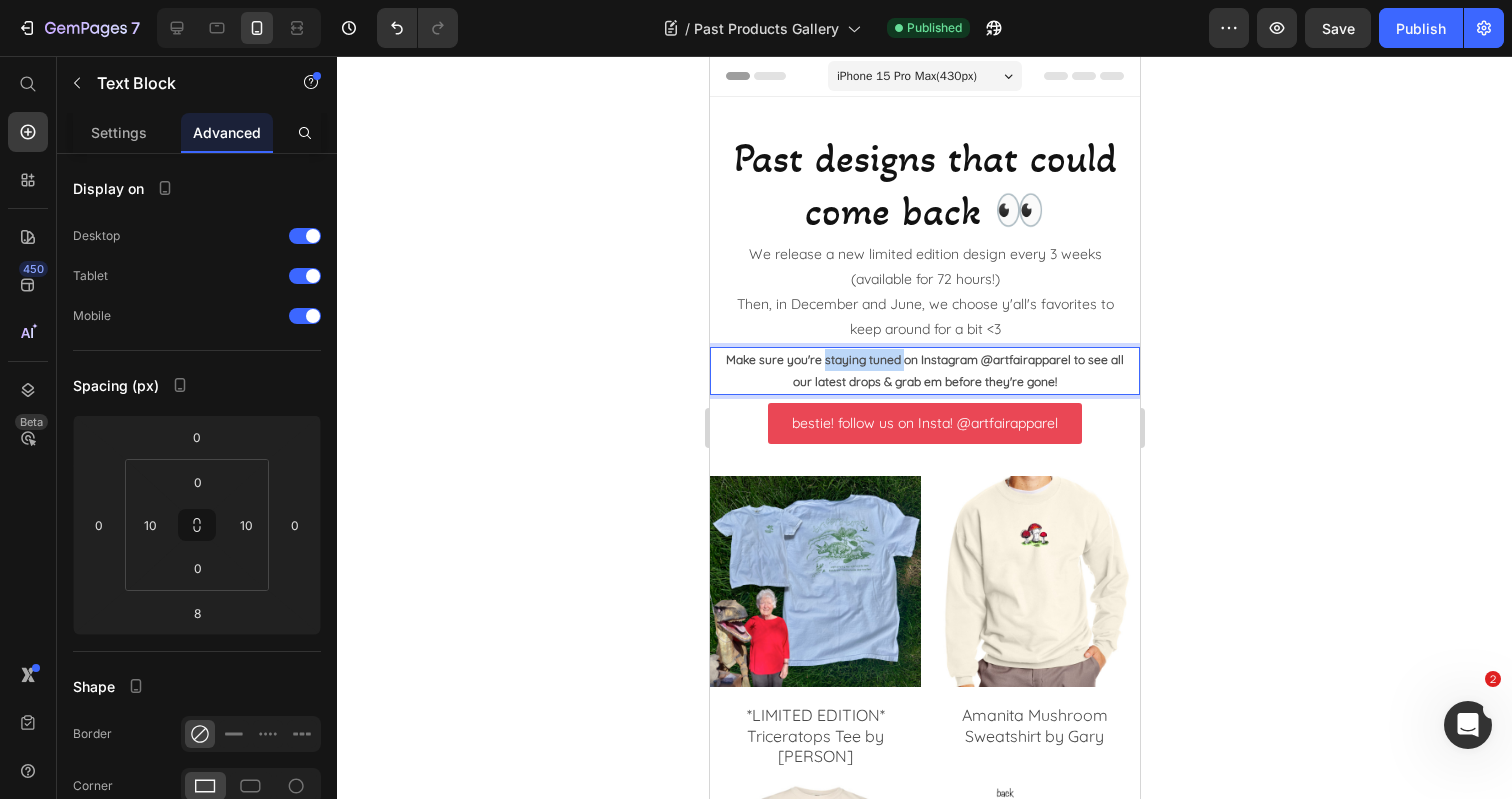 click on "Make sure you're staying tuned on Instagram @artfairapparel to see all our latest drops & grab em before they're gone!" at bounding box center [924, 370] 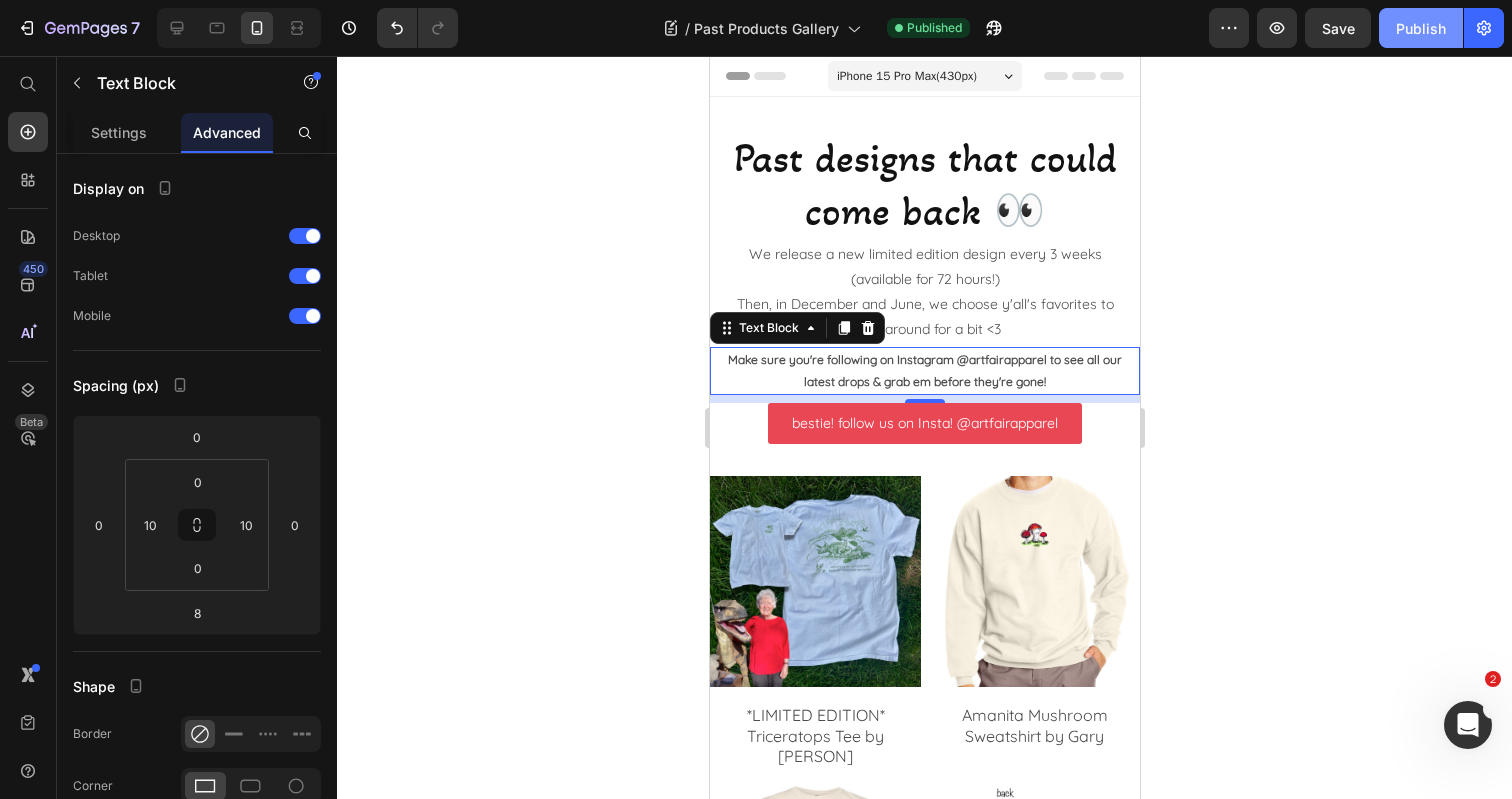 click on "Publish" at bounding box center (1421, 28) 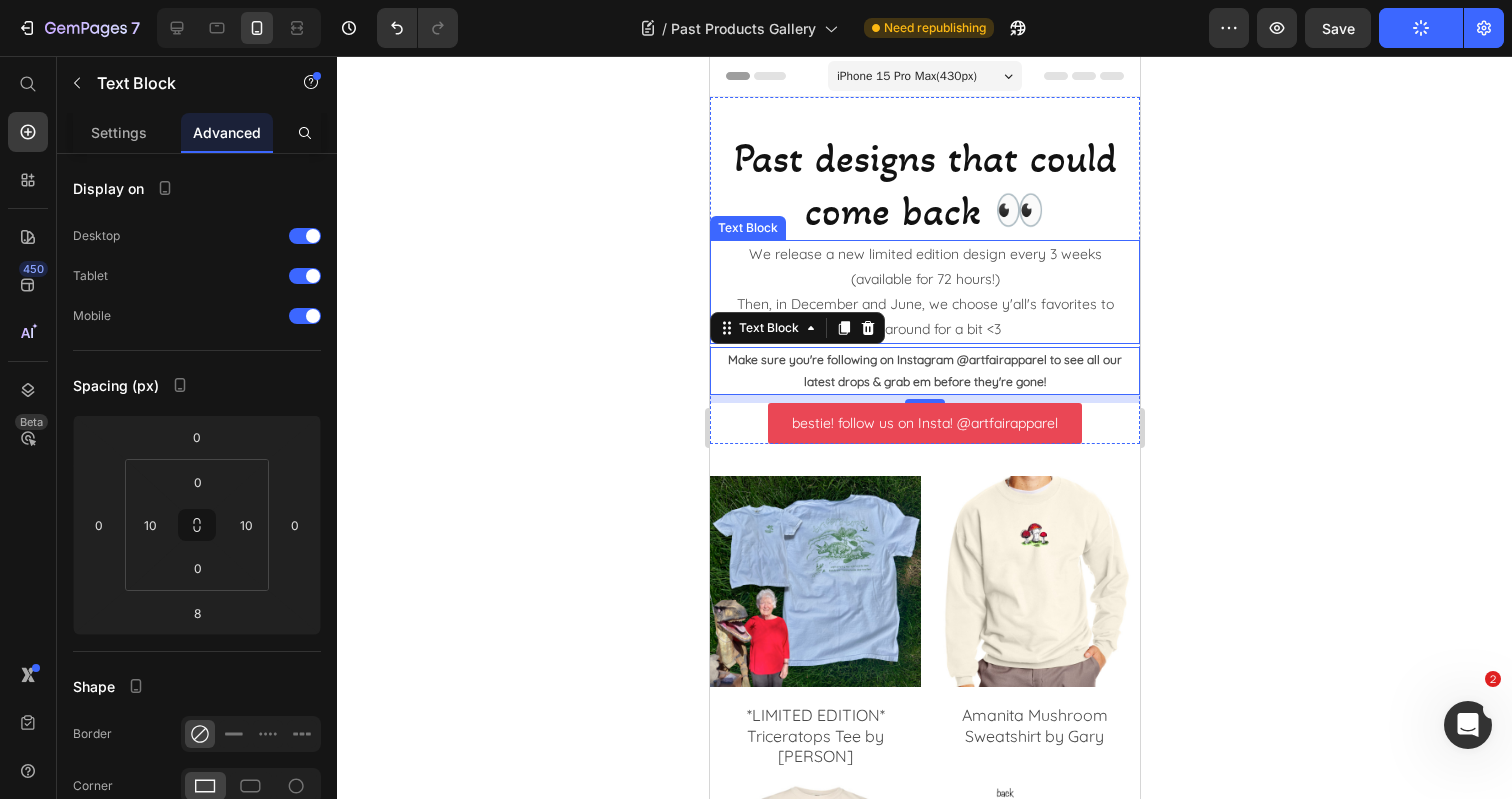 click on "Then, in December and June, we choose y'all's favorites to keep around for a bit <3" at bounding box center [924, 317] 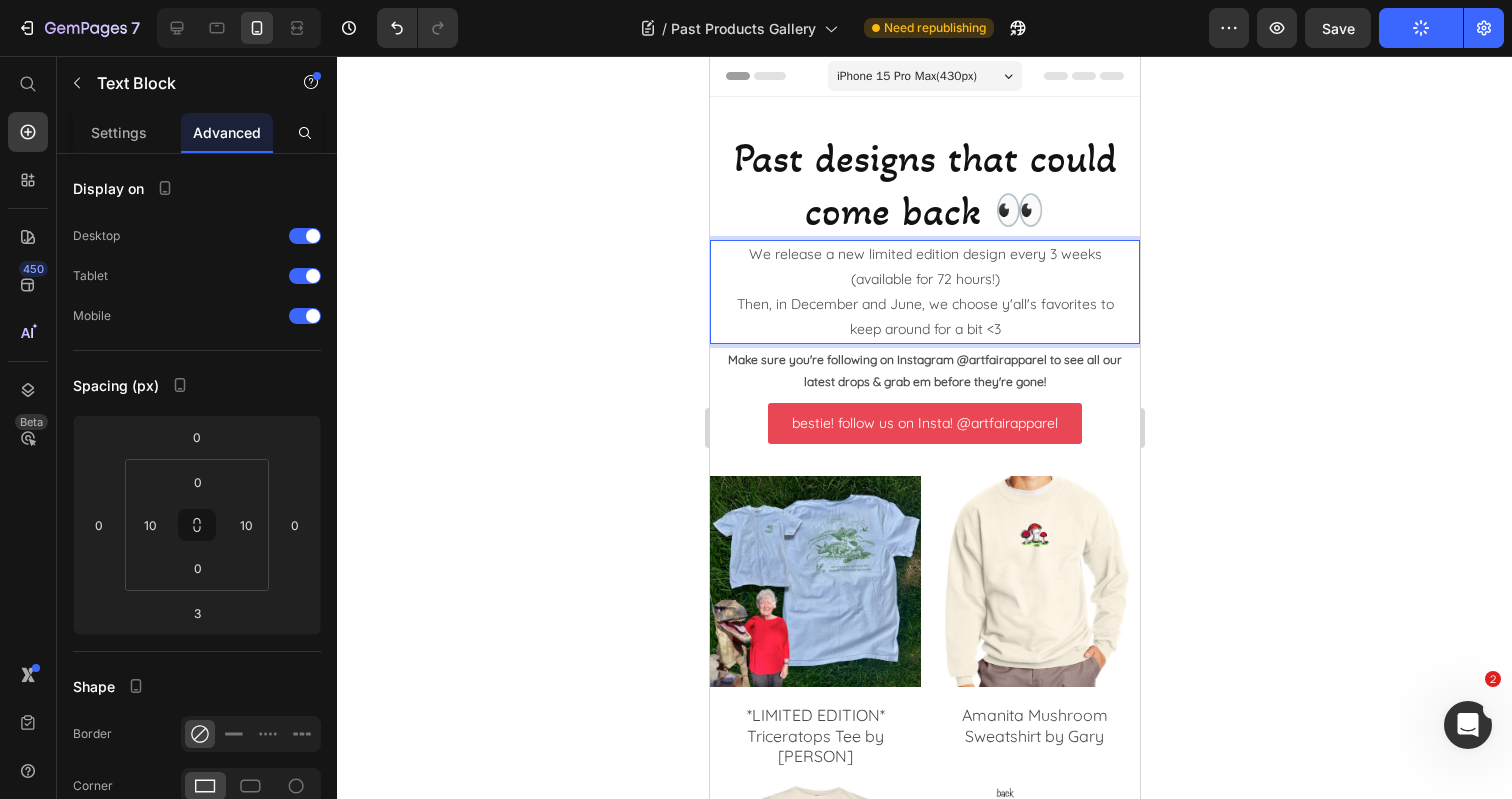 click on "Then, in December and June, we choose y'all's favorites to keep around for a bit <3" at bounding box center (924, 317) 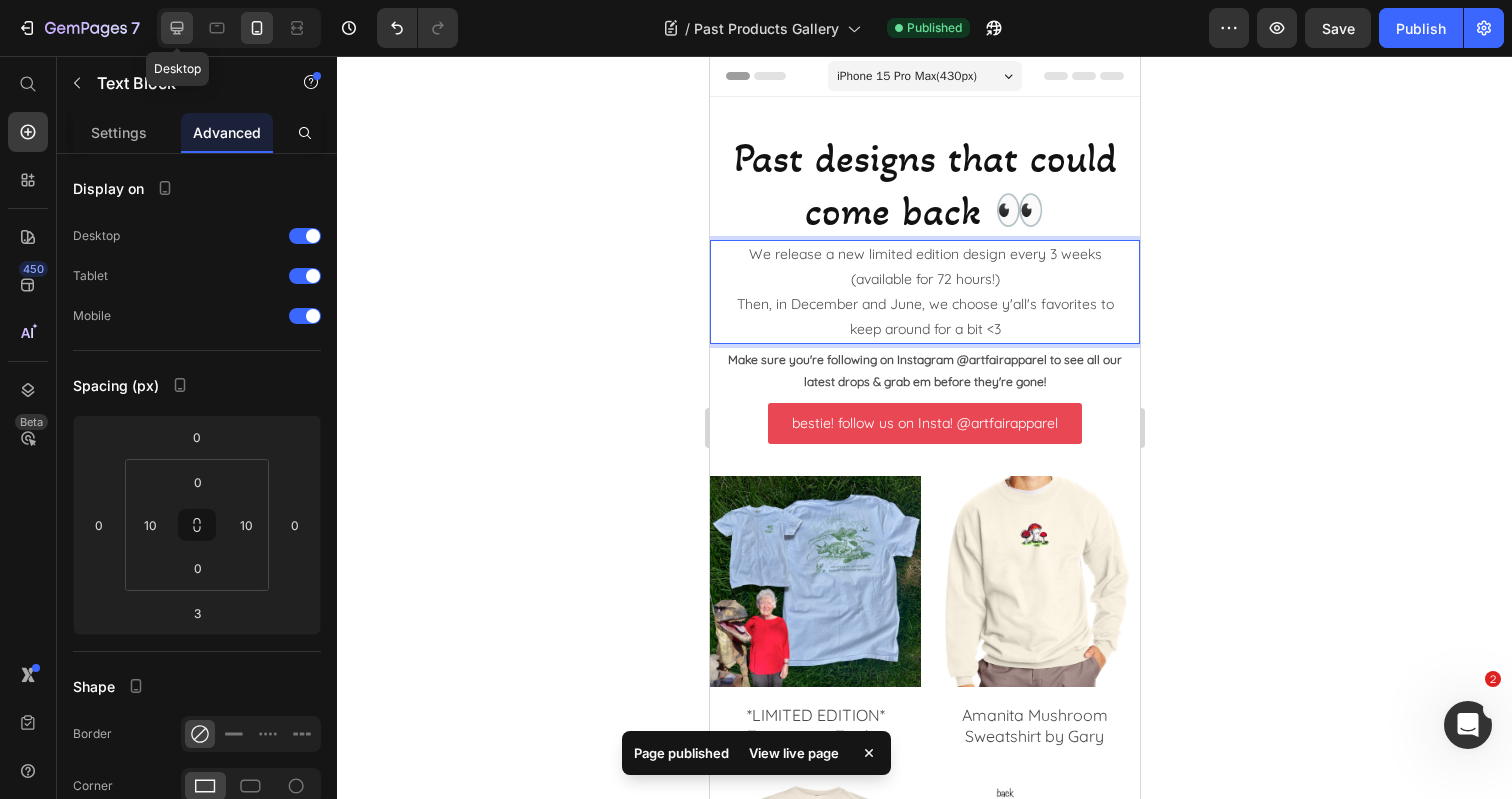 click 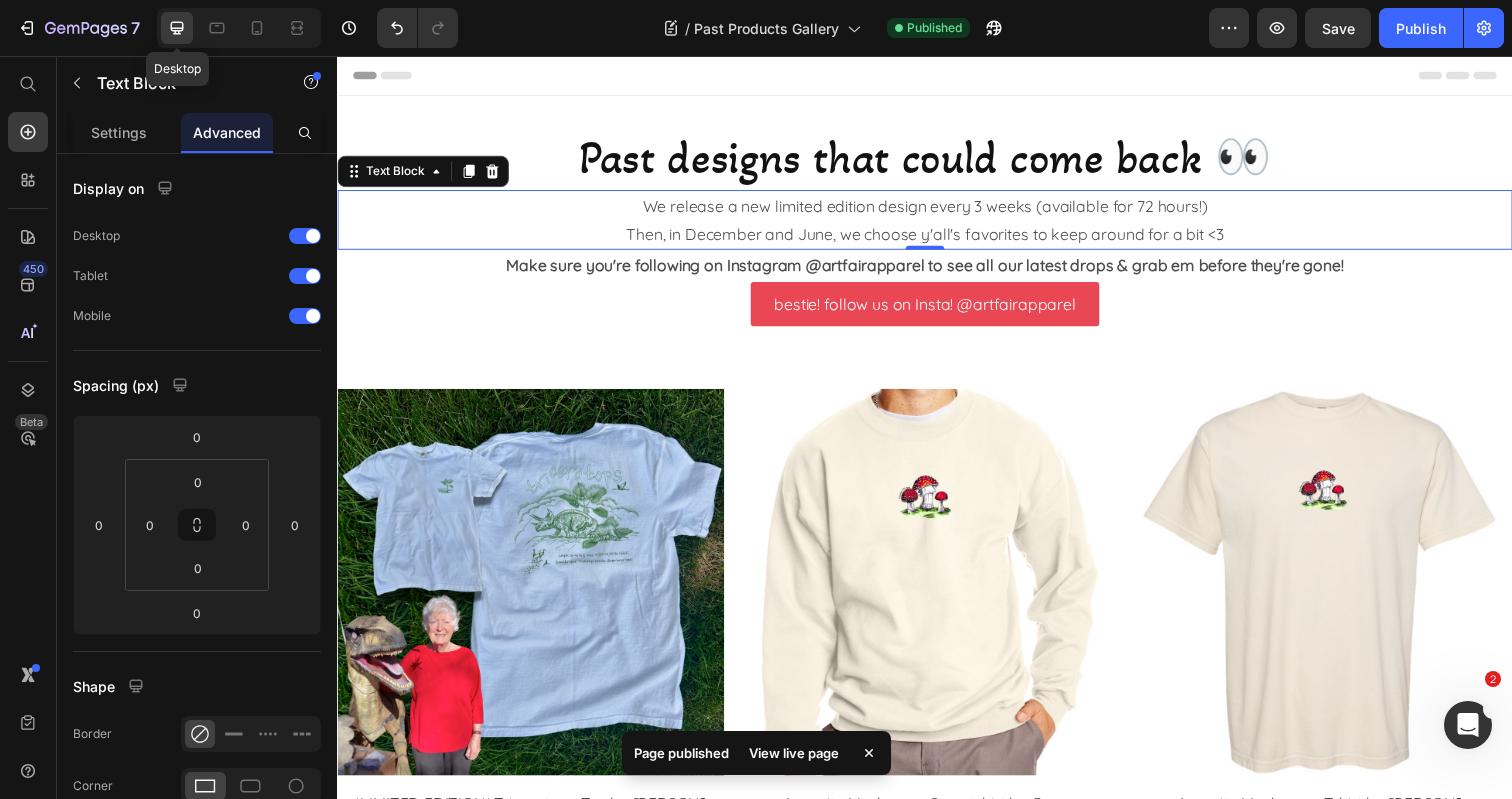 scroll, scrollTop: 66, scrollLeft: 0, axis: vertical 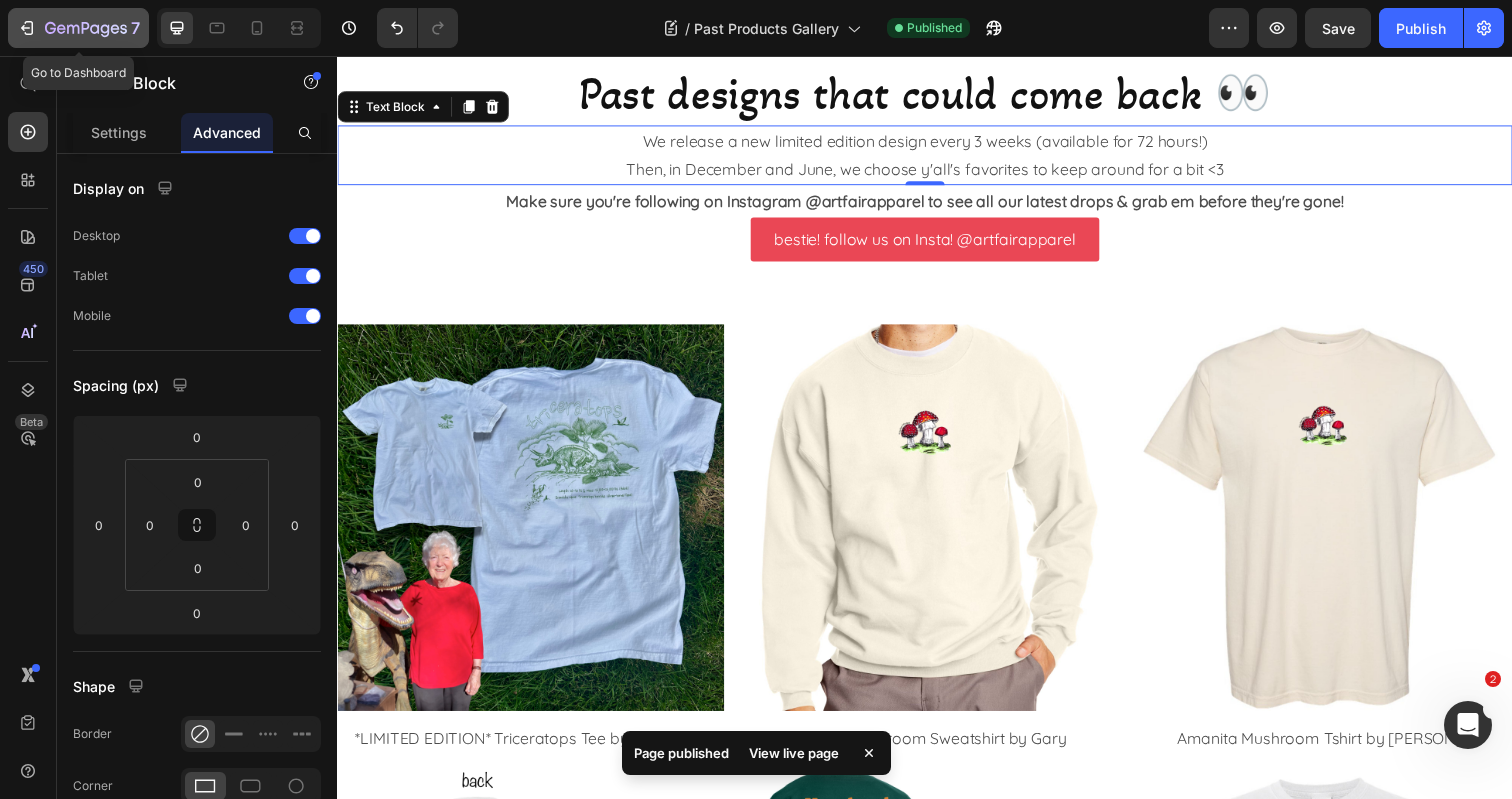 click 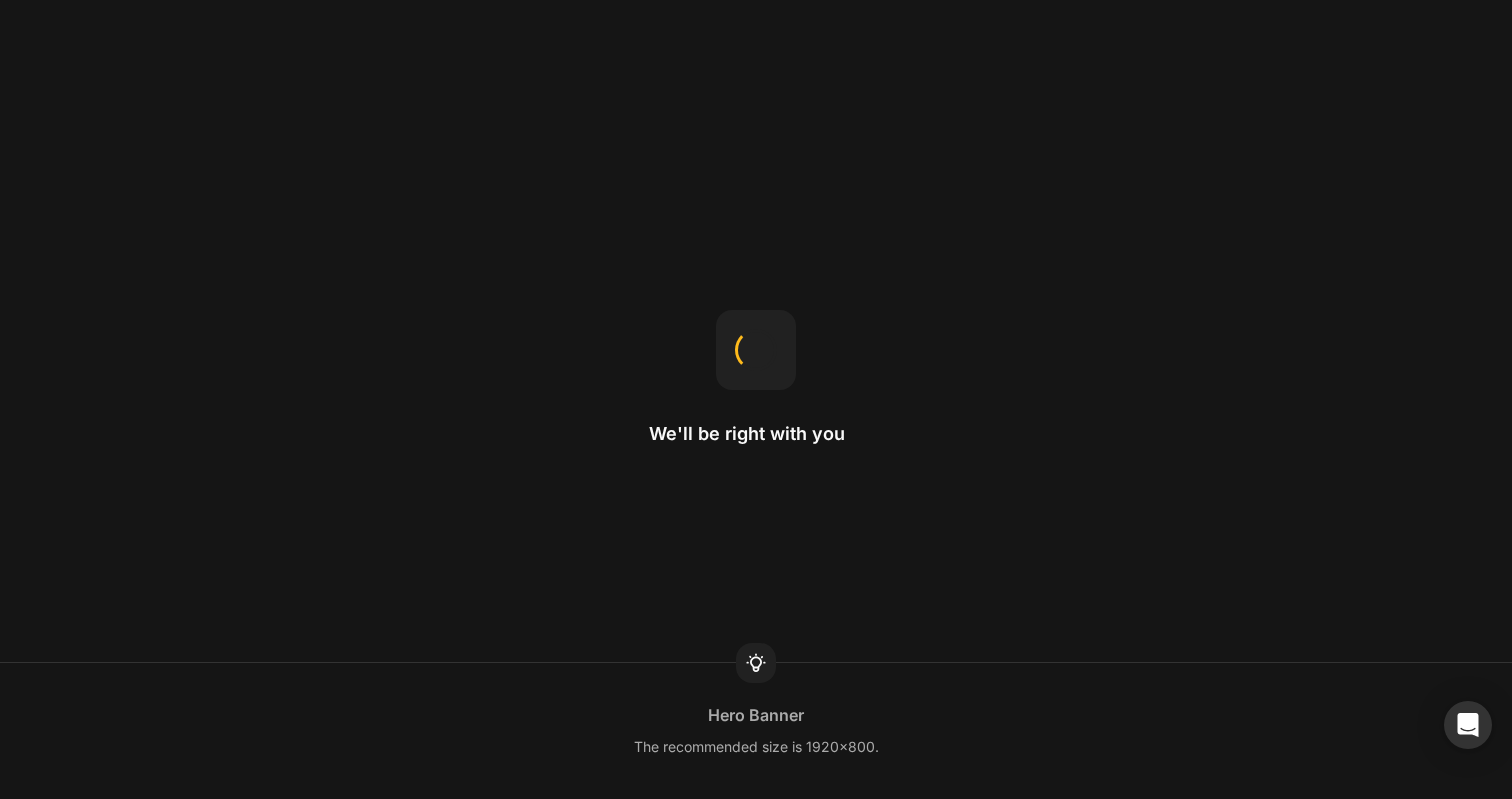scroll, scrollTop: 0, scrollLeft: 0, axis: both 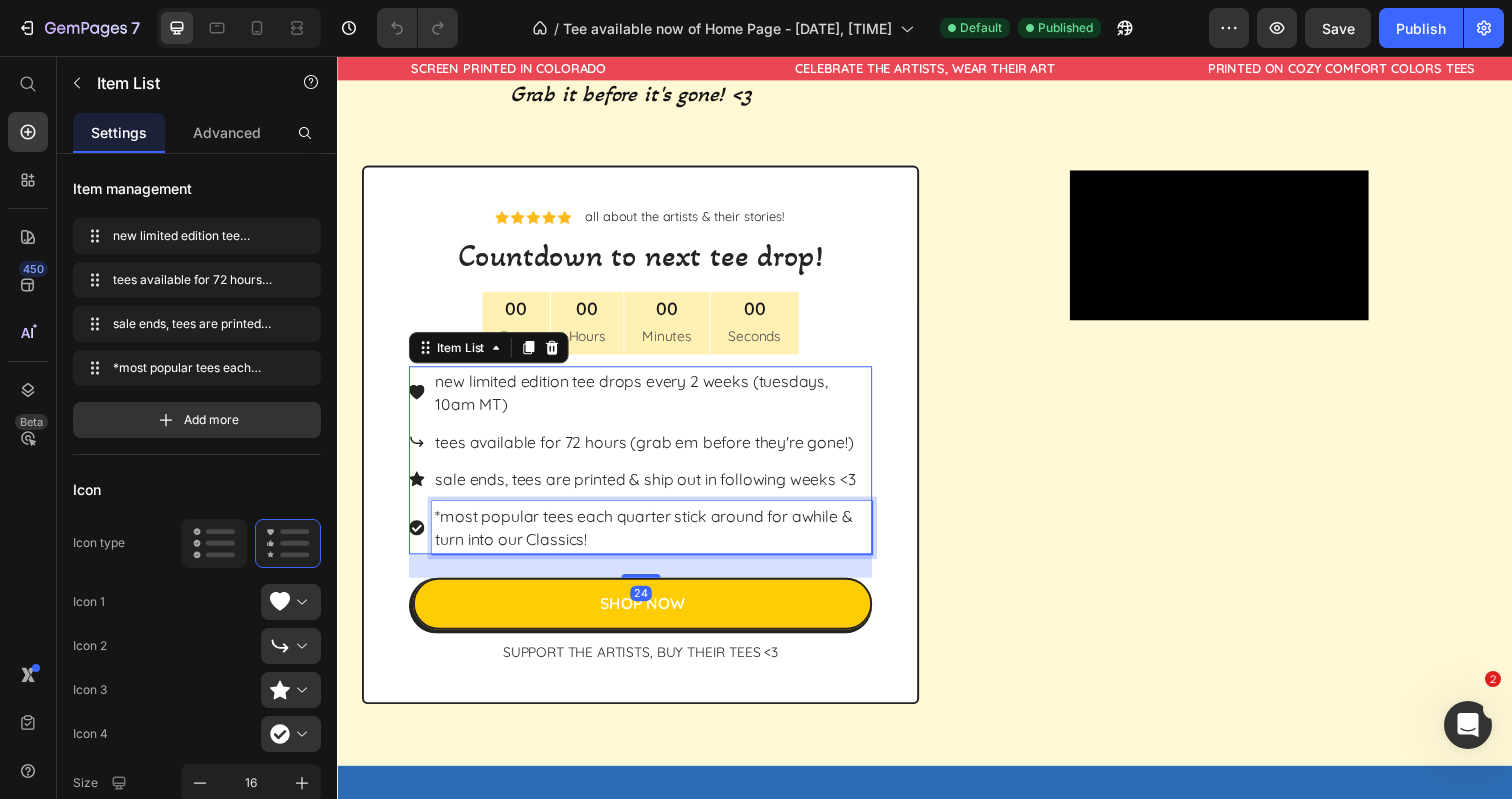 click on "*most popular tees each quarter stick around for awhile & turn into our Classics!" at bounding box center [658, 538] 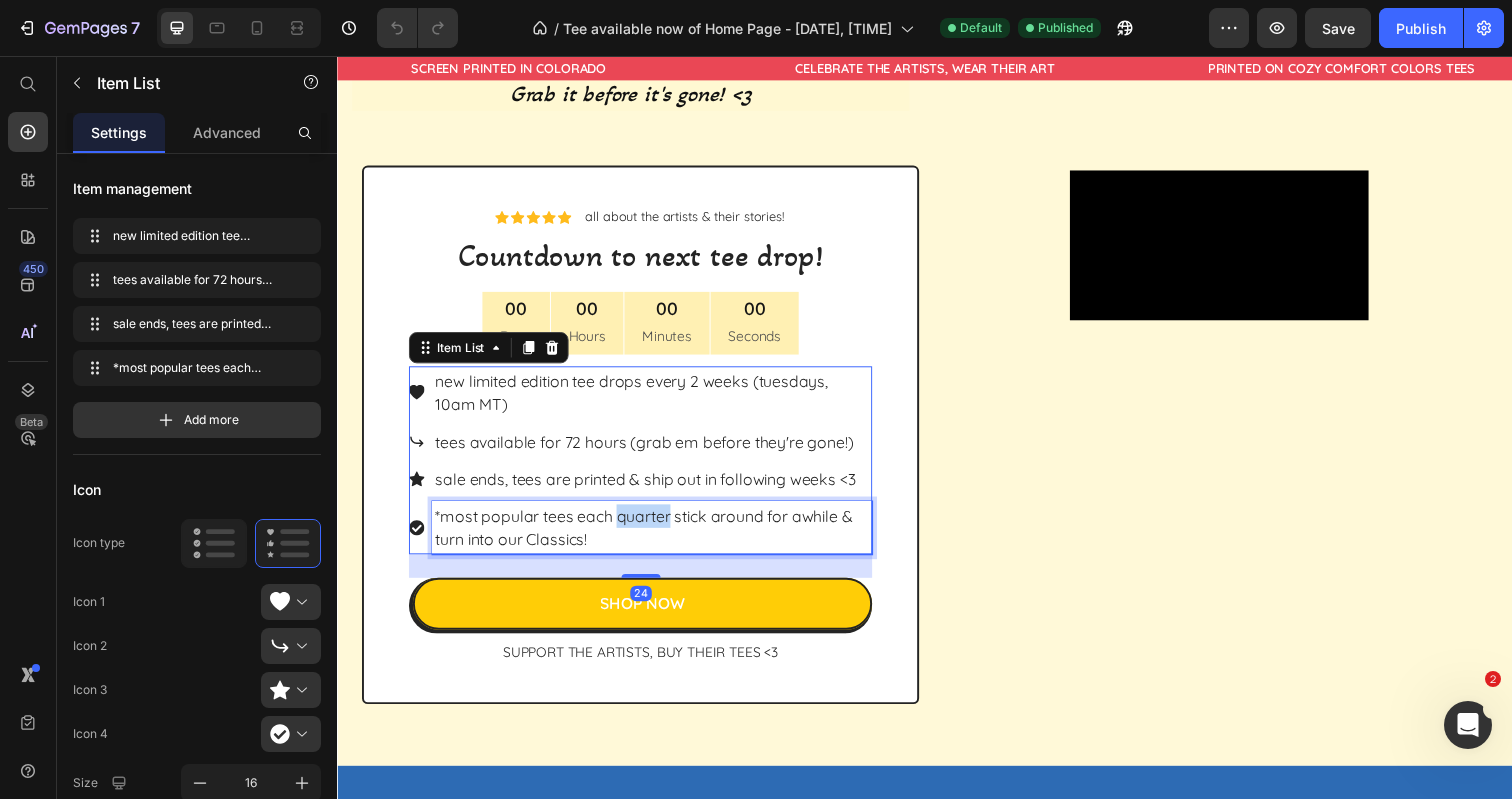 click on "*most popular tees each quarter stick around for awhile & turn into our Classics!" at bounding box center (658, 538) 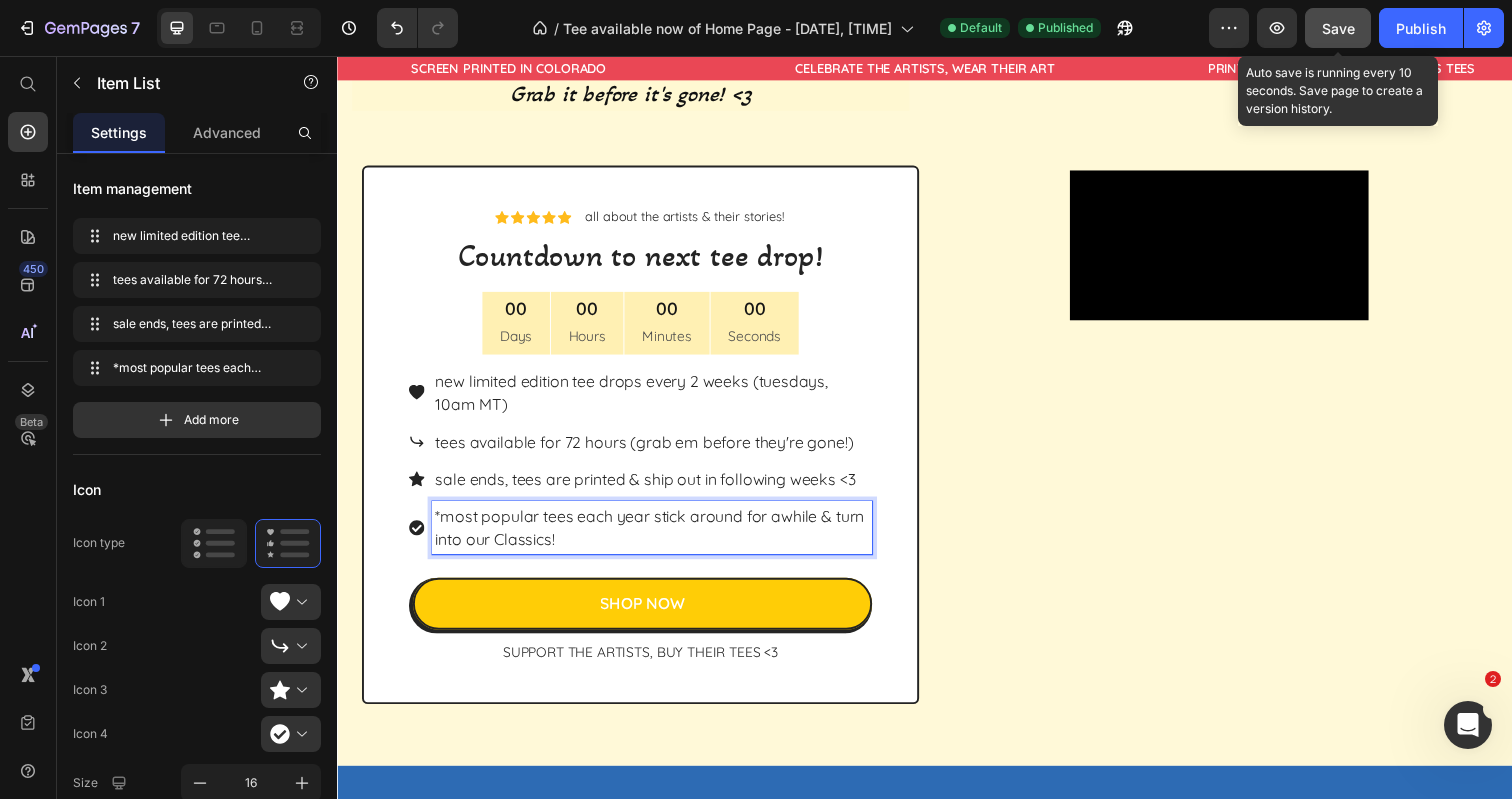 click on "Save" at bounding box center [1338, 28] 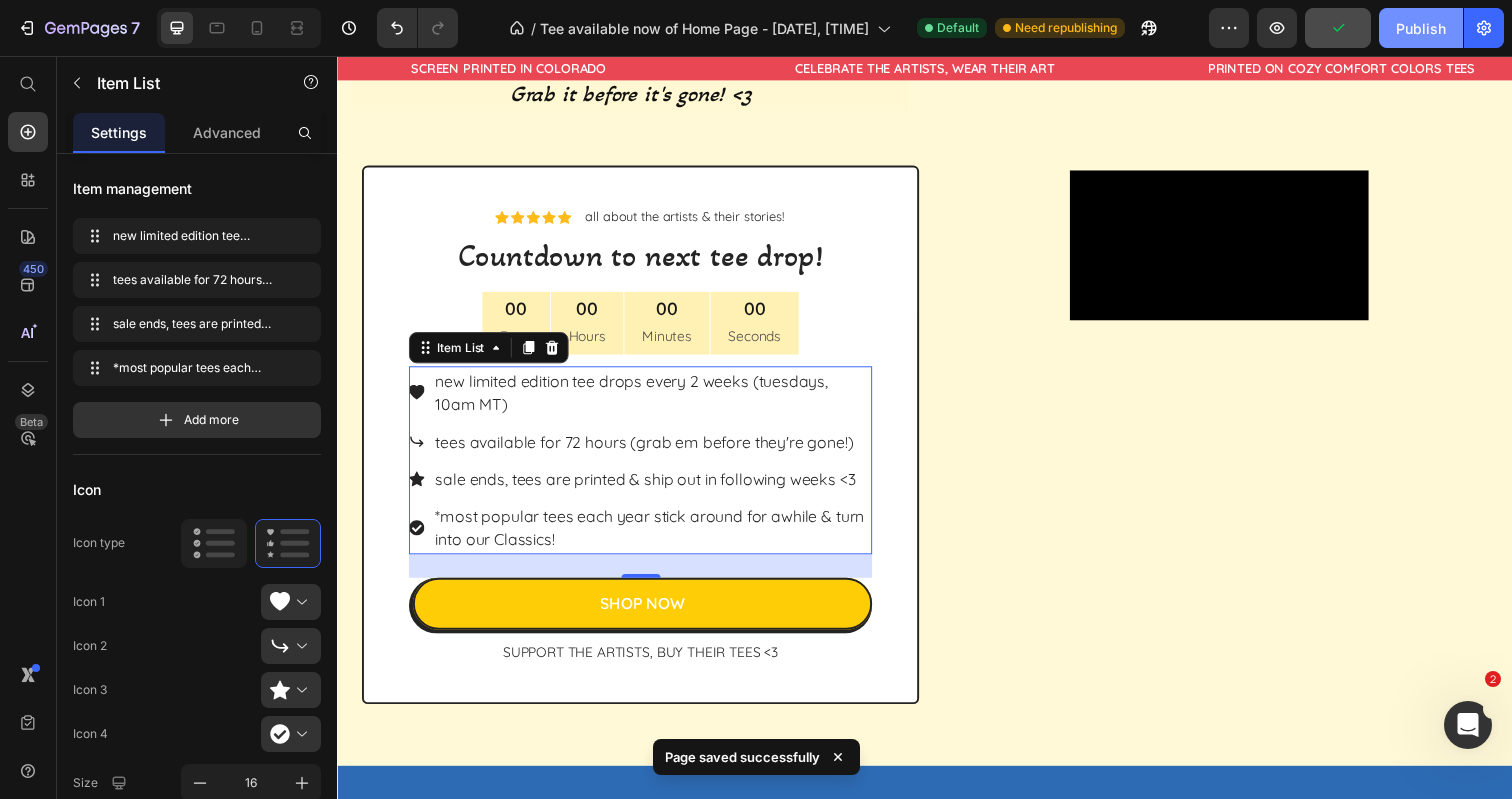click on "Publish" at bounding box center [1421, 28] 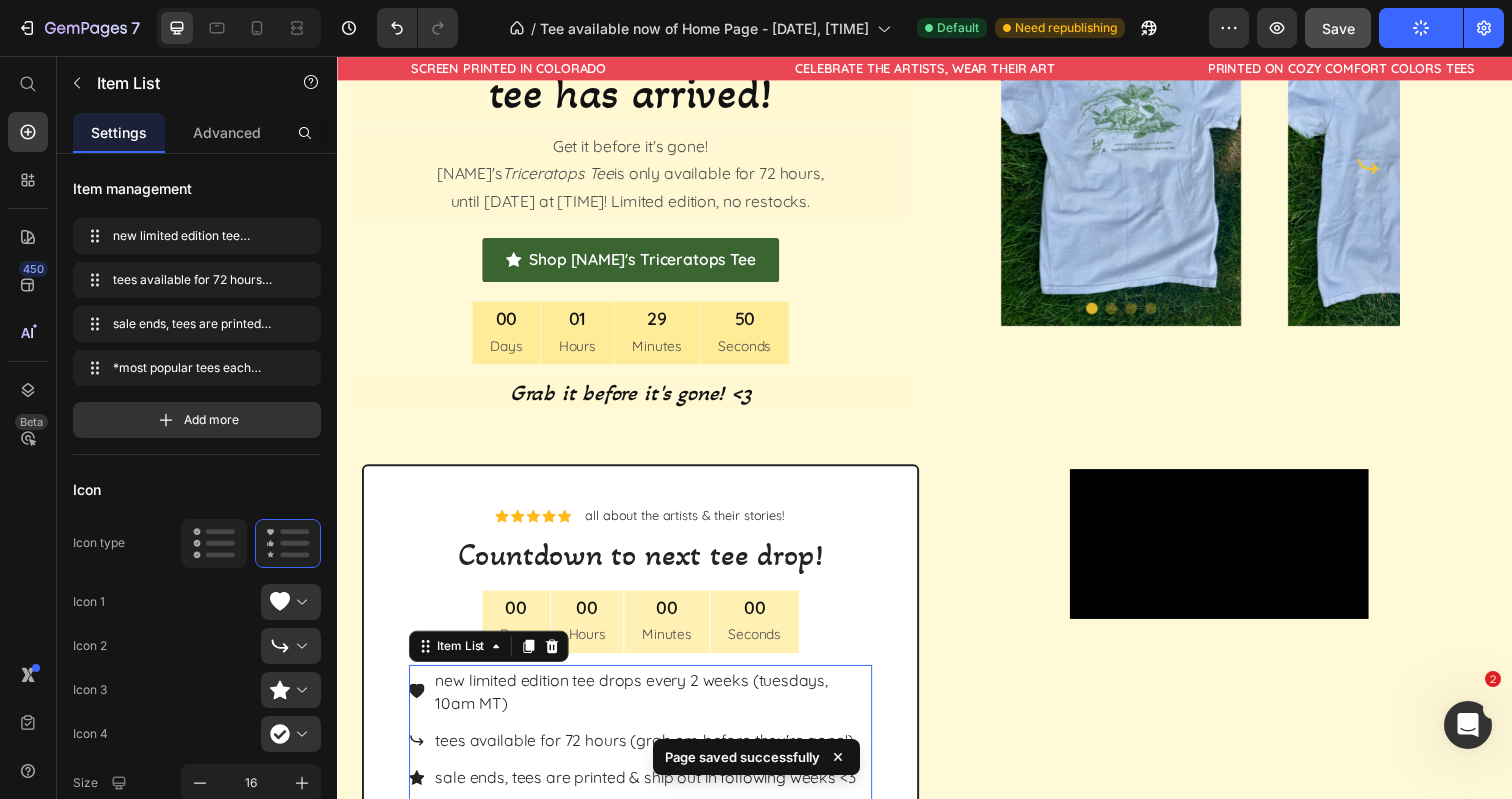 scroll, scrollTop: 52, scrollLeft: 0, axis: vertical 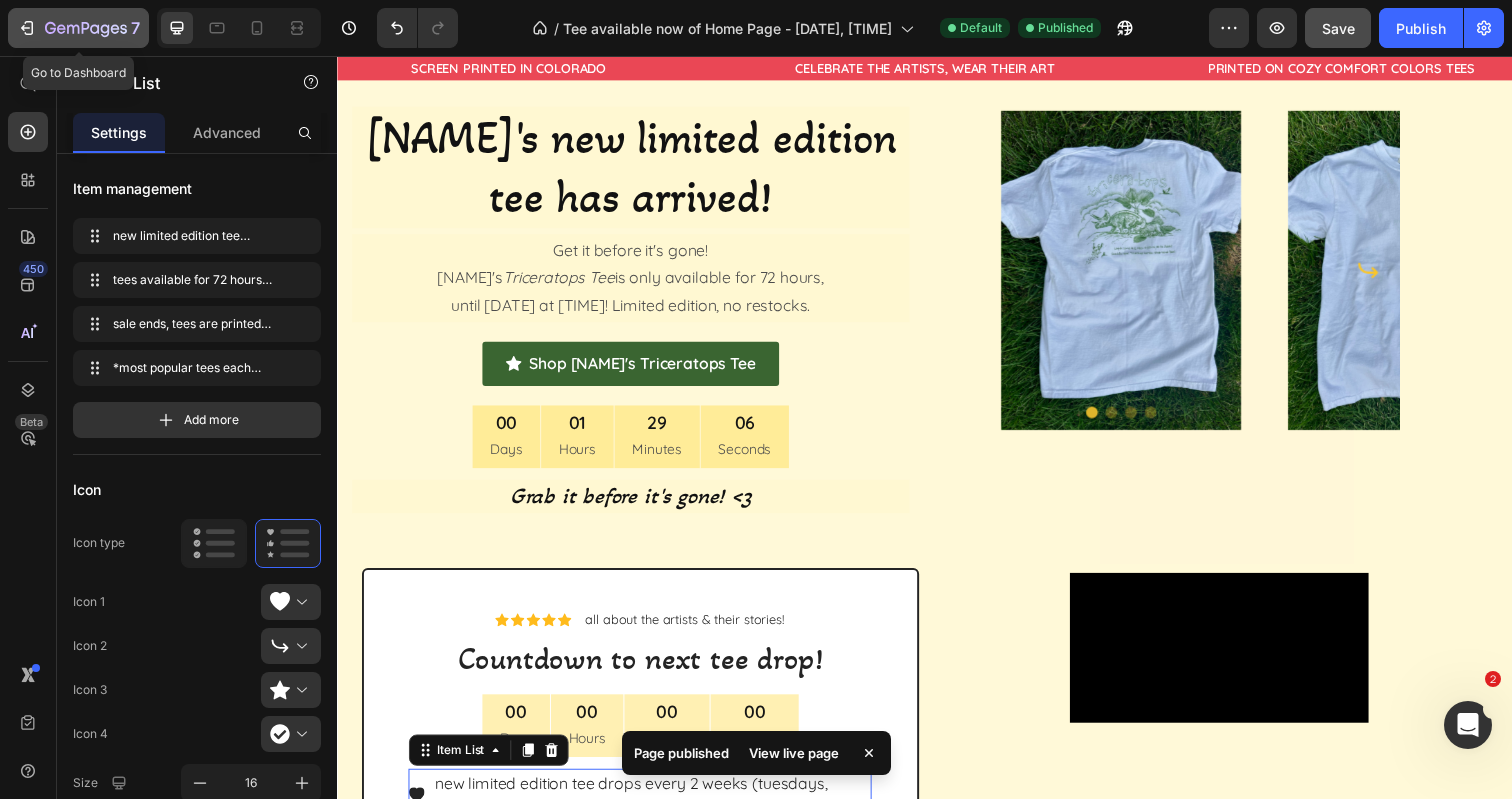 click 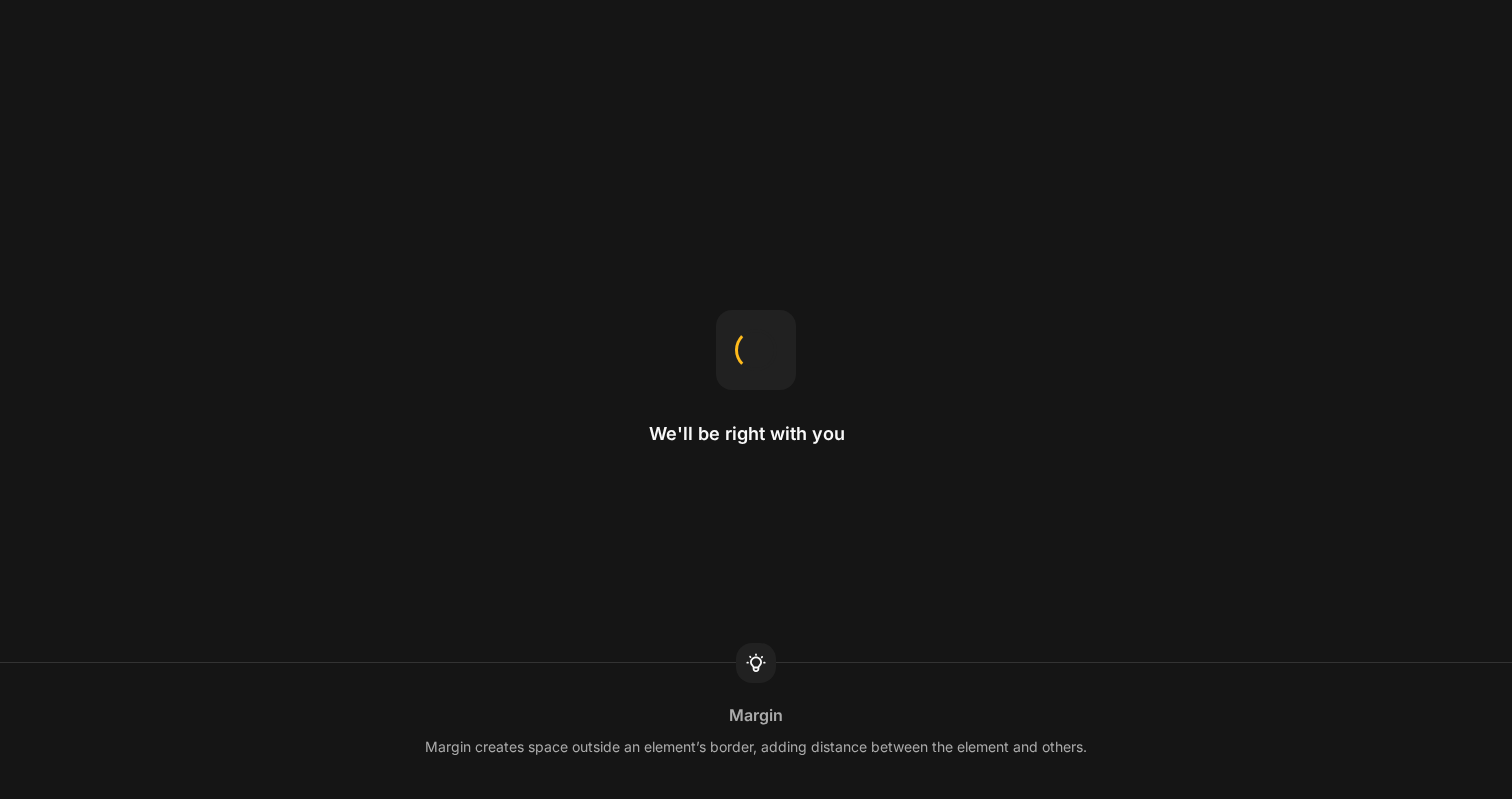 scroll, scrollTop: 0, scrollLeft: 0, axis: both 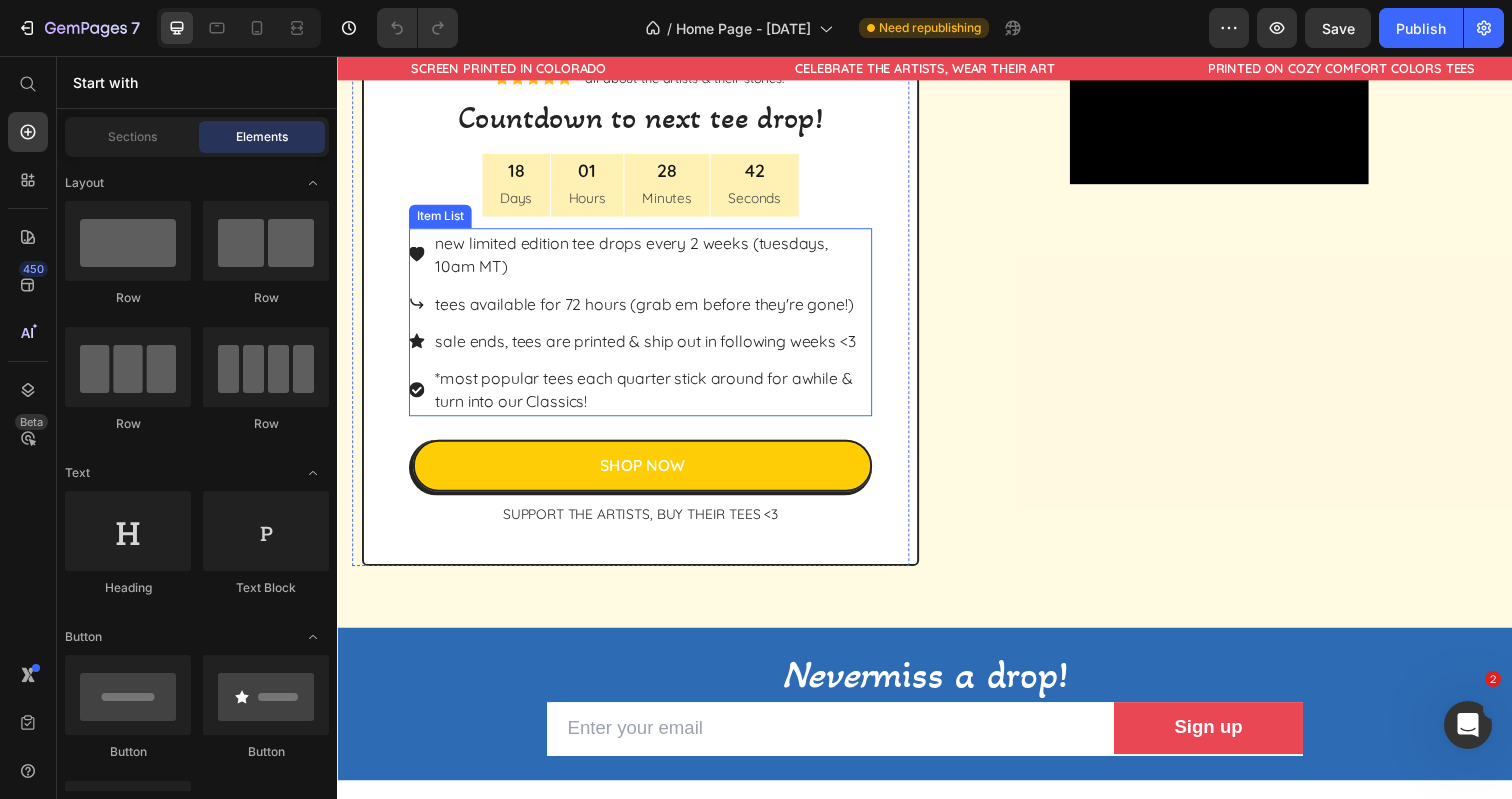 click on "*most popular tees each quarter stick around for awhile & turn into our Classics!" at bounding box center [658, 397] 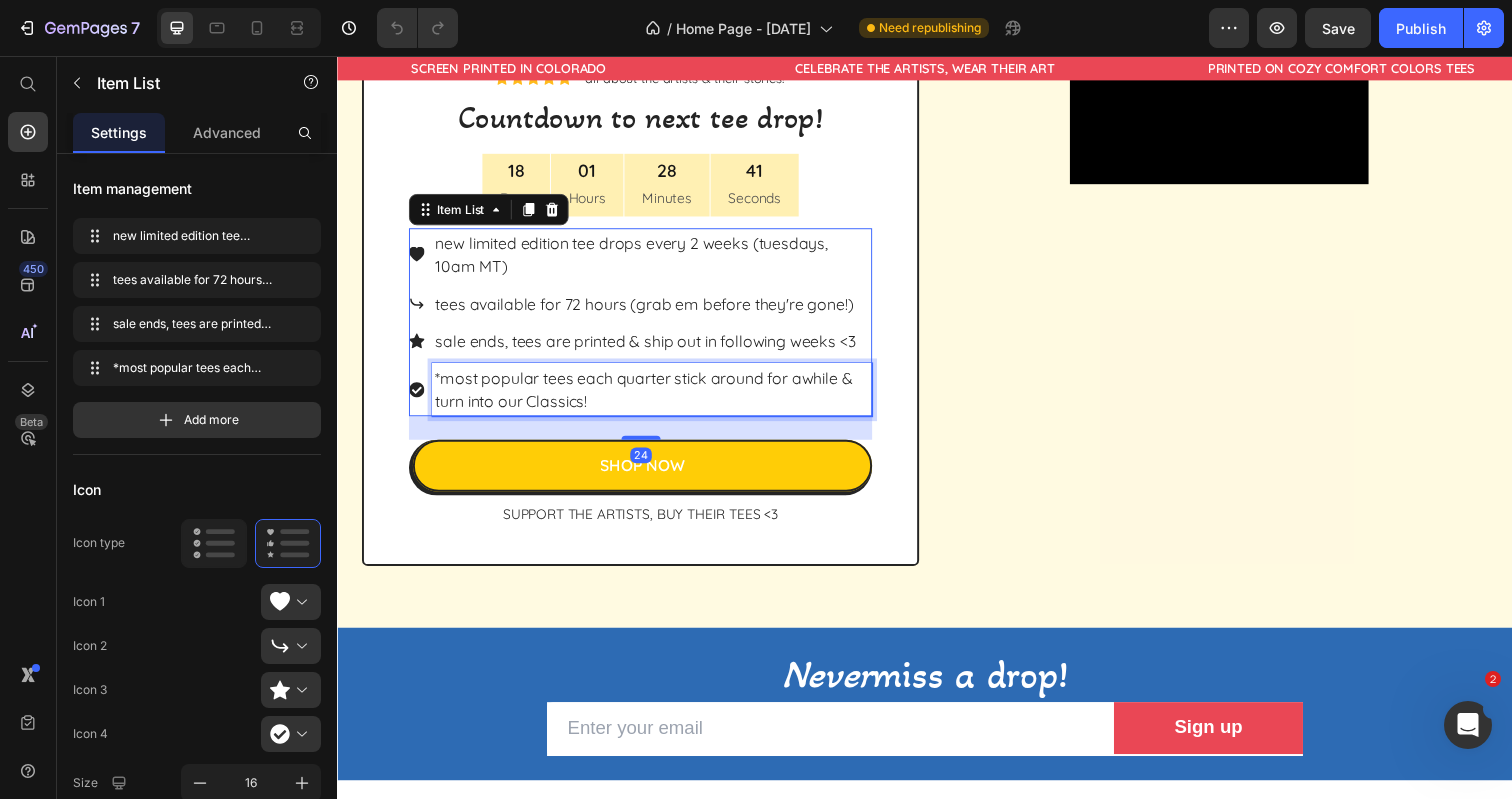 click on "*most popular tees each quarter stick around for awhile & turn into our Classics!" at bounding box center (658, 397) 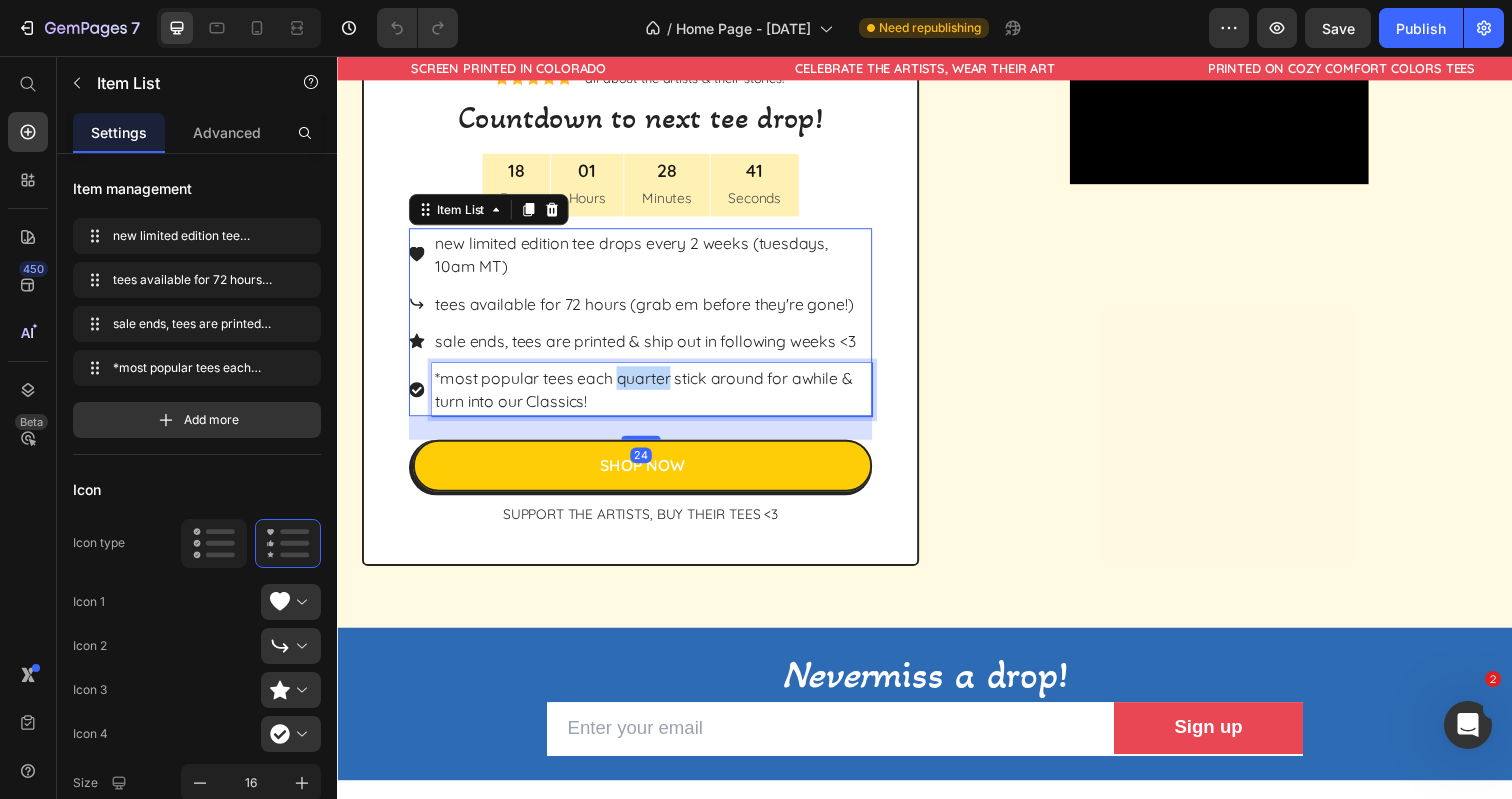 click on "*most popular tees each quarter stick around for awhile & turn into our Classics!" at bounding box center (658, 397) 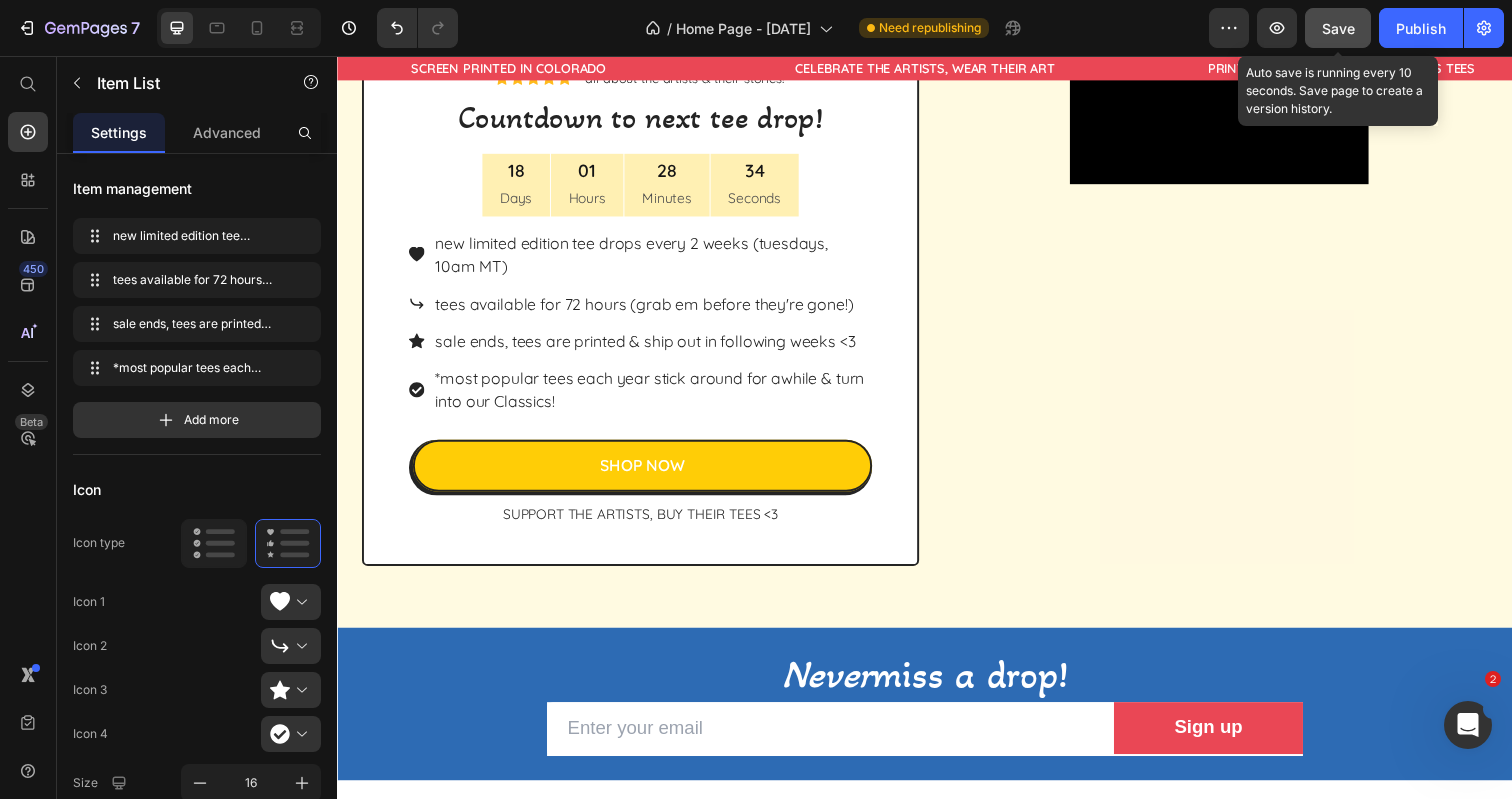click on "Save" at bounding box center (1338, 28) 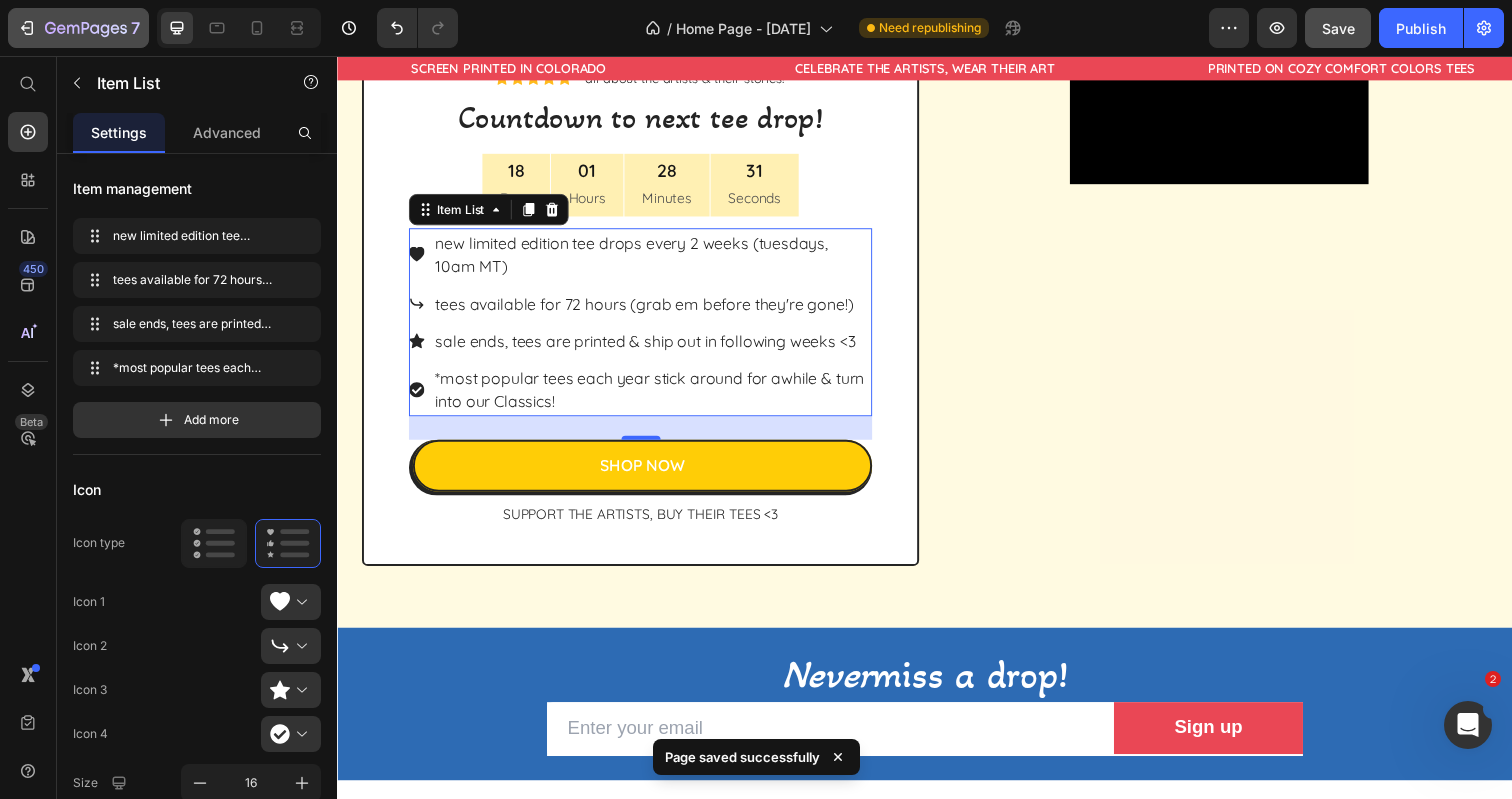click on "7" at bounding box center (78, 28) 